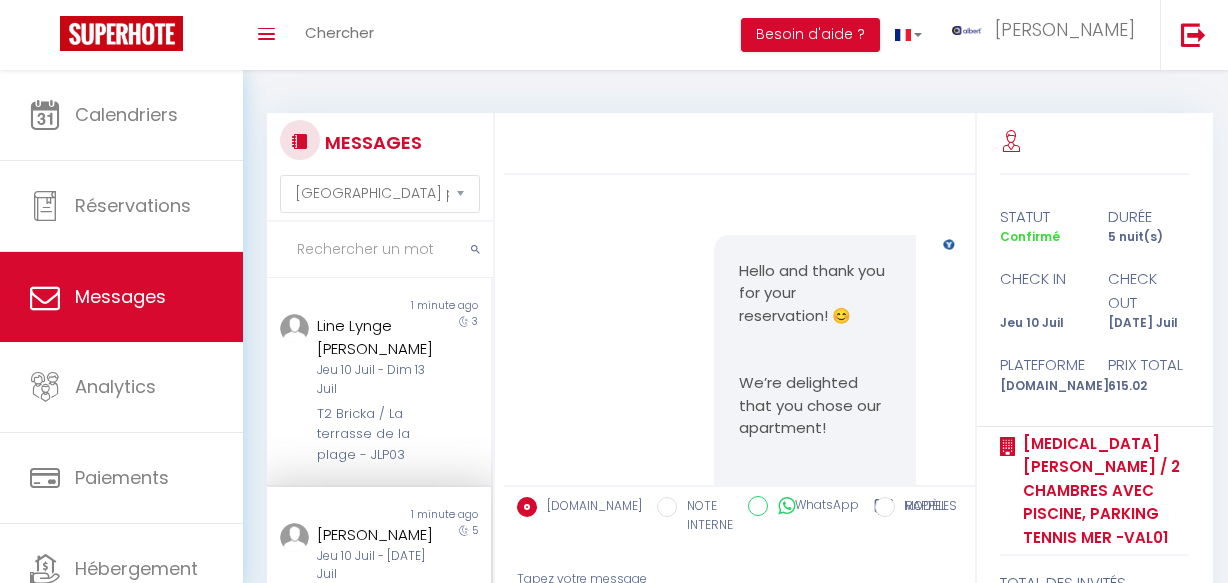 select on "message" 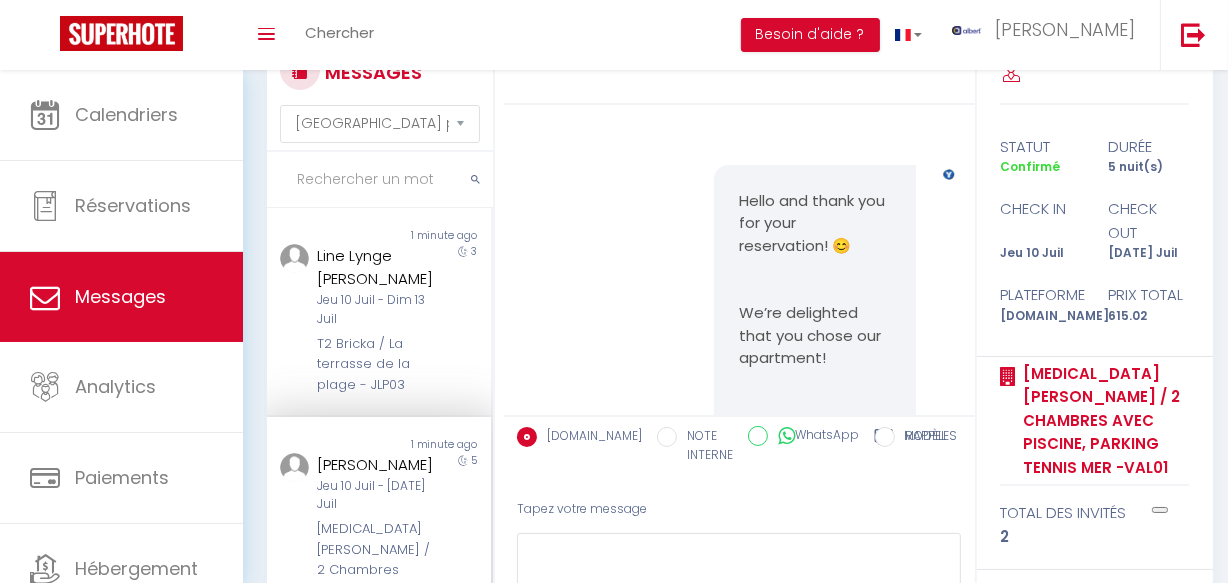 scroll, scrollTop: 70, scrollLeft: 0, axis: vertical 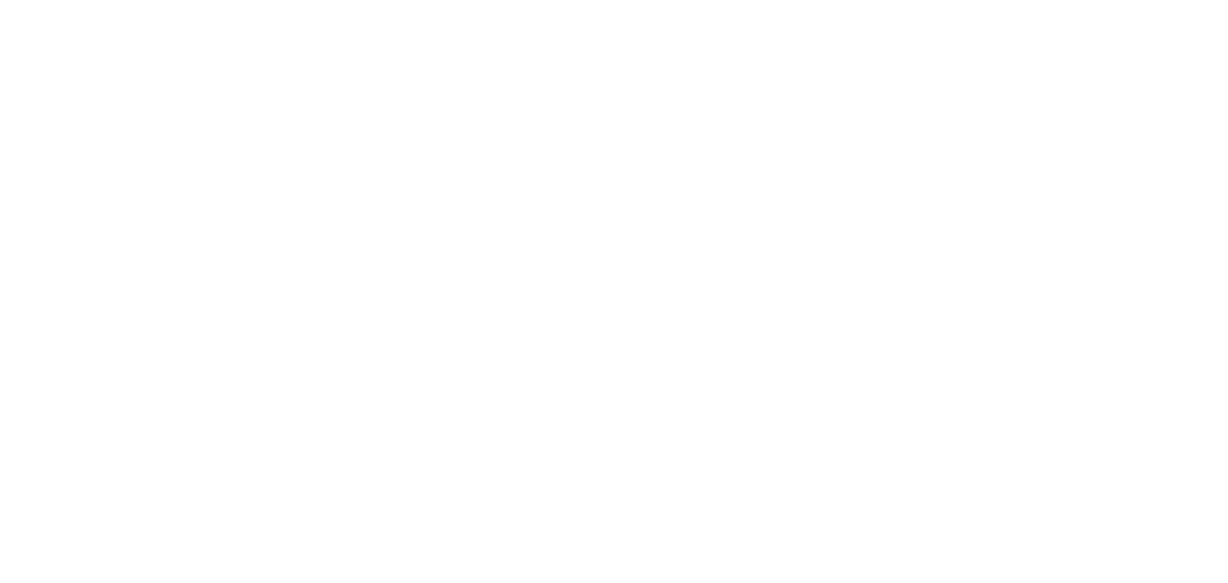 select on "message" 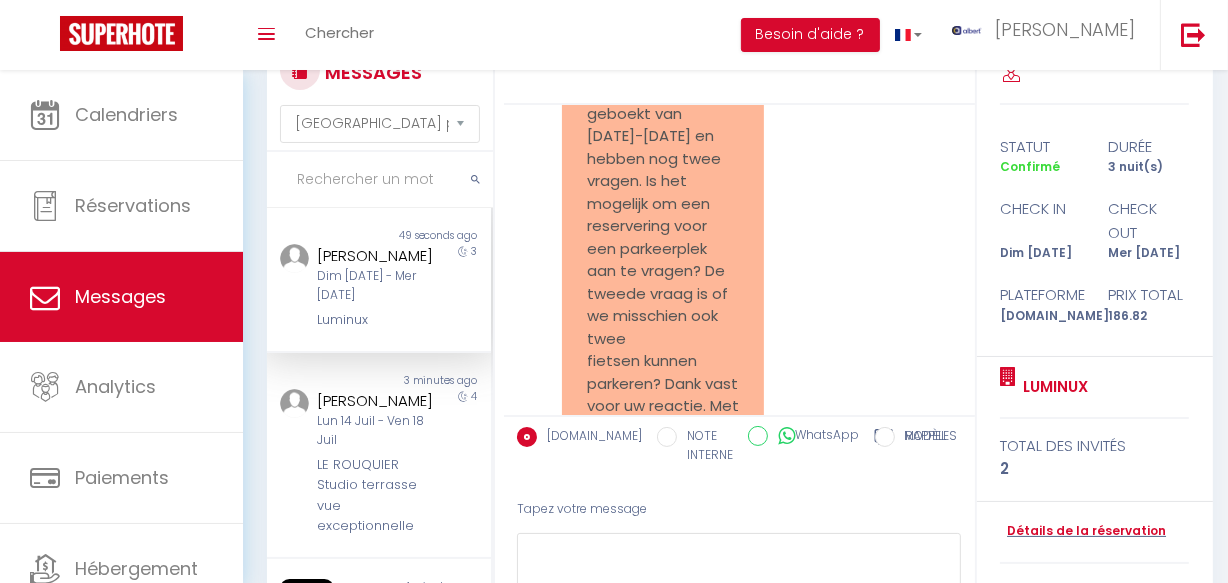 scroll, scrollTop: 958, scrollLeft: 0, axis: vertical 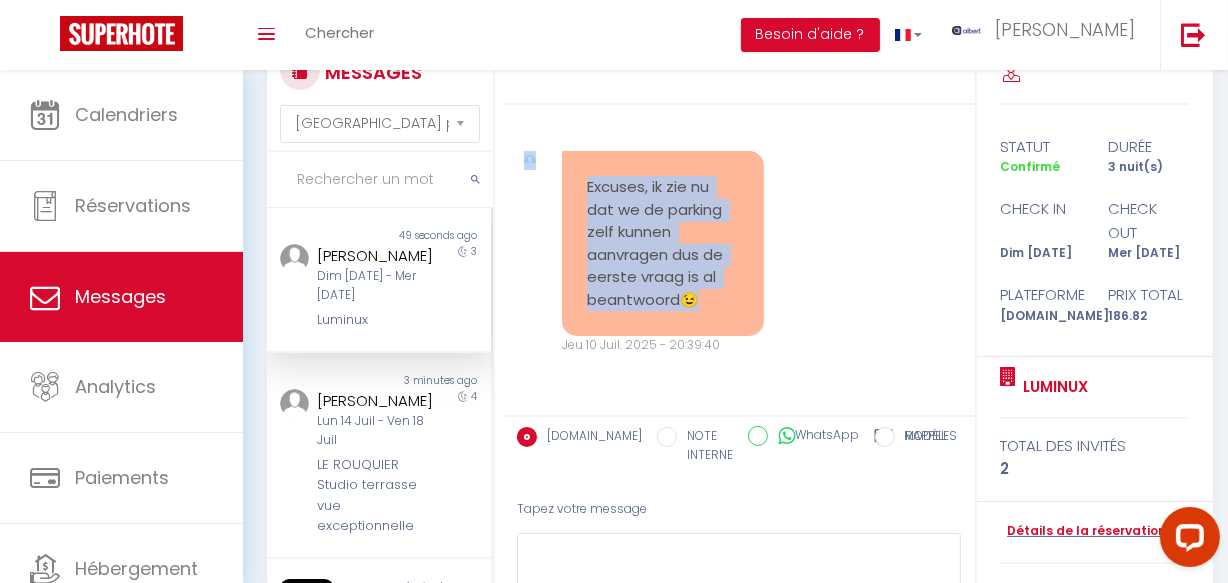 drag, startPoint x: 661, startPoint y: 159, endPoint x: 717, endPoint y: 340, distance: 189.46504 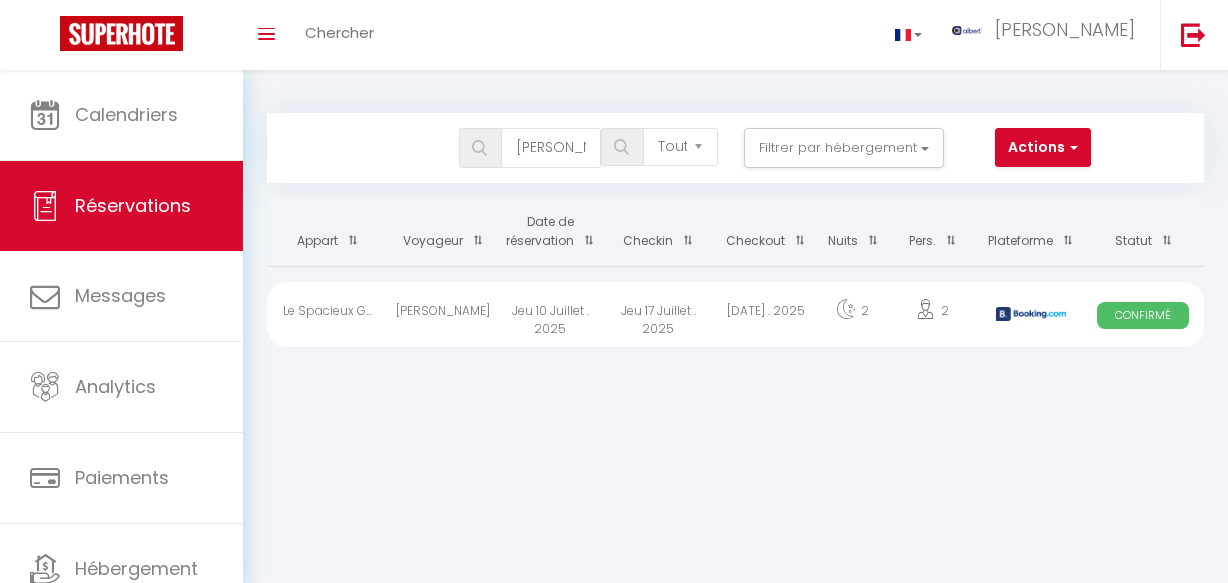 select on "not_cancelled" 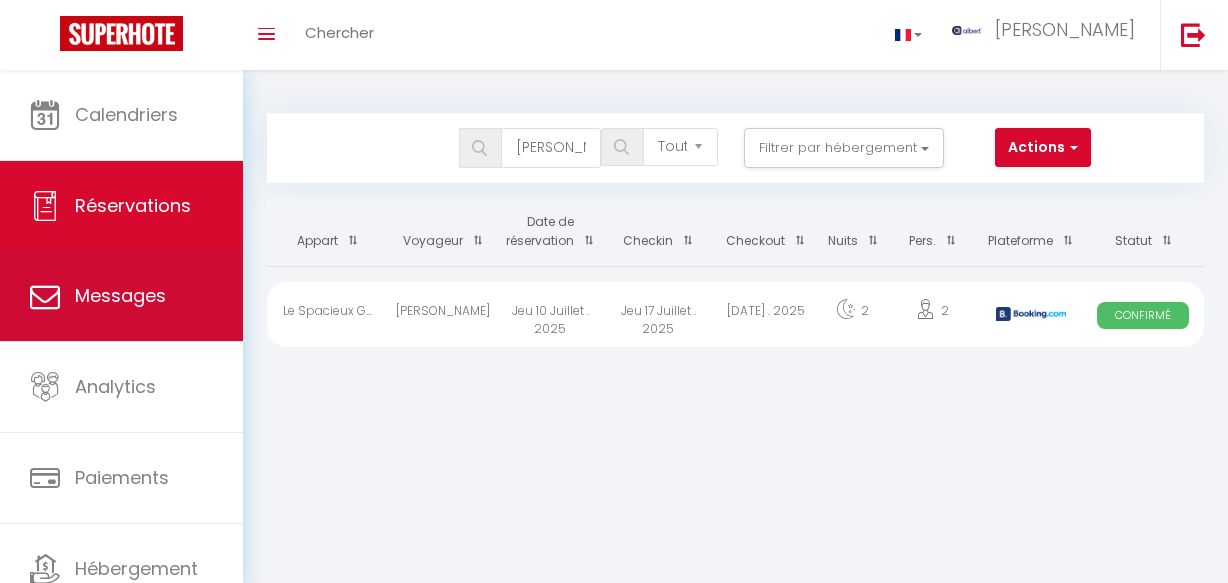 scroll, scrollTop: 0, scrollLeft: 0, axis: both 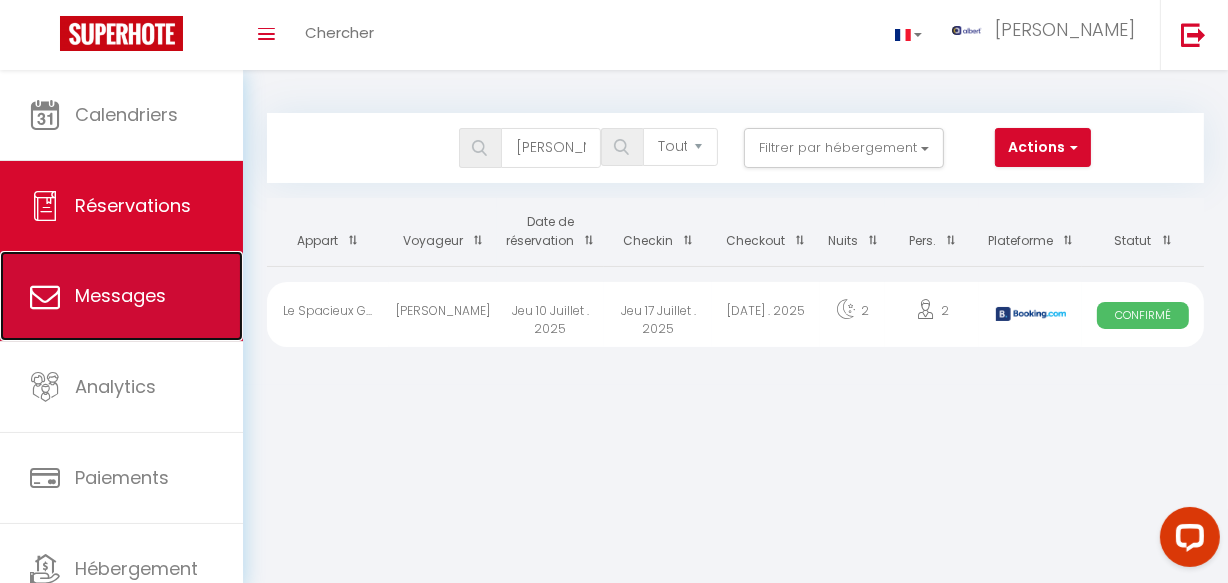 click on "Messages" at bounding box center [121, 296] 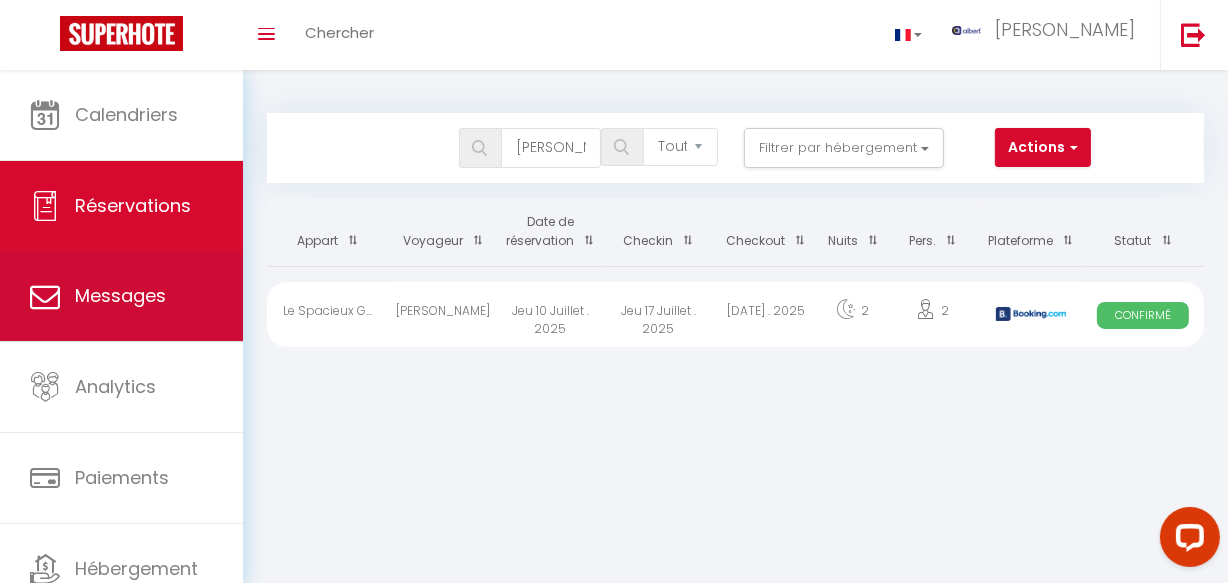 select on "message" 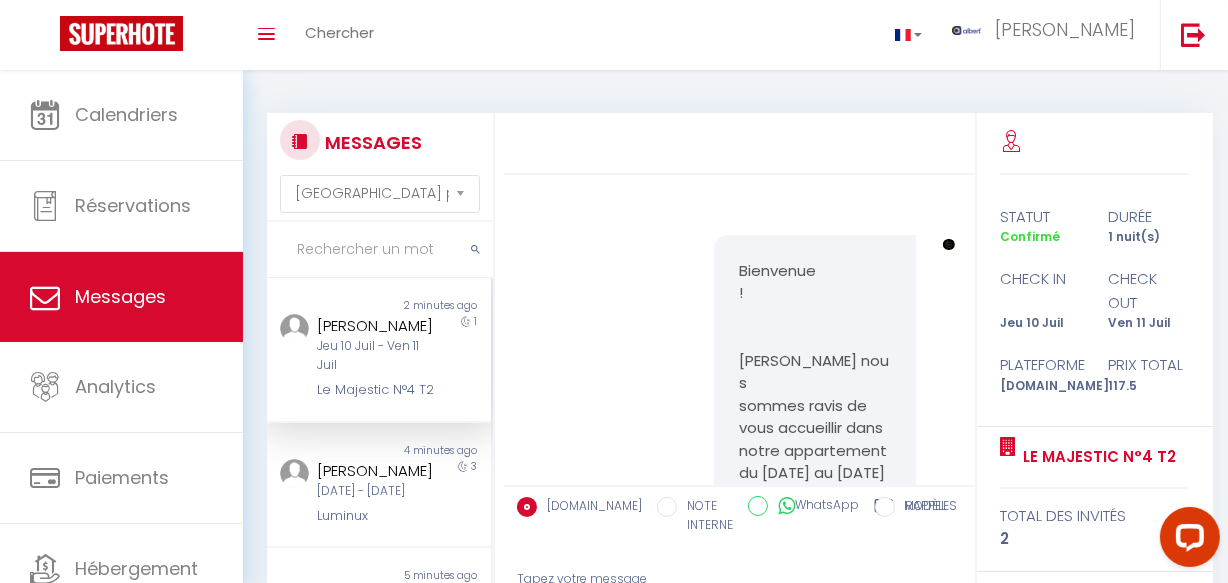 scroll, scrollTop: 15433, scrollLeft: 0, axis: vertical 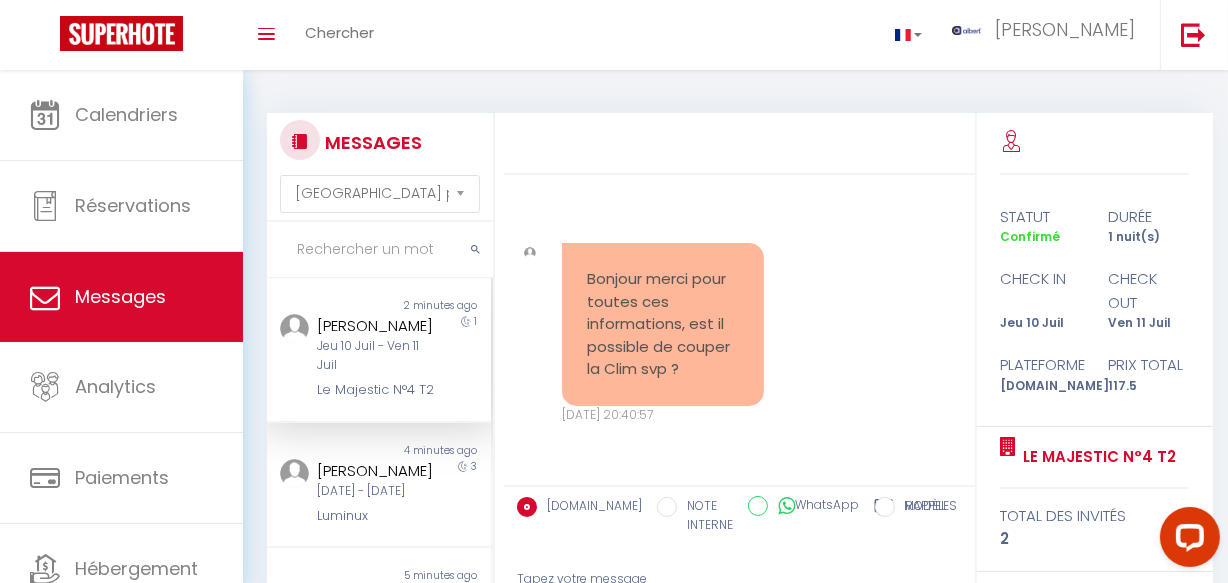 click at bounding box center (380, 250) 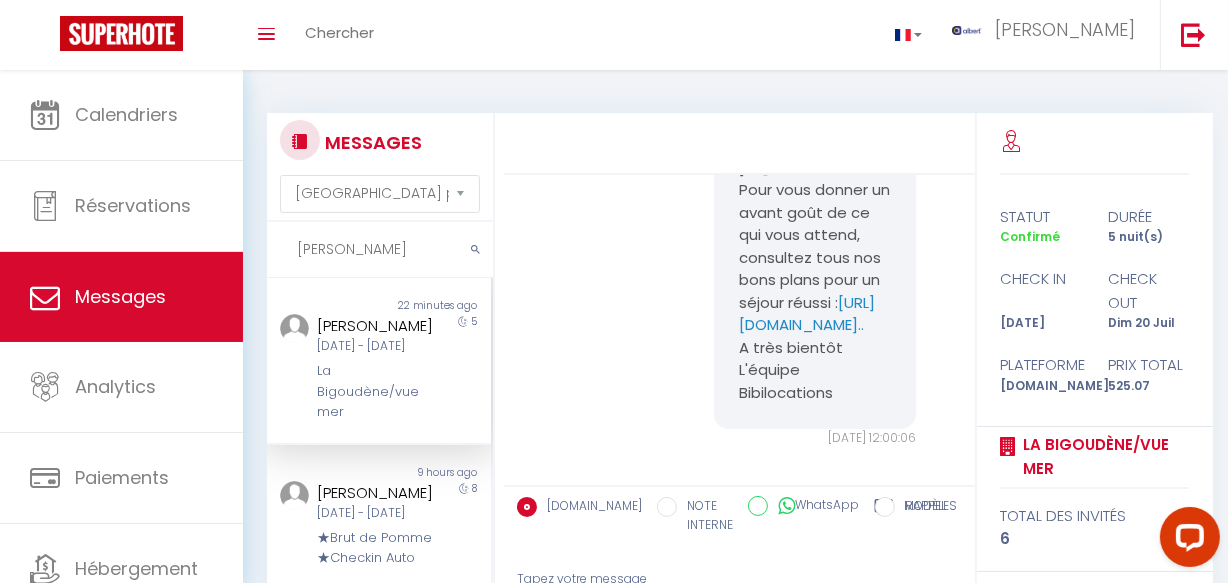 scroll, scrollTop: 3854, scrollLeft: 0, axis: vertical 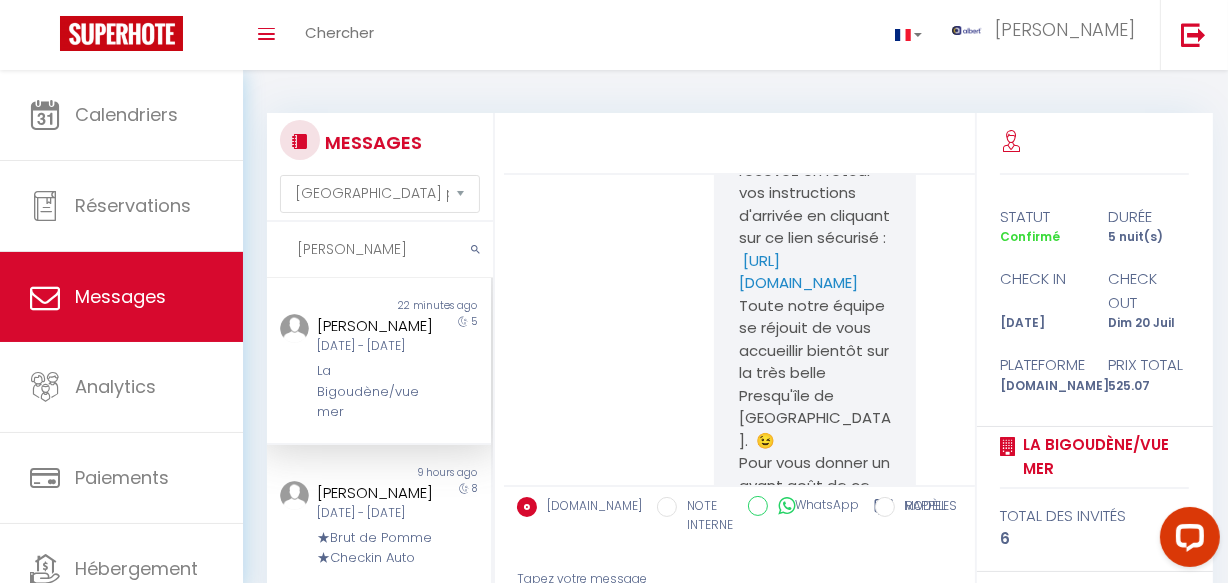 type on "PATRICE" 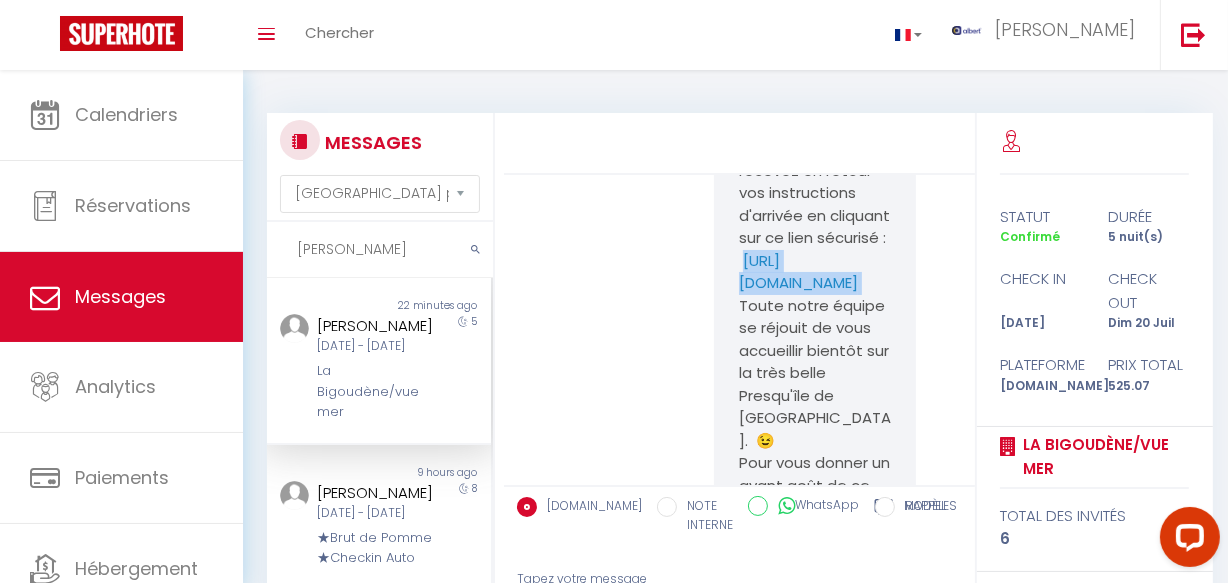 copy on "https://superhote.com/applink/p/tP1YwMzI" 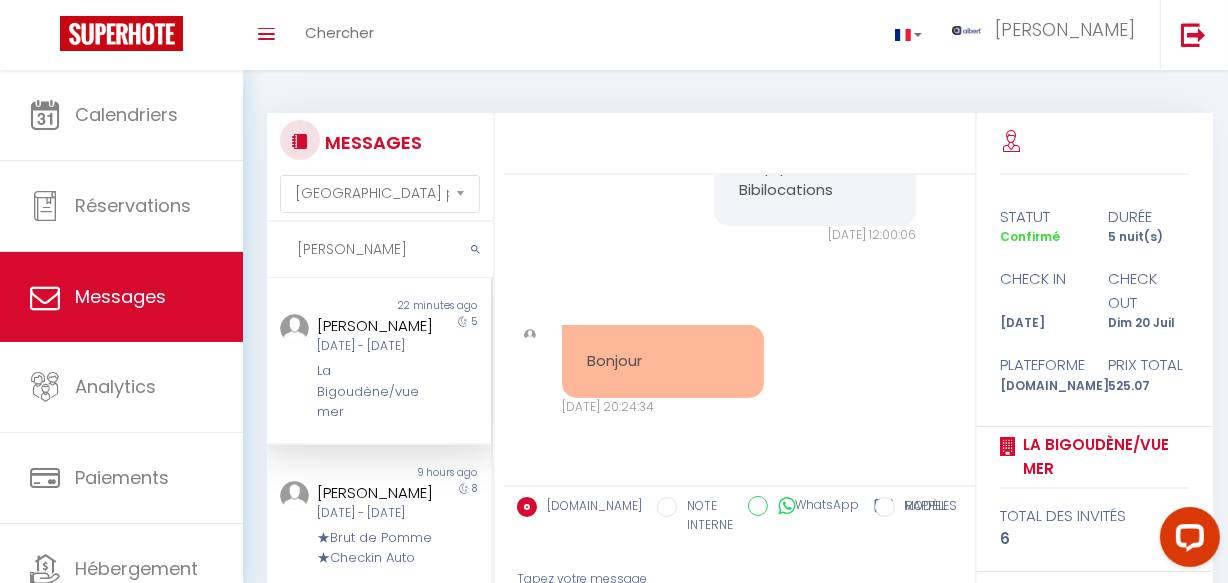scroll, scrollTop: 4672, scrollLeft: 0, axis: vertical 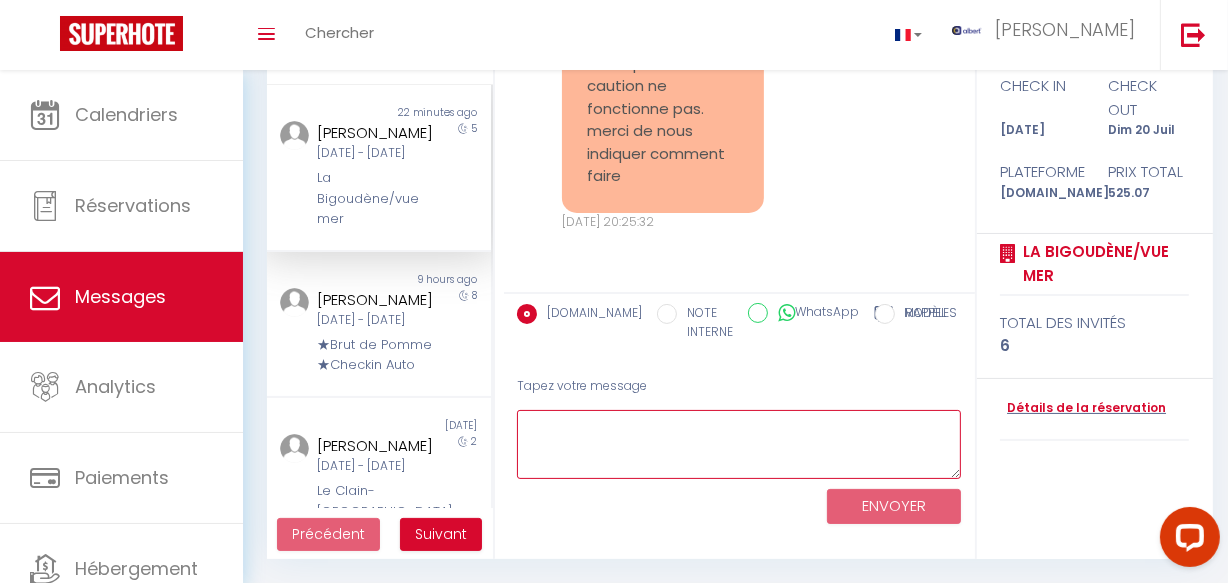 click at bounding box center (739, 444) 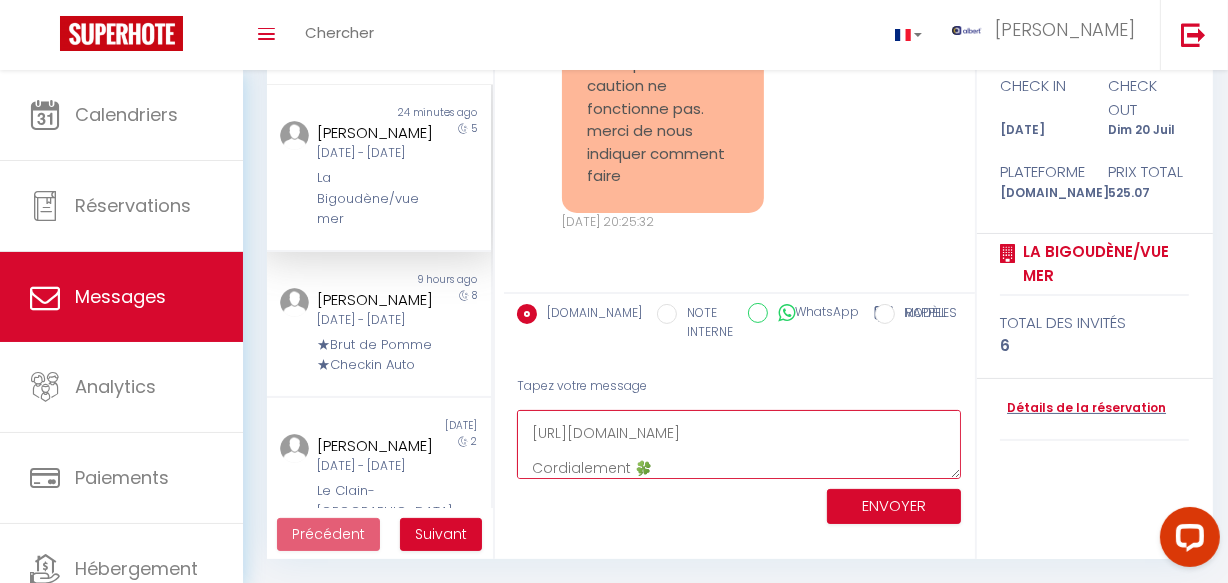 scroll, scrollTop: 0, scrollLeft: 0, axis: both 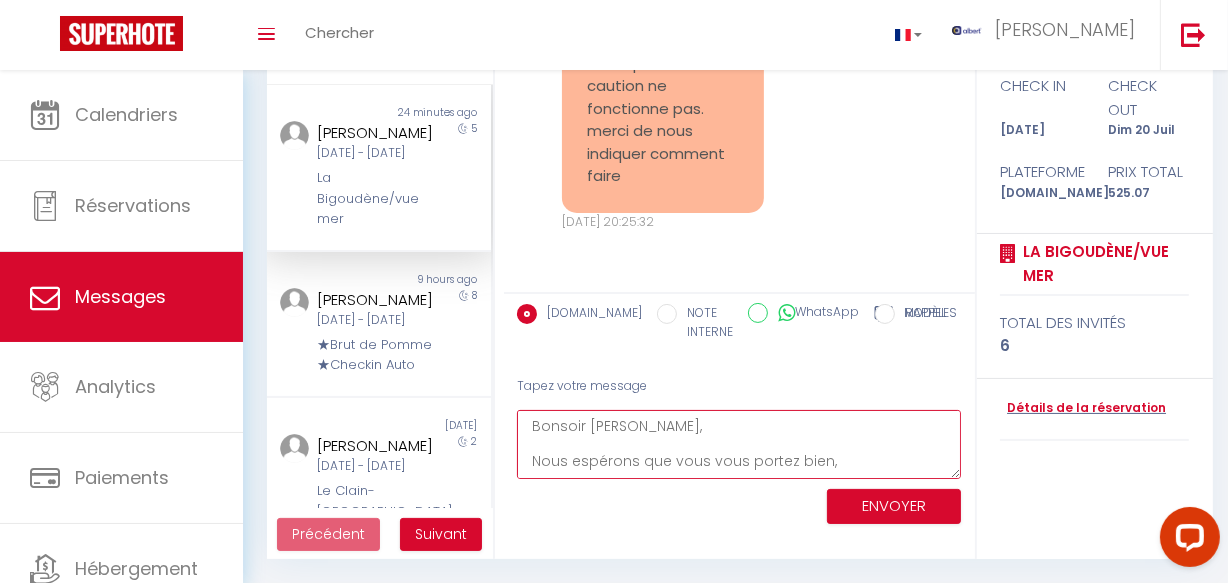 click on "Bonsoir Patrice,
Nous espérons que vous vous portez bien,
Le lien fonctionne parfaitement de notre côté, nous vous recommandons de le copier et le coller sur un nouveau navigateur :
https://superhote.com/applink/p/tP1YwMzI
Cordialement 🍀" at bounding box center (739, 444) 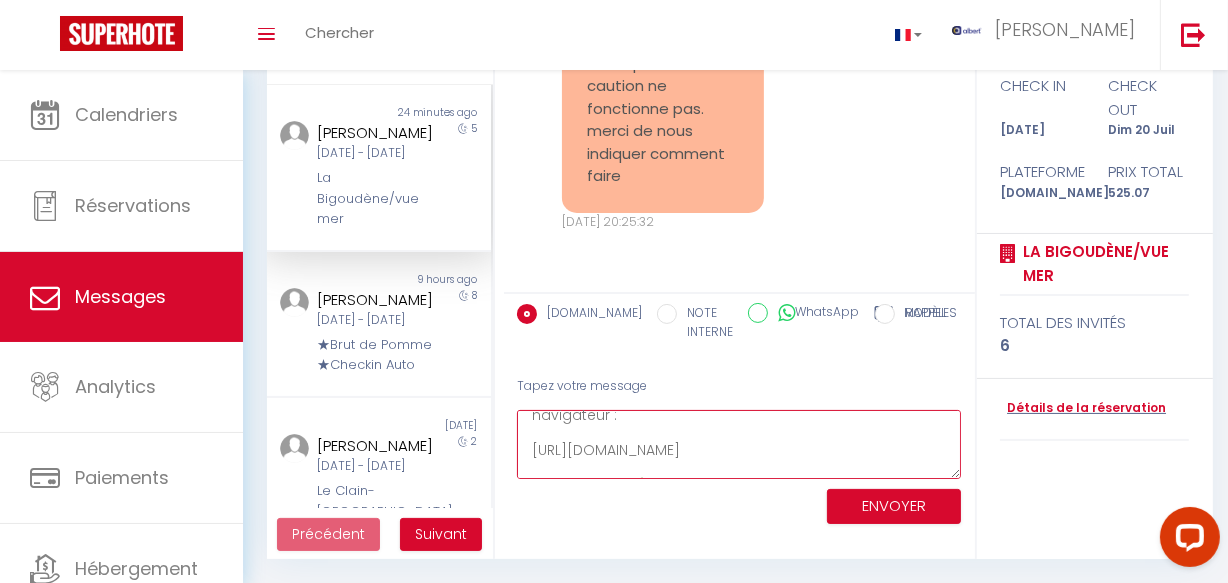 scroll, scrollTop: 133, scrollLeft: 0, axis: vertical 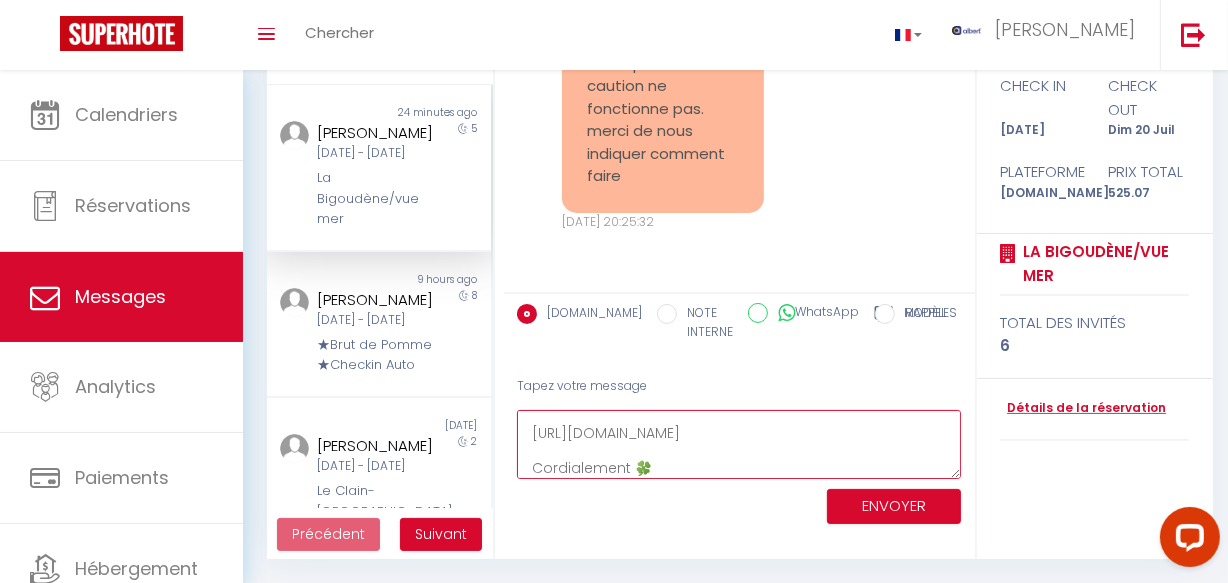 type on "Bonsoir Patrice,
Nous espérons que vous vous portez bien,
Le lien fonctionne parfaitement de notre côté, nous vous recommandons de le copier et le coller sur un nouveau navigateur :
https://superhote.com/applink/p/tP1YwMzI
Cordialement 🍀" 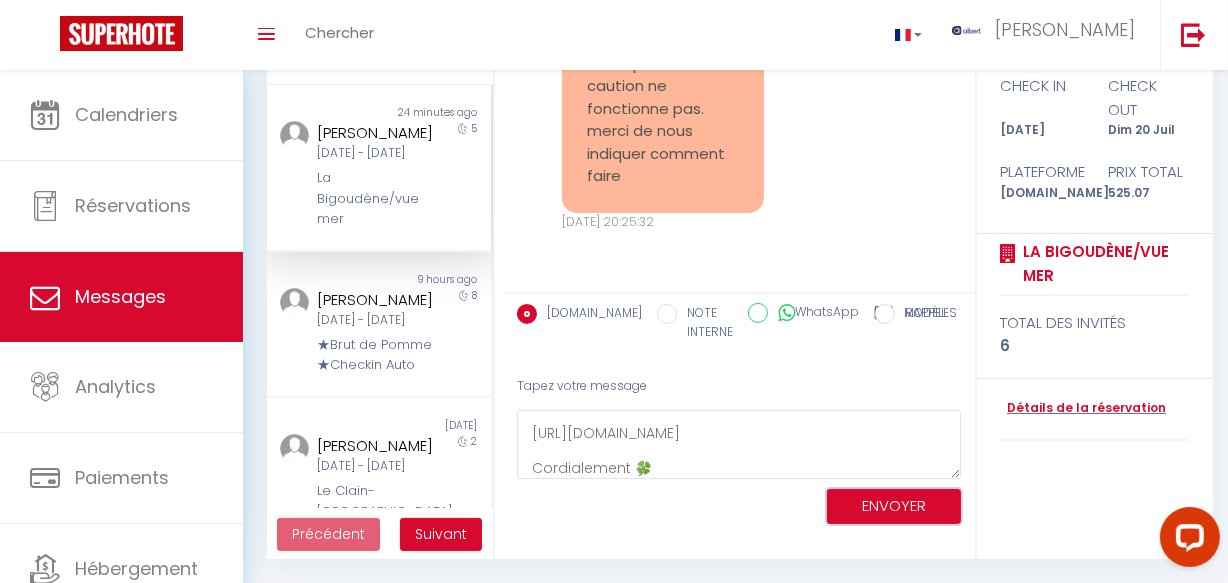 click on "ENVOYER" at bounding box center (894, 506) 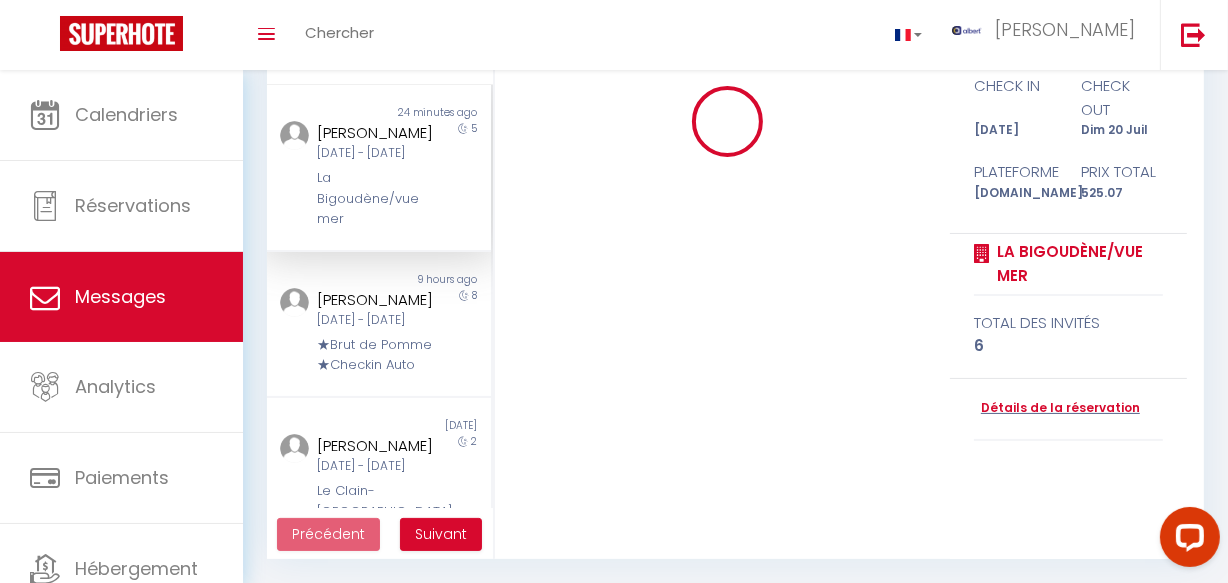 type 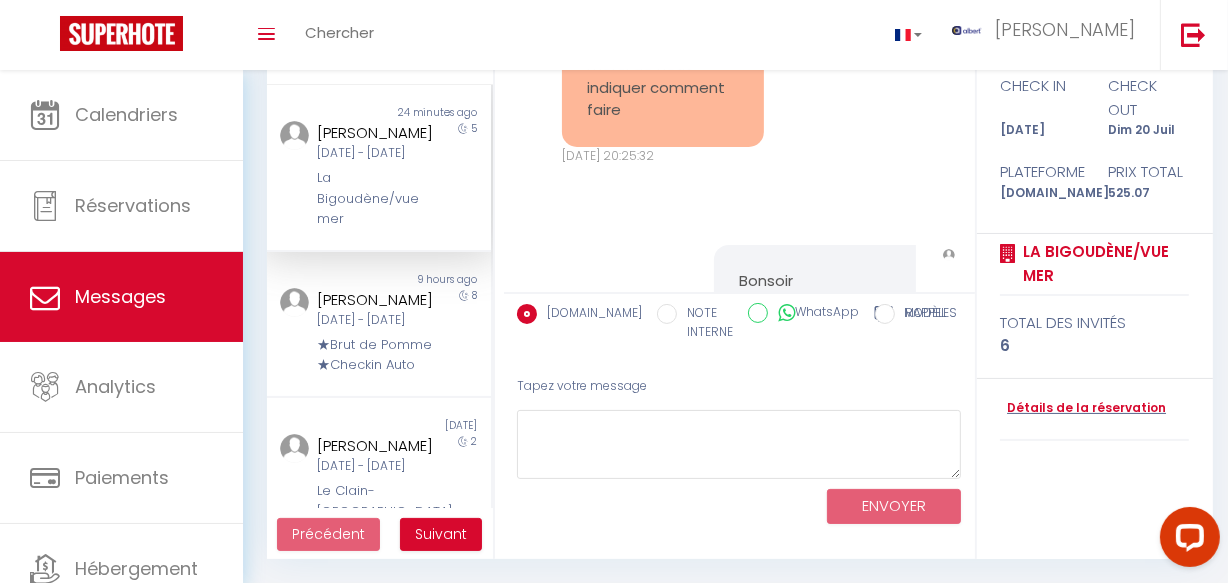 scroll, scrollTop: 5271, scrollLeft: 0, axis: vertical 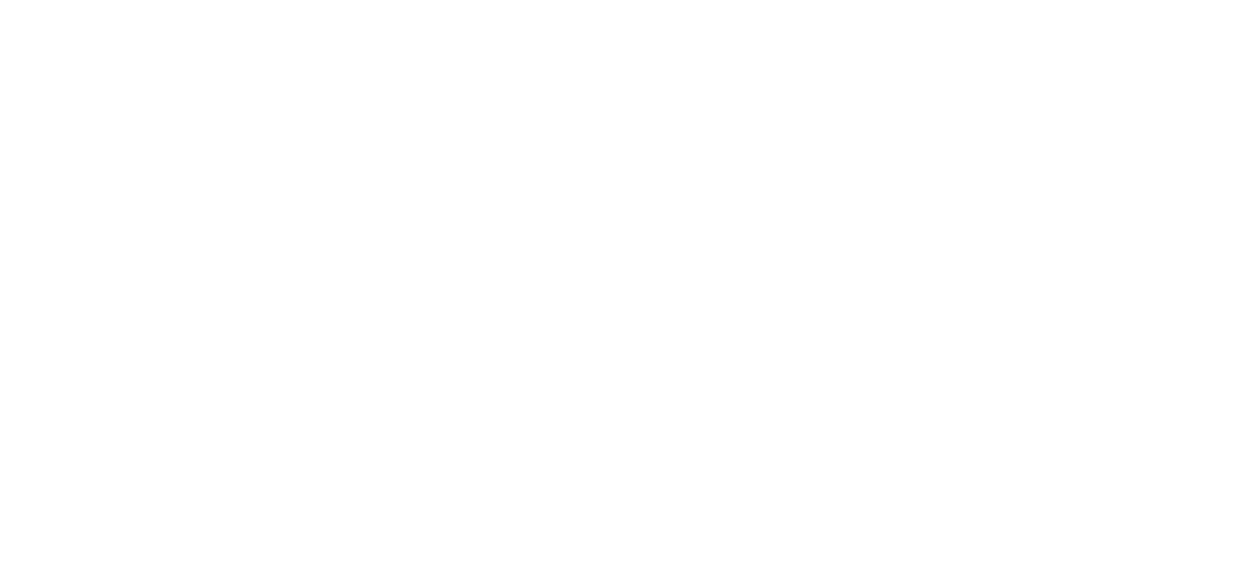 select on "message" 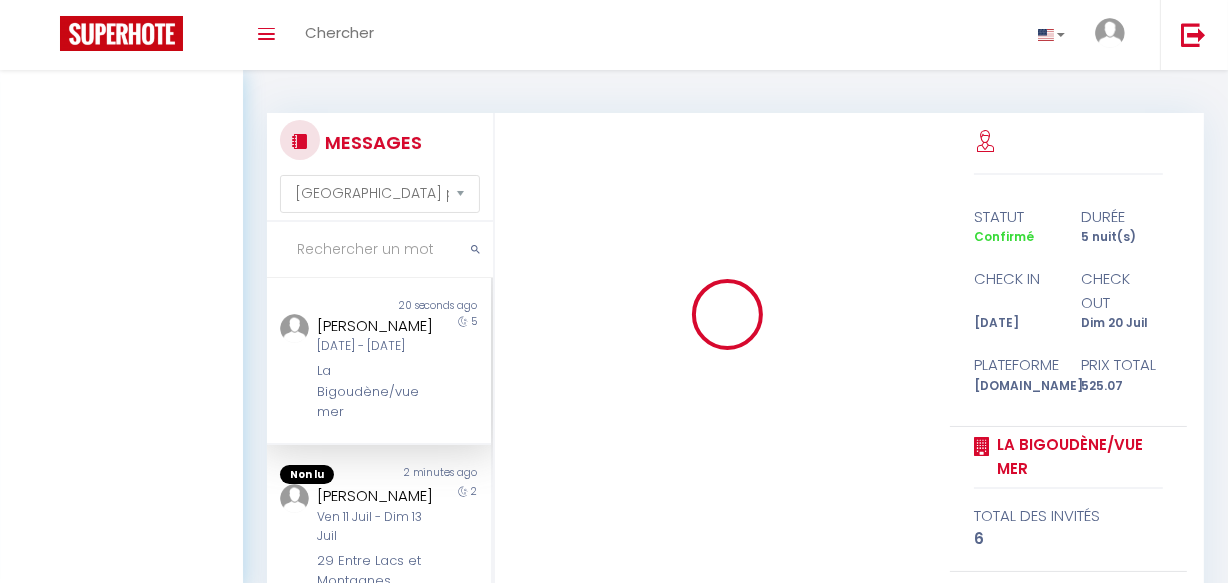 scroll, scrollTop: 193, scrollLeft: 0, axis: vertical 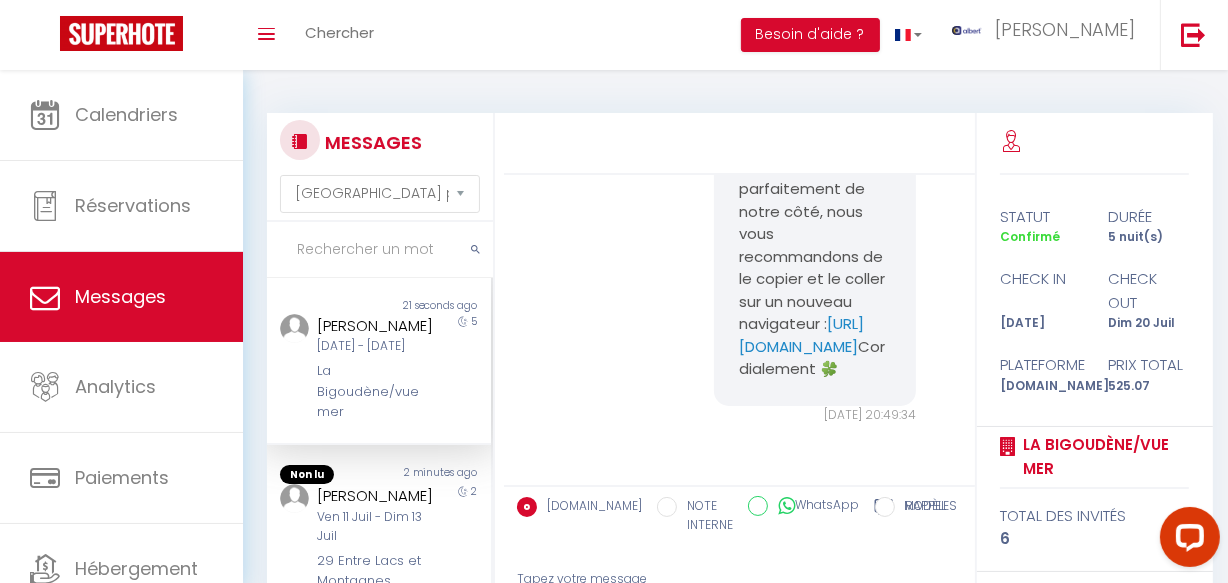 click at bounding box center [380, 250] 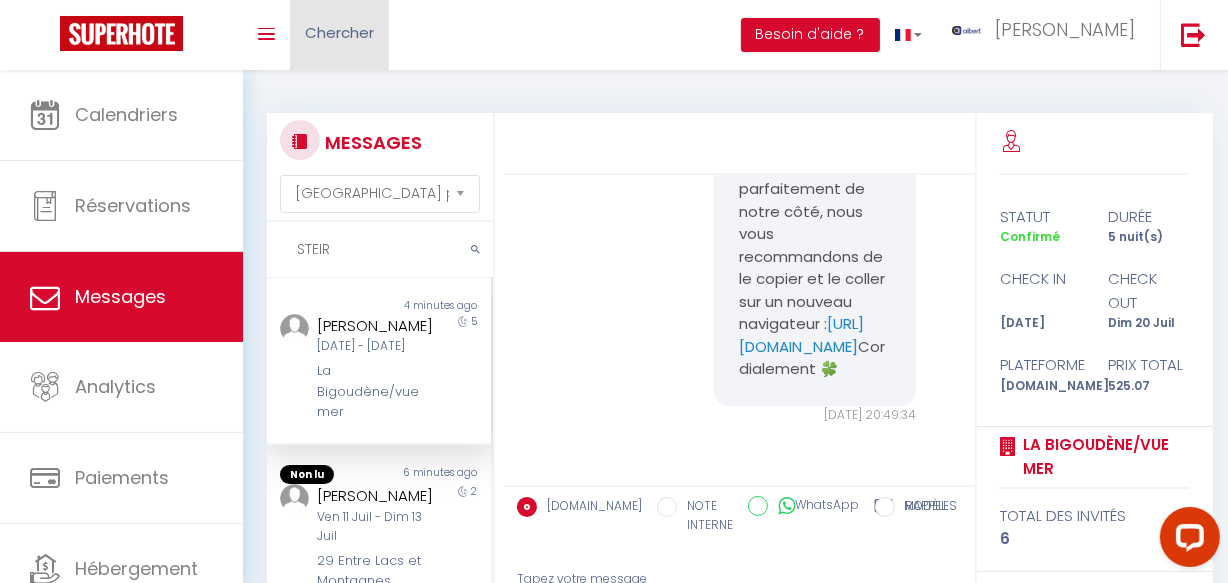 type on "STEIR" 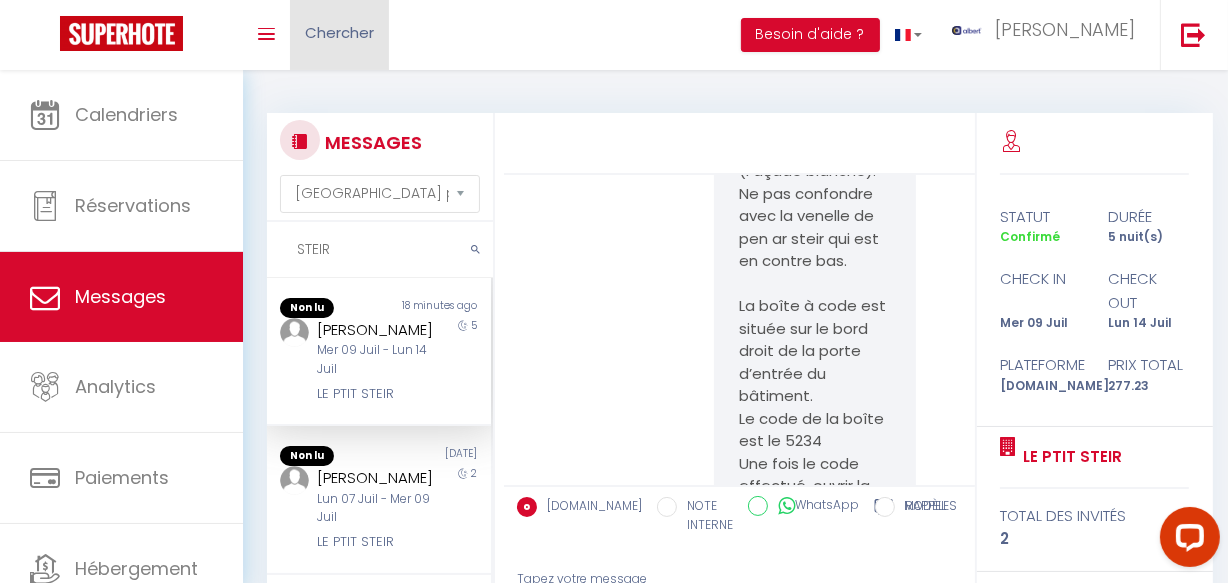 scroll, scrollTop: 10840, scrollLeft: 0, axis: vertical 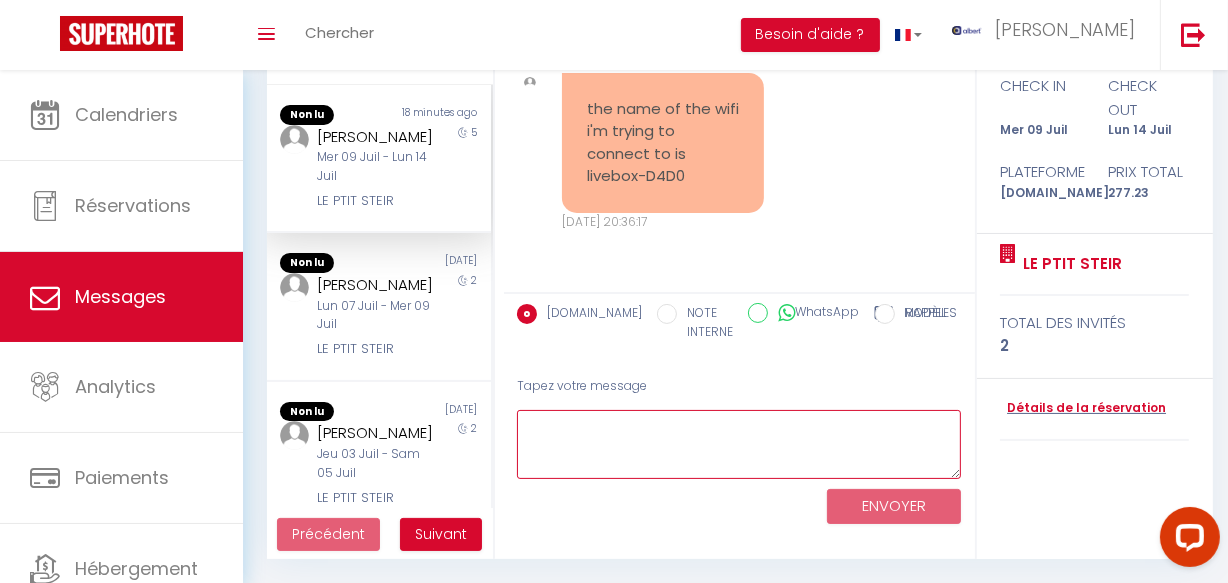 click at bounding box center (739, 444) 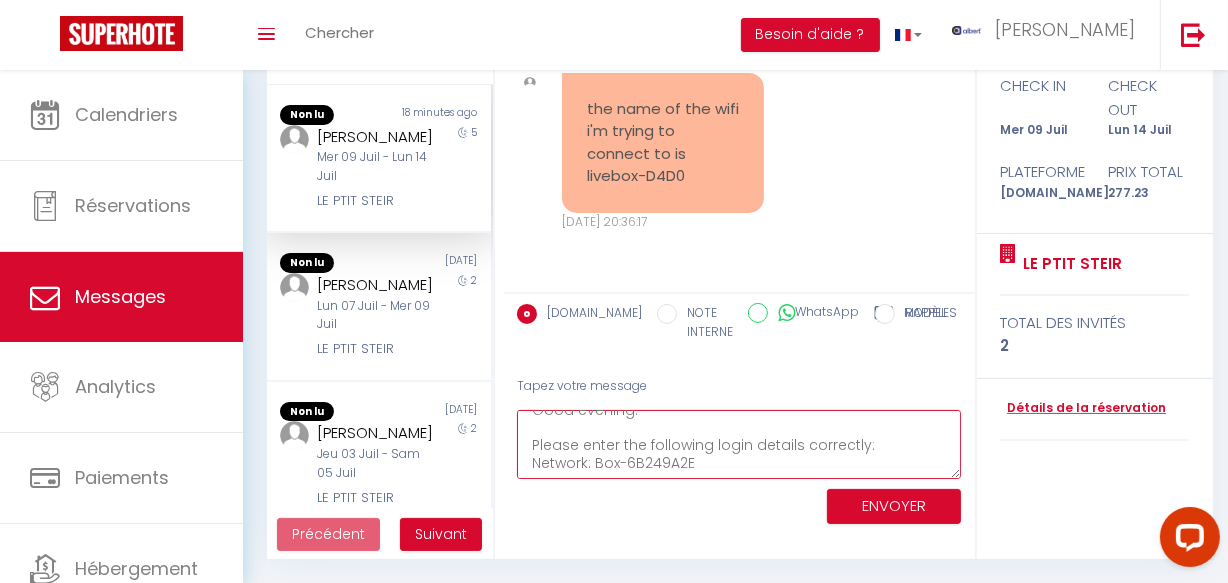 scroll, scrollTop: 0, scrollLeft: 0, axis: both 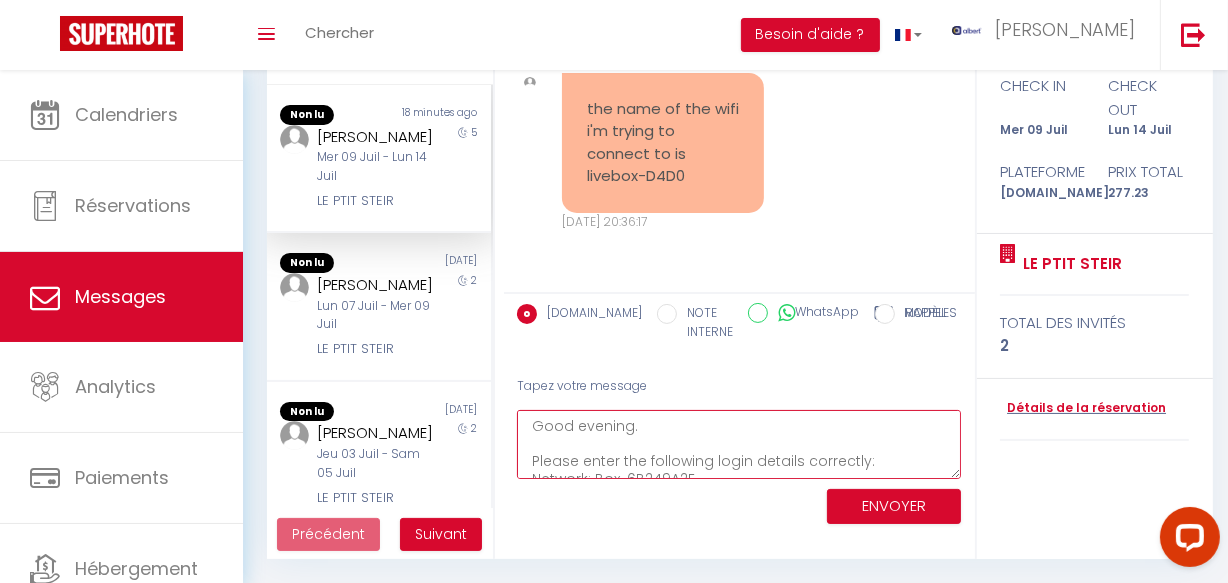 click on "Good evening.
Please enter the following login details correctly:
Network: Box-6B249A2E
Password: 7117CF6E6F4D475C5E7CED15ADDF64" at bounding box center [739, 444] 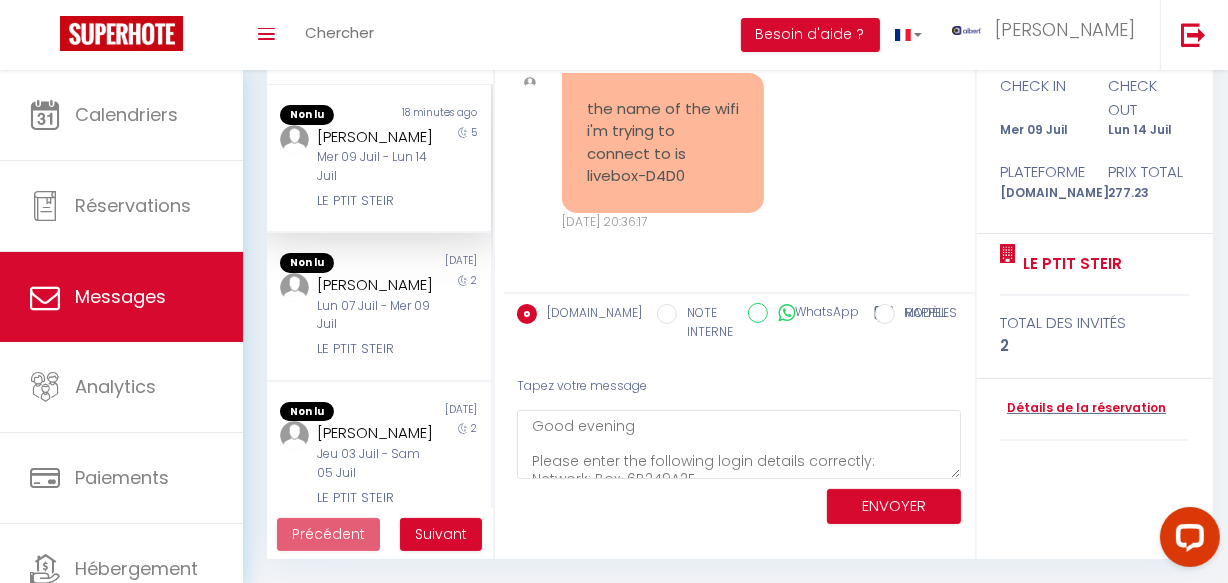 click on "Kuroda Sayuri" at bounding box center (375, 137) 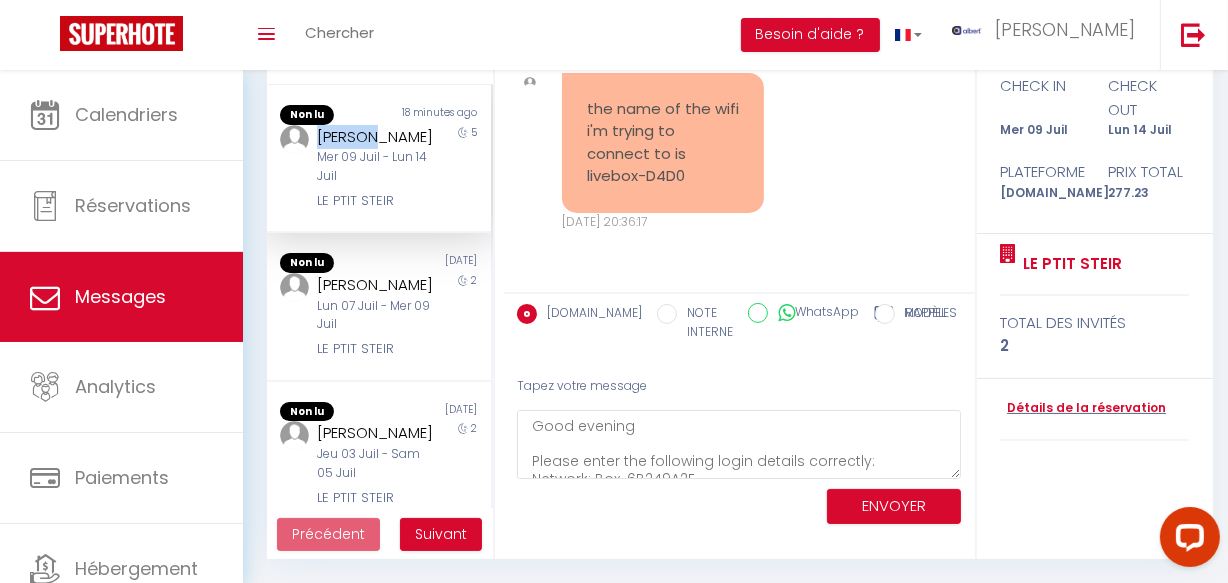 copy on "Kuroda" 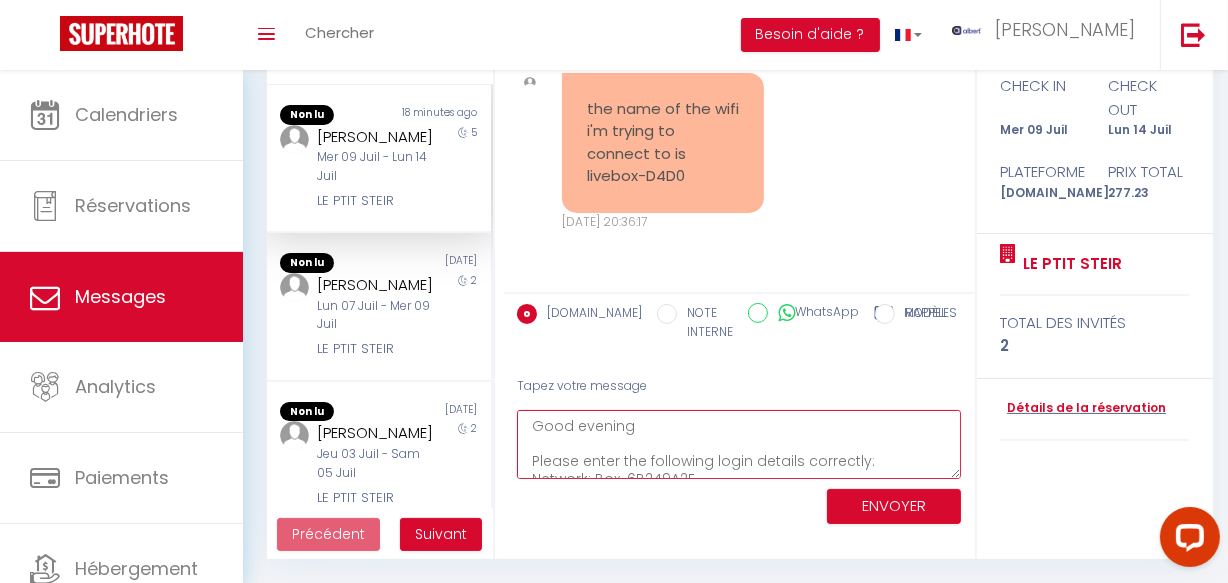 click on "Good evening
Please enter the following login details correctly:
Network: Box-6B249A2E
Password: 7117CF6E6F4D475C5E7CED15ADDF64" at bounding box center (739, 444) 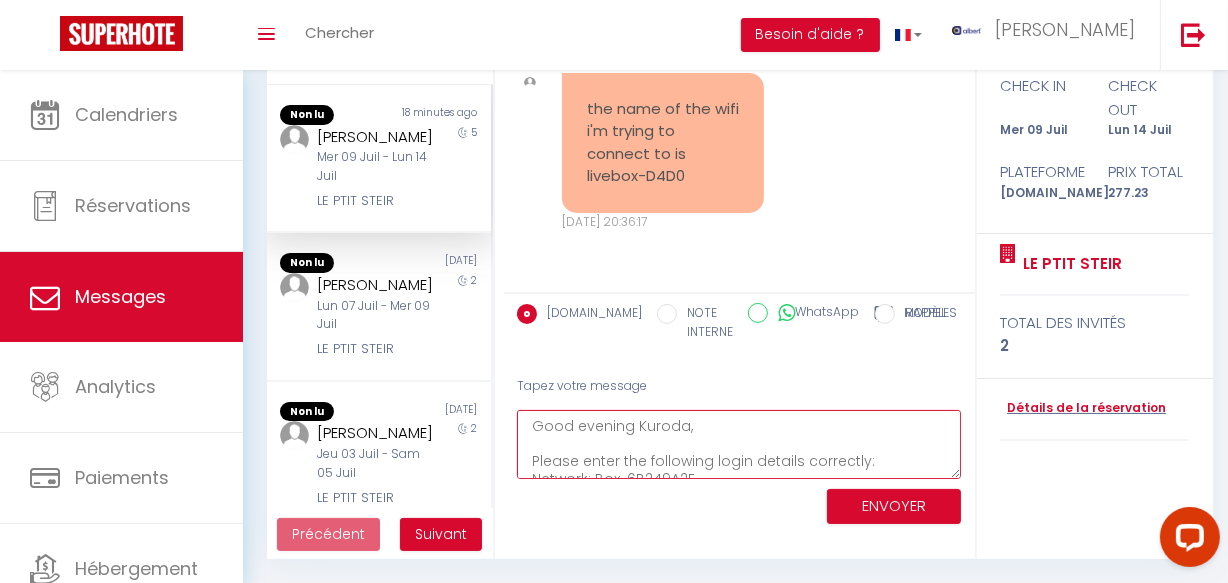 scroll, scrollTop: 52, scrollLeft: 0, axis: vertical 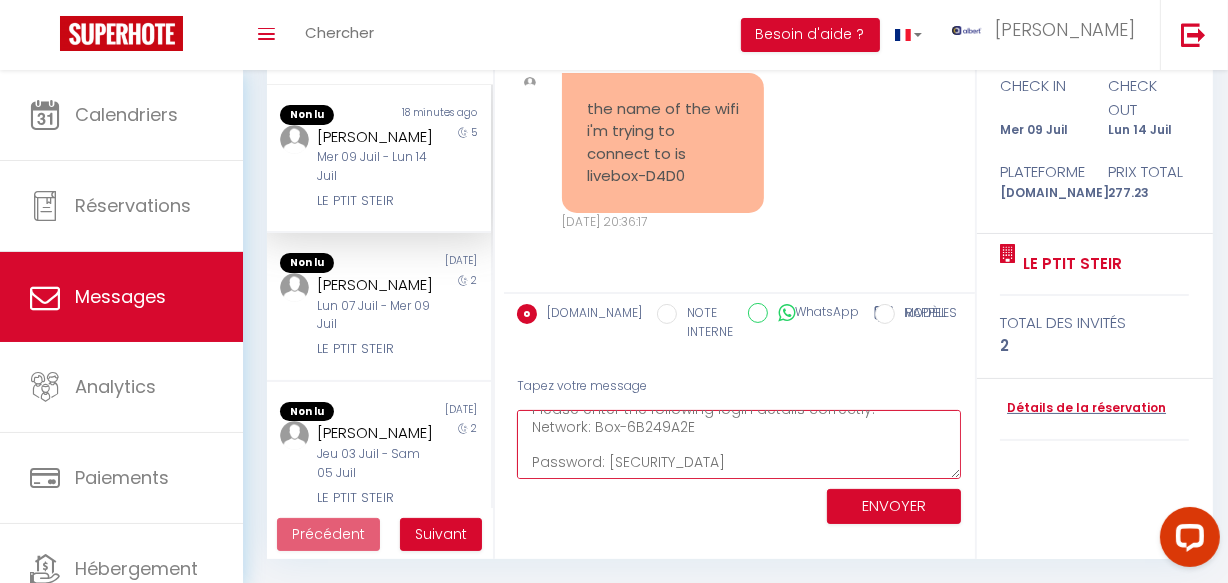 click on "Good evening Kuroda,
Please enter the following login details correctly:
Network: Box-6B249A2E
Password: 7117CF6E6F4D475C5E7CED15ADDF64" at bounding box center [739, 444] 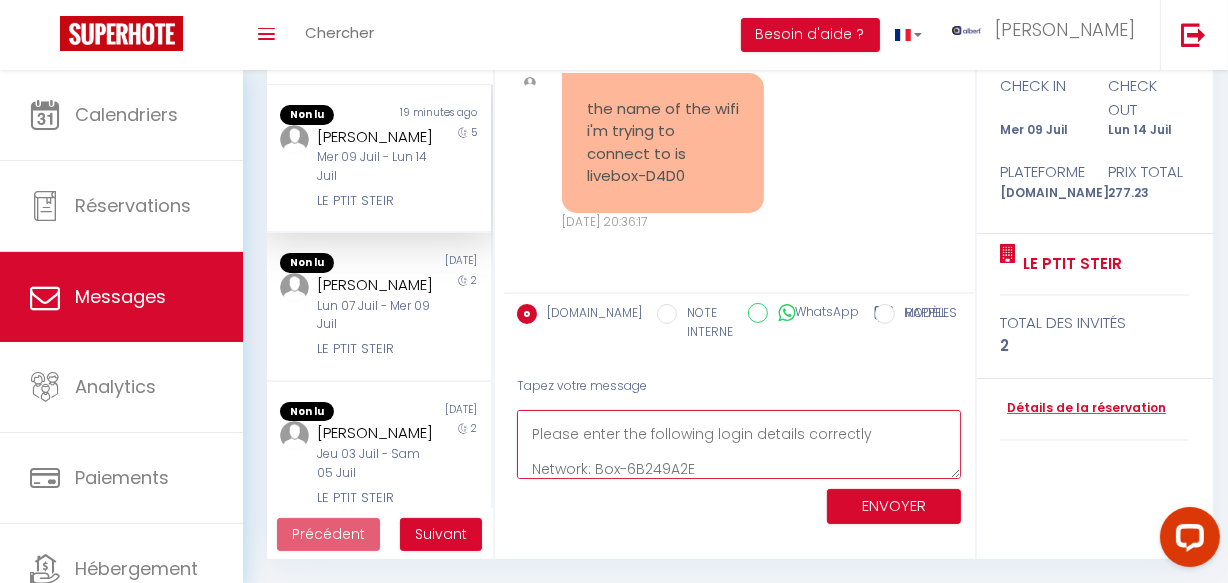 scroll, scrollTop: 0, scrollLeft: 0, axis: both 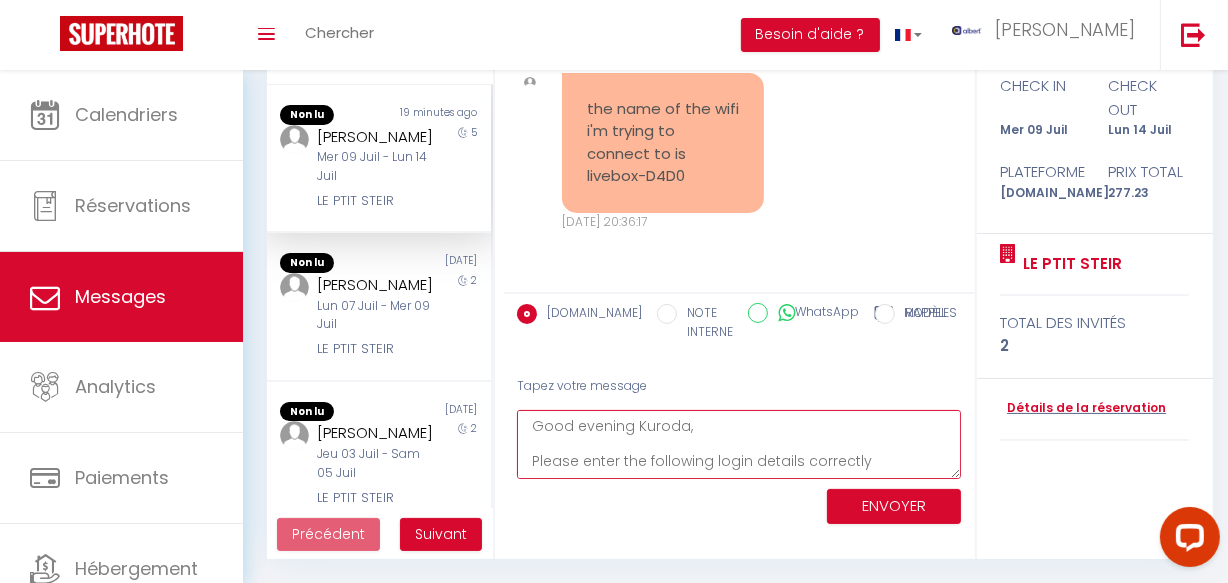 click on "Good evening Kuroda,
Please enter the following login details correctly
Network: Box-6B249A2E
Password: 7117CF6E6F4D475C5E7CED15ADDF64" at bounding box center [739, 444] 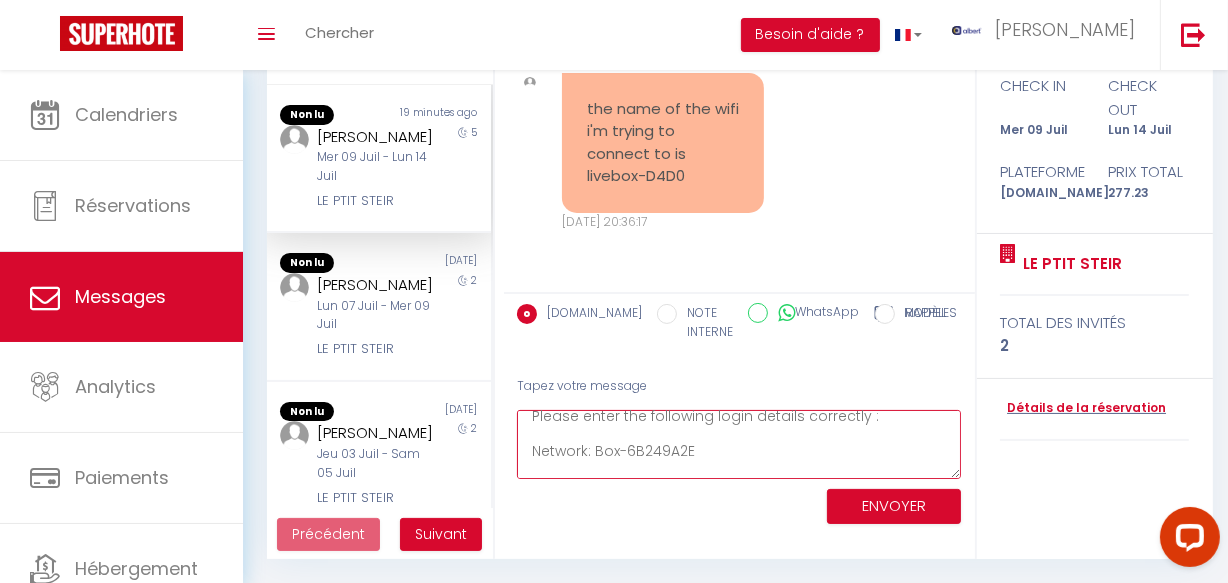 scroll, scrollTop: 70, scrollLeft: 0, axis: vertical 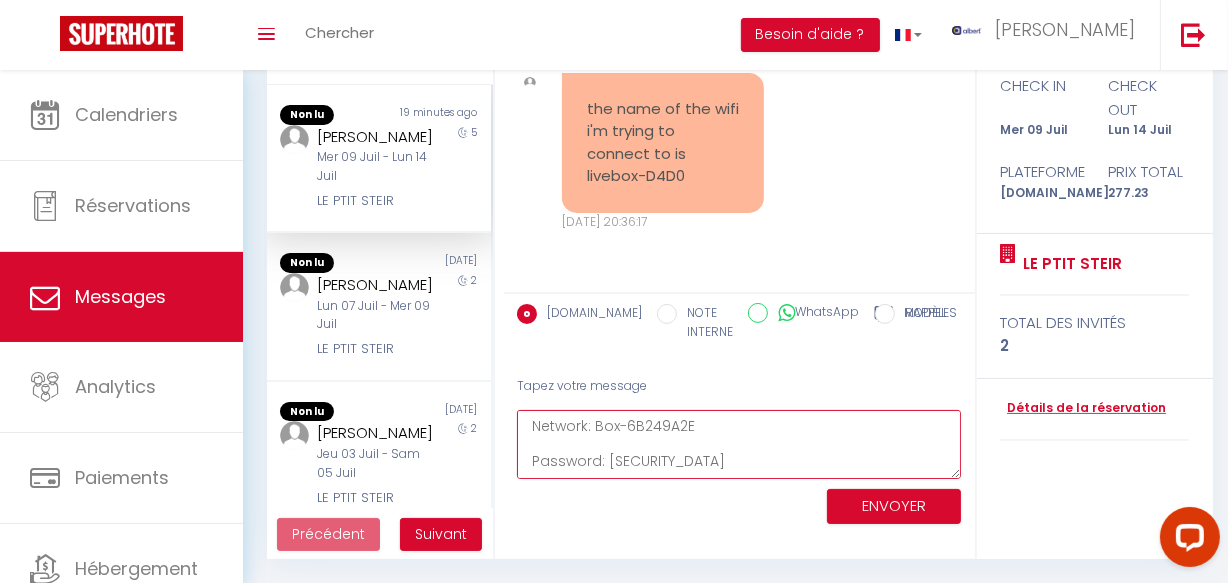 type on "Good evening Kuroda,
Please enter the following login details correctly :
Network: Box-6B249A2E
Password: 7117CF6E6F4D475C5E7CED15ADDF64" 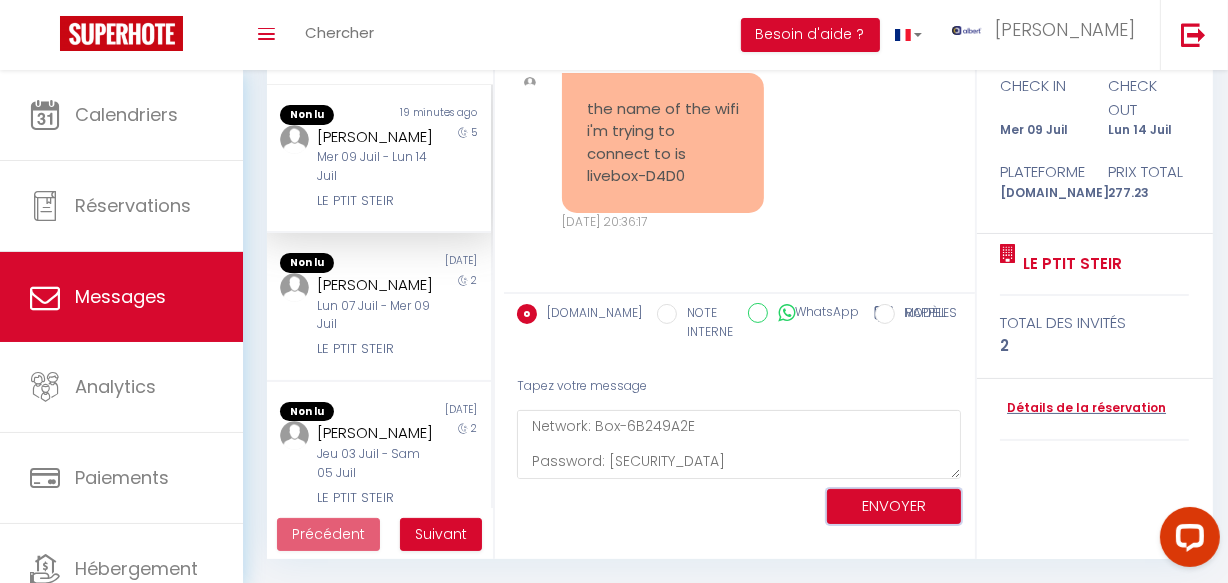 click on "ENVOYER" at bounding box center [894, 506] 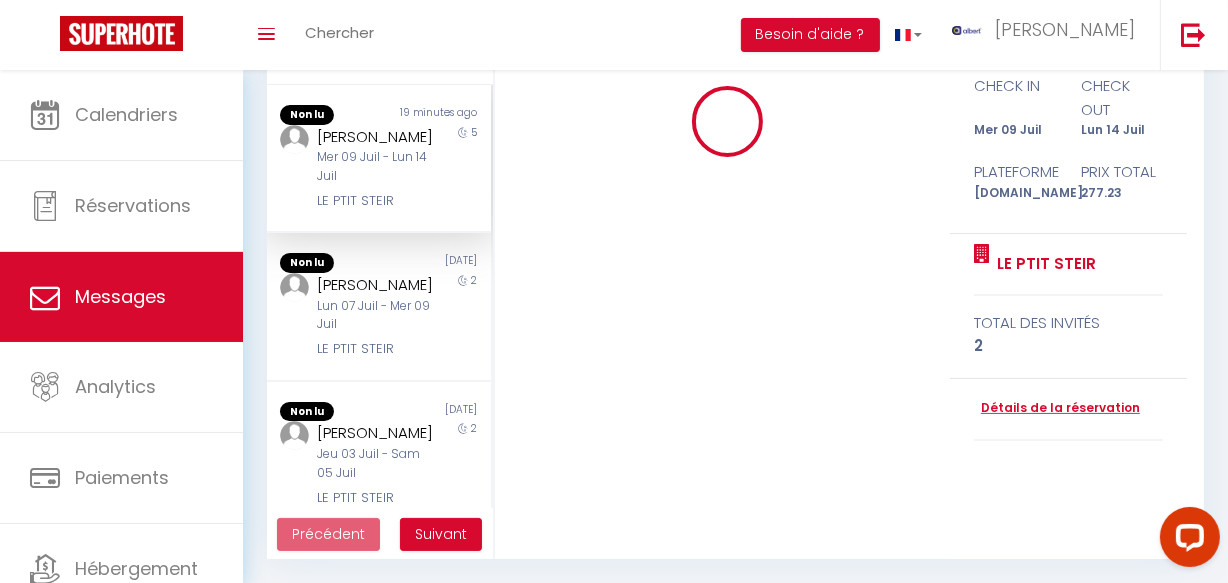 type 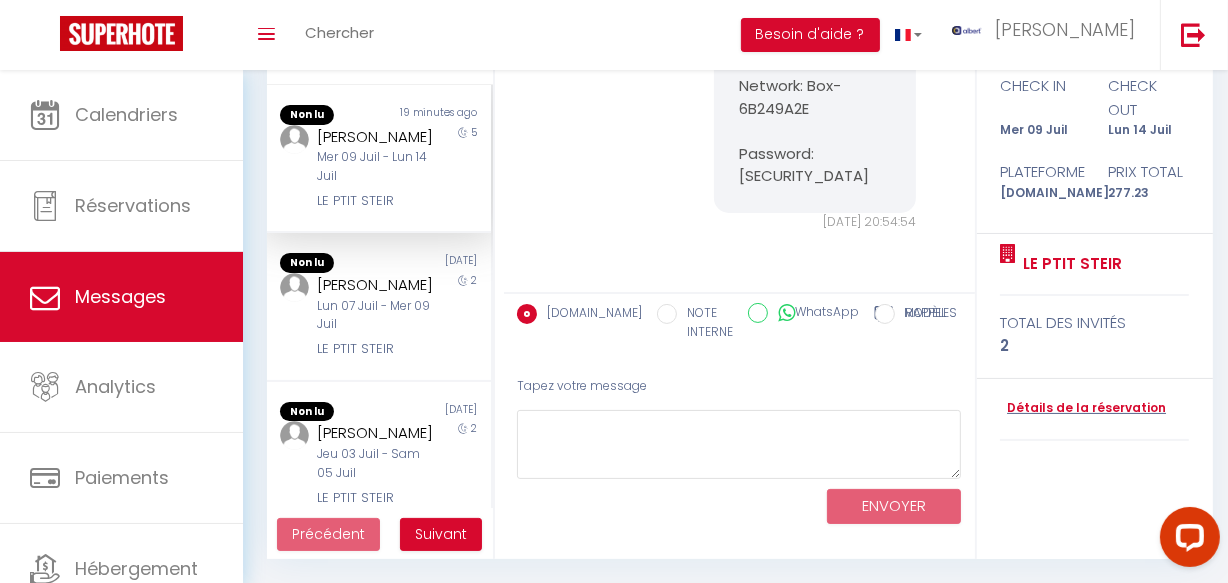 scroll, scrollTop: 11280, scrollLeft: 0, axis: vertical 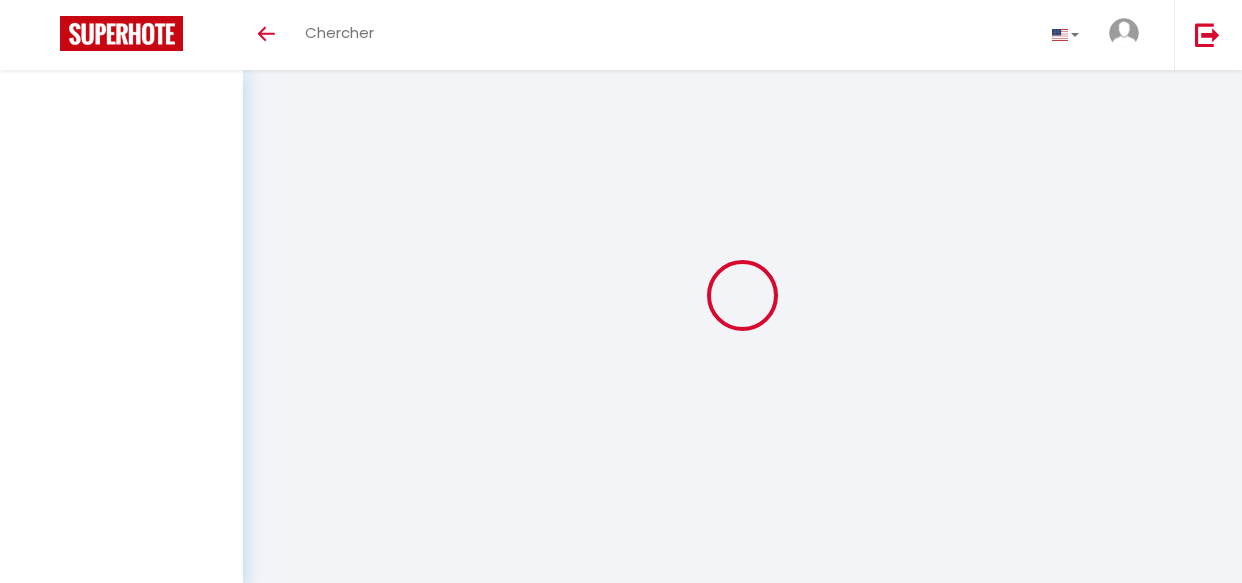 select on "message" 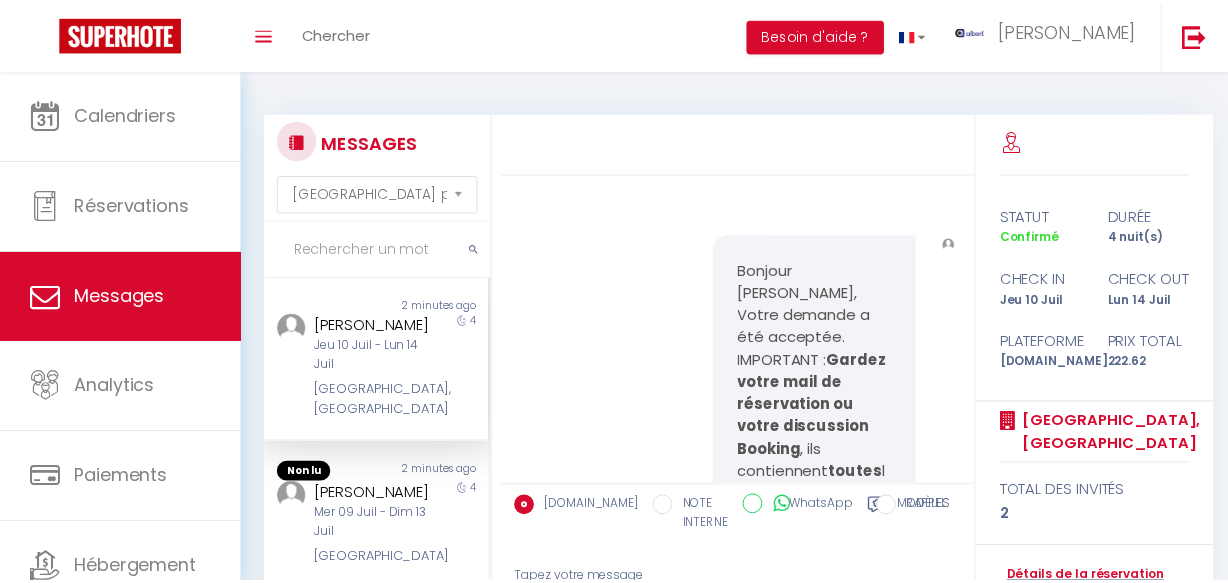 scroll, scrollTop: 70, scrollLeft: 0, axis: vertical 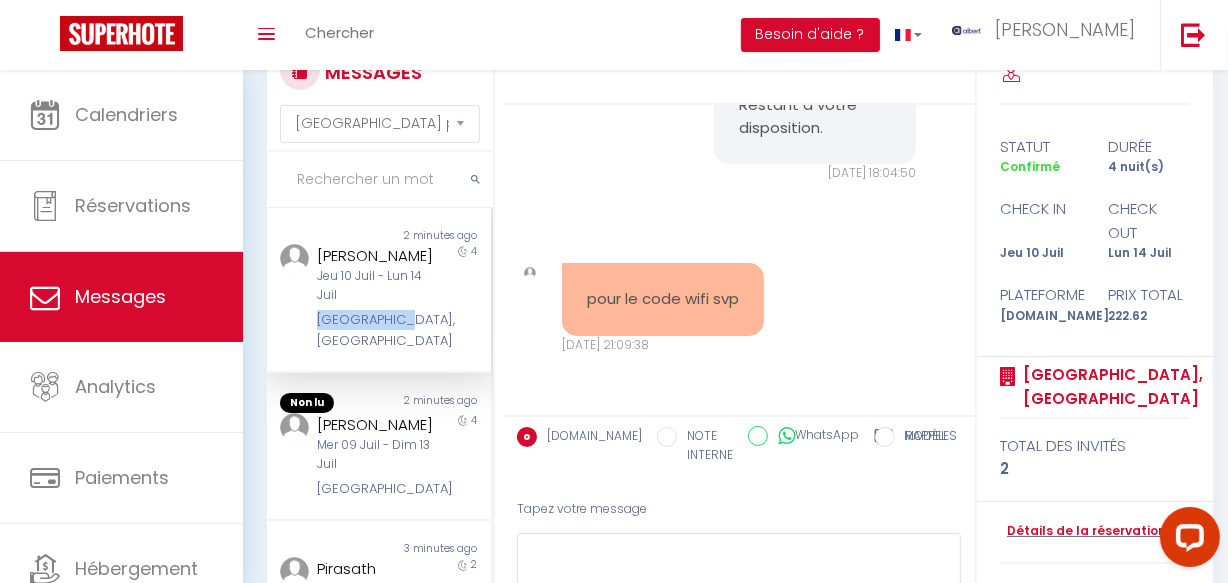copy on "[GEOGRAPHIC_DATA]" 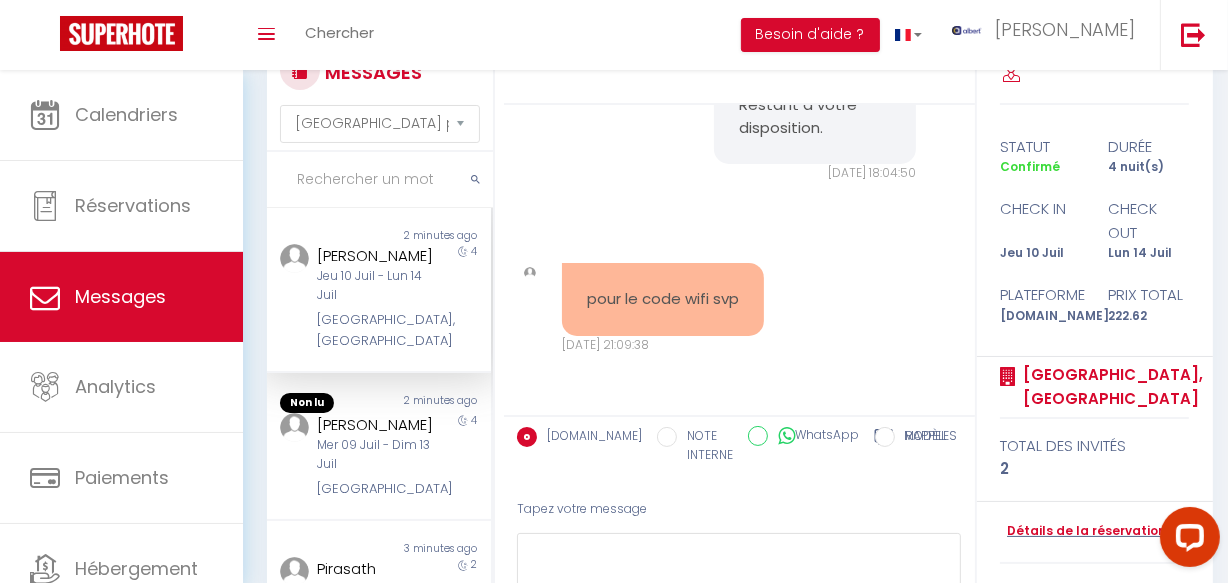 click on "Tapez votre message" at bounding box center (739, 509) 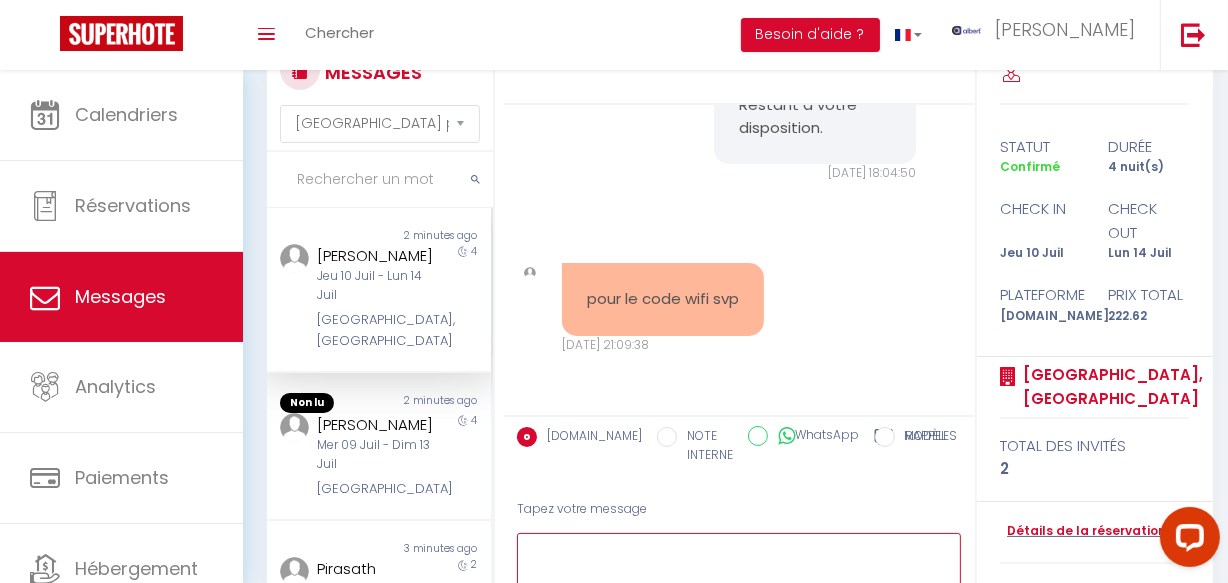 click at bounding box center [739, 567] 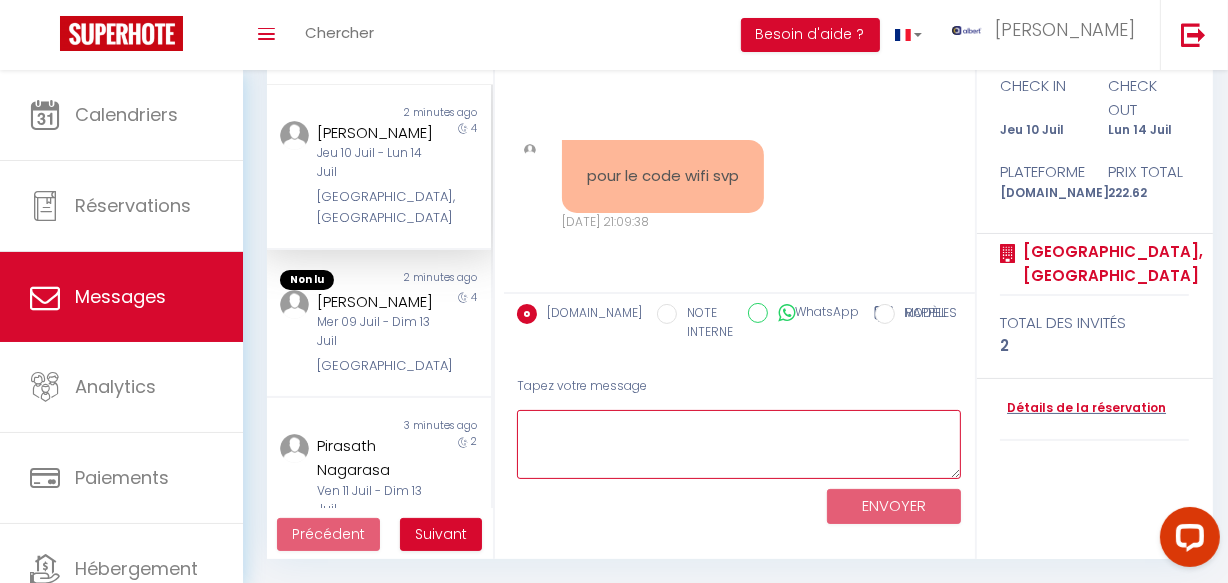 click at bounding box center (739, 444) 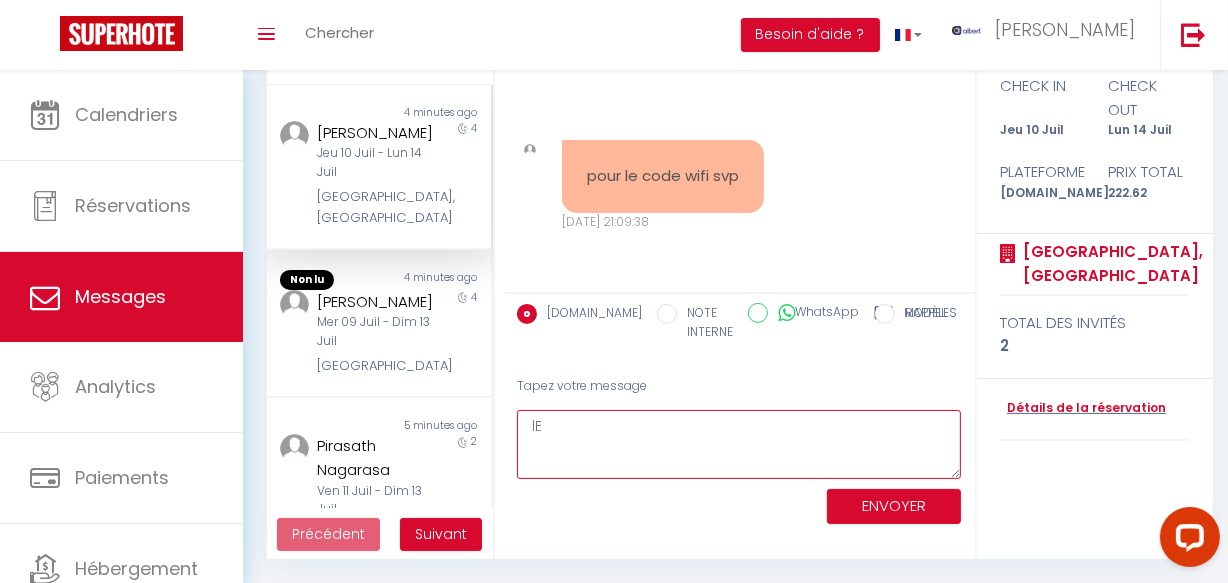 type on "l" 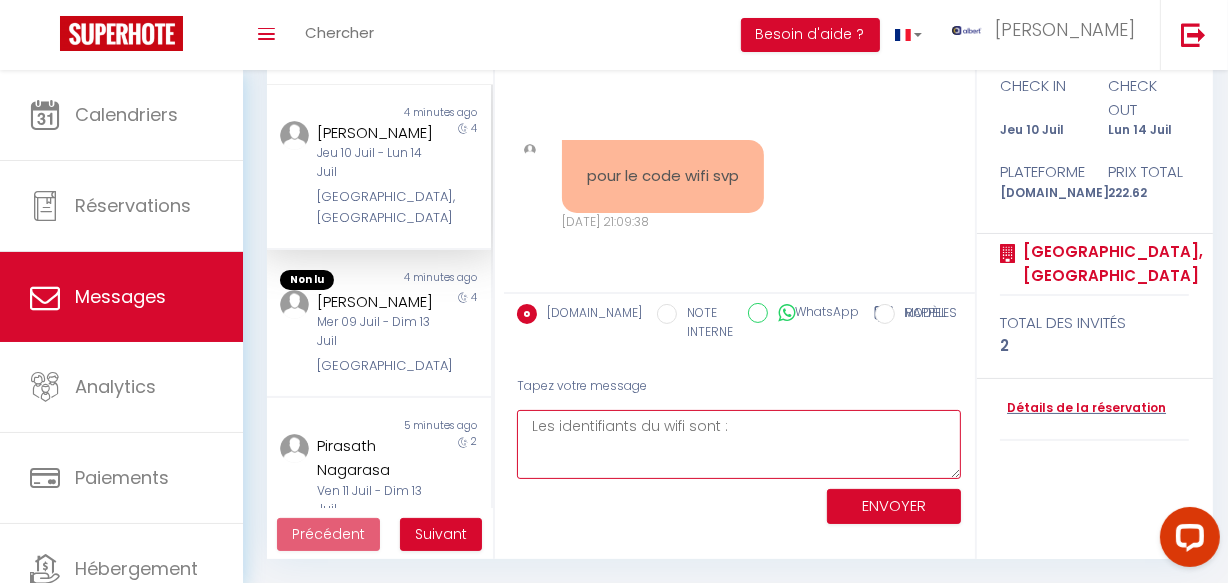 paste on "Réseau : Meteor-56D0DBDB
Mot de passe : DXXGLRPd4zNVh3XK" 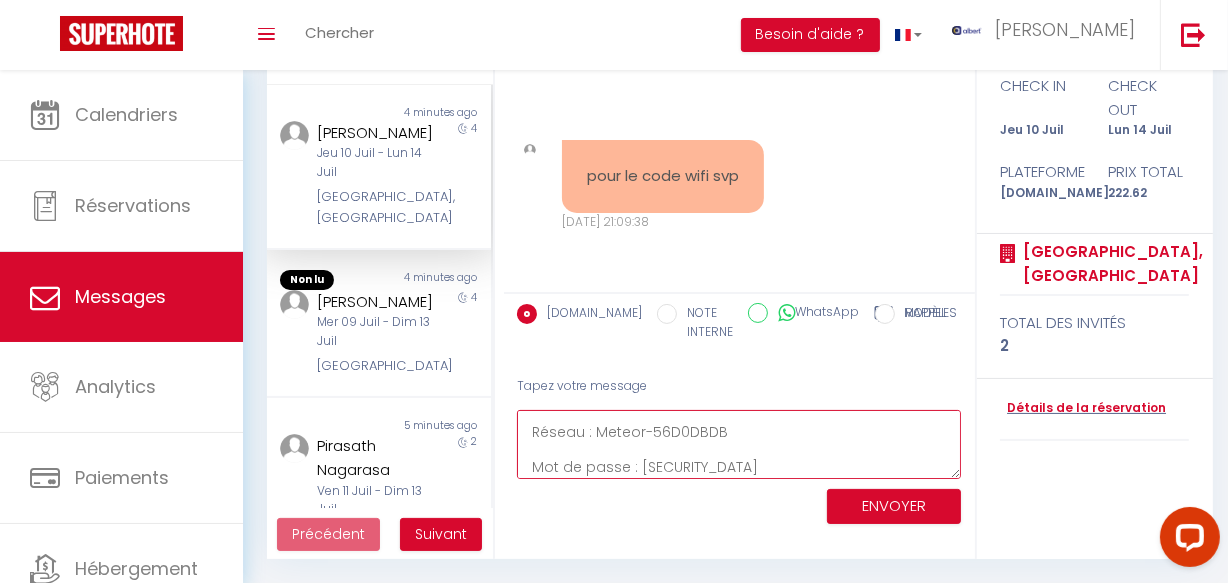scroll, scrollTop: 63, scrollLeft: 0, axis: vertical 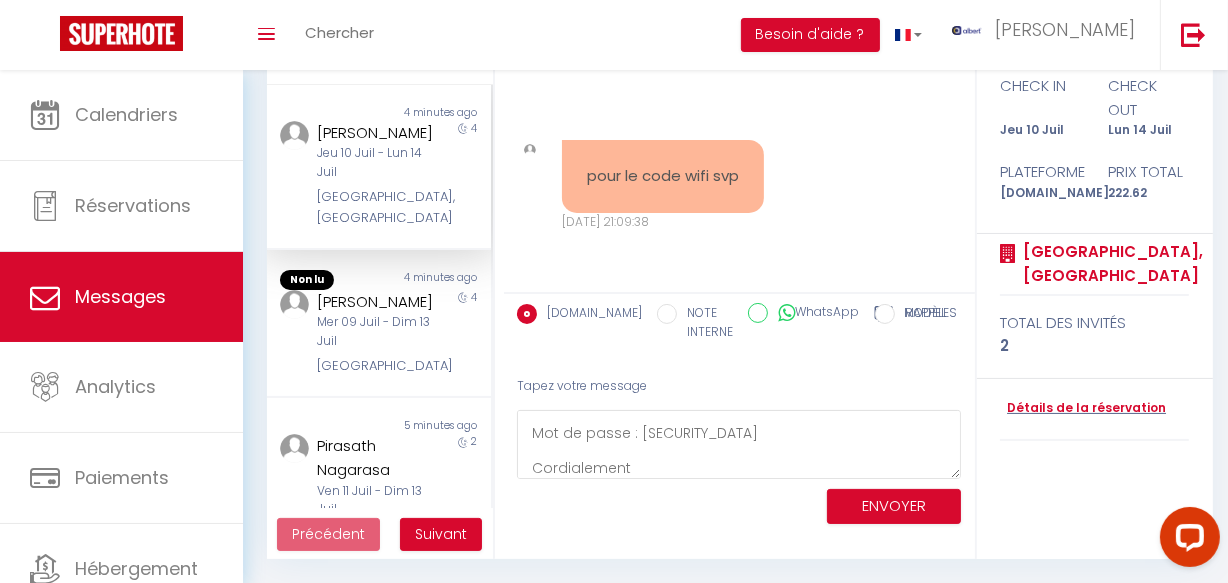 drag, startPoint x: 664, startPoint y: 463, endPoint x: 718, endPoint y: 78, distance: 388.76855 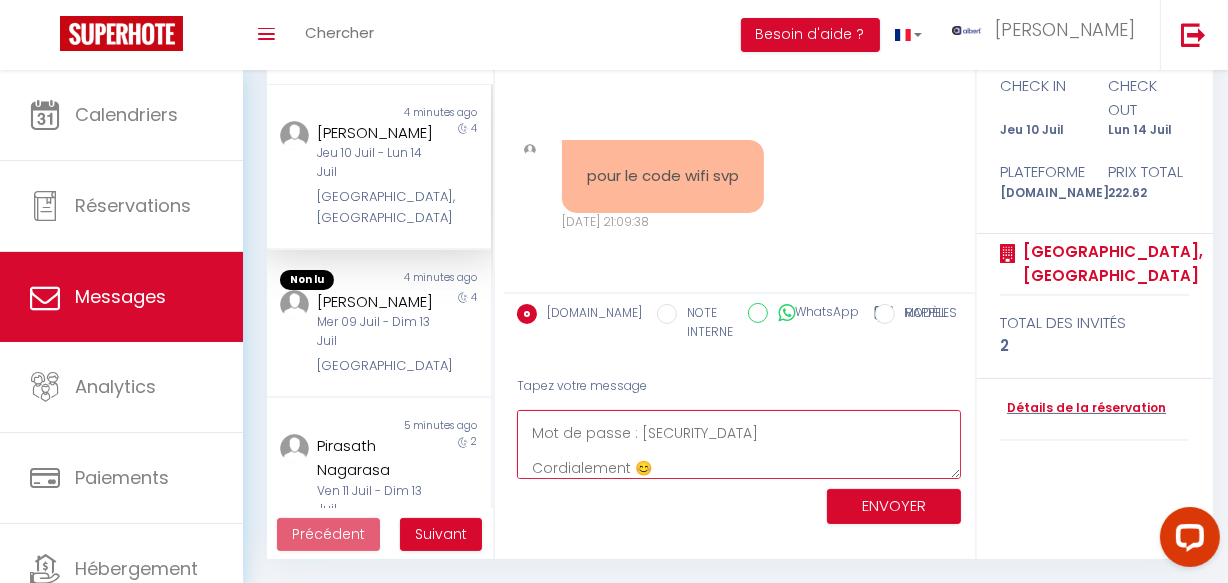 scroll, scrollTop: 0, scrollLeft: 0, axis: both 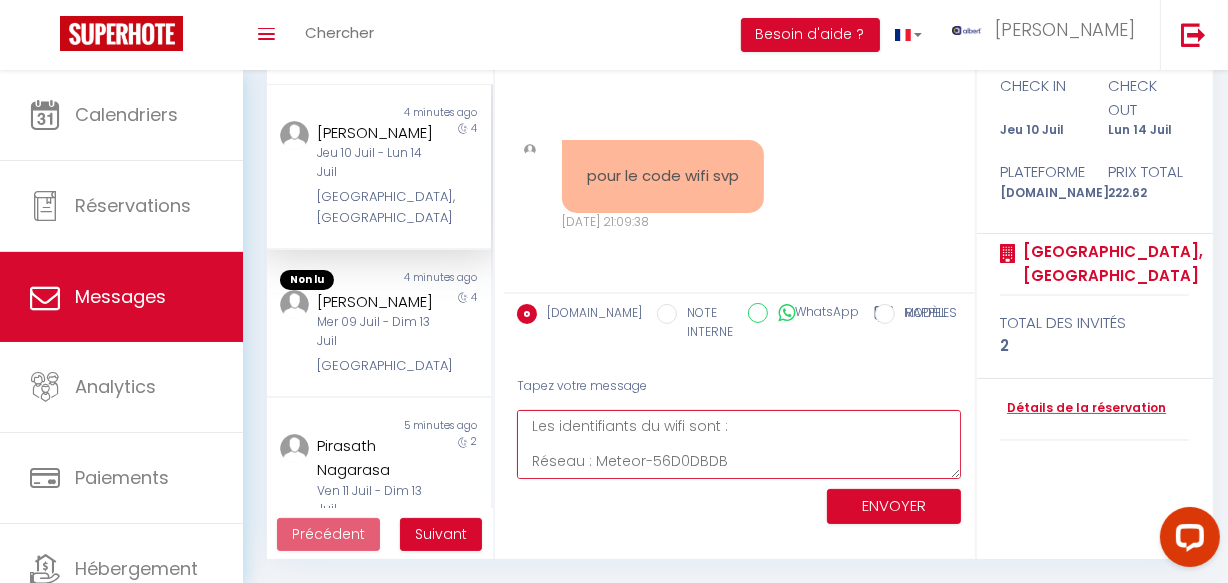 type on "Les identifiants du wifi sont :
Réseau : Meteor-56D0DBDB
Mot de passe : [SECURITY_DATA]
Cordialement 😊" 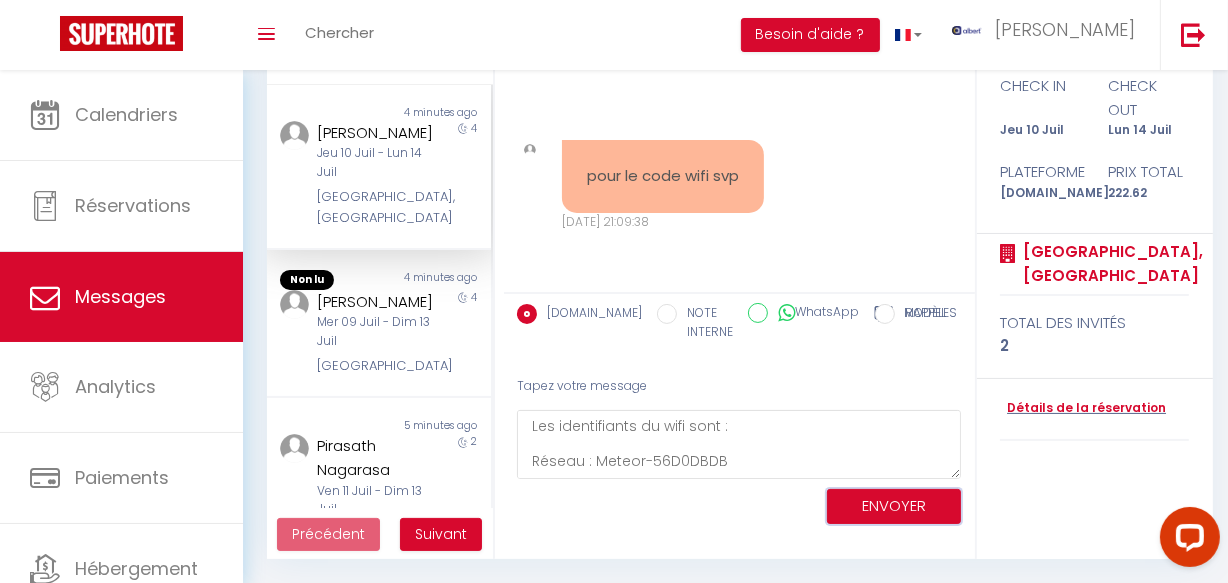 click on "ENVOYER" at bounding box center (894, 506) 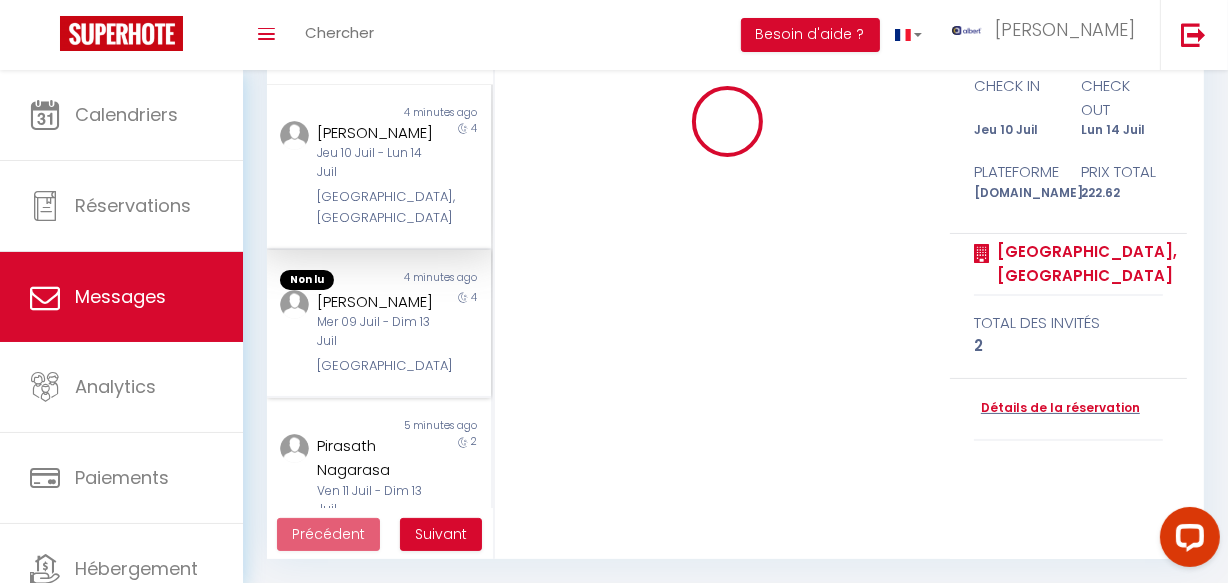 type 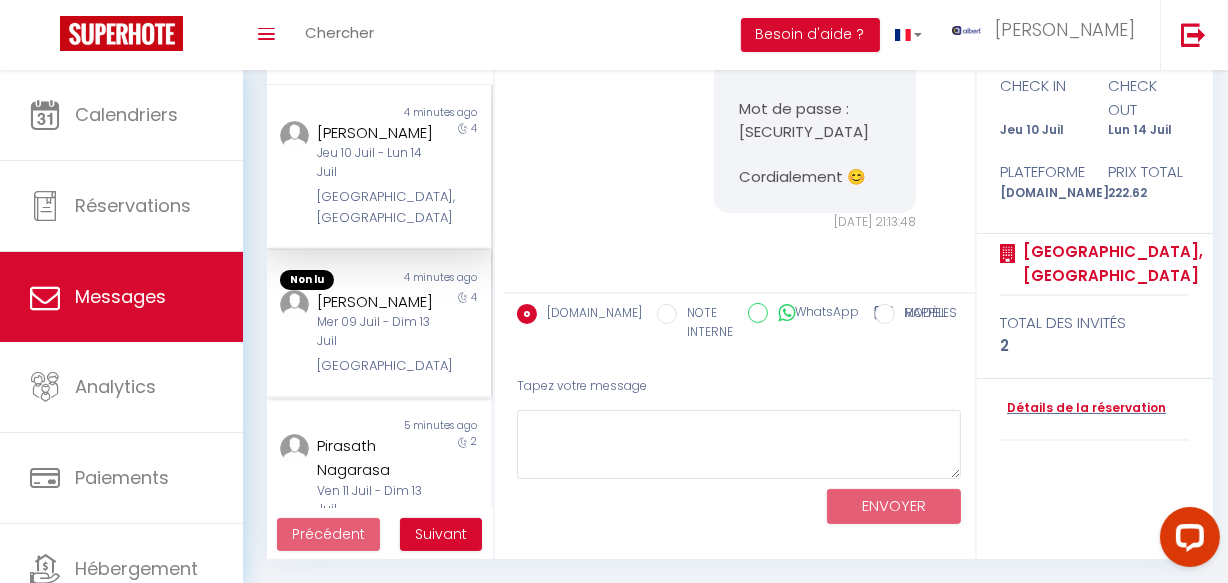 scroll, scrollTop: 8402, scrollLeft: 0, axis: vertical 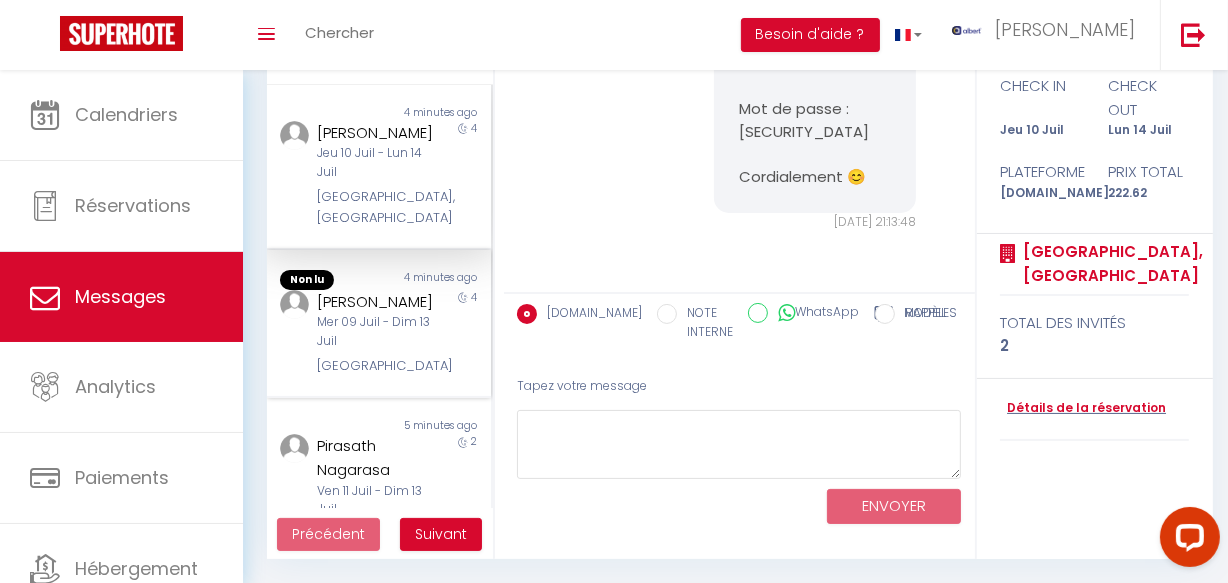 click on "Mer 09 Juil - Dim 13 Juil" at bounding box center [375, 332] 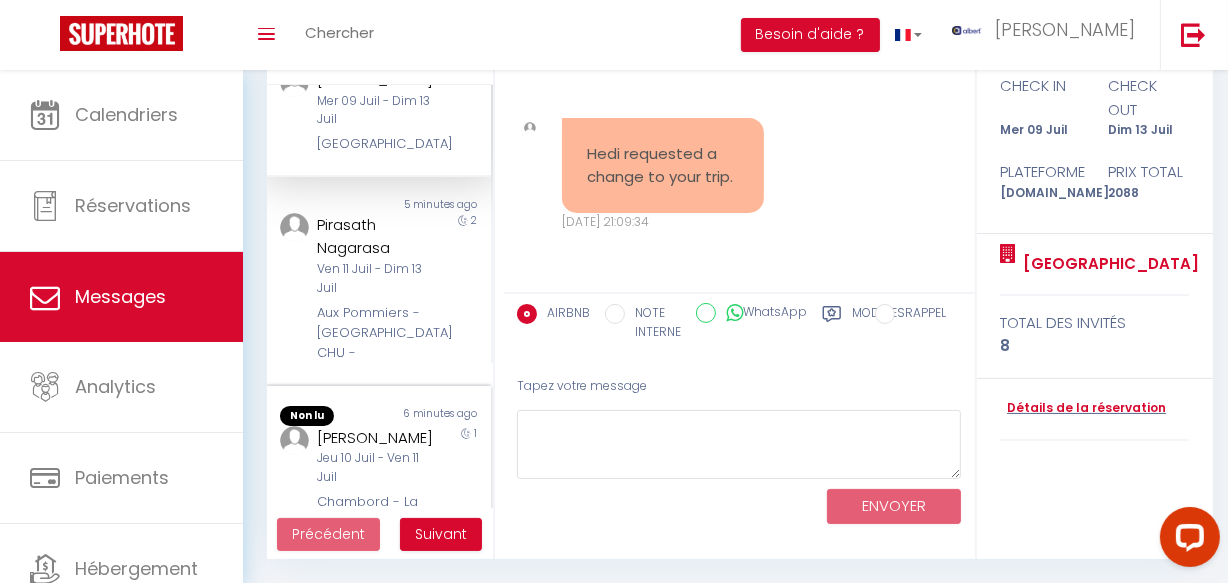 scroll, scrollTop: 272, scrollLeft: 0, axis: vertical 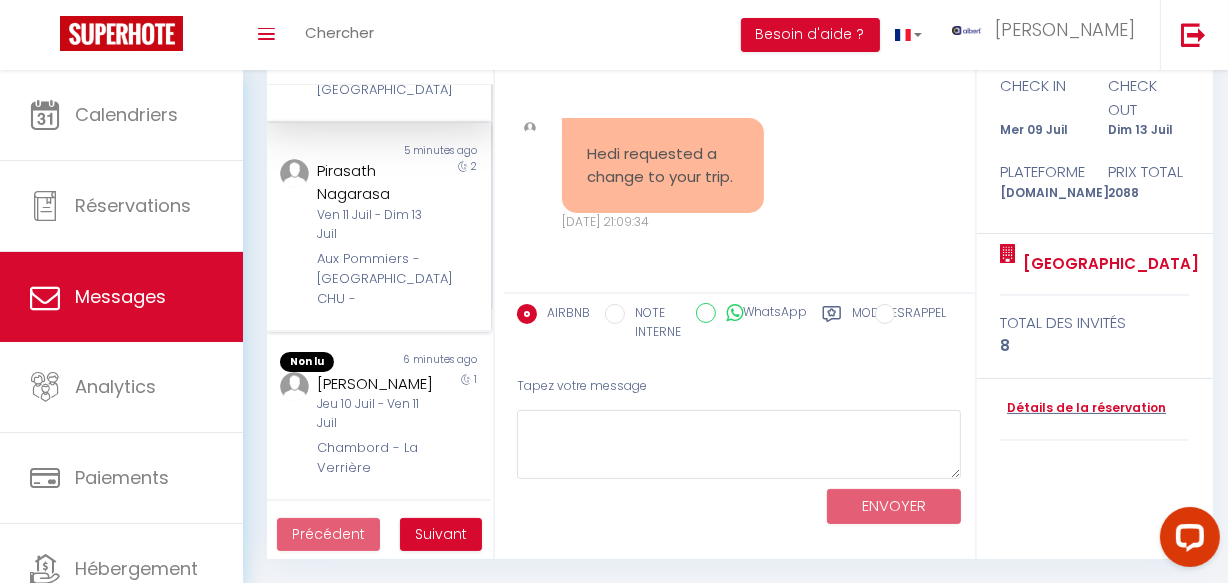 click on "Pirasath Nagarasa   Ven 11 Juil - Dim 13 Juil   Aux Pommiers - Poitiers CHU -" at bounding box center [369, 234] 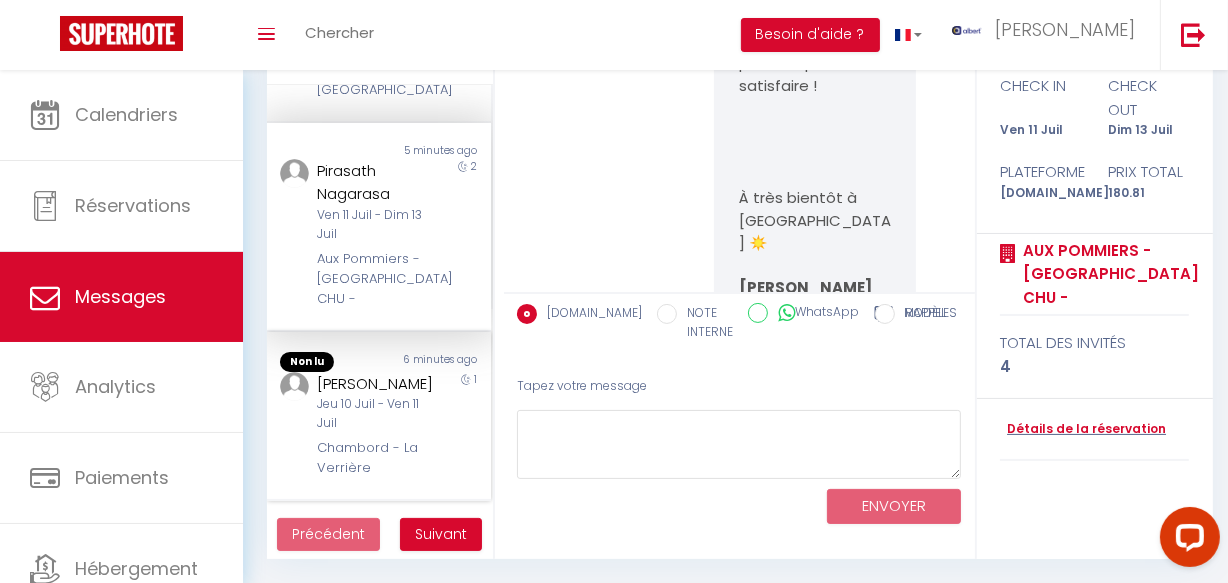 click on "6 minutes ago" at bounding box center [435, 362] 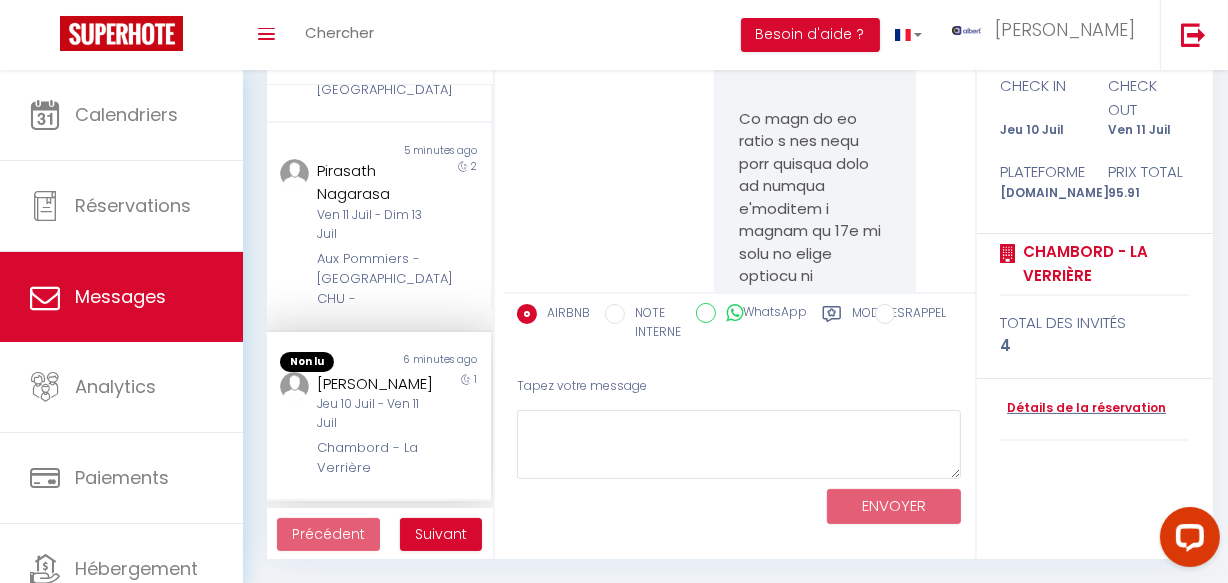 scroll, scrollTop: 11317, scrollLeft: 0, axis: vertical 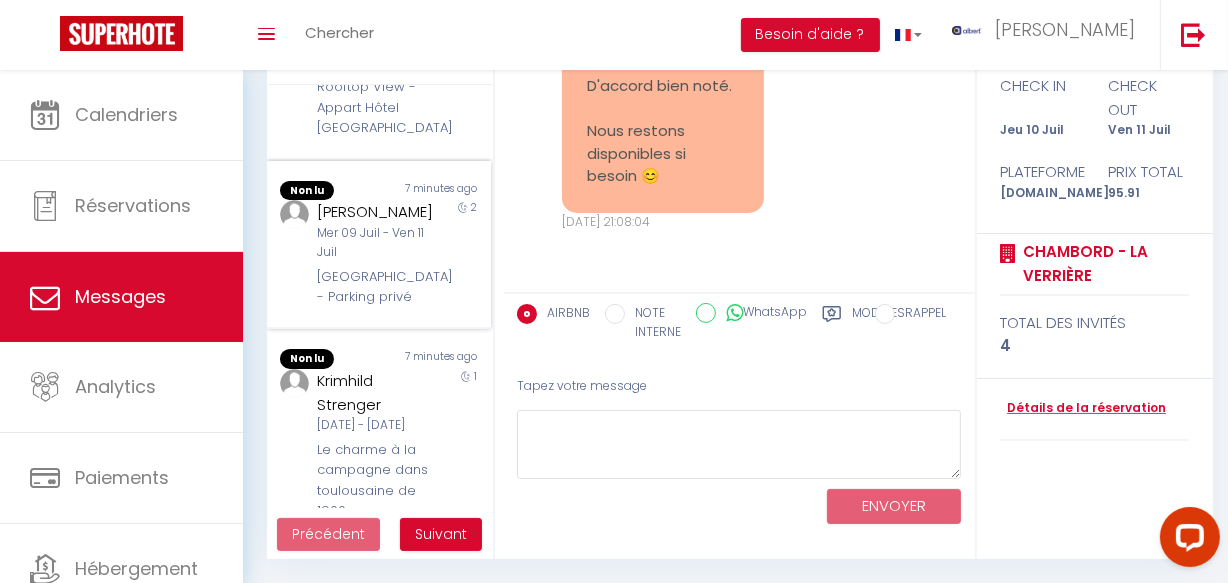 click on "[GEOGRAPHIC_DATA] - Parking privé" at bounding box center [375, 287] 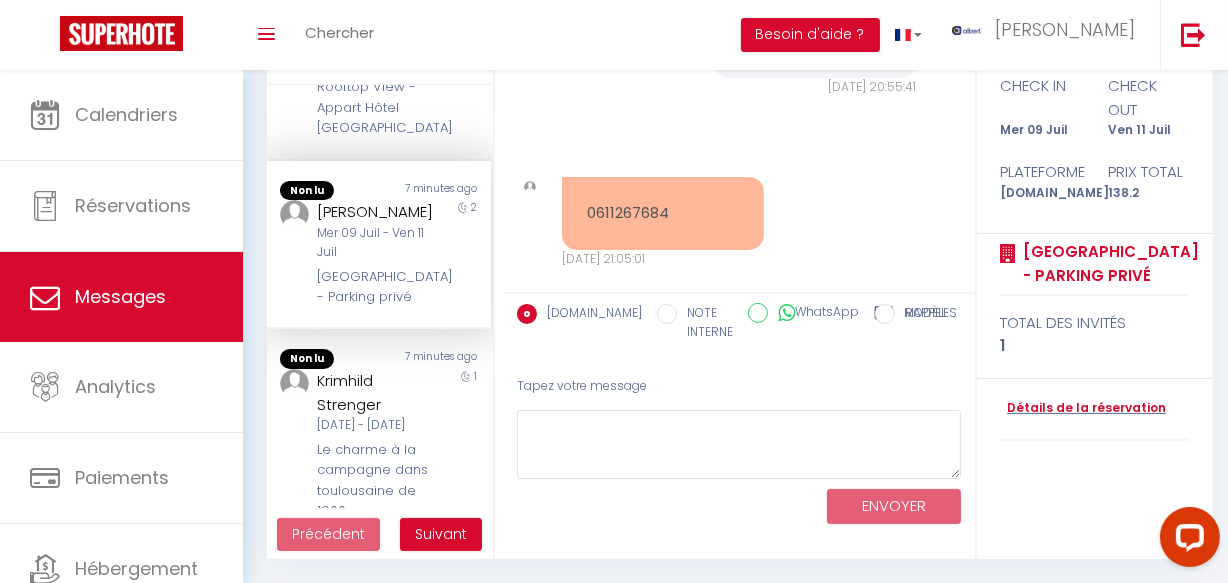 scroll, scrollTop: 5968, scrollLeft: 0, axis: vertical 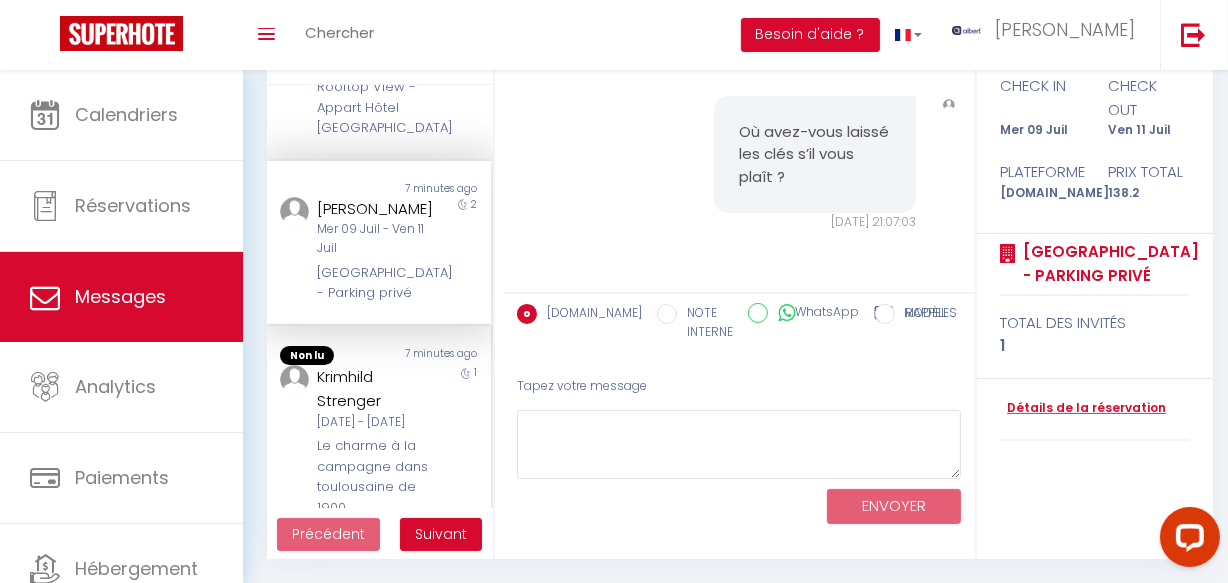 click on "7 minutes ago" at bounding box center [435, 356] 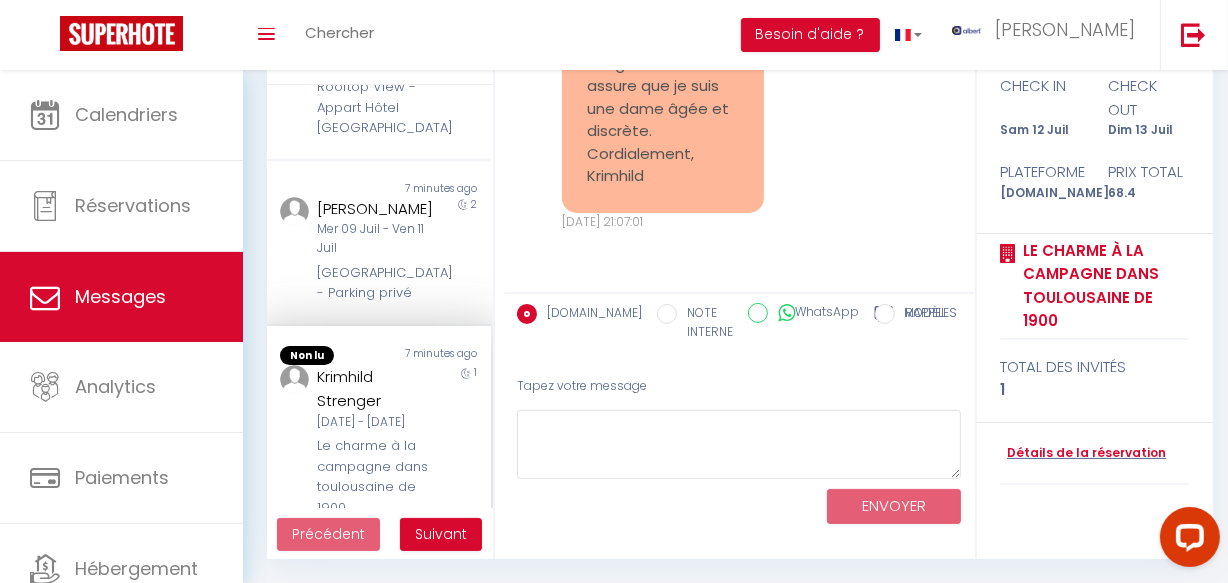 scroll, scrollTop: 3709, scrollLeft: 0, axis: vertical 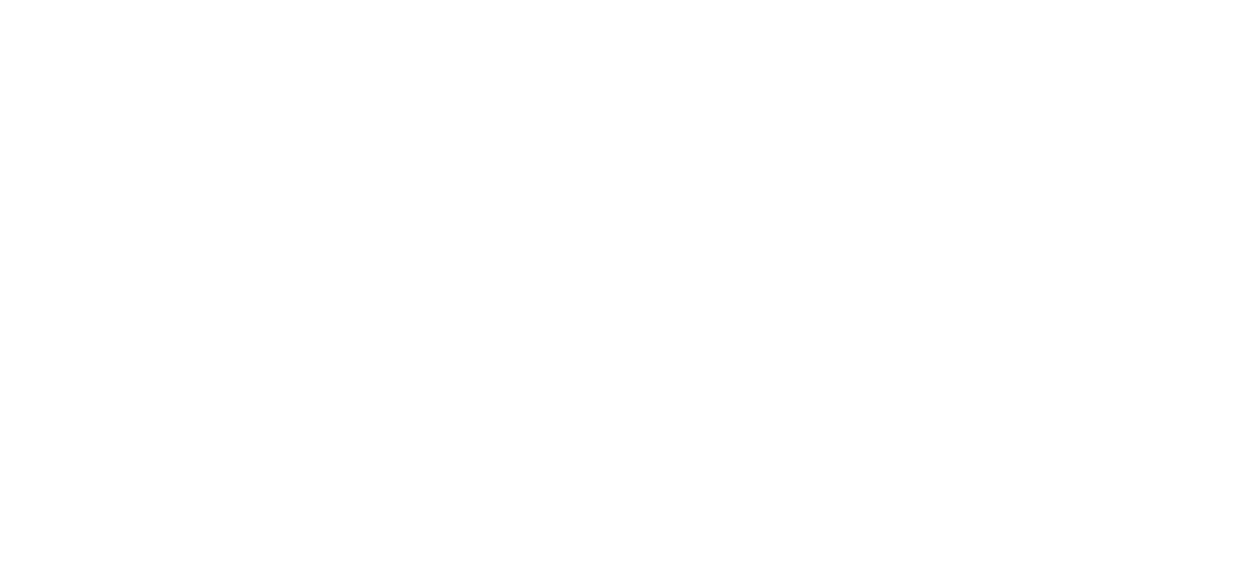 select on "message" 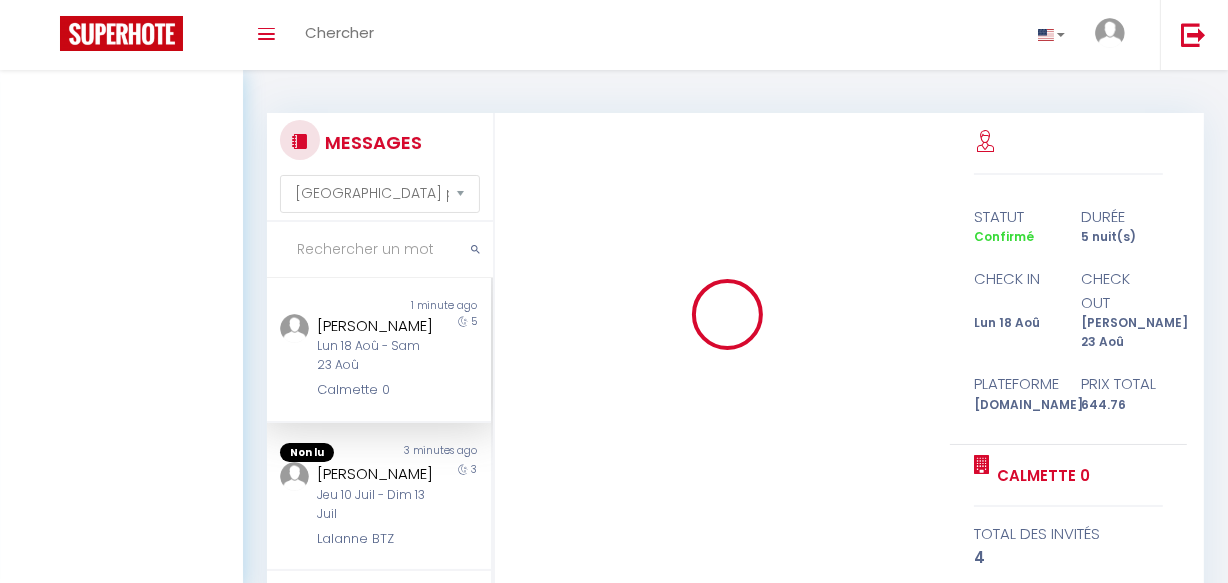 scroll, scrollTop: 193, scrollLeft: 0, axis: vertical 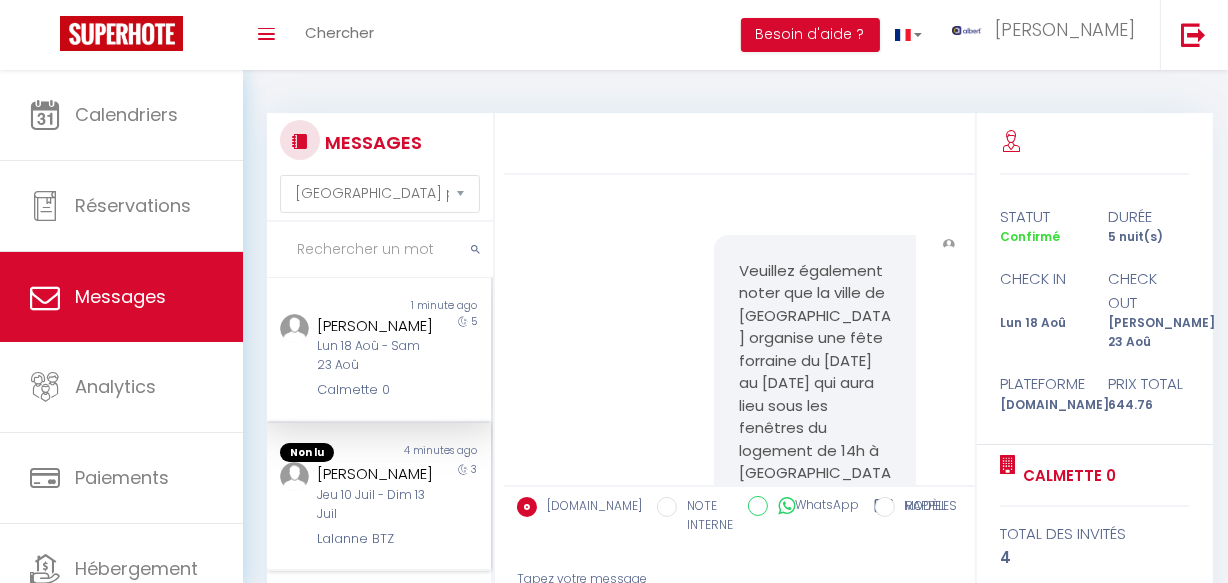 click on "[PERSON_NAME]" at bounding box center [375, 474] 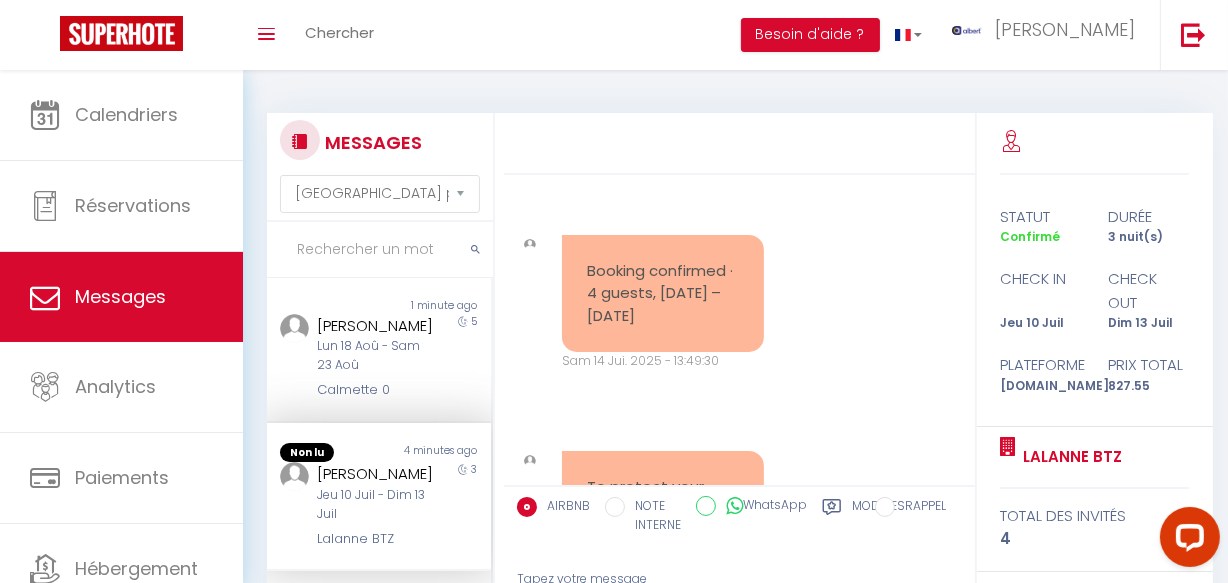 scroll, scrollTop: 0, scrollLeft: 0, axis: both 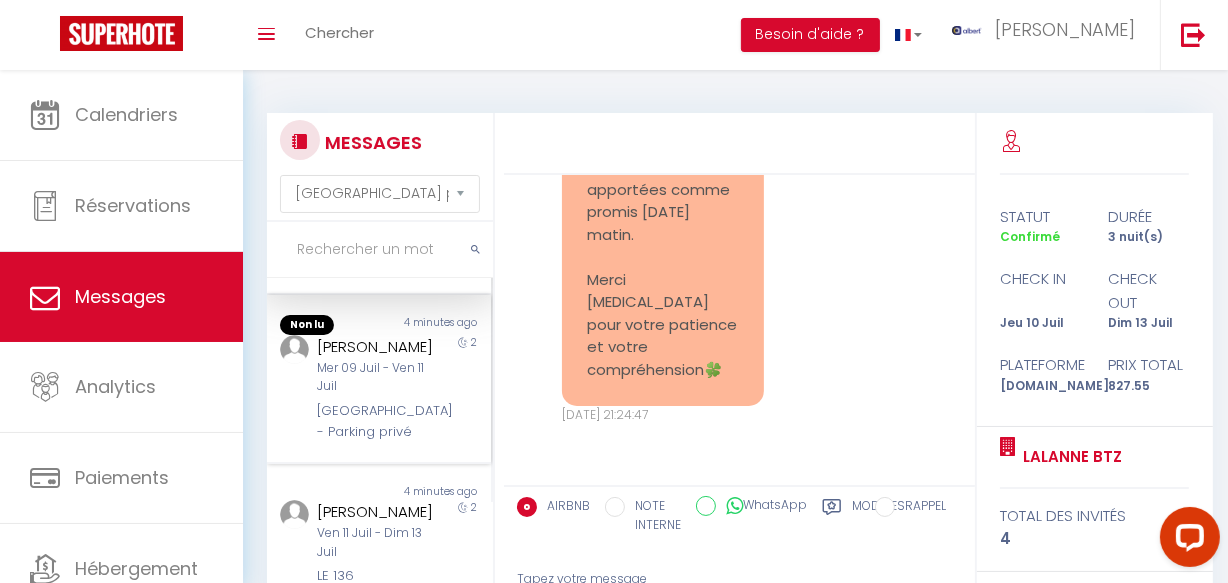 click on "Mer 09 Juil - Ven 11 Juil" at bounding box center (375, 378) 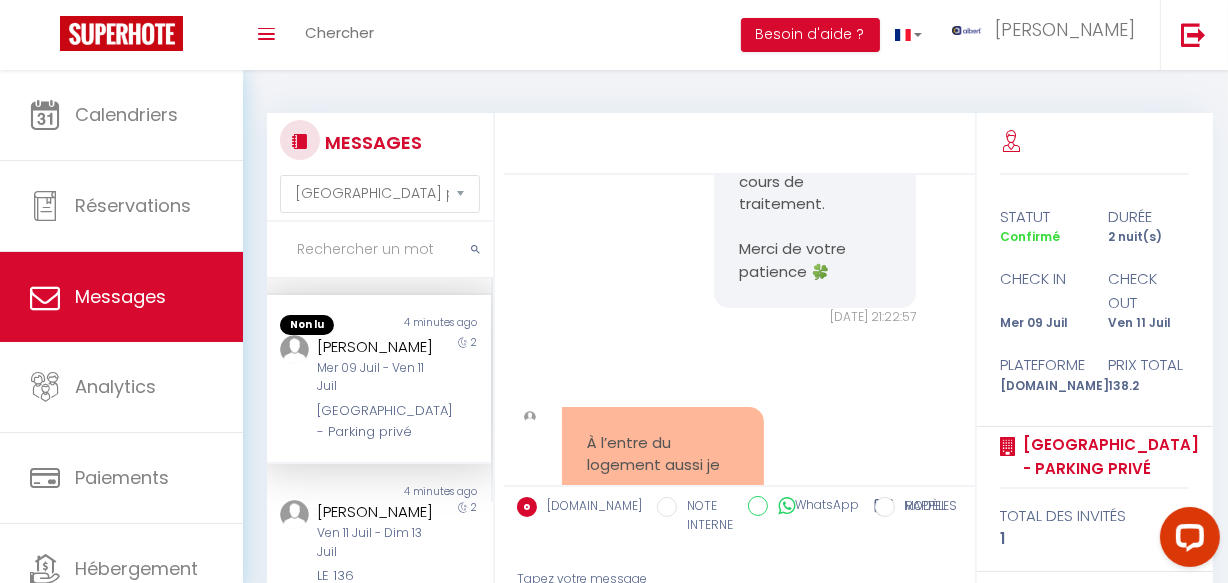 scroll, scrollTop: 8297, scrollLeft: 0, axis: vertical 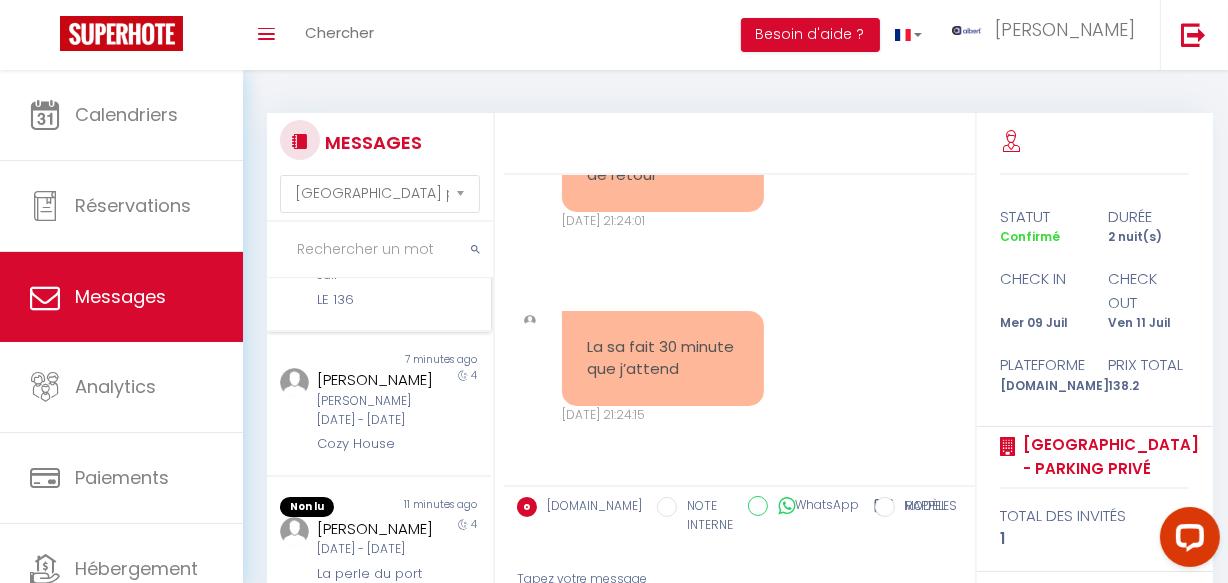 click on "Non lu
4 minutes ago
[PERSON_NAME]   [DATE] - [DATE]   LE 136     2" at bounding box center (379, 259) 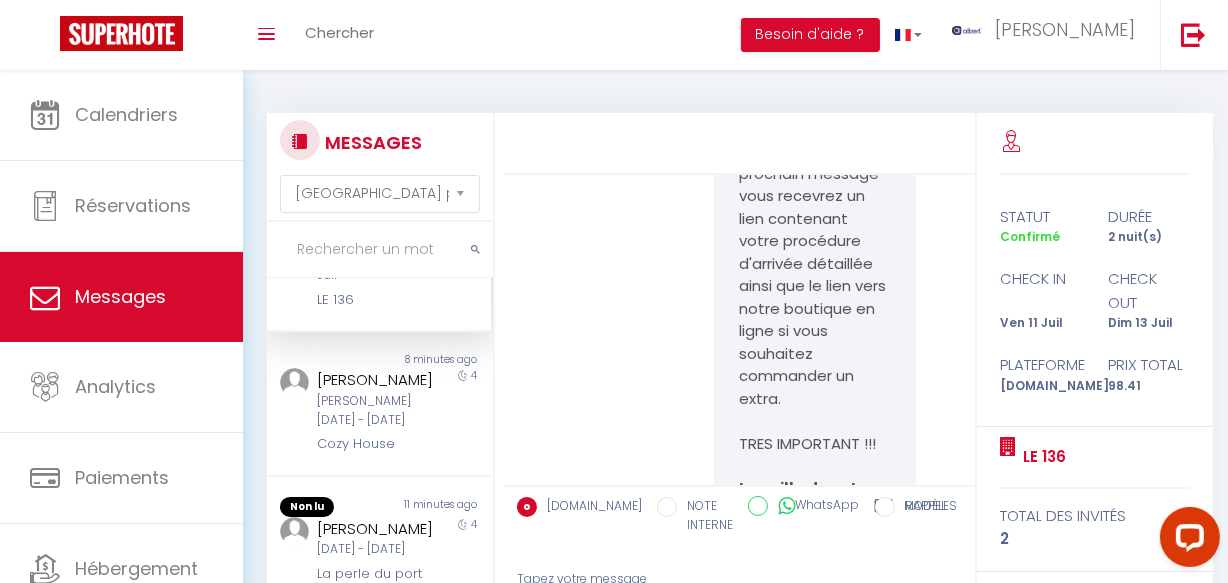 scroll, scrollTop: 0, scrollLeft: 0, axis: both 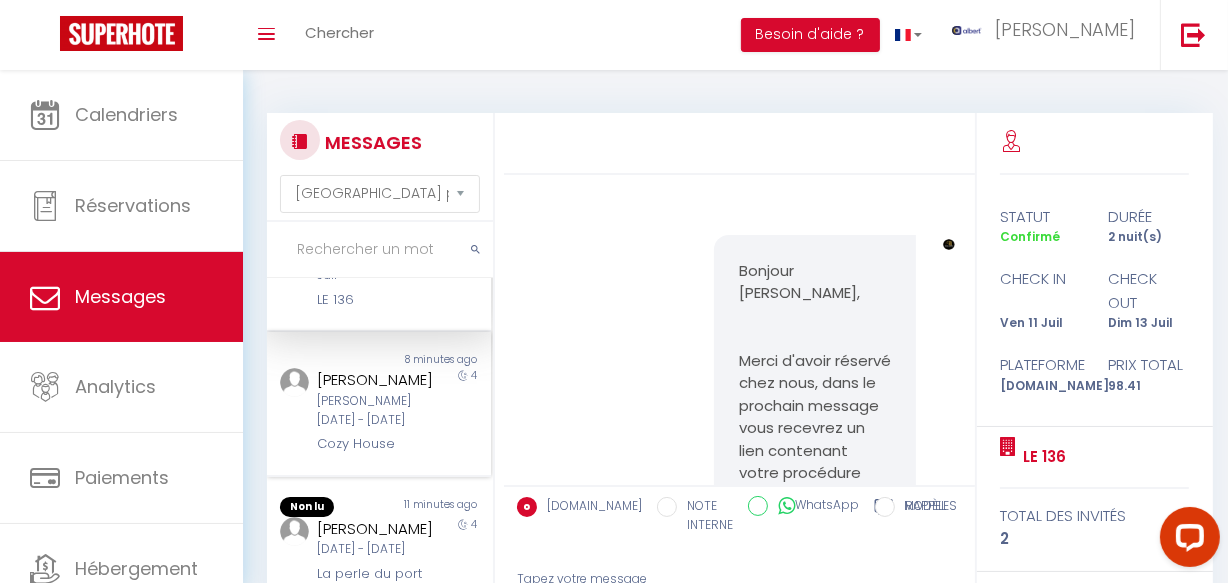 click on "Ellie Chadwick" at bounding box center [375, 380] 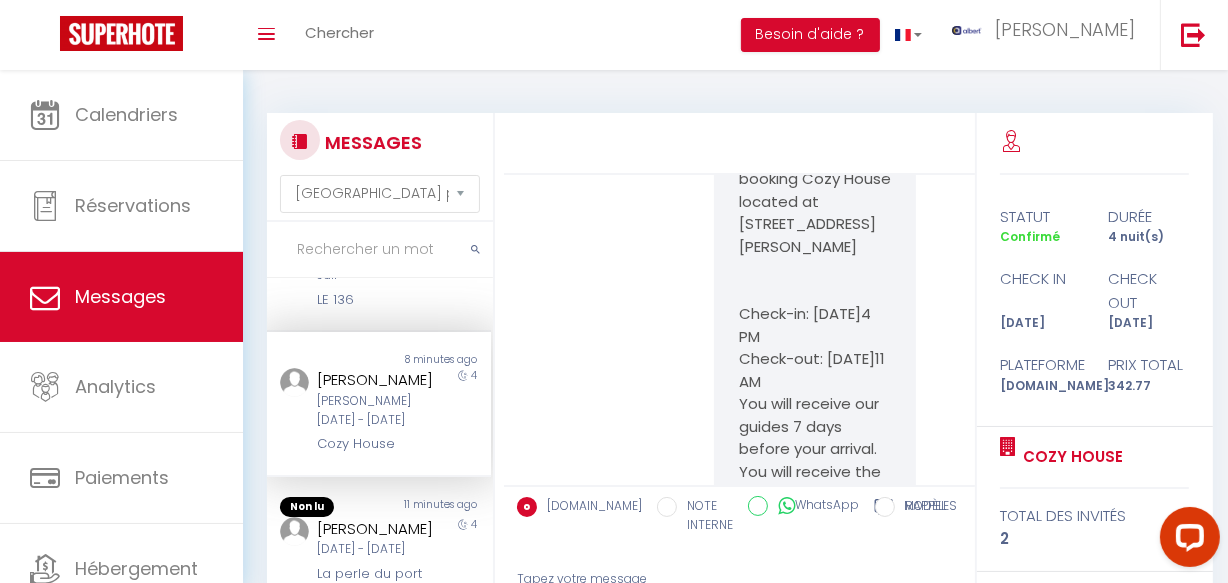 scroll, scrollTop: 0, scrollLeft: 0, axis: both 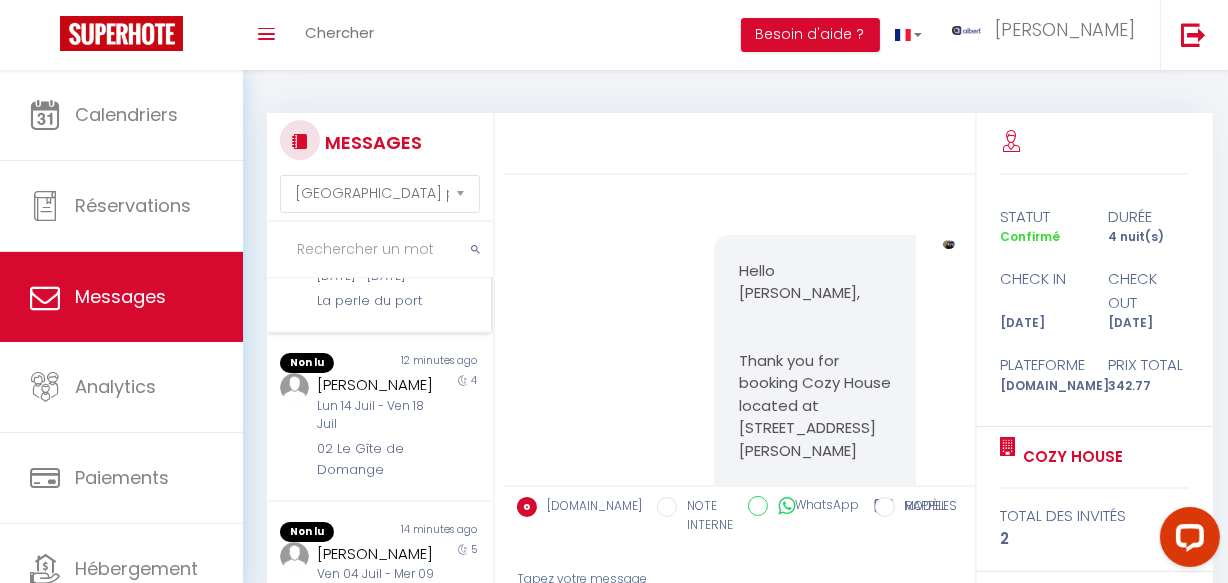 click on "Jeu 11 Sep - Lun 15 Sep" at bounding box center (375, 276) 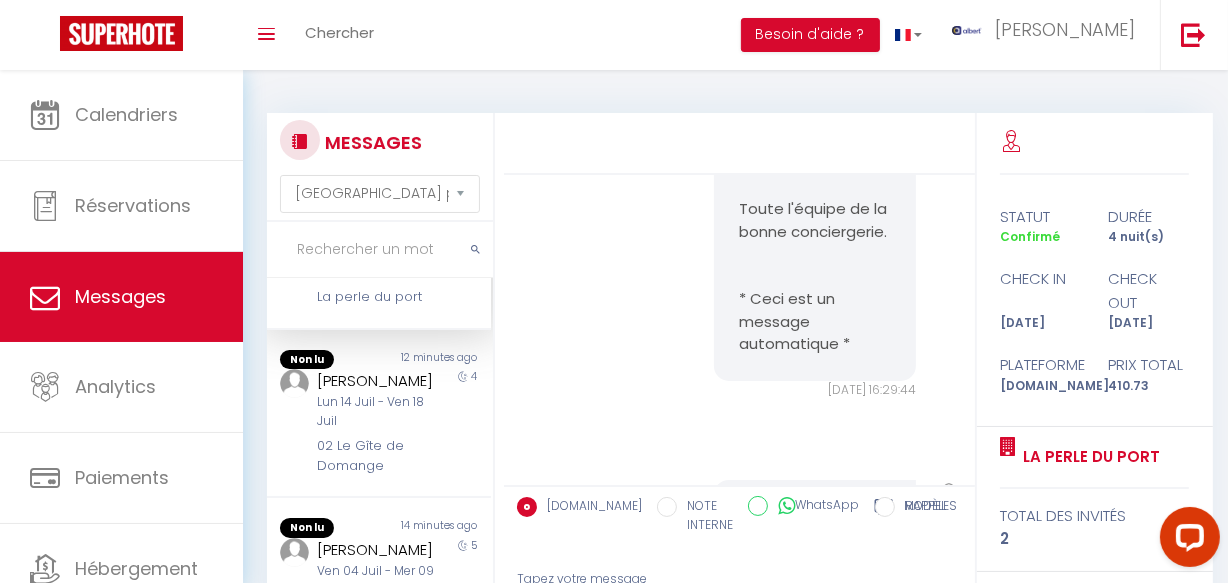 scroll, scrollTop: 0, scrollLeft: 0, axis: both 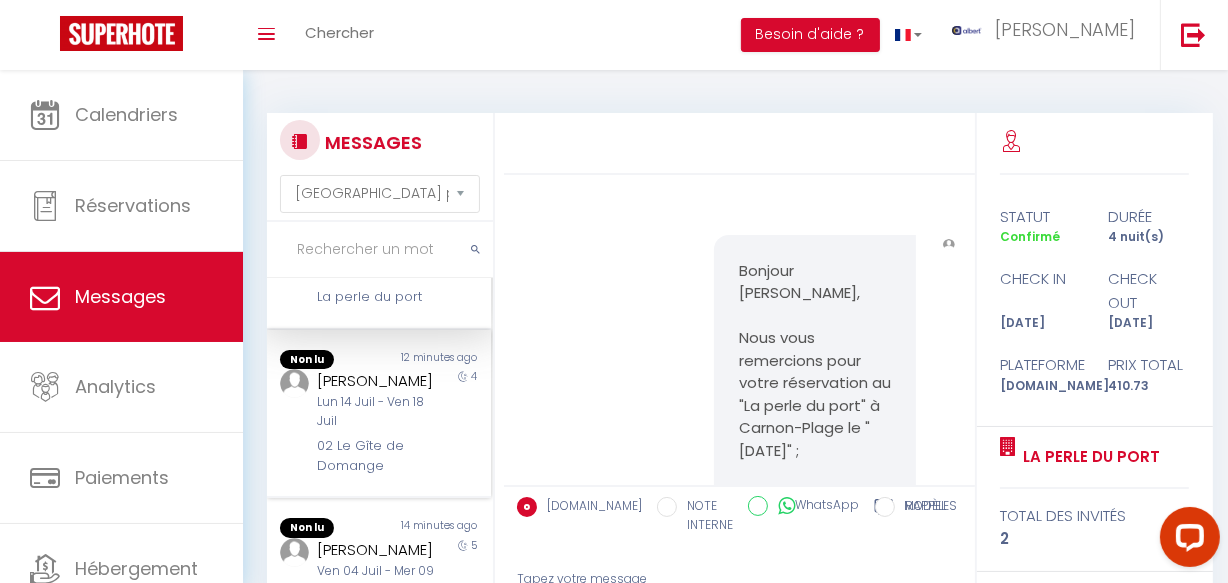 click on "12 minutes ago" at bounding box center [435, 360] 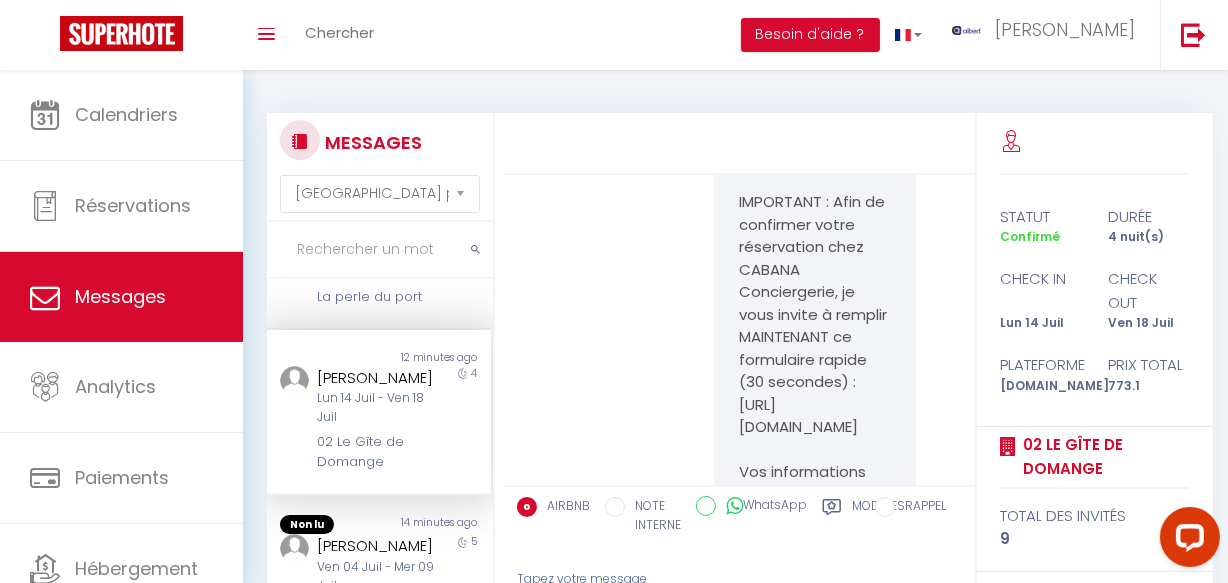 scroll, scrollTop: 1253, scrollLeft: 0, axis: vertical 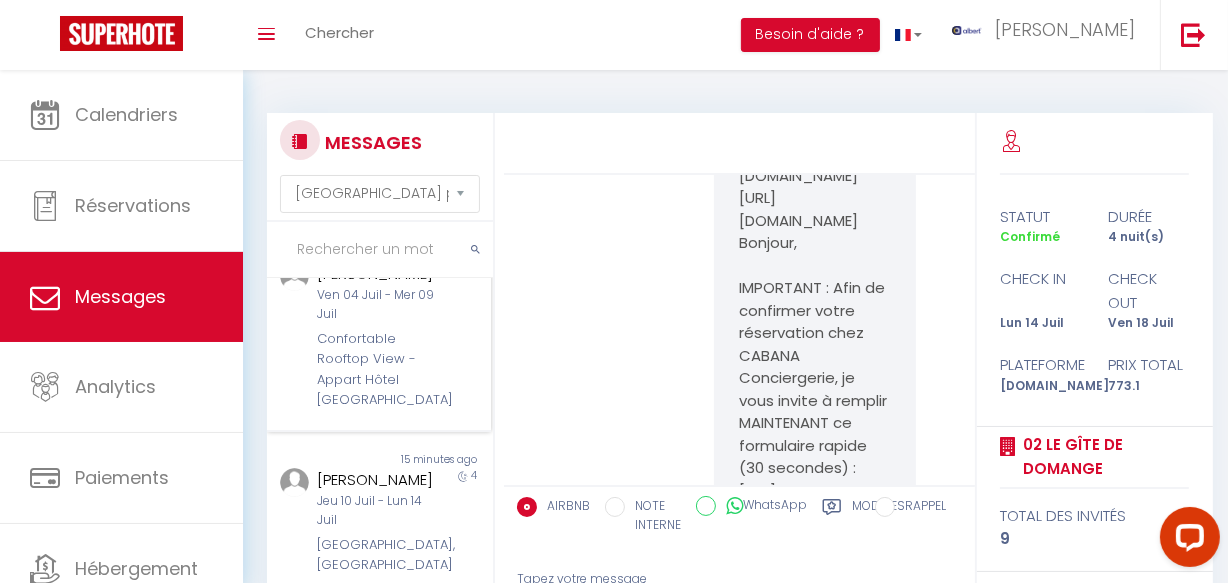 click on "Eléna Bedel" at bounding box center [375, 274] 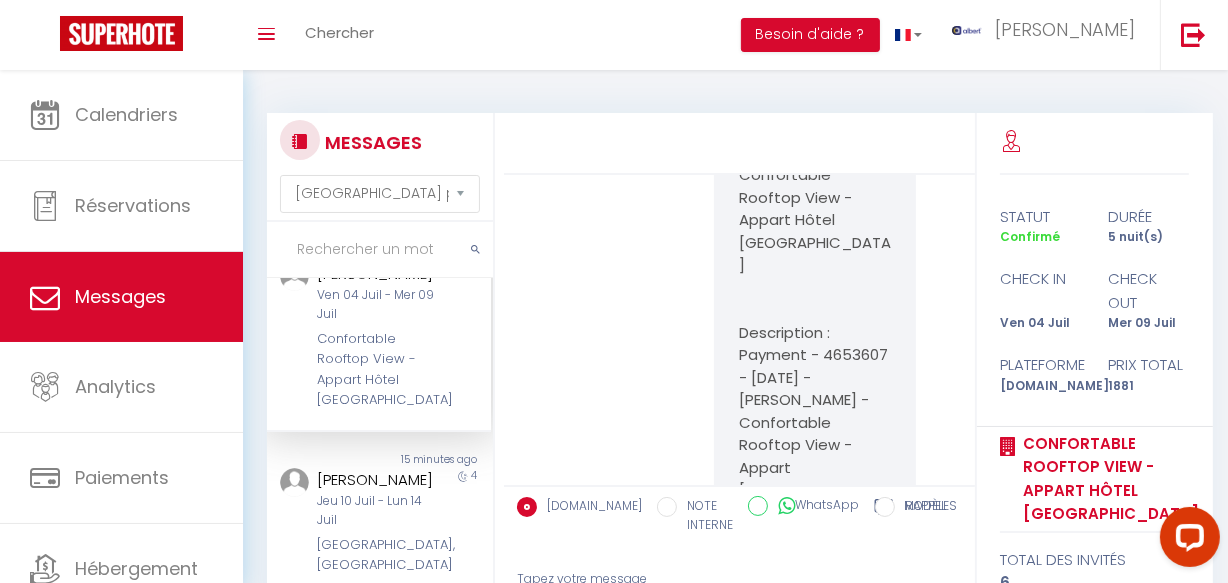 scroll, scrollTop: 18076, scrollLeft: 0, axis: vertical 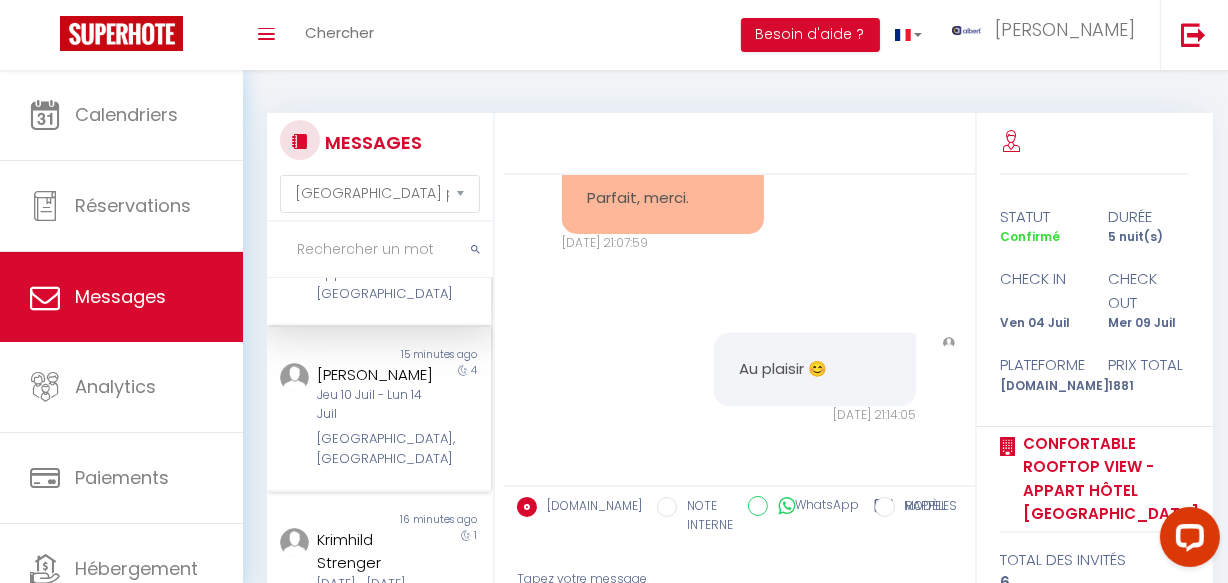 click on "[GEOGRAPHIC_DATA], [GEOGRAPHIC_DATA]" at bounding box center [375, 449] 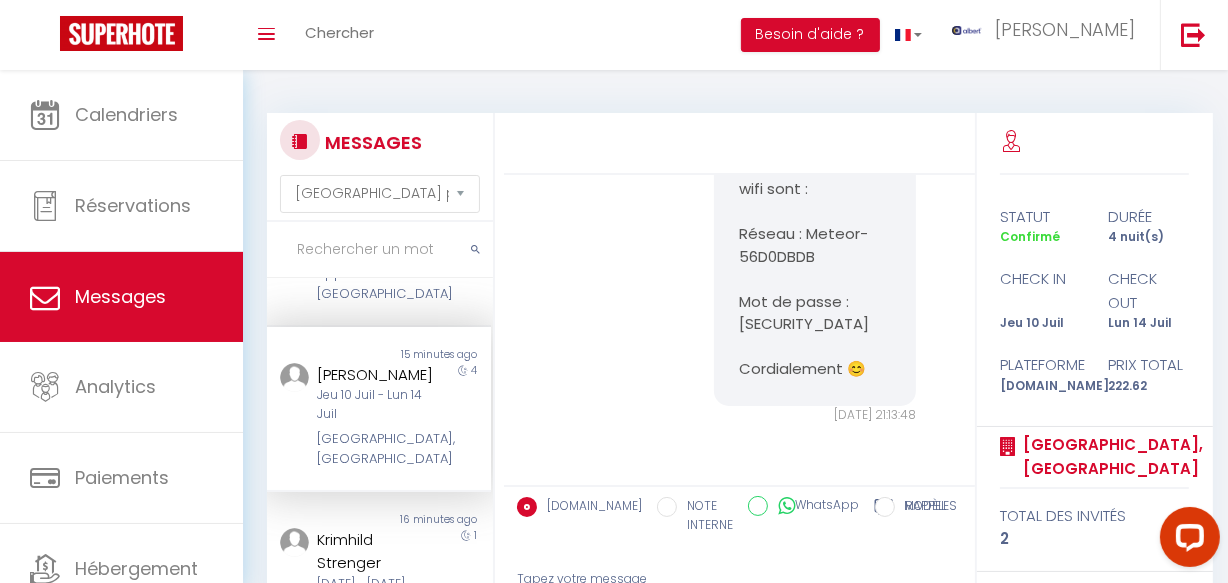 scroll, scrollTop: 8402, scrollLeft: 0, axis: vertical 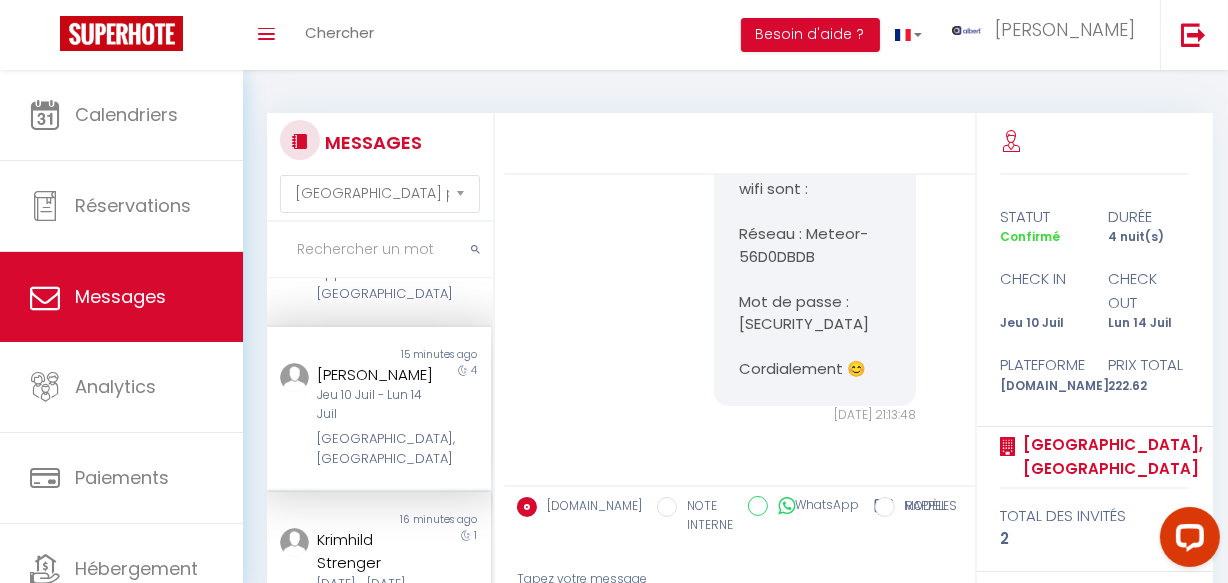 click on "Non lu
16 minutes ago
Krimhild Strenger   Sam 12 Juil - Dim 13 Juil   Le charme à la campagne dans toulousaine de 1900     1" at bounding box center (379, 596) 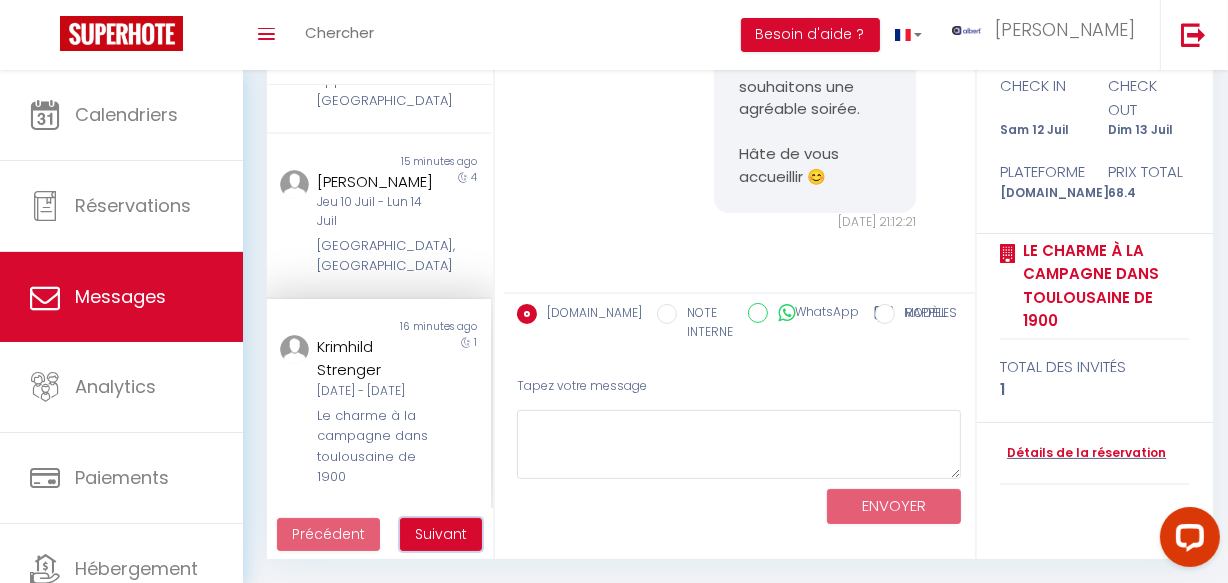 click on "Suivant" at bounding box center [441, 535] 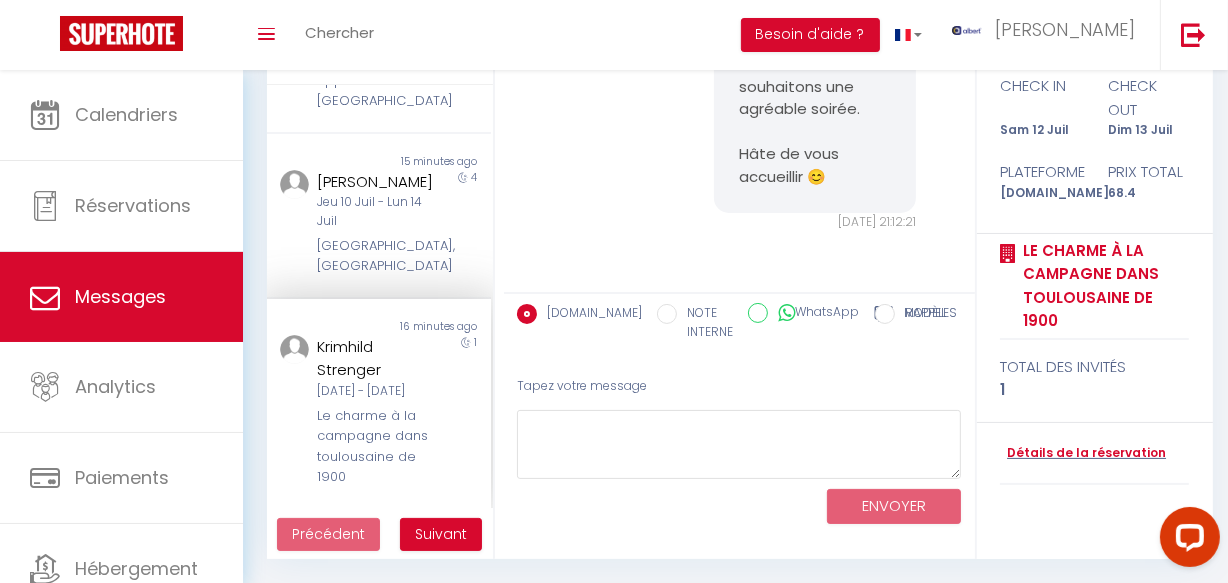 scroll, scrollTop: 70, scrollLeft: 0, axis: vertical 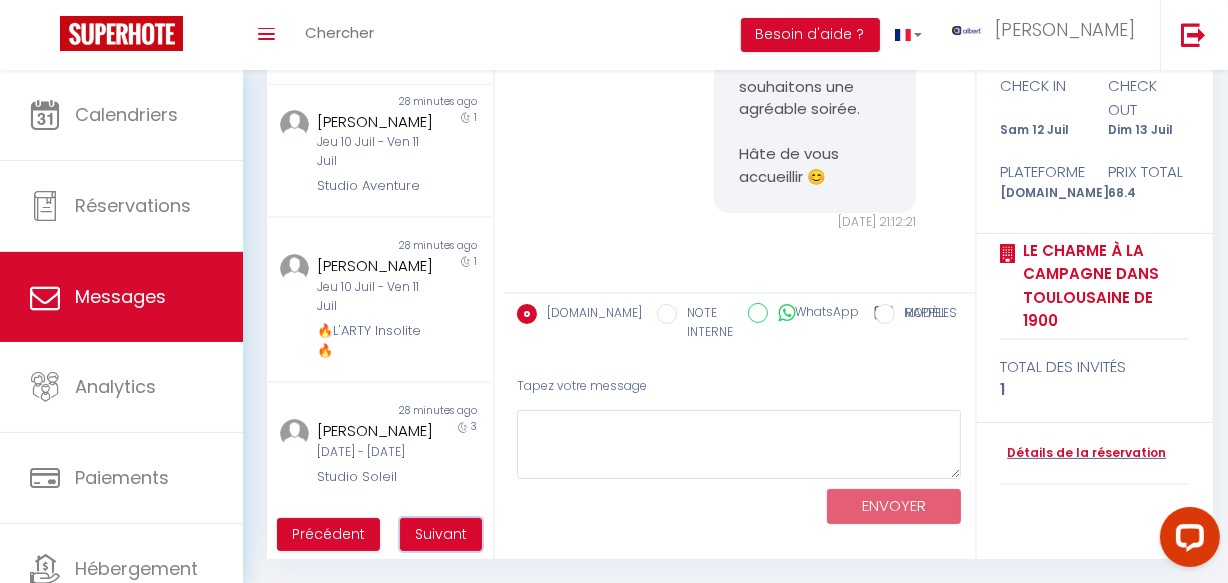 click on "Suivant" at bounding box center (441, 534) 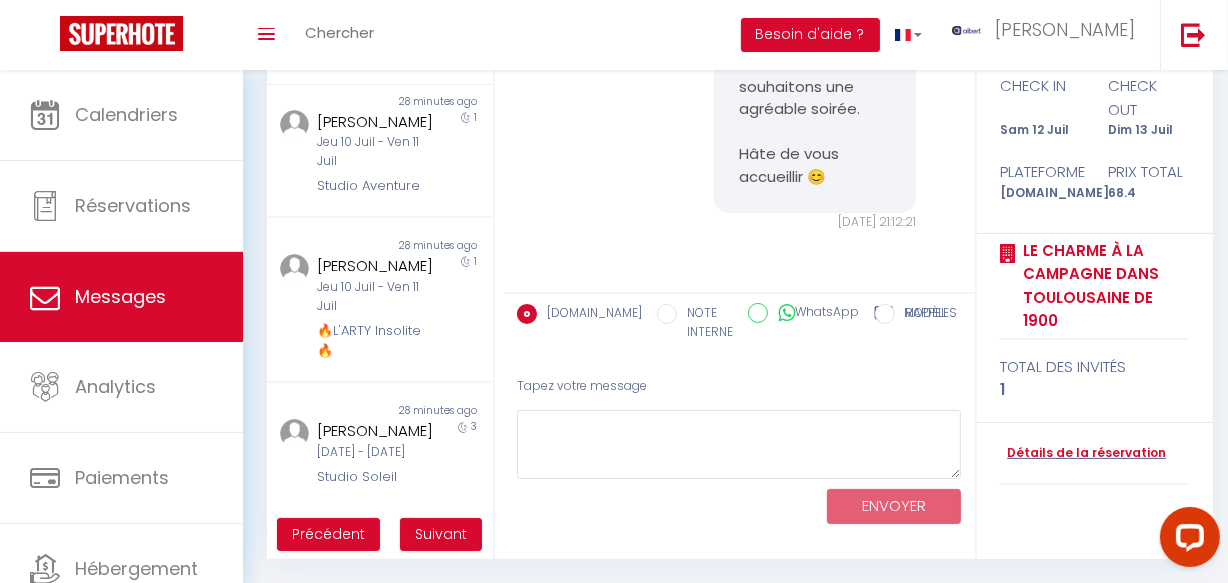 scroll, scrollTop: 70, scrollLeft: 0, axis: vertical 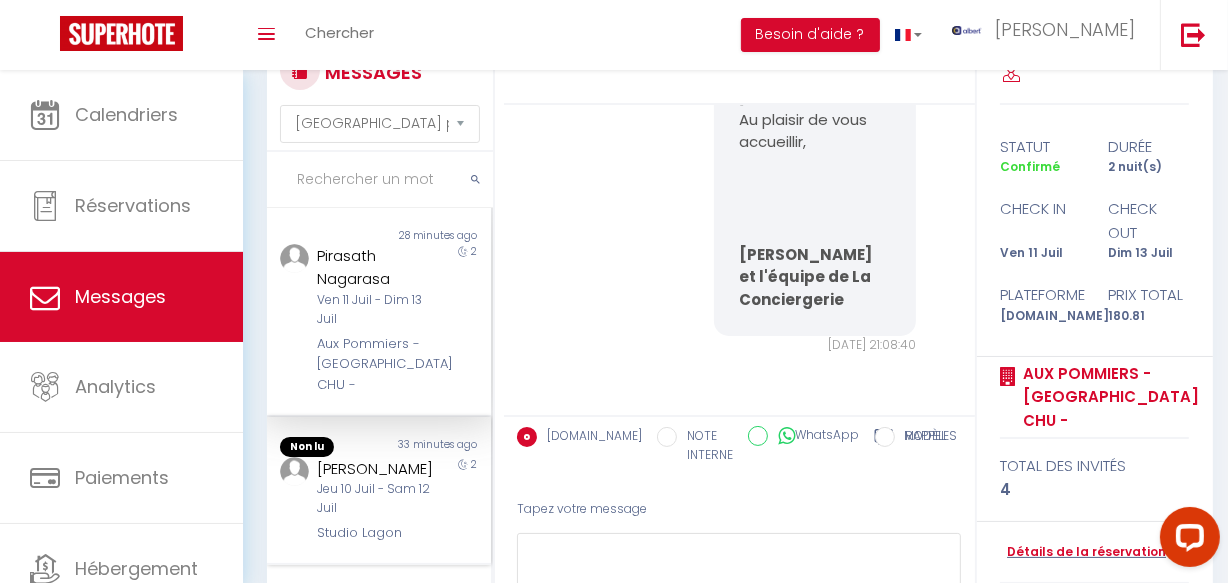 click on "33 minutes ago" at bounding box center (435, 447) 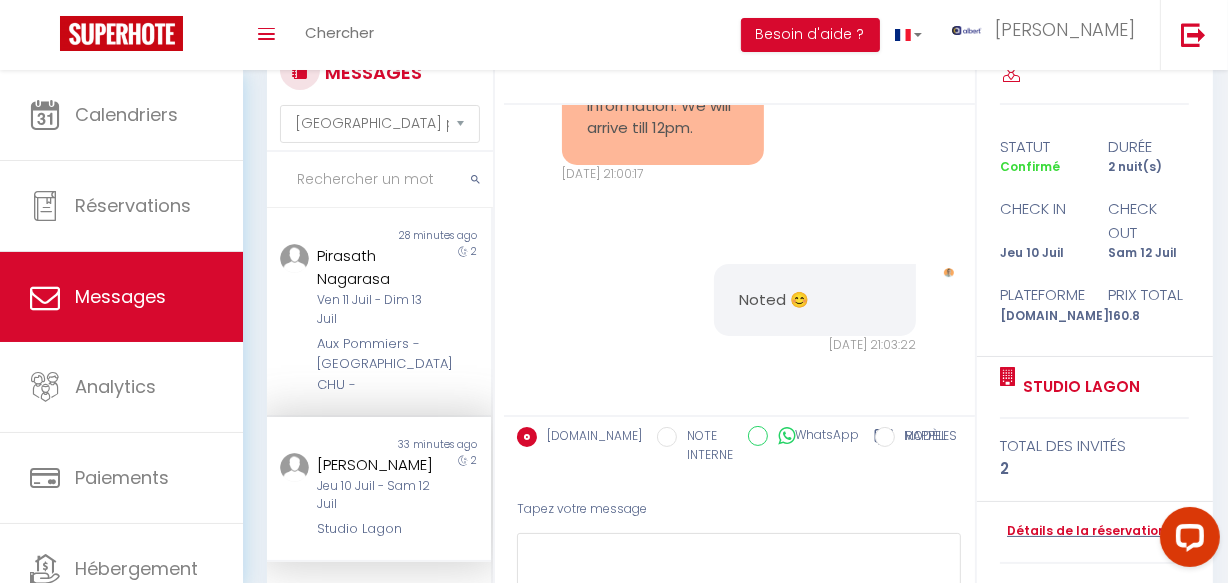 scroll, scrollTop: 272, scrollLeft: 0, axis: vertical 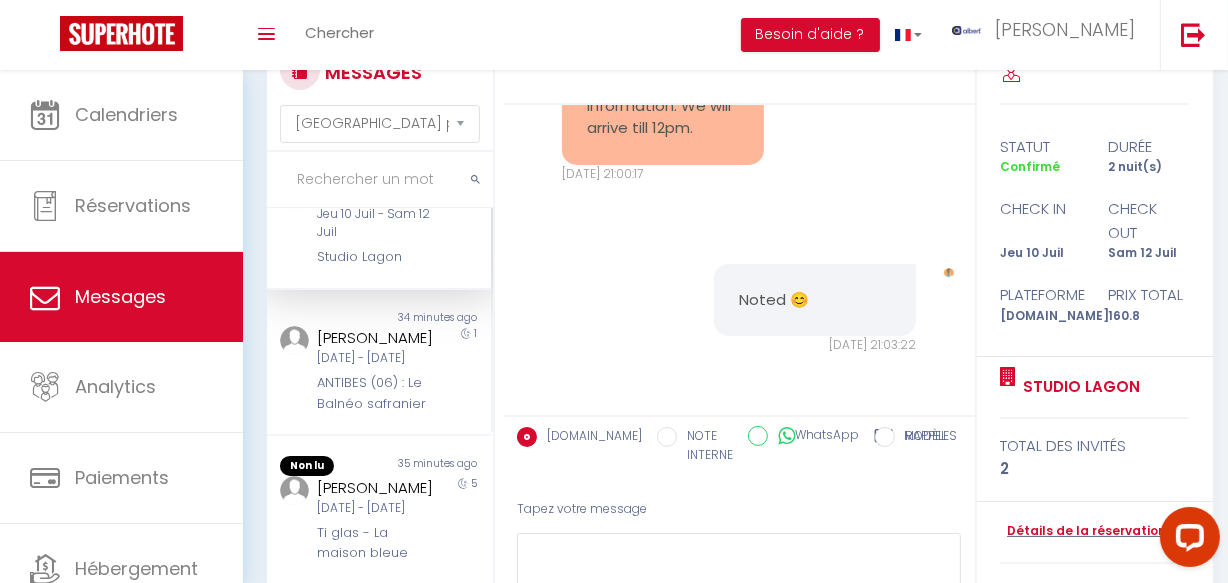 click on "ANTIBES (06) : Le Balnéo safranier" at bounding box center [375, 393] 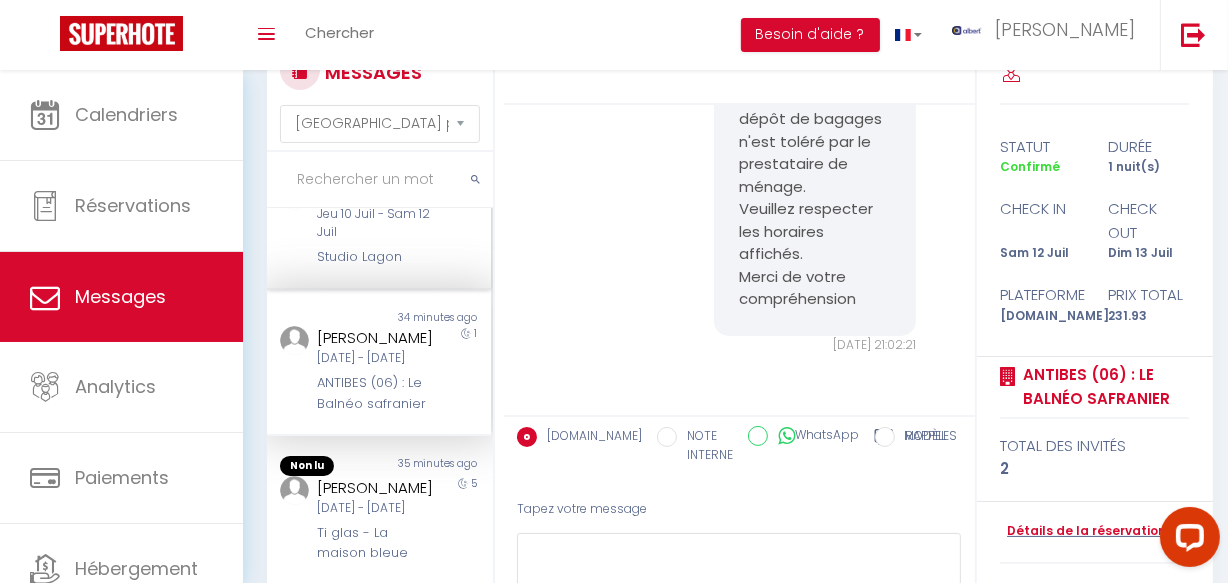 scroll, scrollTop: 2440, scrollLeft: 0, axis: vertical 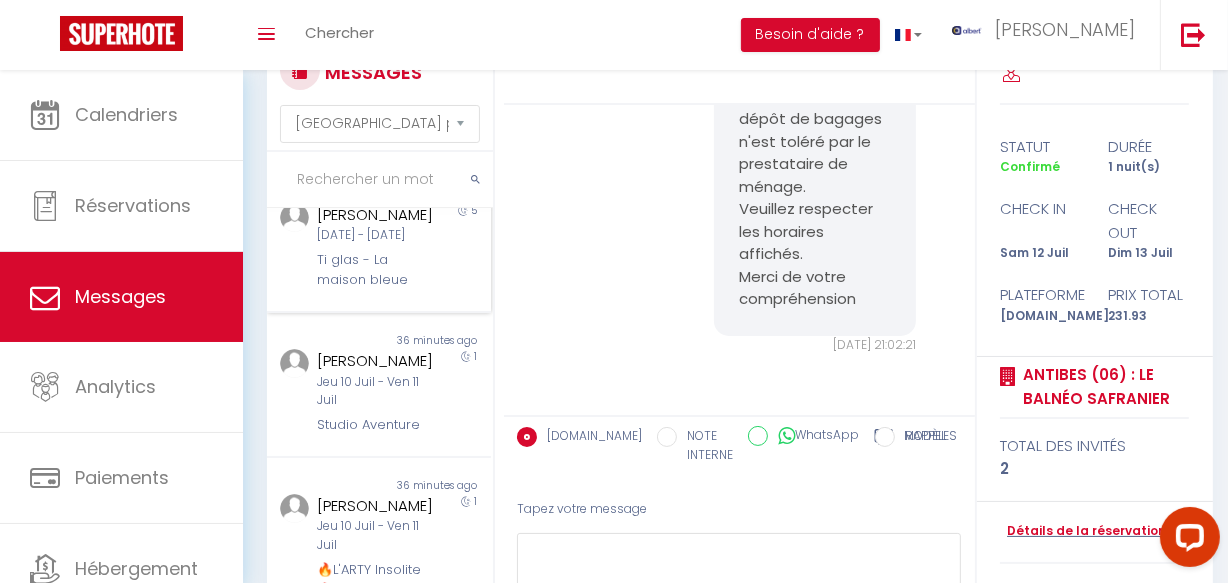 click on "Ti glas - La maison bleue" at bounding box center [375, 270] 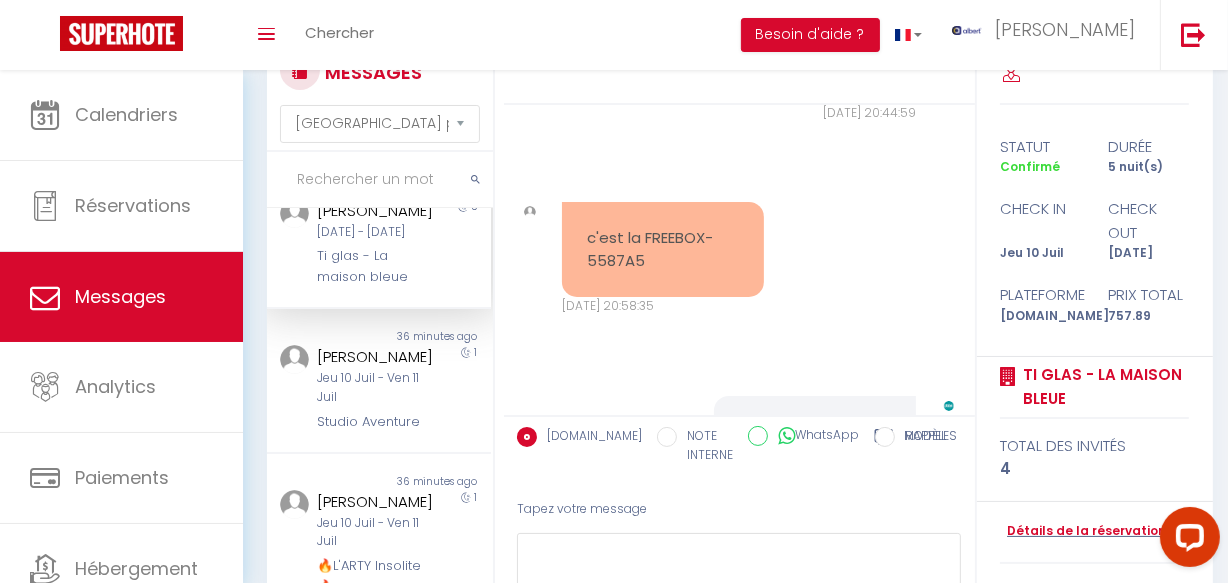 scroll, scrollTop: 7954, scrollLeft: 0, axis: vertical 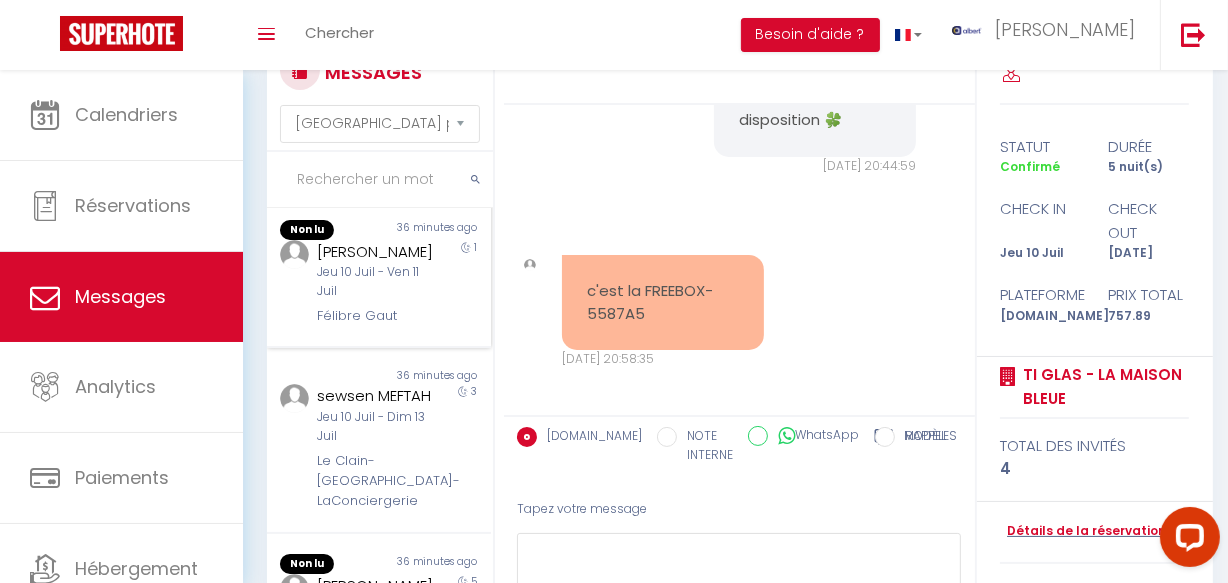 click on "Omar Hernandez" at bounding box center [375, 252] 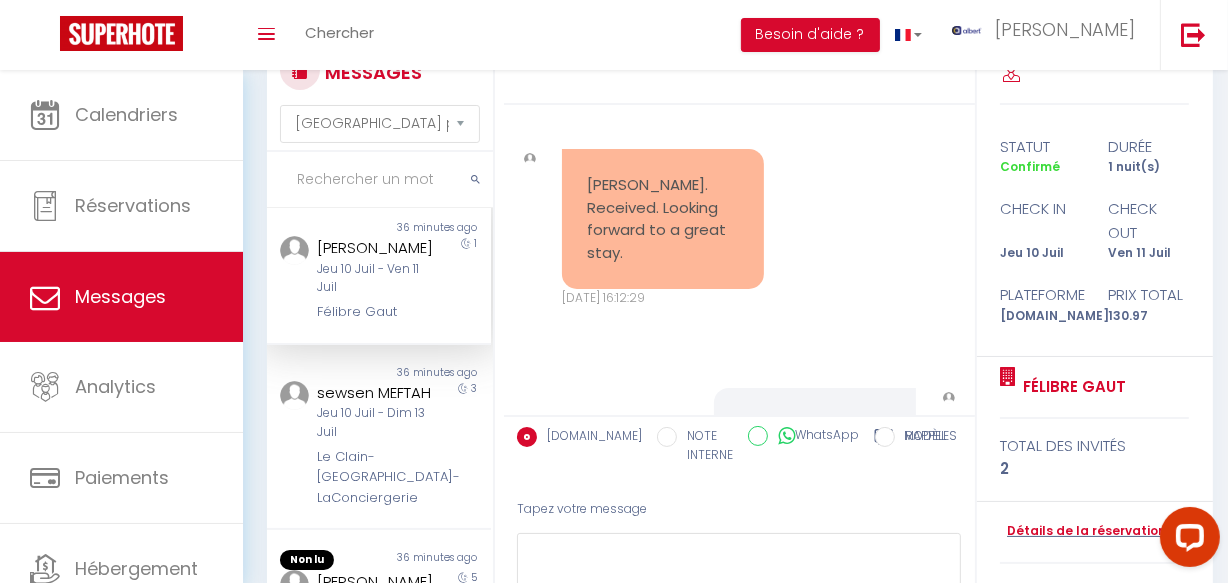 scroll, scrollTop: 6345, scrollLeft: 0, axis: vertical 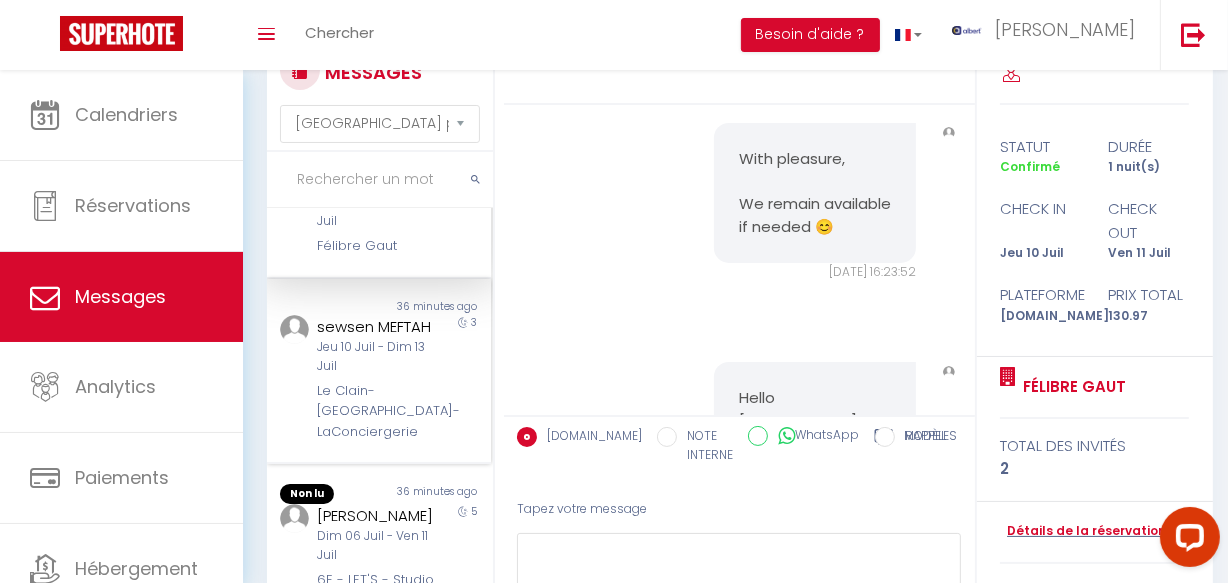 click on "sewsen MEFTAH" at bounding box center [375, 327] 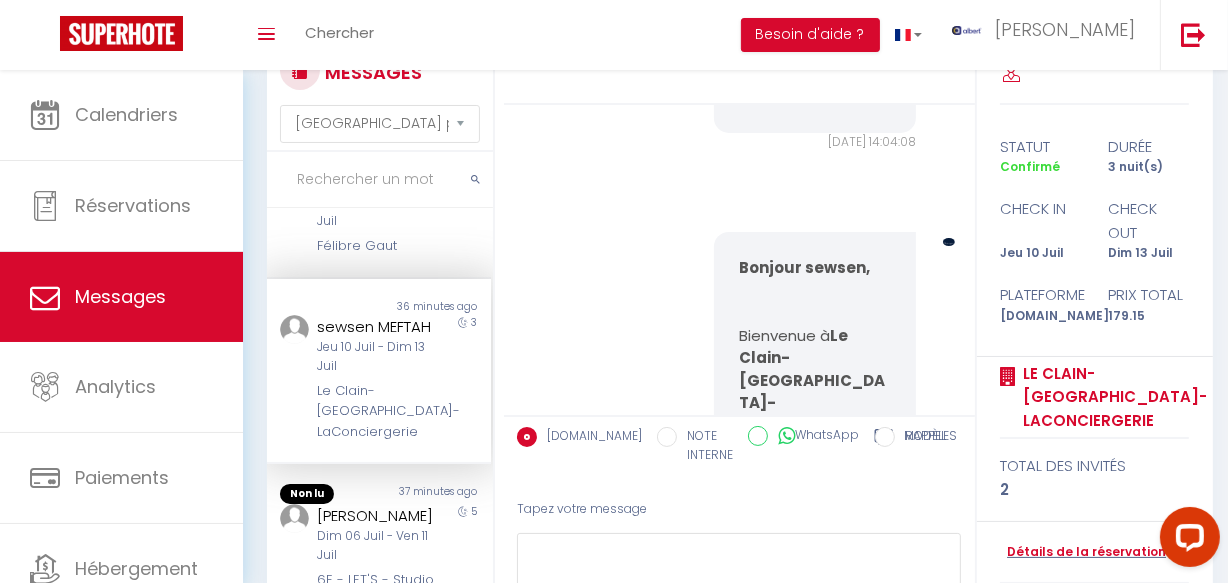 scroll, scrollTop: 9184, scrollLeft: 0, axis: vertical 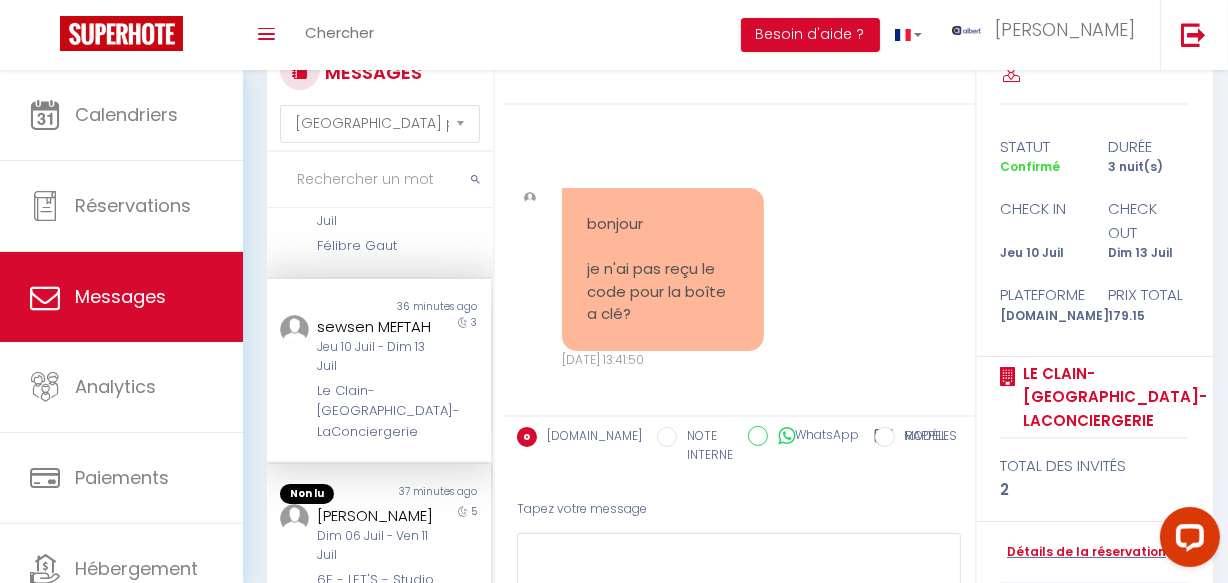 click on "37 minutes ago" at bounding box center (435, 494) 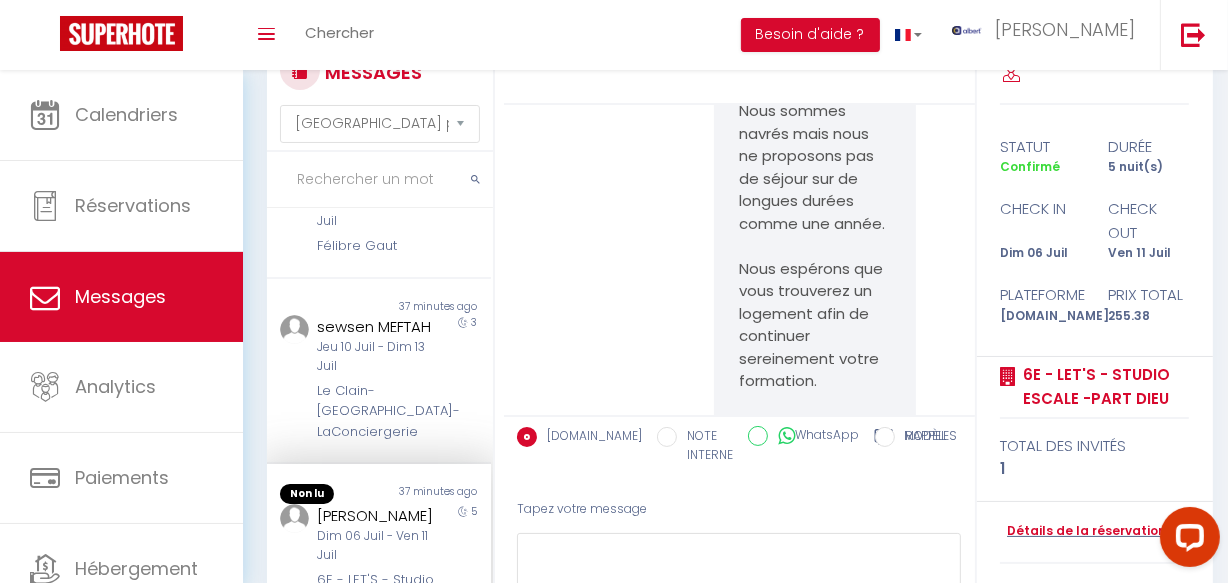 scroll, scrollTop: 15058, scrollLeft: 0, axis: vertical 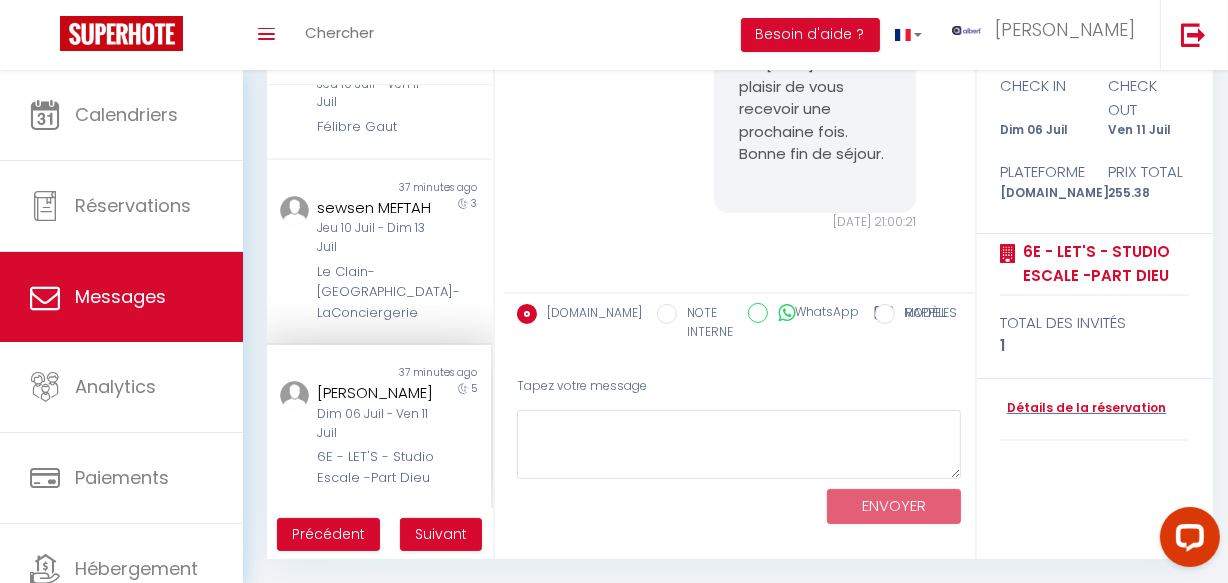click on "Précédent     Suivant" at bounding box center (380, 534) 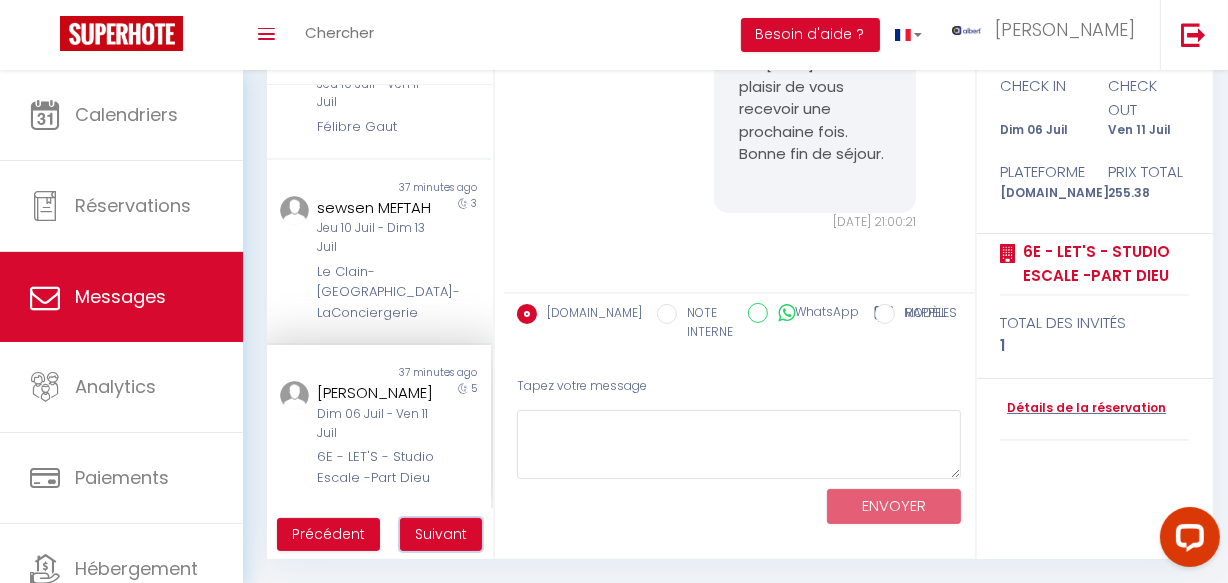 click on "Suivant" at bounding box center [441, 534] 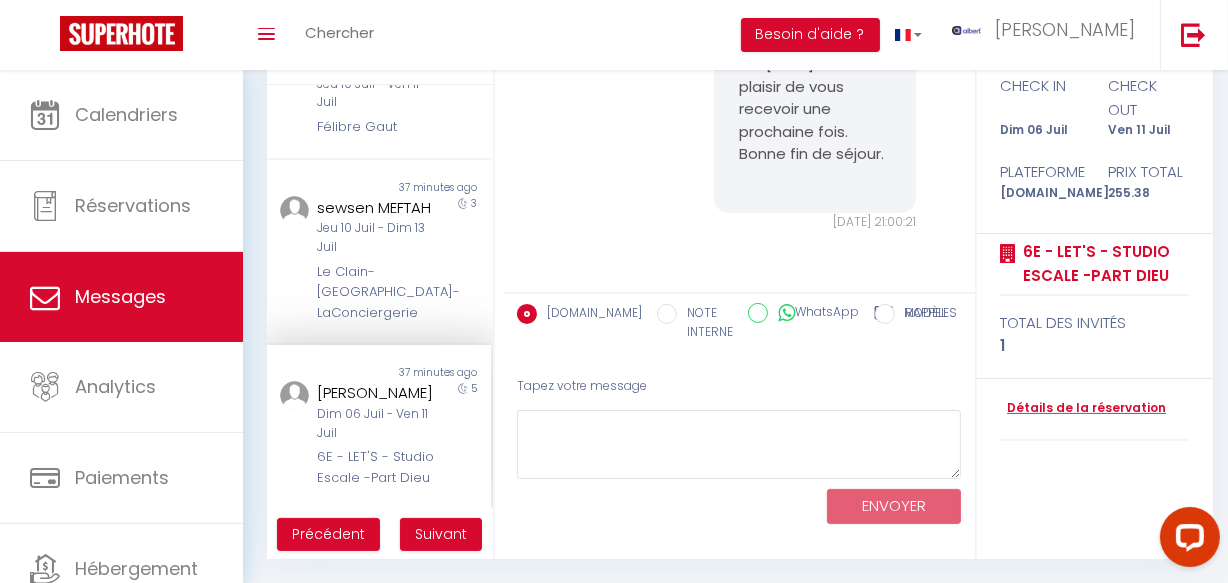 scroll, scrollTop: 70, scrollLeft: 0, axis: vertical 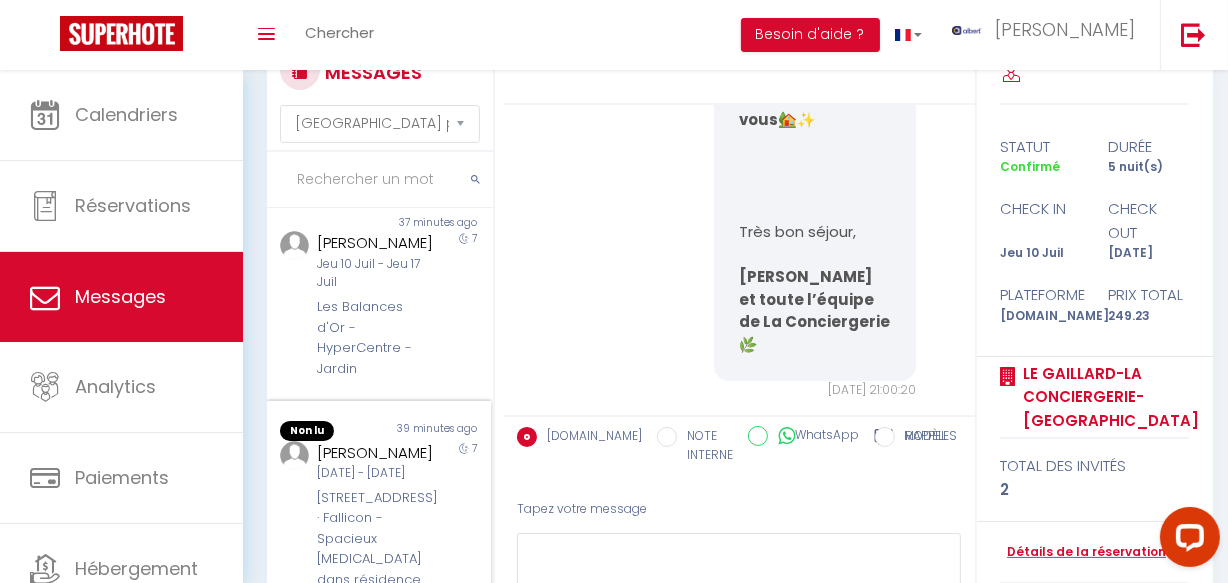 click on "39 minutes ago" at bounding box center (435, 431) 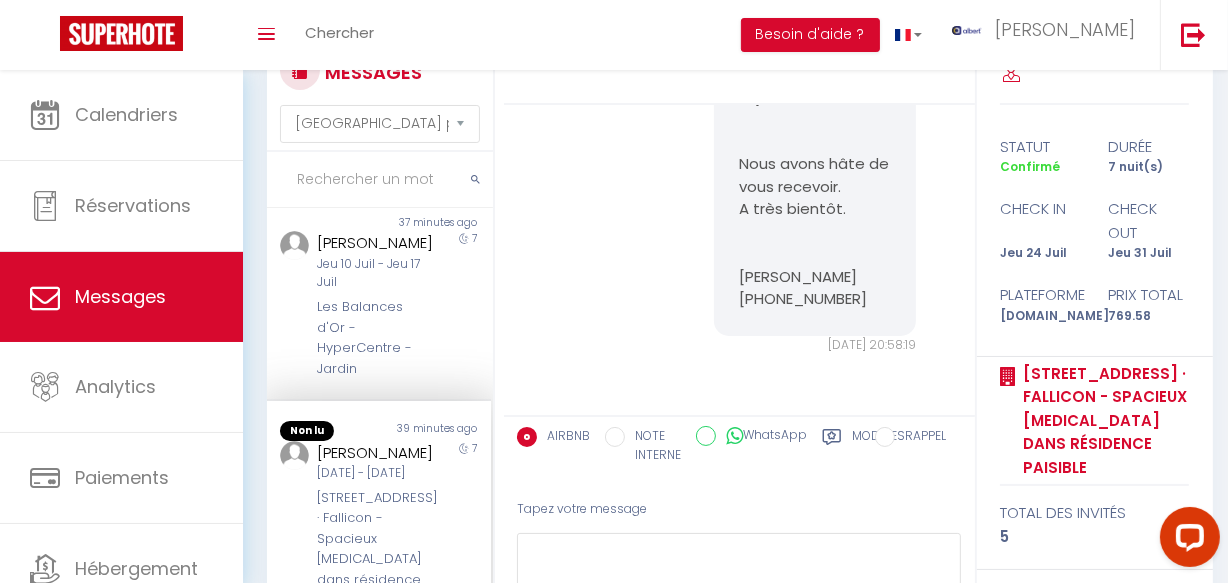 scroll, scrollTop: 1720, scrollLeft: 0, axis: vertical 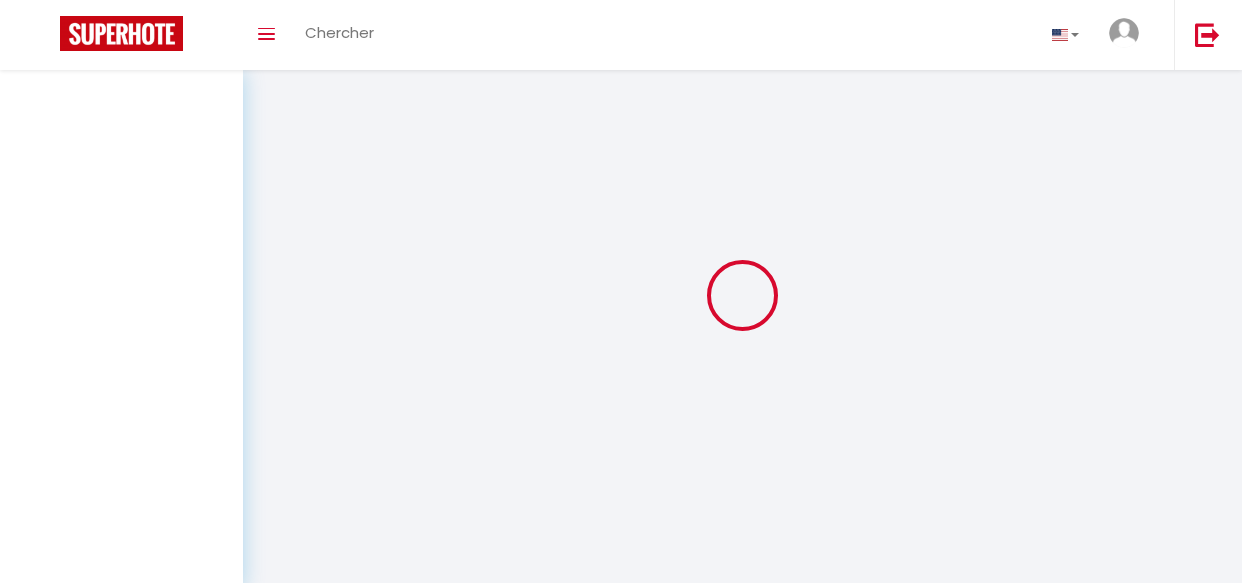 select on "message" 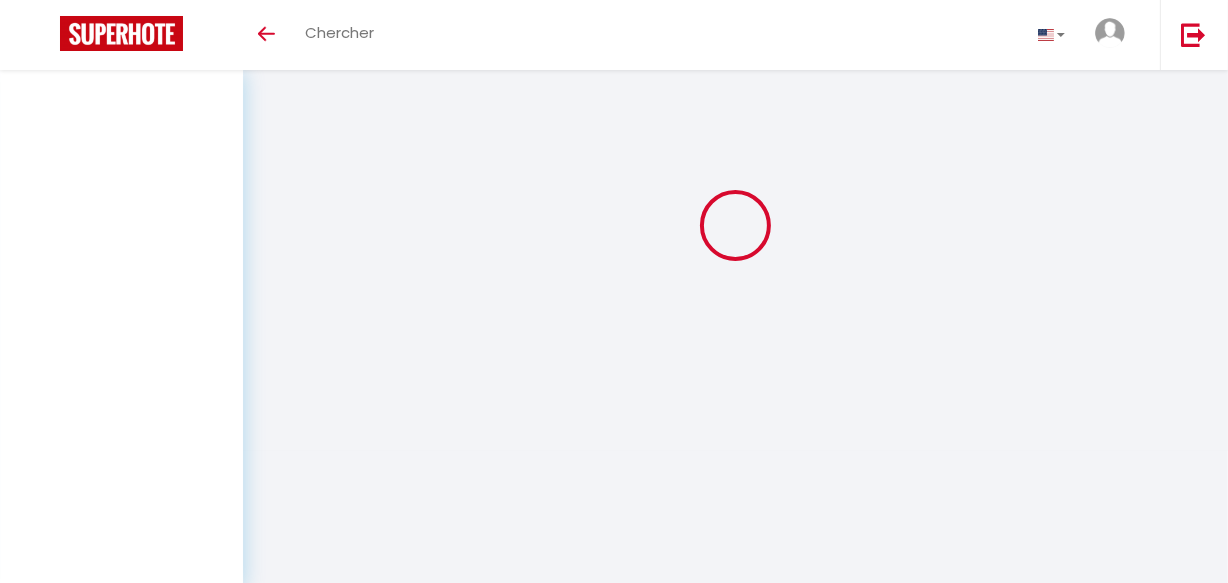 scroll, scrollTop: 70, scrollLeft: 0, axis: vertical 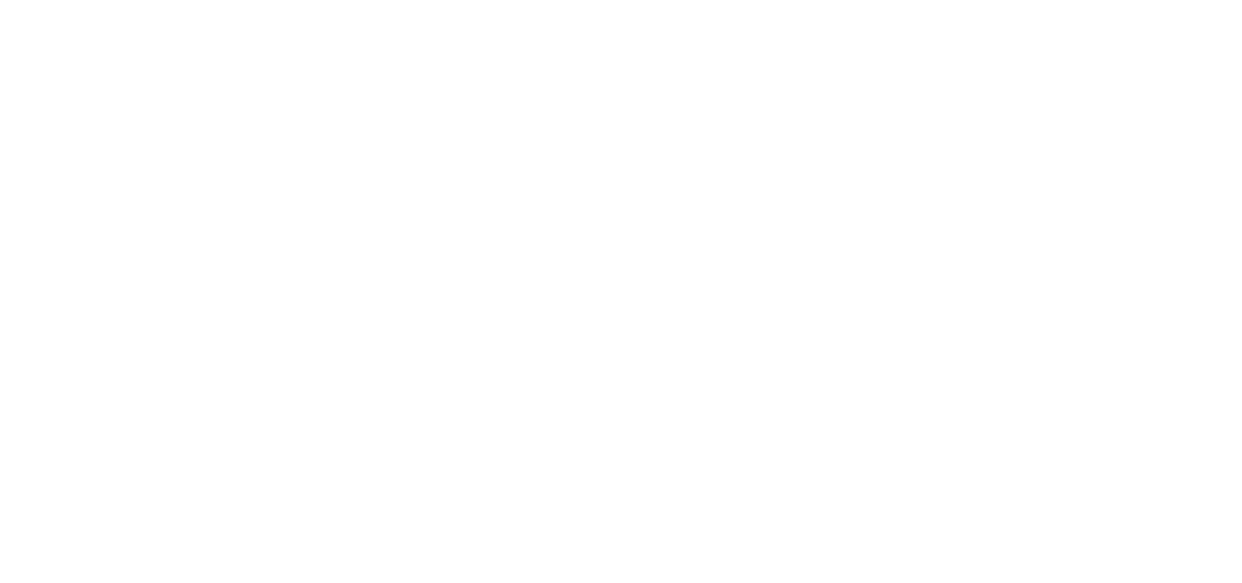 select on "message" 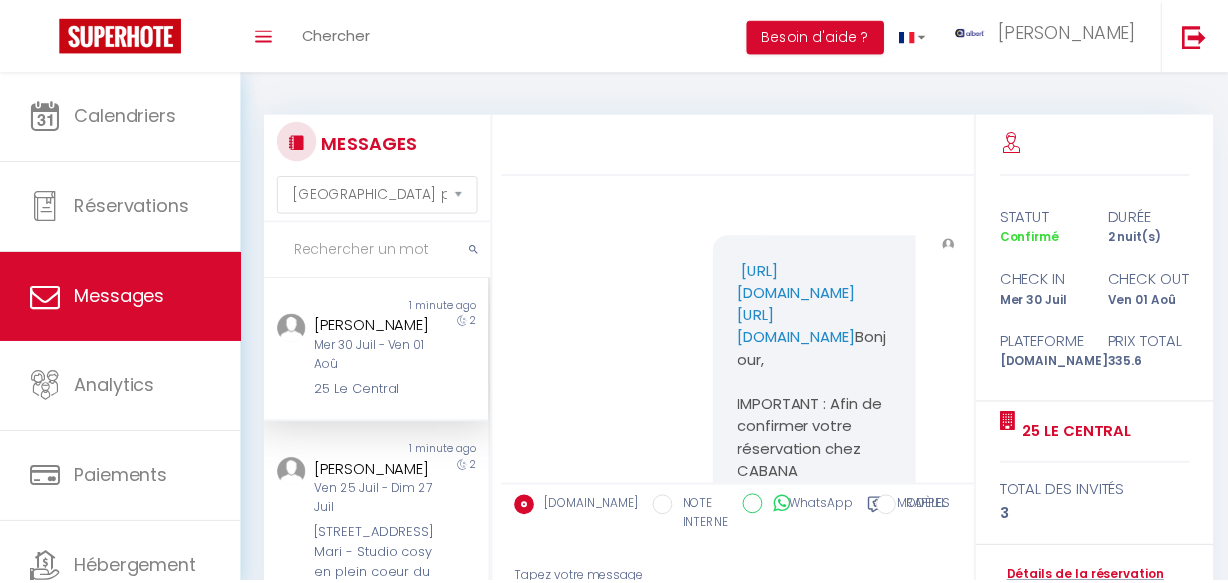 scroll, scrollTop: 70, scrollLeft: 0, axis: vertical 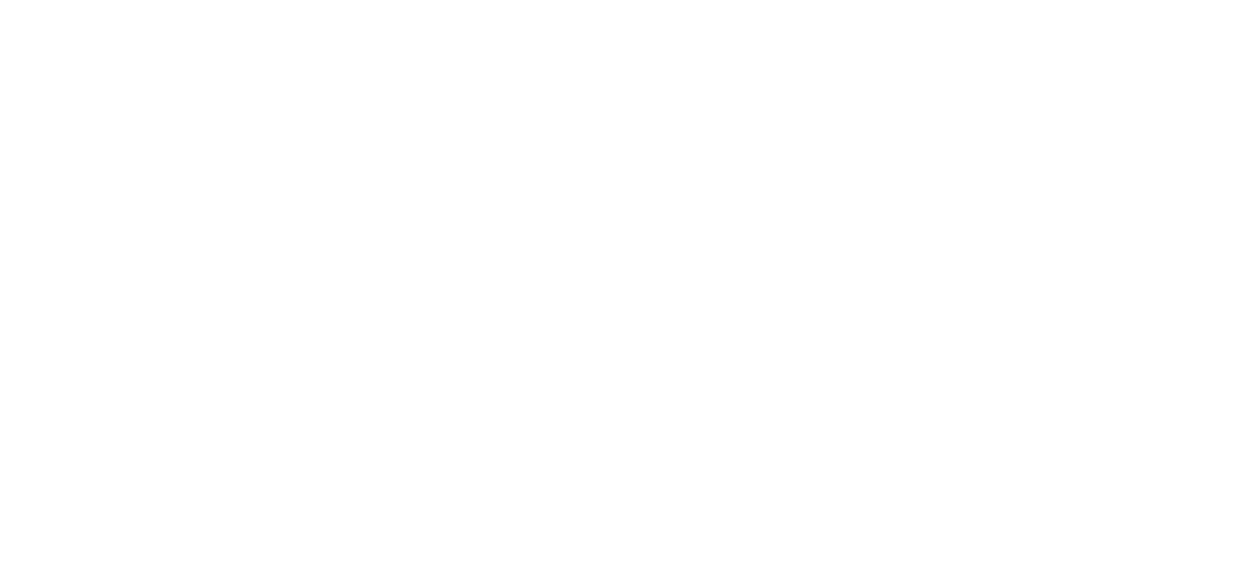 select on "message" 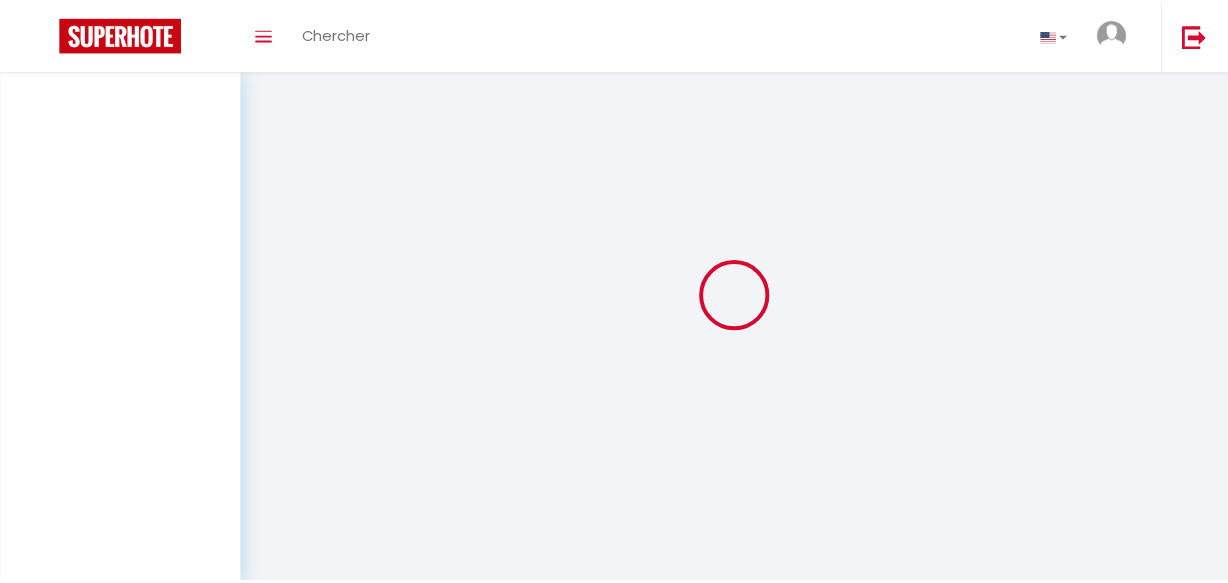 scroll, scrollTop: 70, scrollLeft: 0, axis: vertical 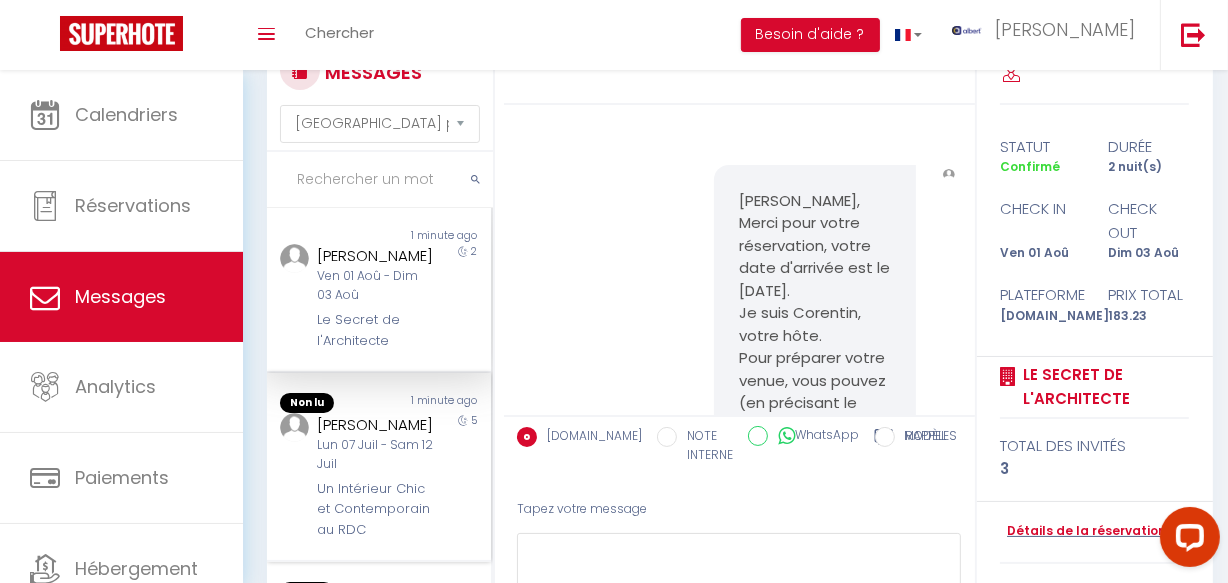 click on "5" at bounding box center (463, 477) 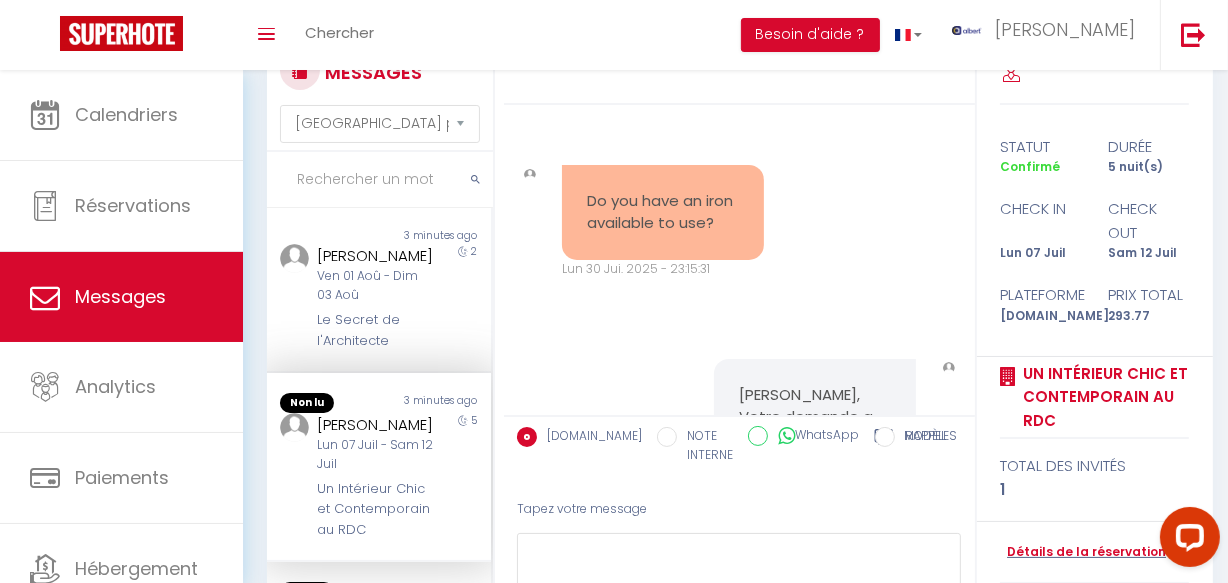 scroll, scrollTop: 7471, scrollLeft: 0, axis: vertical 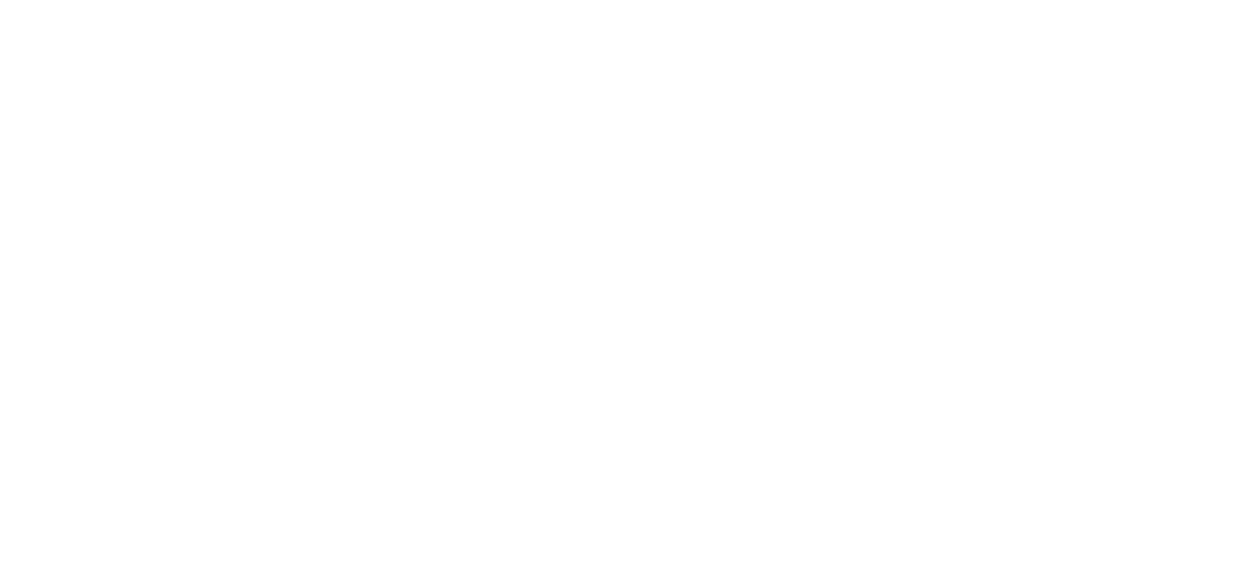 select on "message" 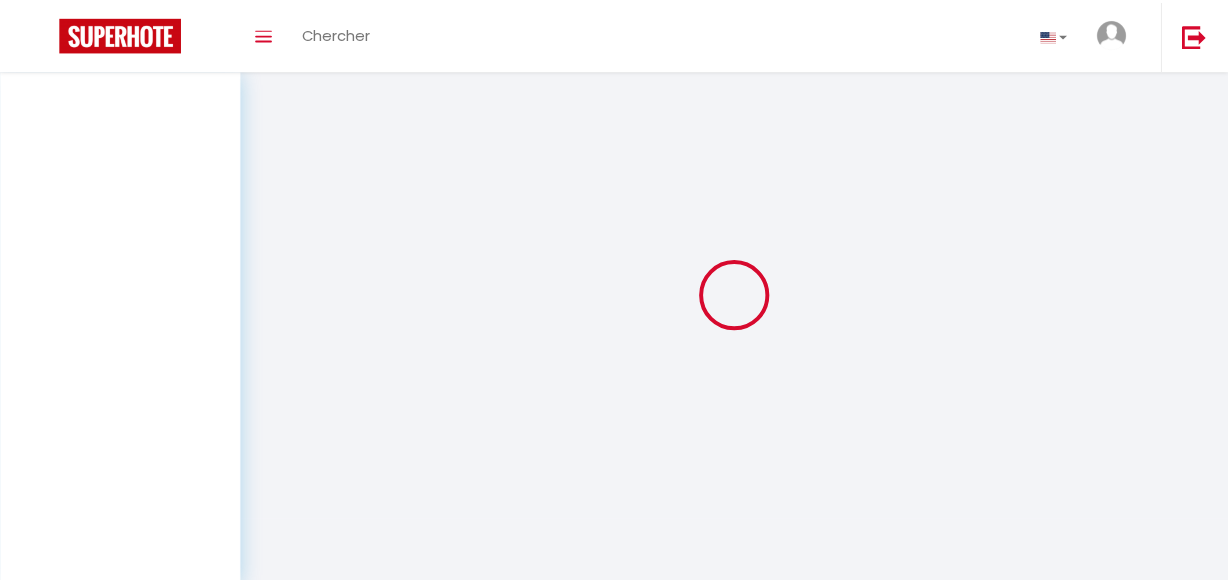 scroll, scrollTop: 70, scrollLeft: 0, axis: vertical 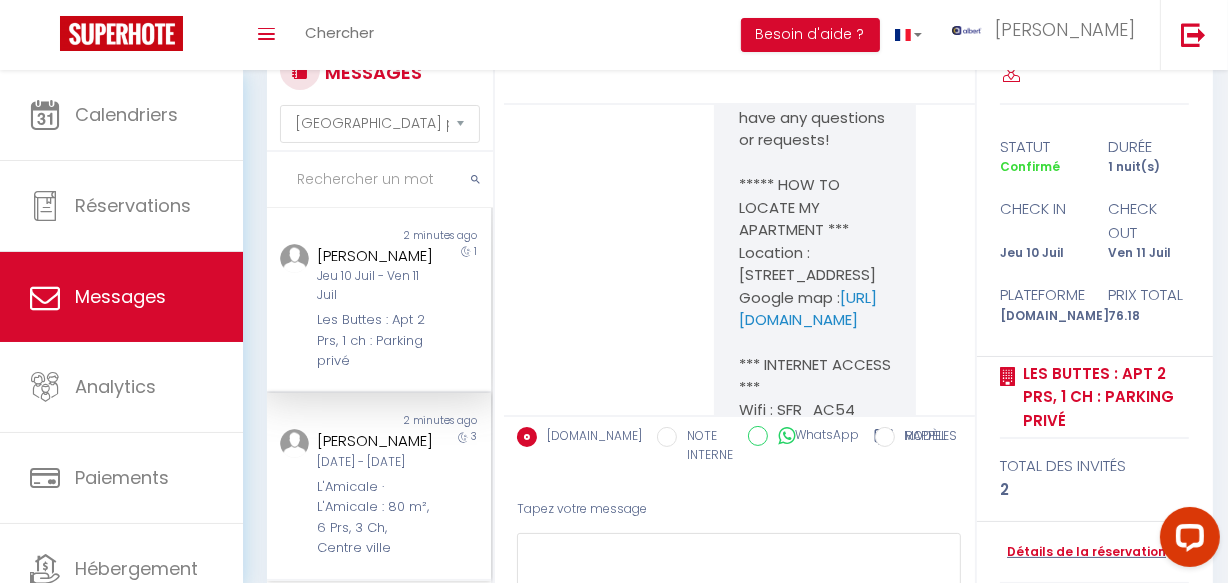 drag, startPoint x: 414, startPoint y: 467, endPoint x: 412, endPoint y: 443, distance: 24.083189 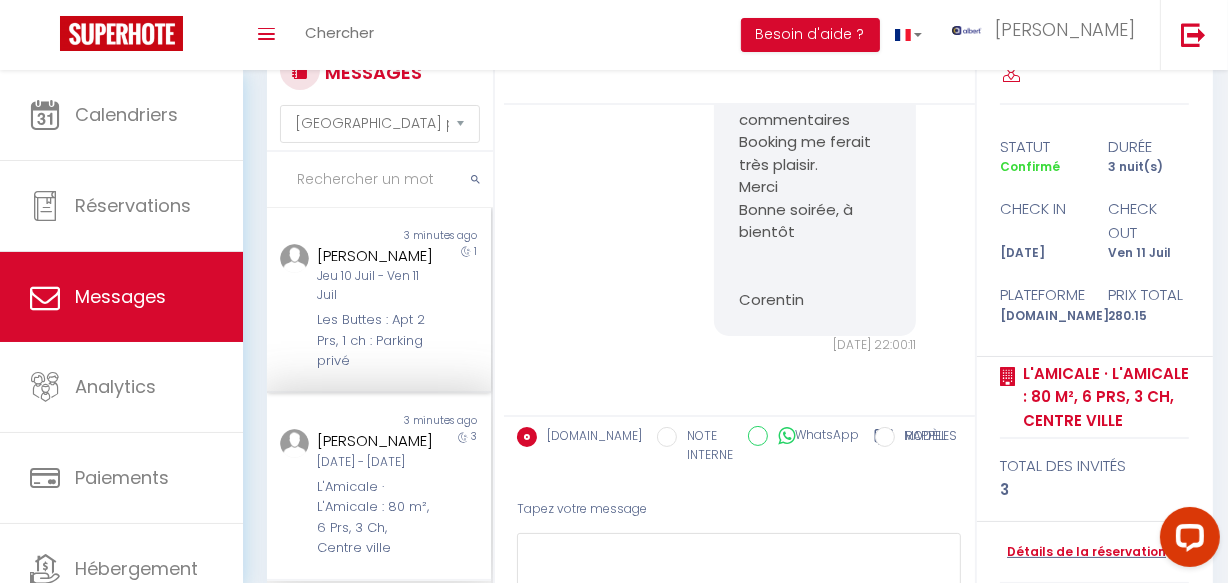 scroll, scrollTop: 9678, scrollLeft: 0, axis: vertical 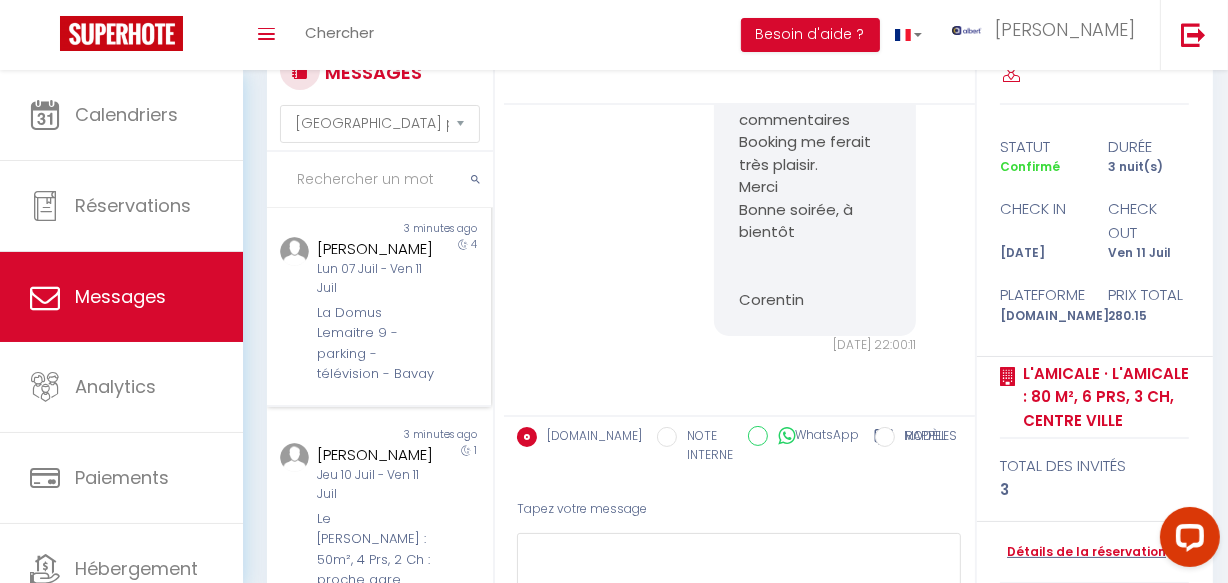 click on "Lun 07 Juil - Ven 11 Juil" at bounding box center [375, 279] 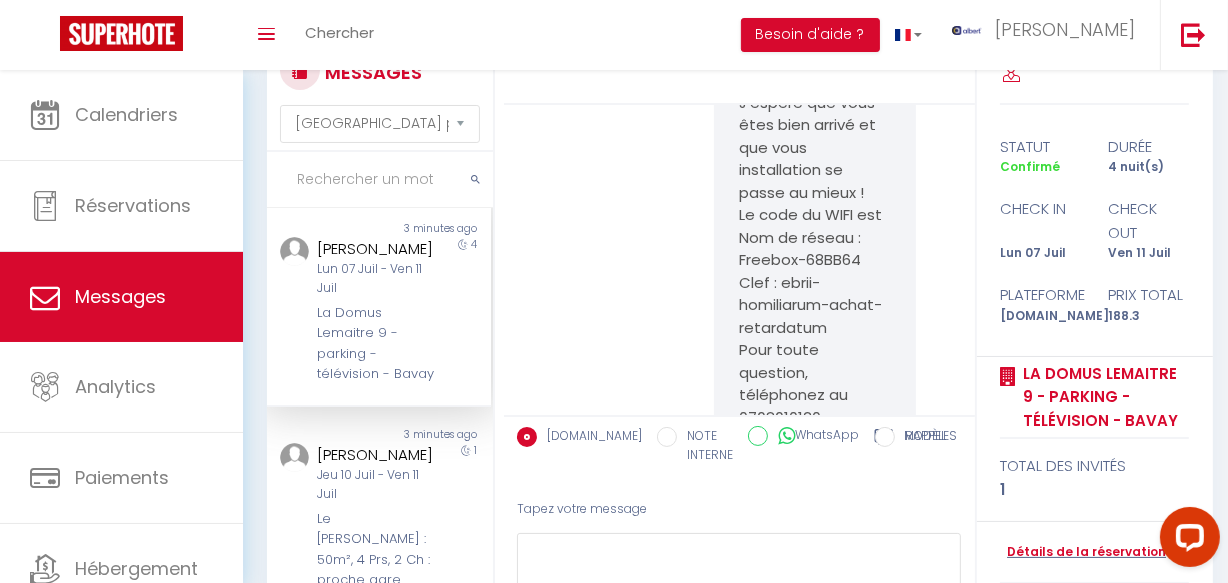 scroll, scrollTop: 17728, scrollLeft: 0, axis: vertical 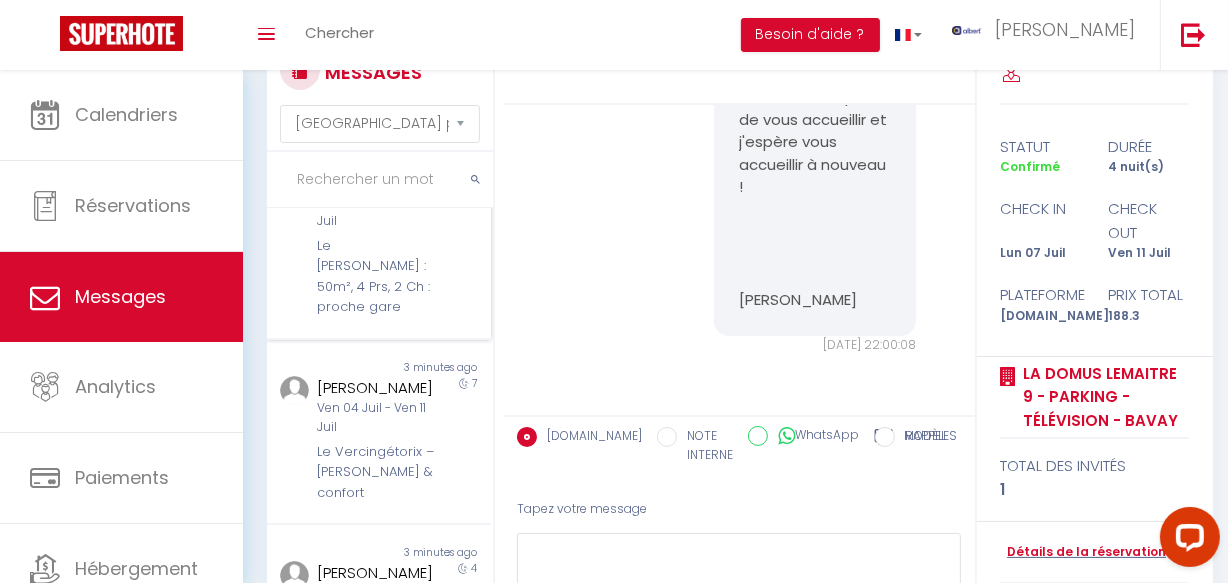 click on "Le [PERSON_NAME] : 50m², 4 Prs, 2 Ch : proche gare" at bounding box center [375, 277] 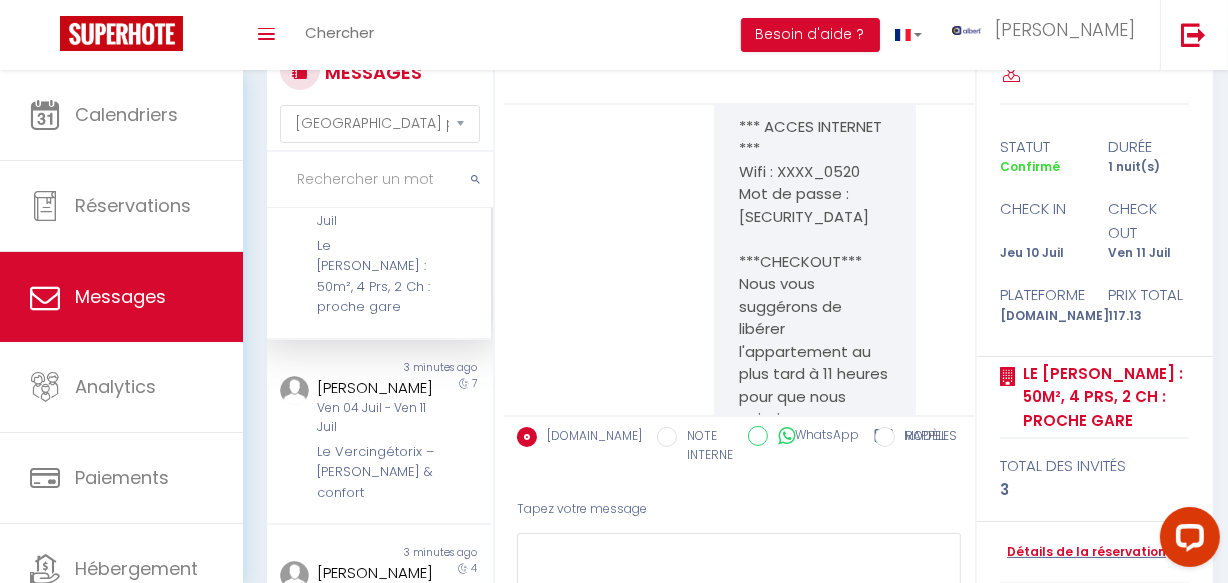scroll, scrollTop: 5296, scrollLeft: 0, axis: vertical 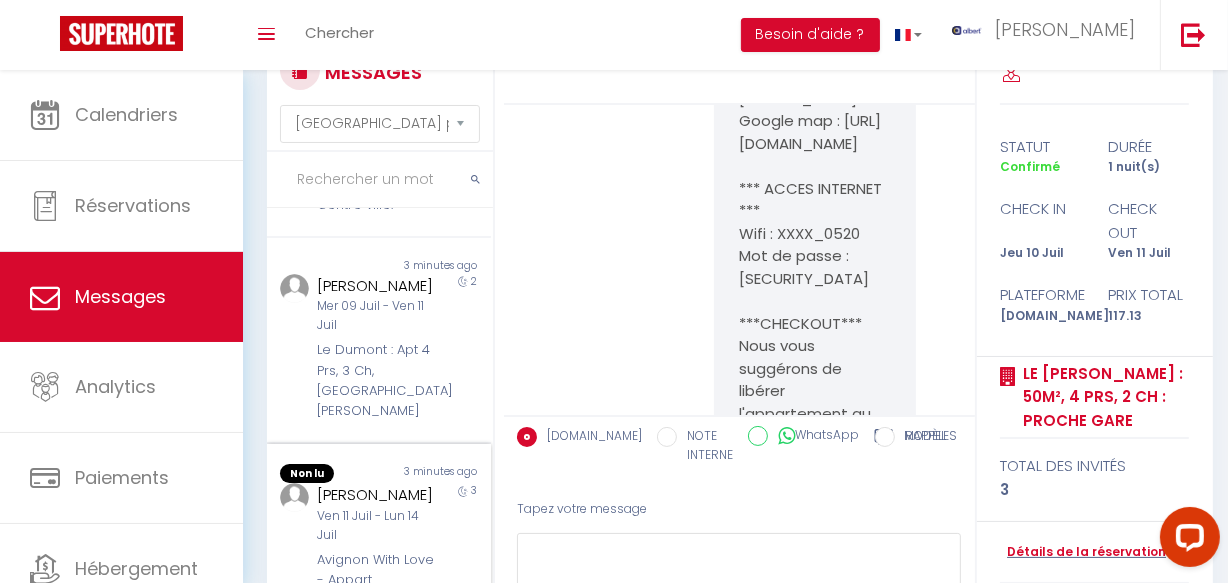 click on "3 minutes ago" at bounding box center (435, 474) 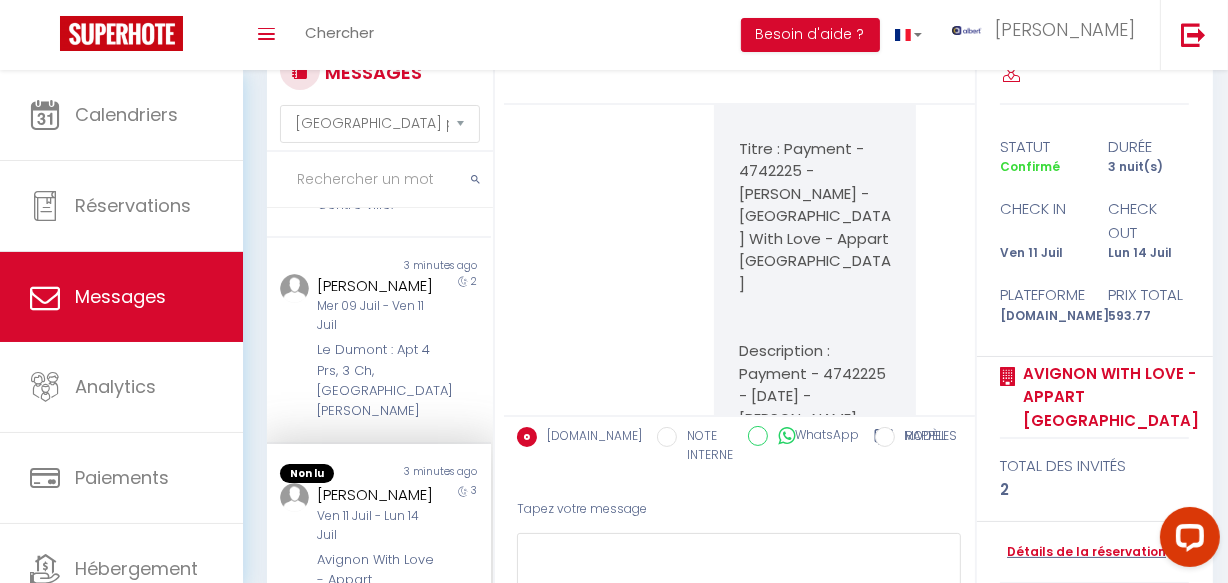 scroll, scrollTop: 16757, scrollLeft: 0, axis: vertical 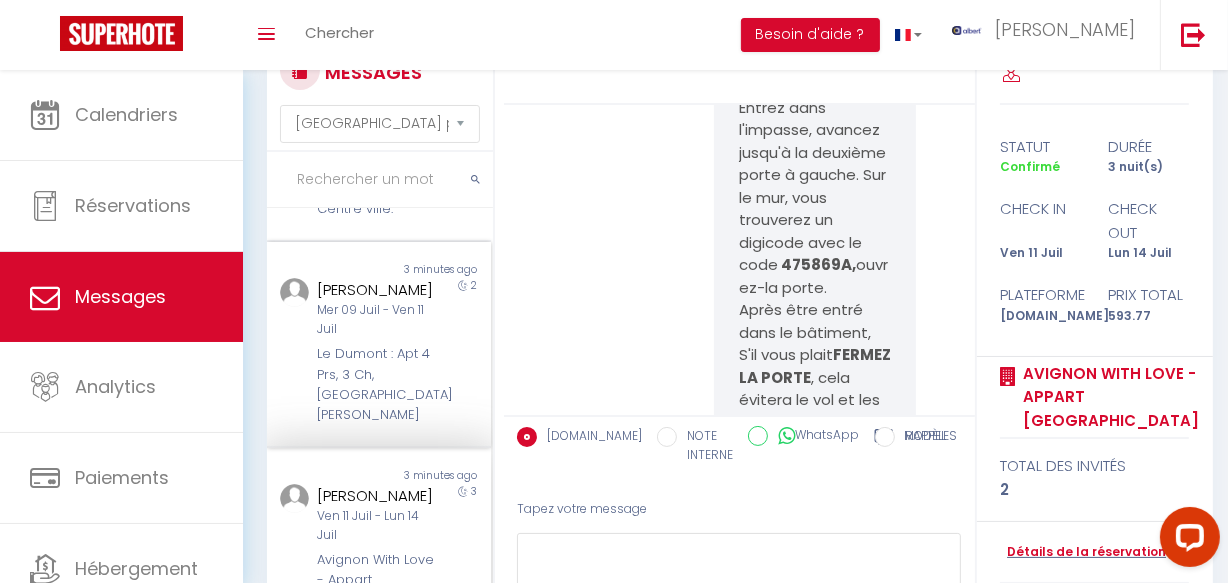 click on "Le Dumont : Apt 4 Prs, 3 Ch, Quartier Wilson" at bounding box center (375, 385) 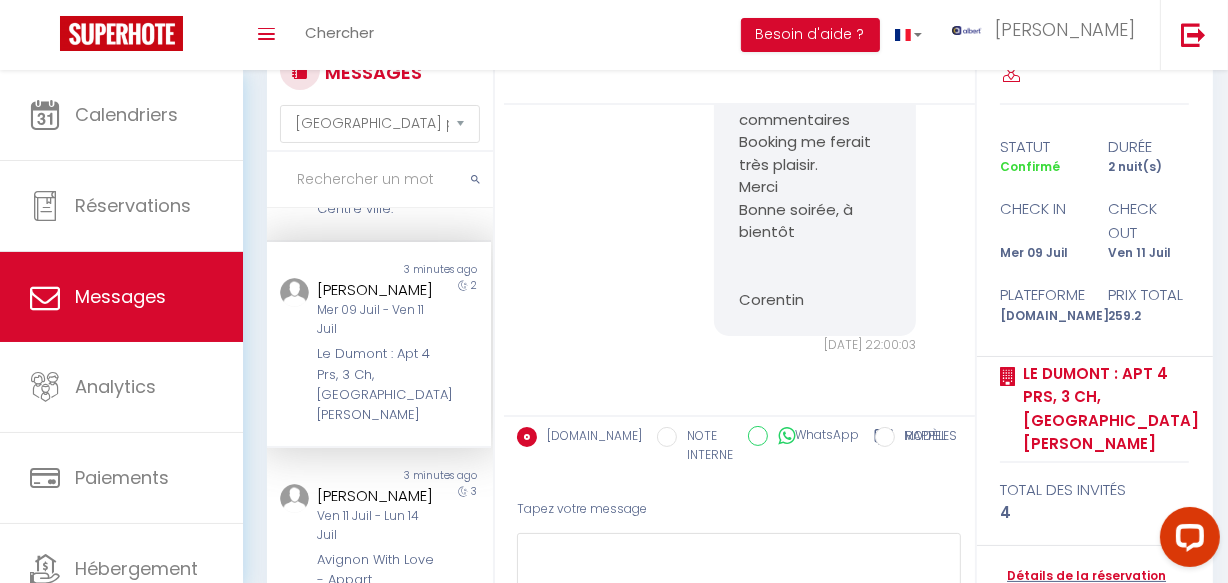 scroll, scrollTop: 1331, scrollLeft: 0, axis: vertical 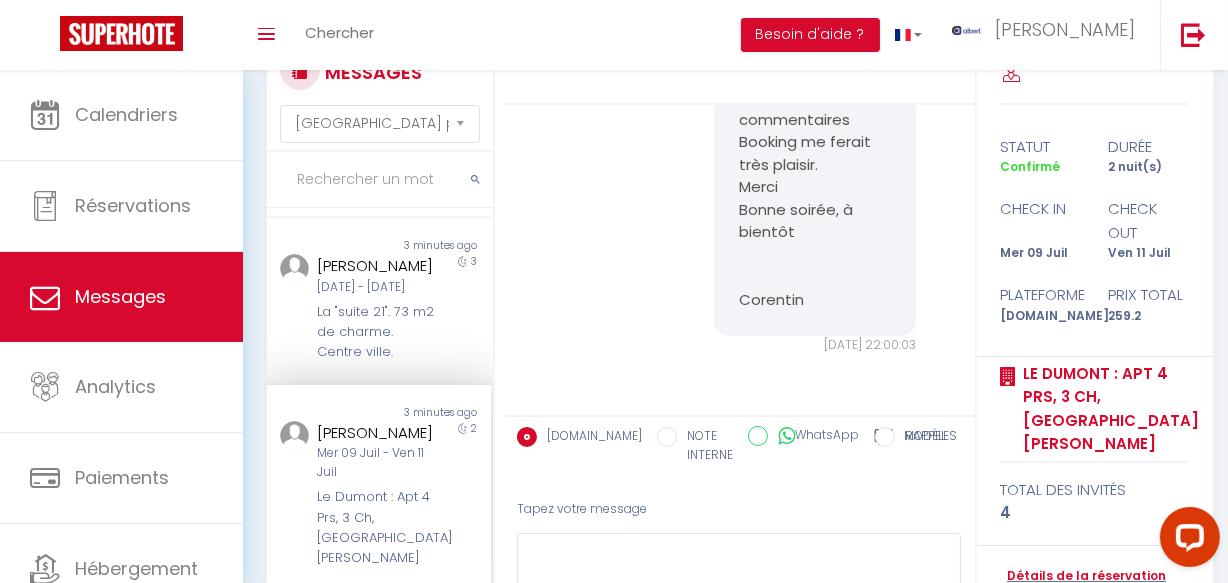 click on "Céline Goffin" at bounding box center [375, 266] 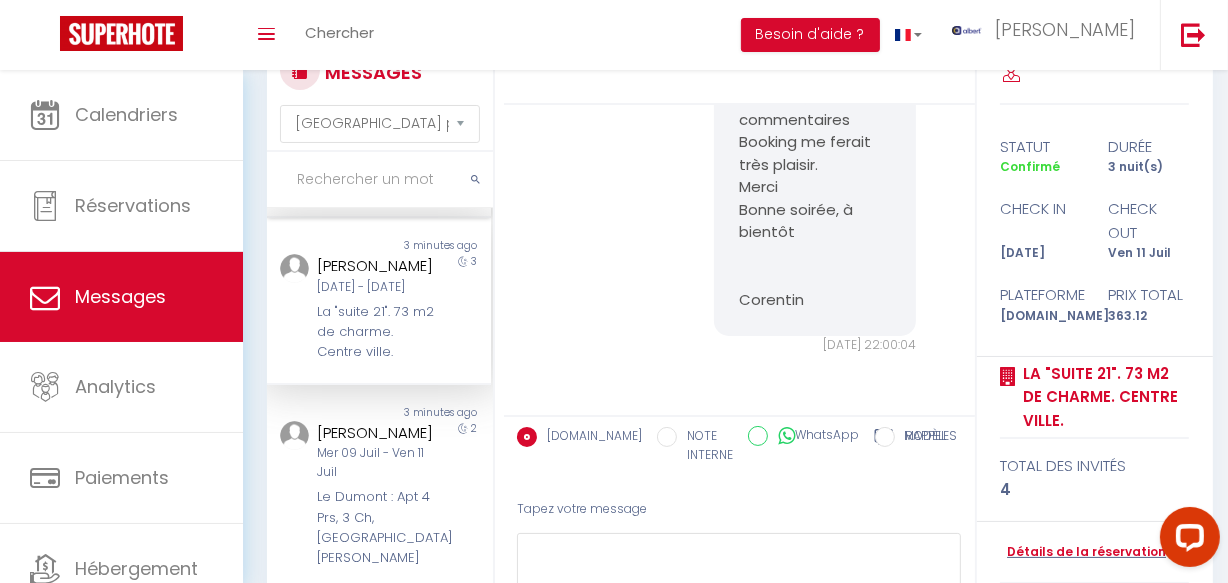 click on "L'Apollinaire - 34m2 avec balcon et parking privé" at bounding box center [375, 155] 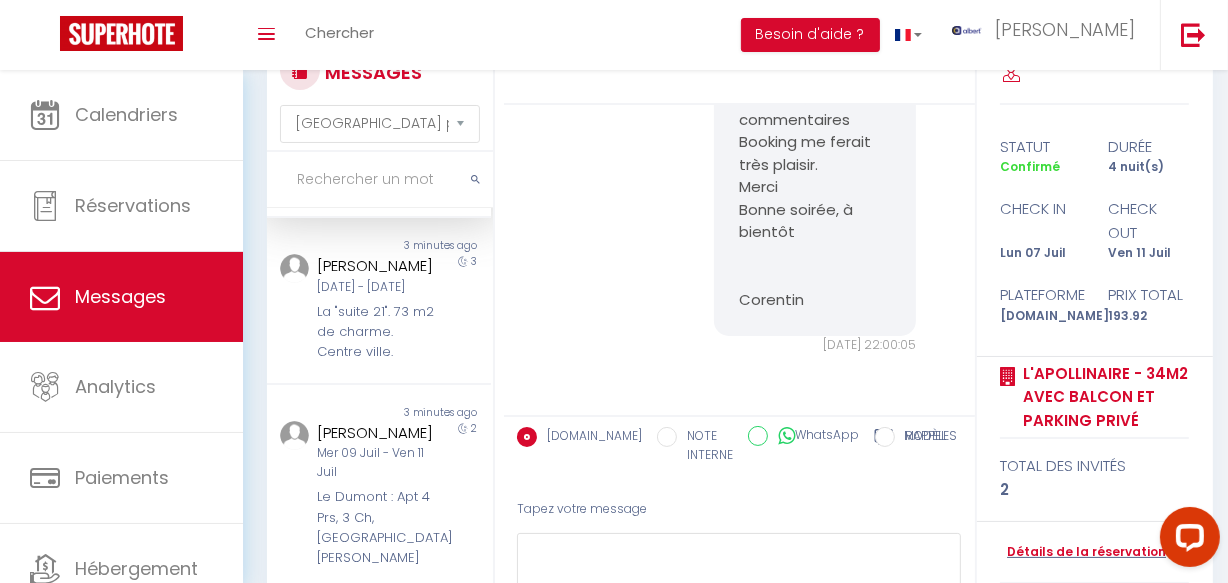 scroll, scrollTop: 8641, scrollLeft: 0, axis: vertical 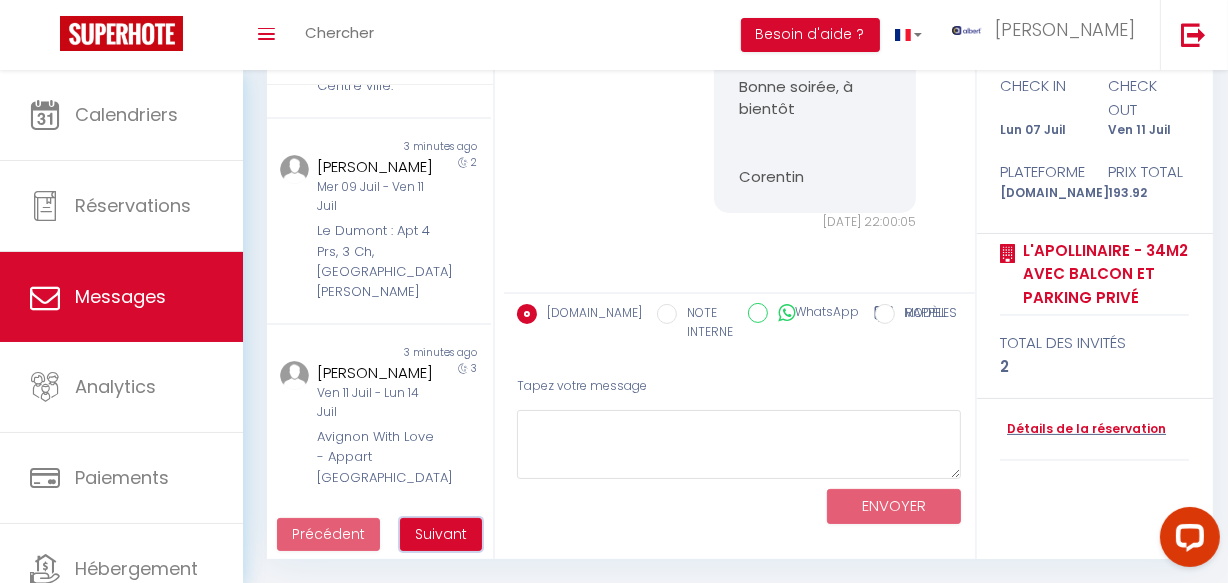 click on "Suivant" at bounding box center [441, 534] 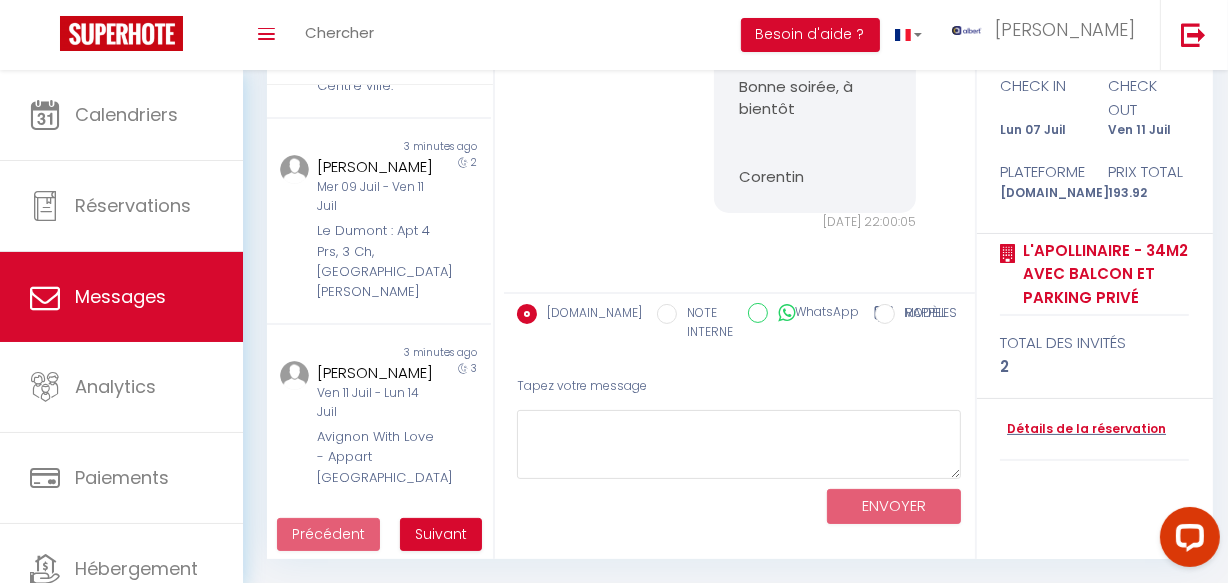 scroll, scrollTop: 70, scrollLeft: 0, axis: vertical 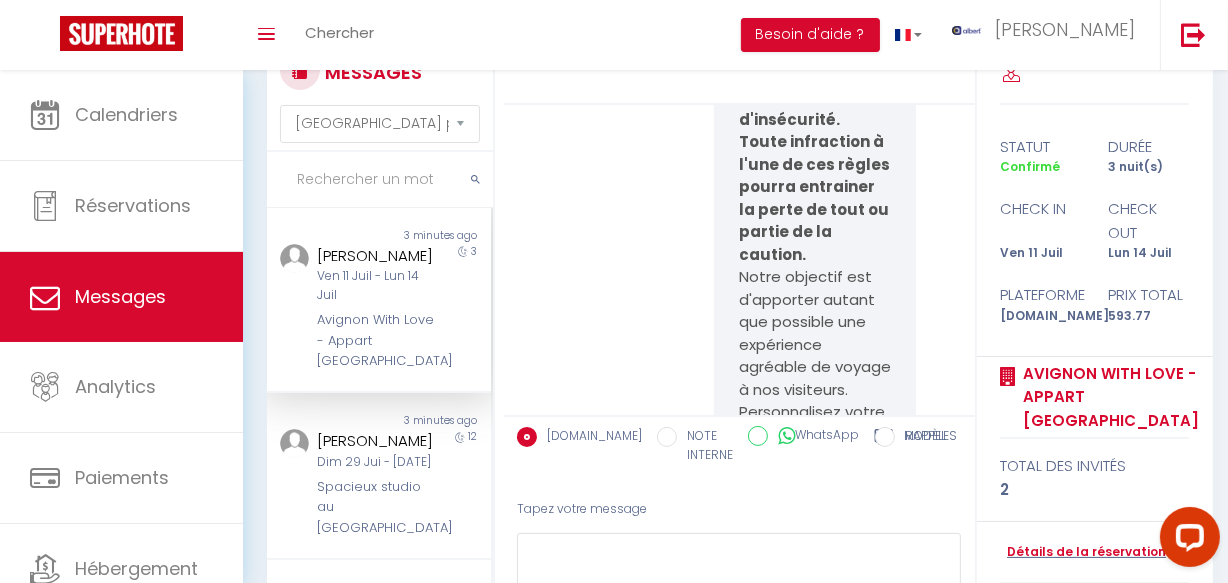 click on "Avignon With Love - Appart Hôtel Avignon" at bounding box center [375, 340] 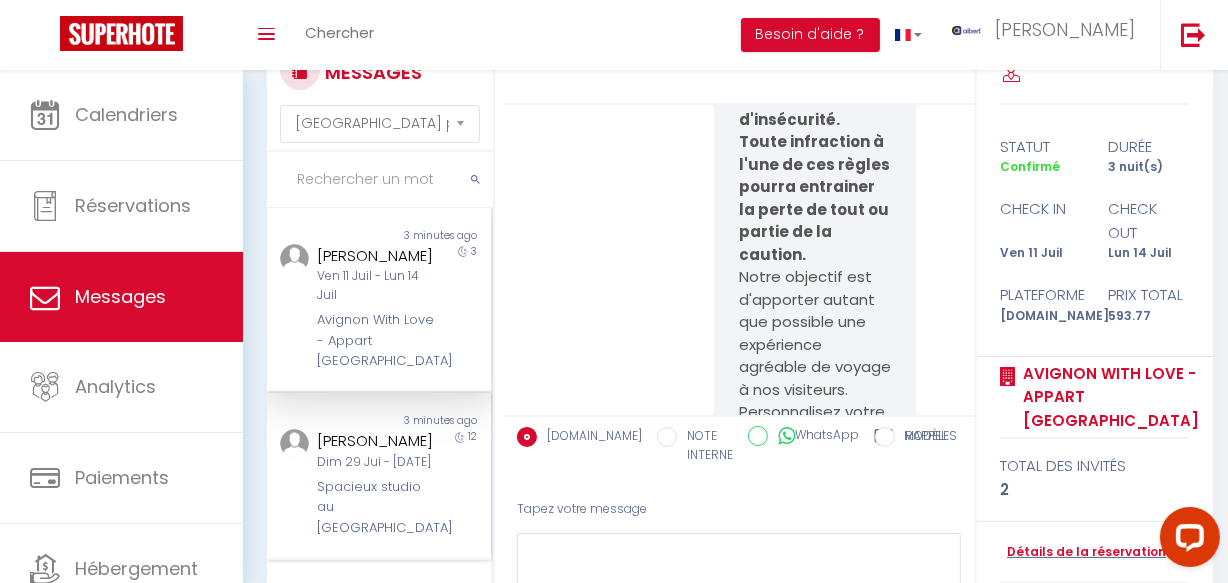 click on "Dim 29 Jui - Ven 11 Juil" at bounding box center [375, 462] 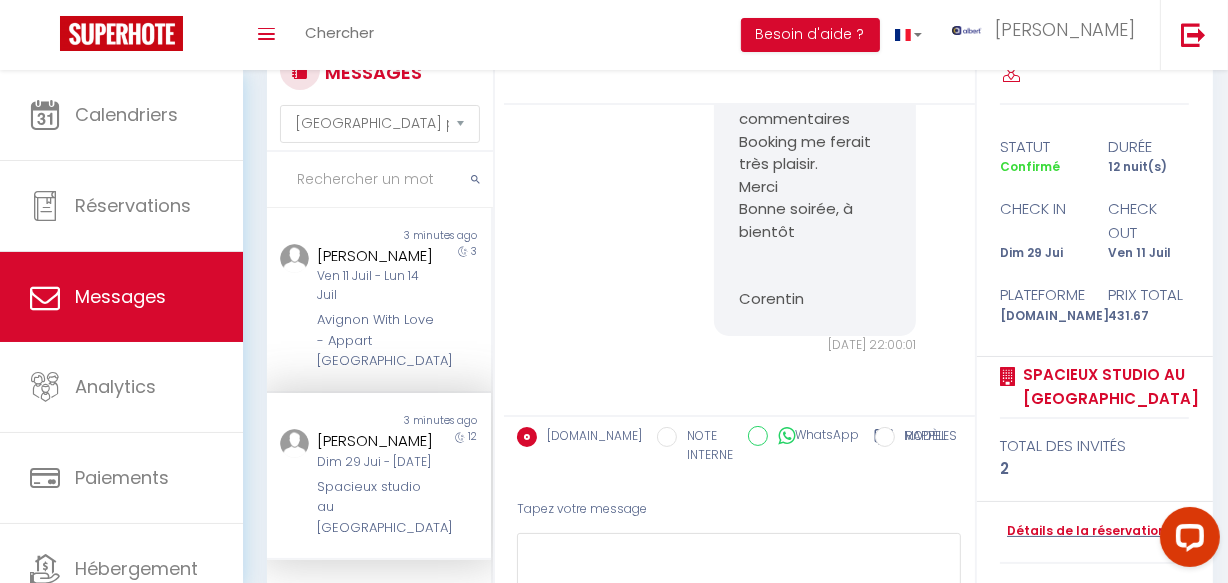 scroll, scrollTop: 9988, scrollLeft: 0, axis: vertical 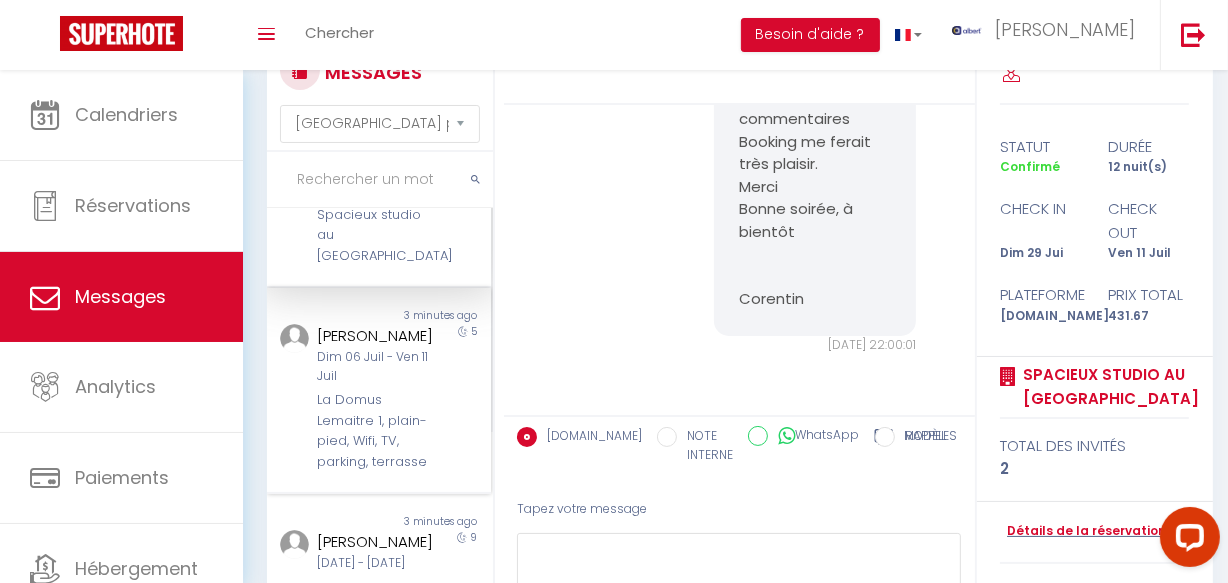 click on "Dim 06 Juil - Ven 11 Juil" at bounding box center [375, 367] 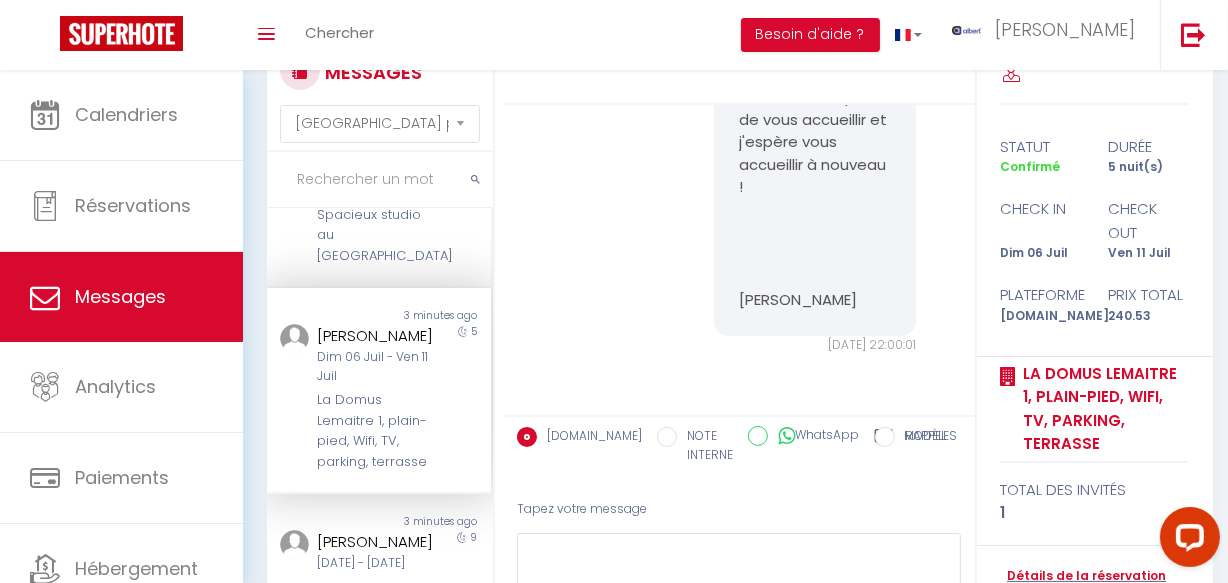 scroll, scrollTop: 7066, scrollLeft: 0, axis: vertical 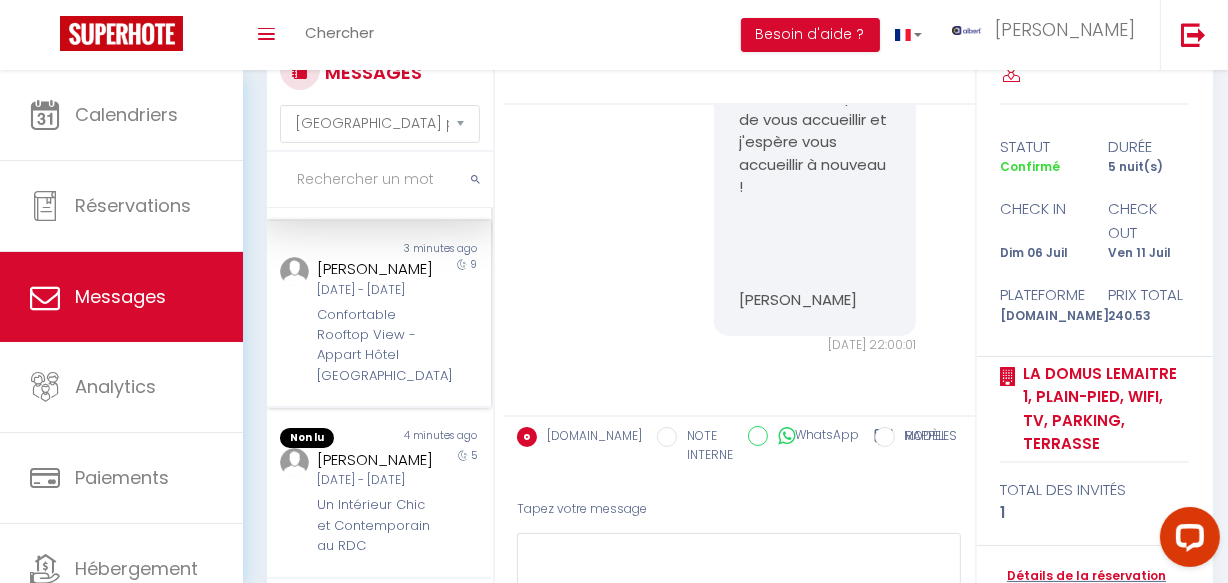 click on "Confortable Rooftop View - Appart Hôtel Avignon" at bounding box center [375, 346] 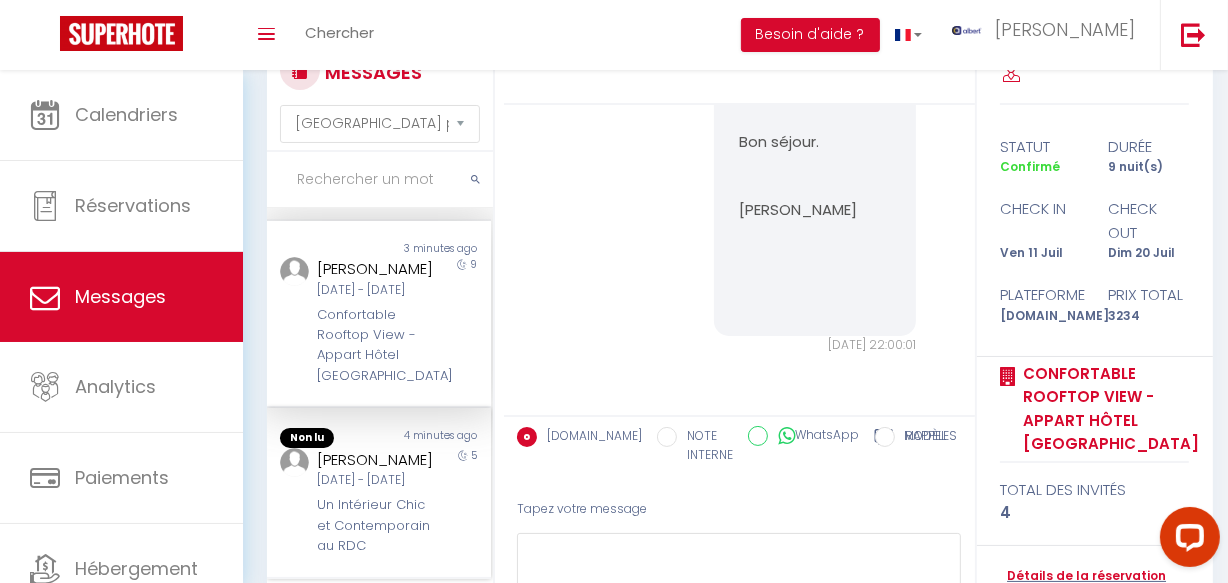 click on "Zsuzsanna Polyak" at bounding box center [375, 460] 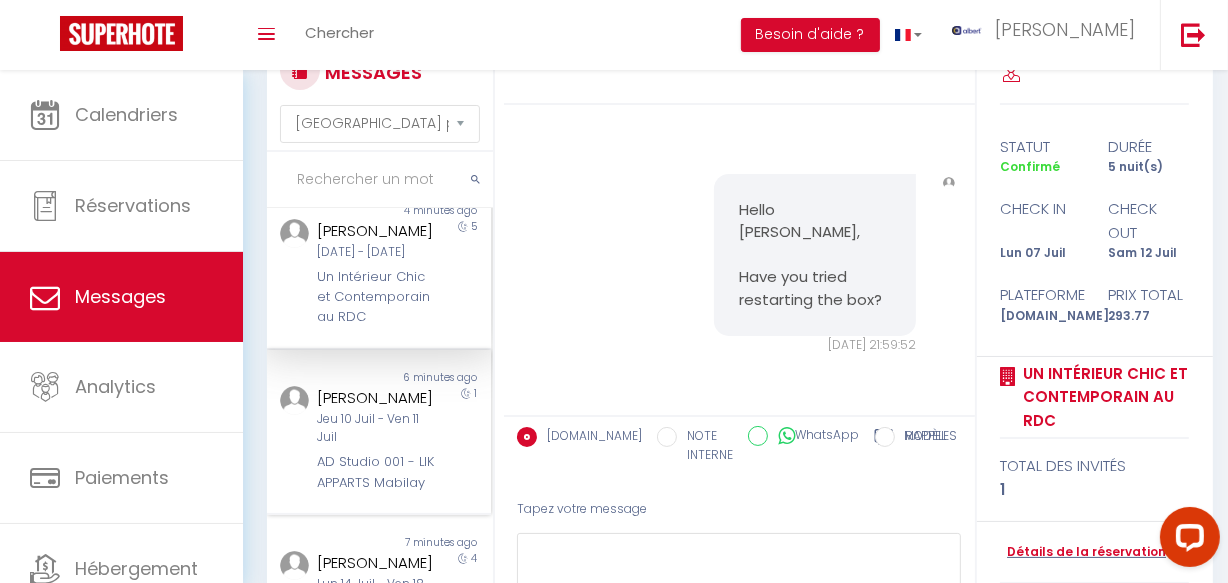 scroll, scrollTop: 818, scrollLeft: 0, axis: vertical 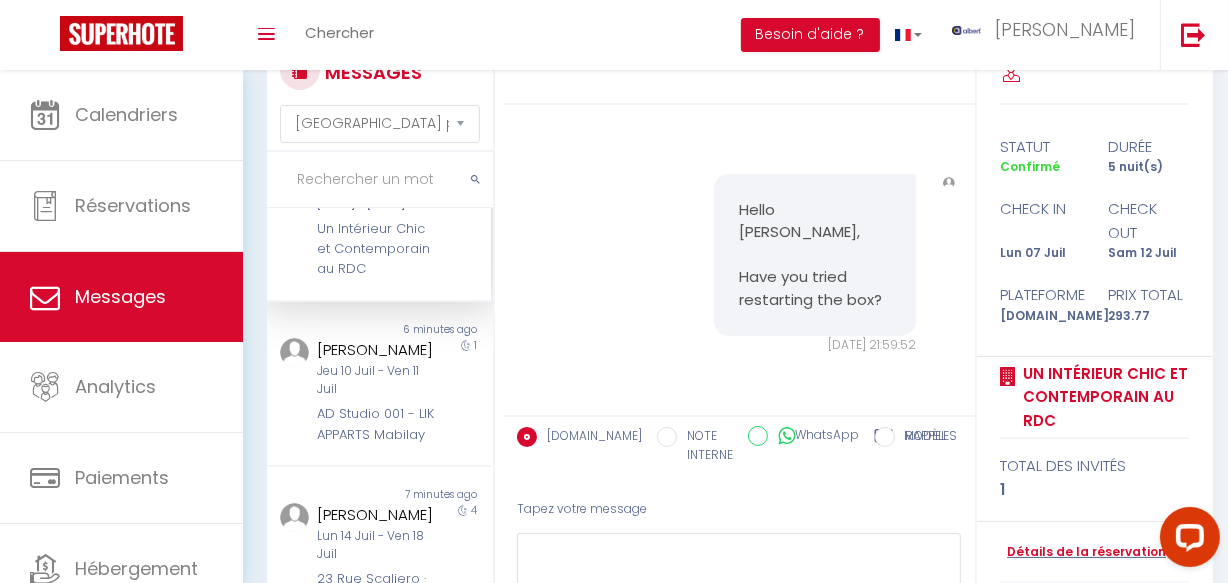 drag, startPoint x: 358, startPoint y: 263, endPoint x: 314, endPoint y: 263, distance: 44 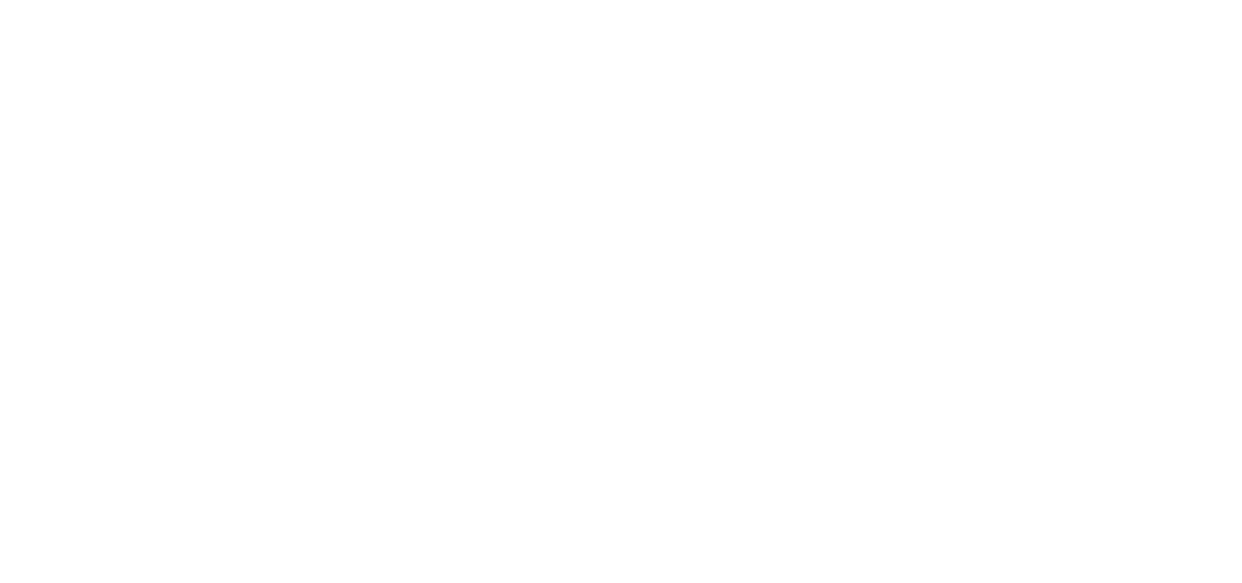 select on "message" 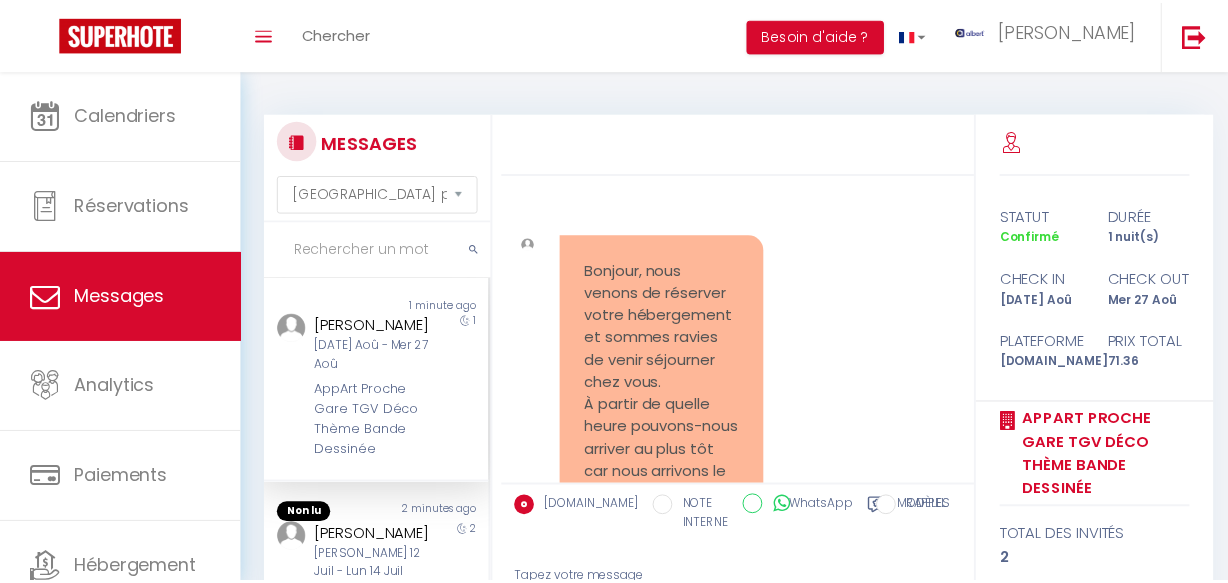 scroll, scrollTop: 70, scrollLeft: 0, axis: vertical 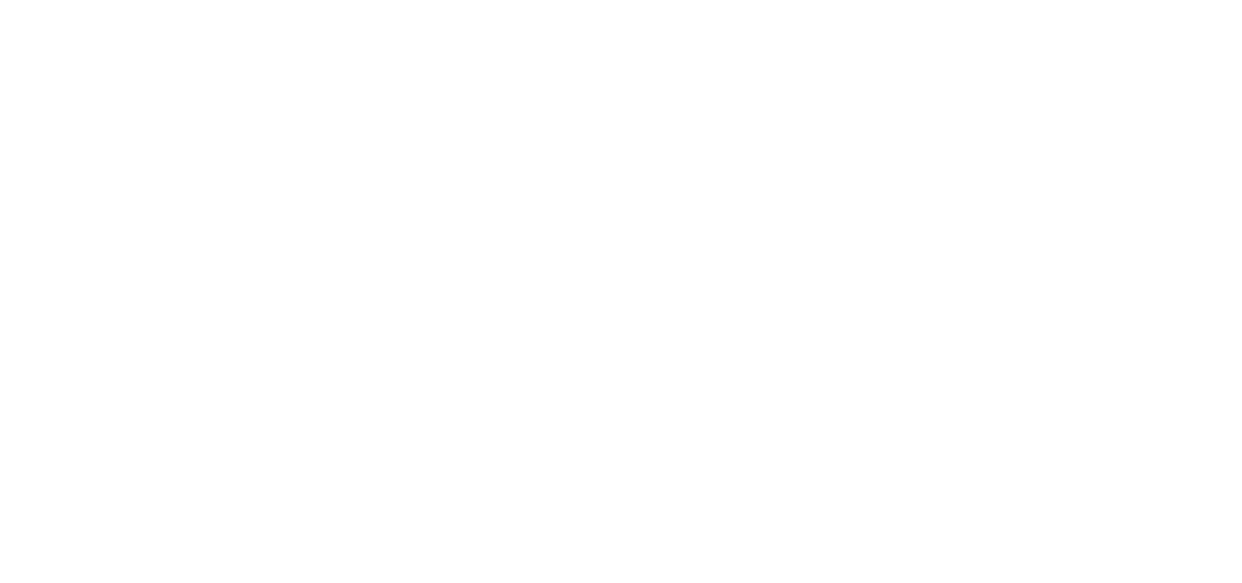 select on "message" 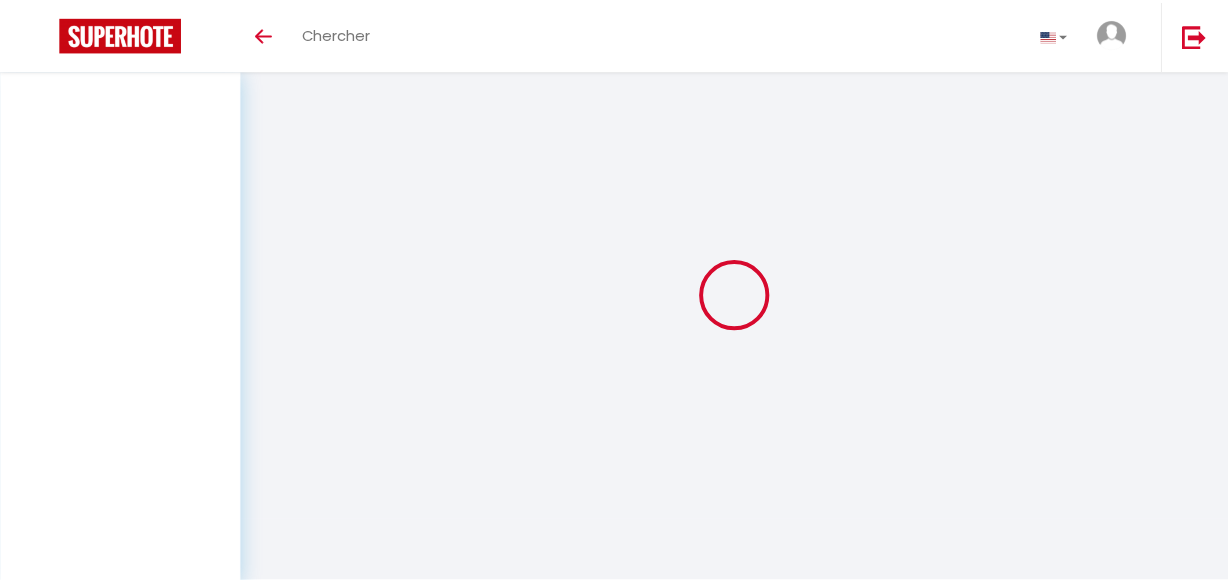 scroll, scrollTop: 70, scrollLeft: 0, axis: vertical 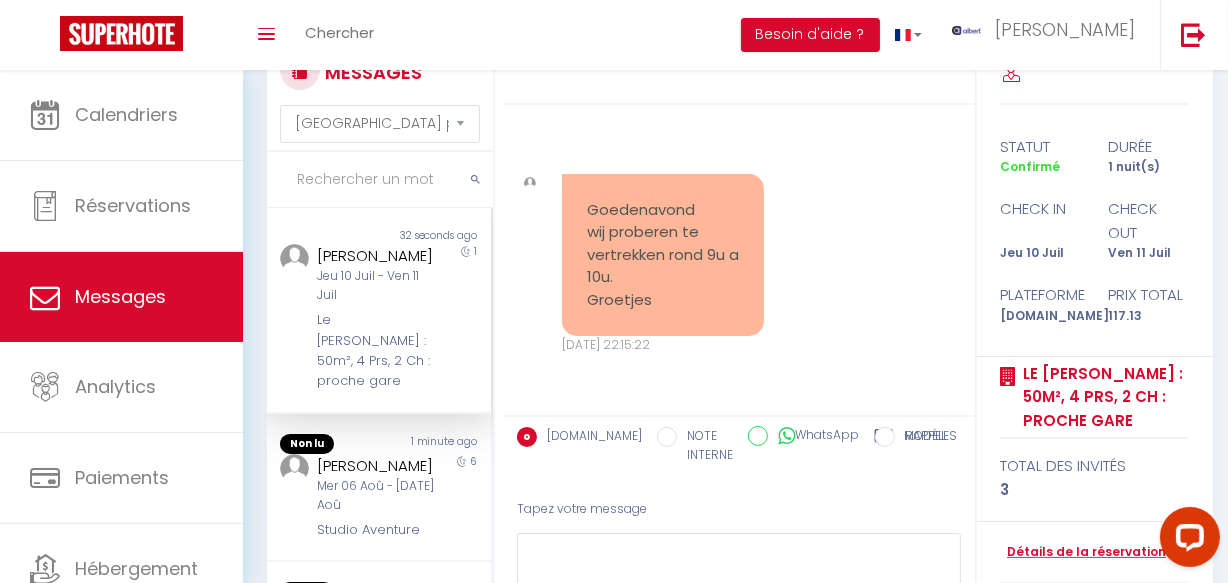 drag, startPoint x: 590, startPoint y: 198, endPoint x: 661, endPoint y: 307, distance: 130.0846 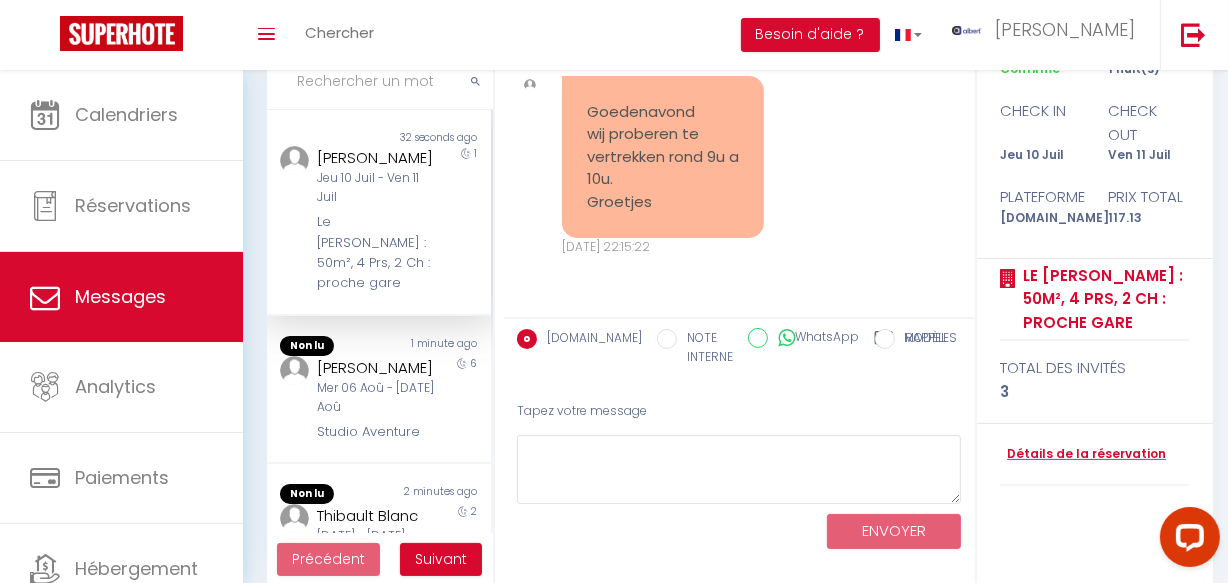 scroll, scrollTop: 193, scrollLeft: 0, axis: vertical 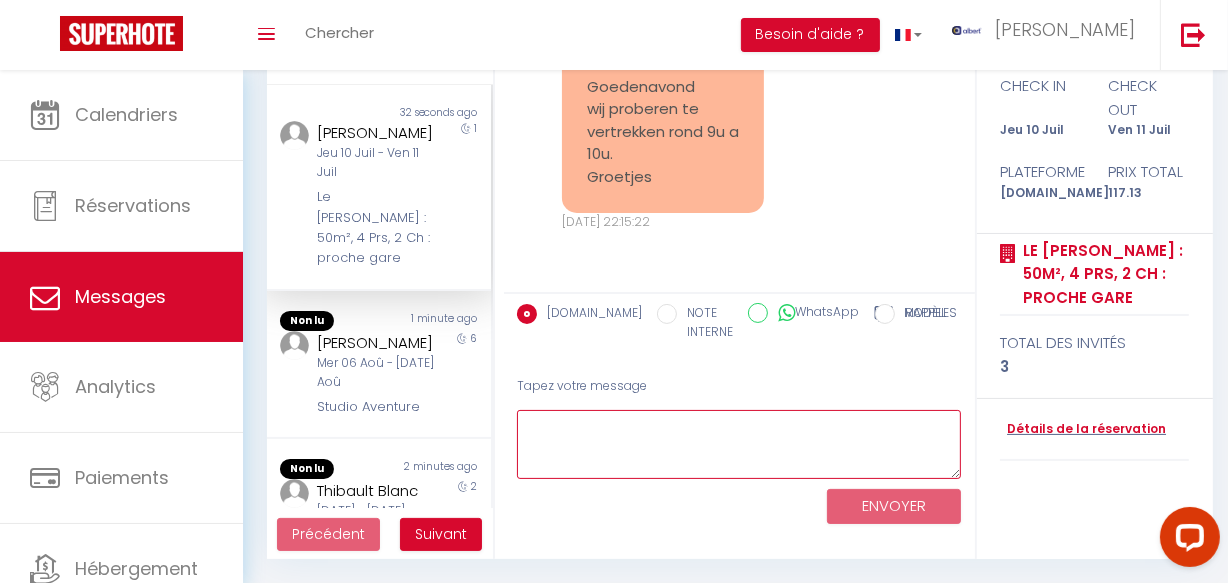 click at bounding box center (739, 444) 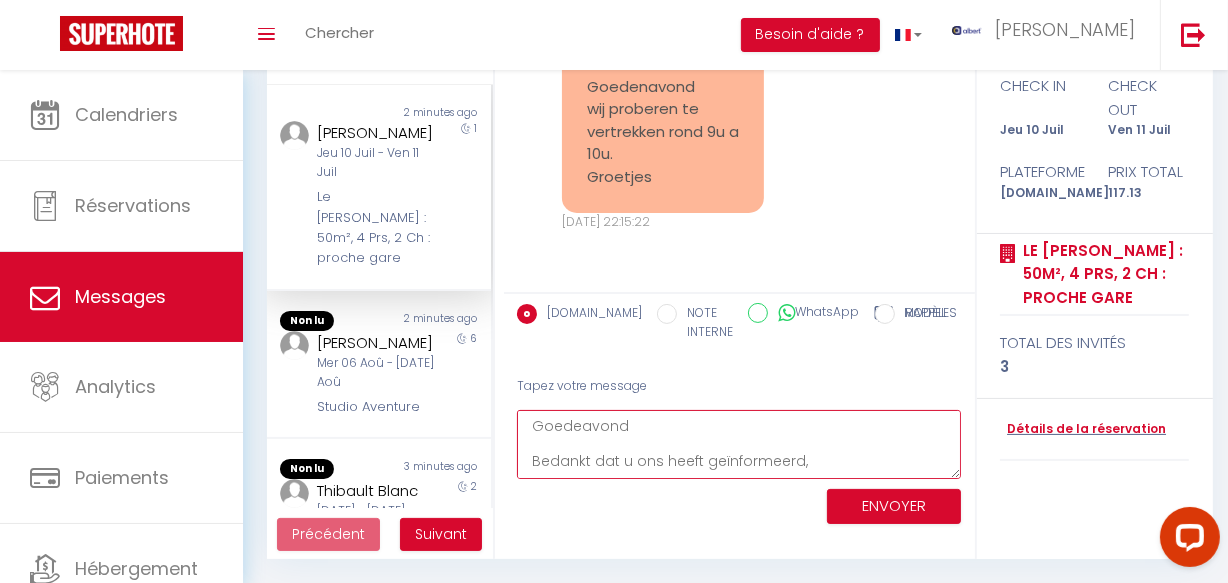 scroll, scrollTop: 0, scrollLeft: 0, axis: both 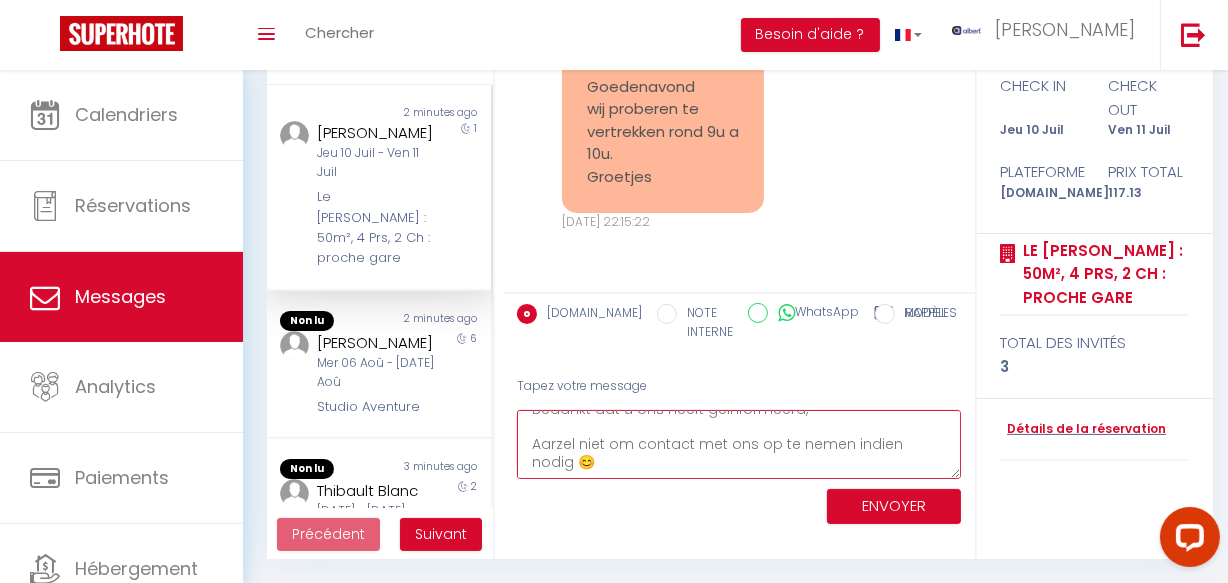 type on "Goedeavond Dorien,
Bedankt dat u ons heeft geïnformeerd,
Aarzel niet om contact met ons op te nemen indien nodig 😊" 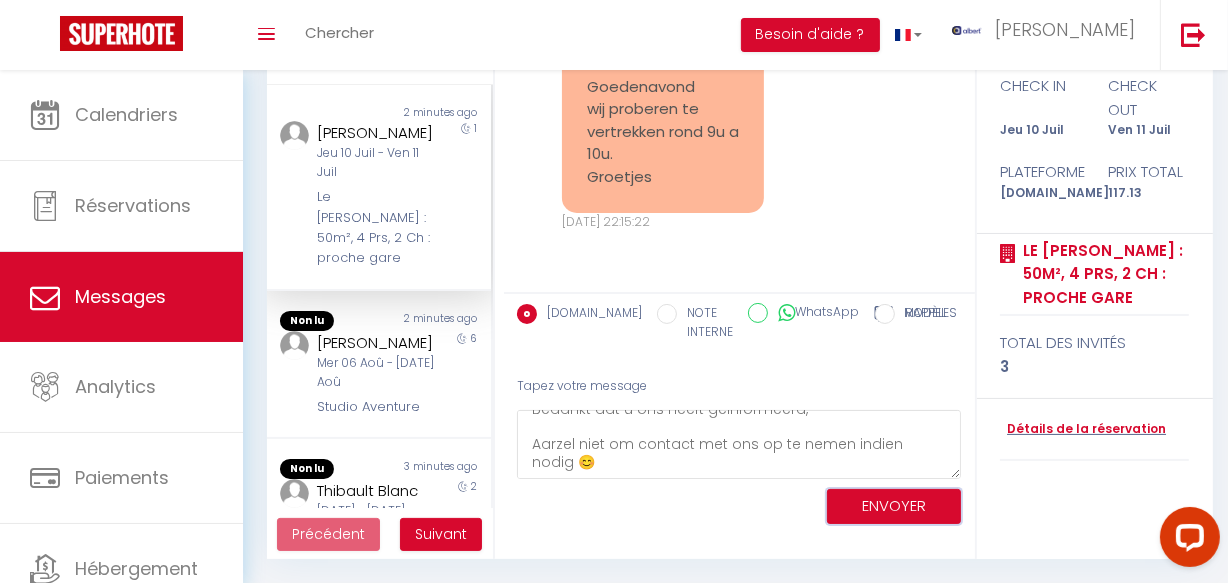 click on "ENVOYER" at bounding box center [894, 506] 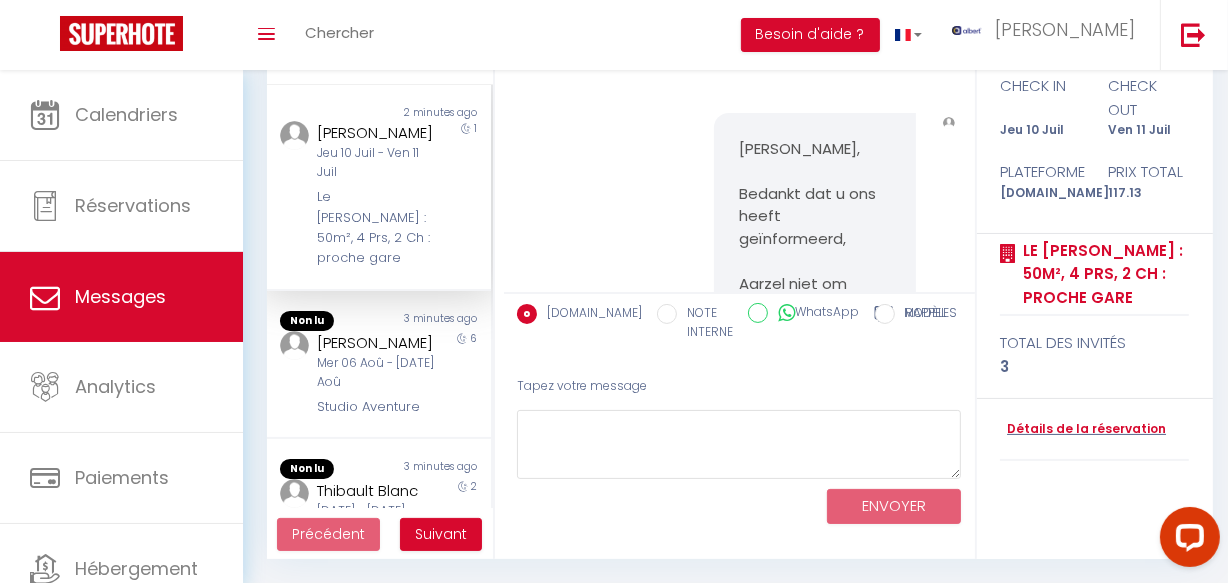 scroll, scrollTop: 0, scrollLeft: 0, axis: both 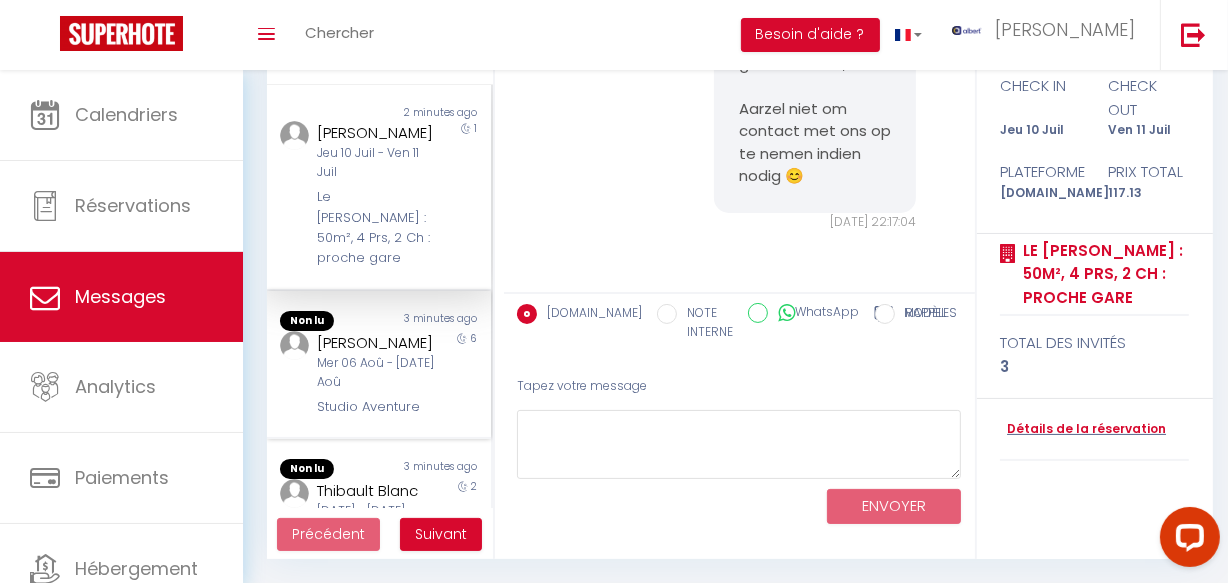 click on "Mauricio Caiza   Mer 06 Aoû - Mar 12 Aoû   Studio Aventure" at bounding box center [369, 374] 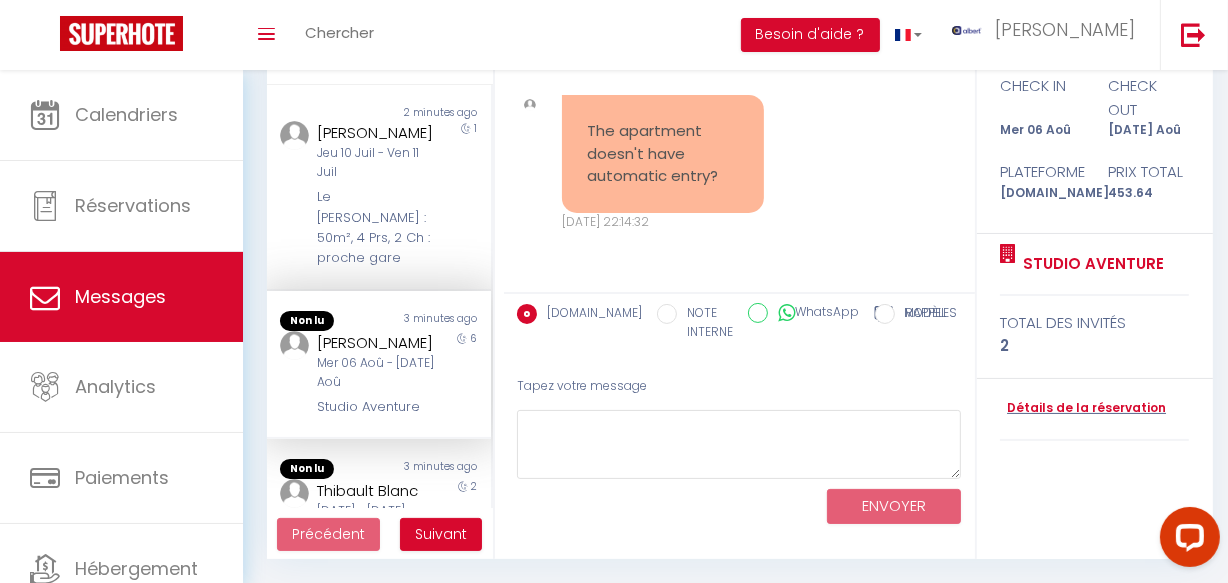 scroll, scrollTop: 5491, scrollLeft: 0, axis: vertical 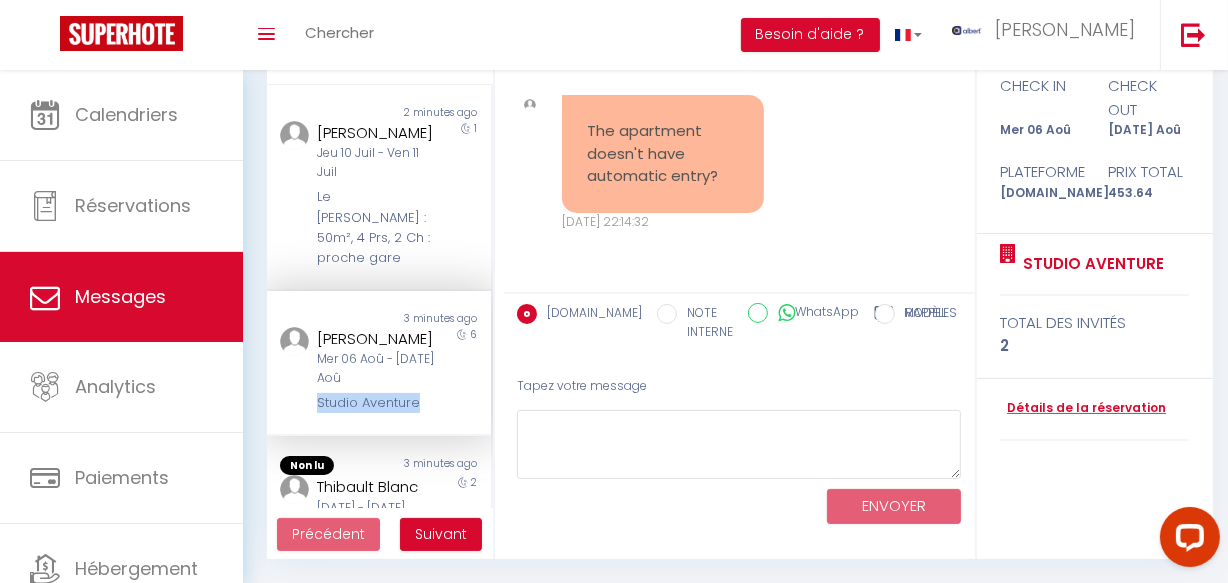 copy on "Studio Aventure" 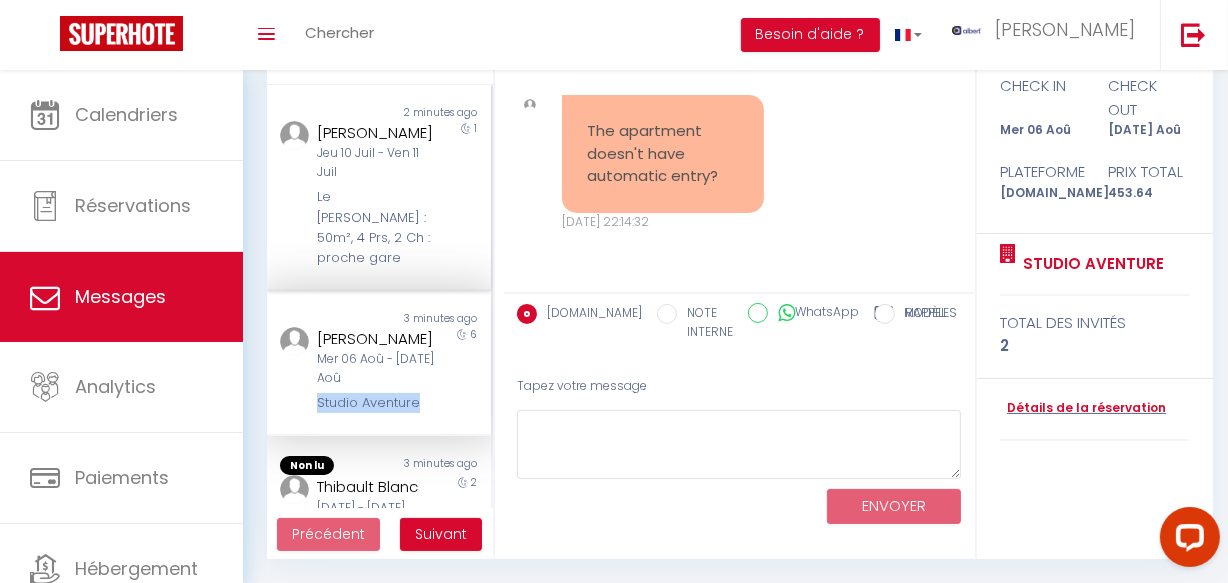 drag, startPoint x: 305, startPoint y: 408, endPoint x: 286, endPoint y: 264, distance: 145.24806 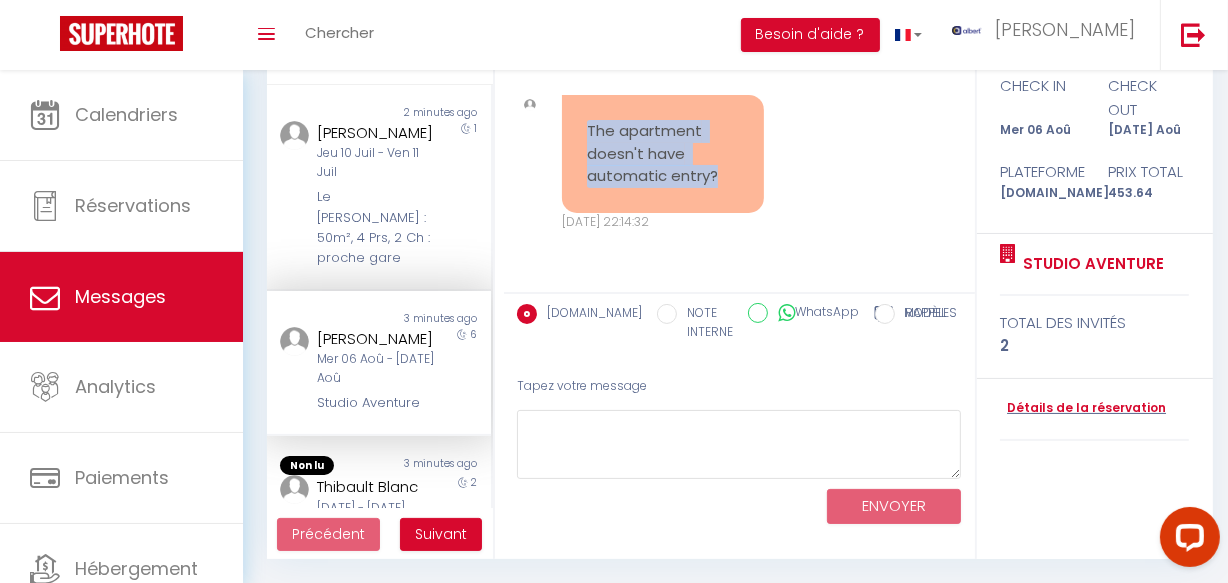 copy on "The apartment doesn't have automatic entry?" 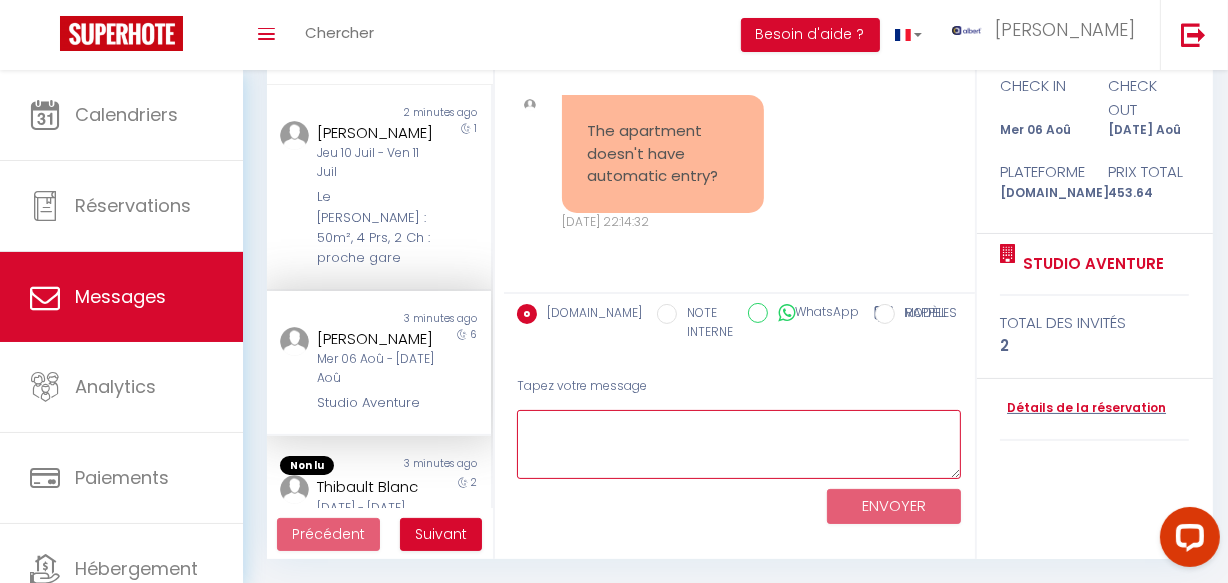 click at bounding box center (739, 444) 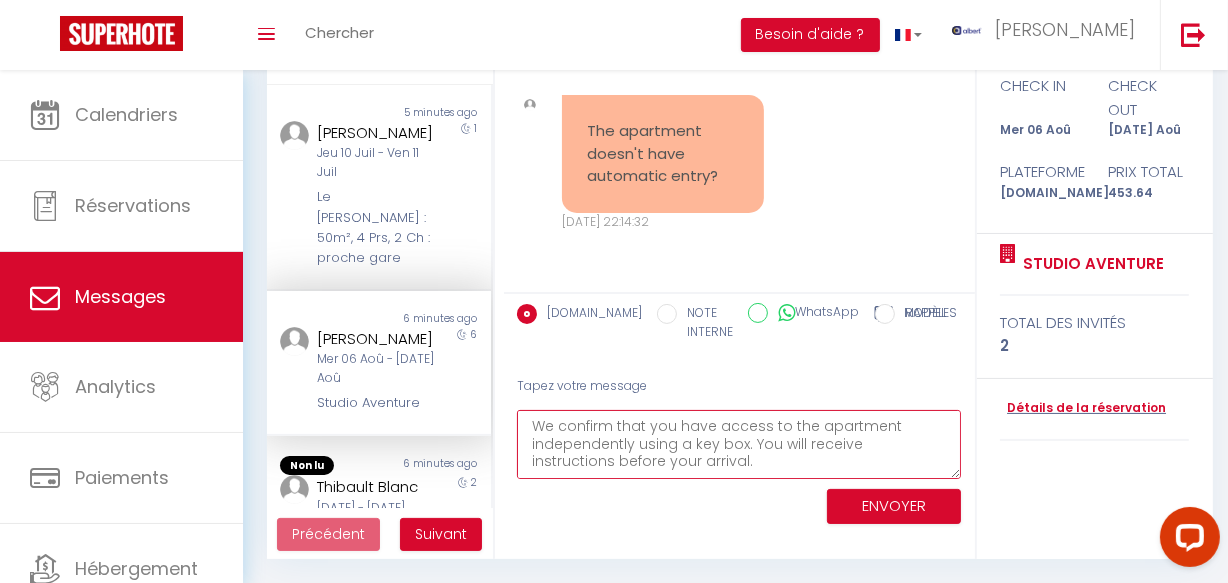 scroll, scrollTop: 29, scrollLeft: 0, axis: vertical 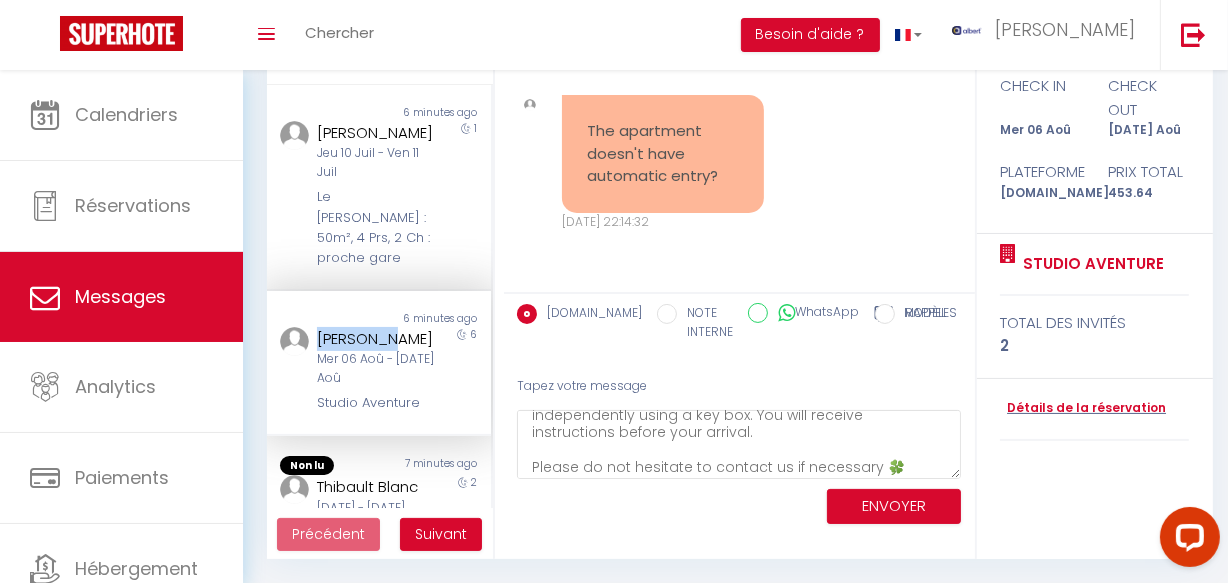 copy on "Mauricio" 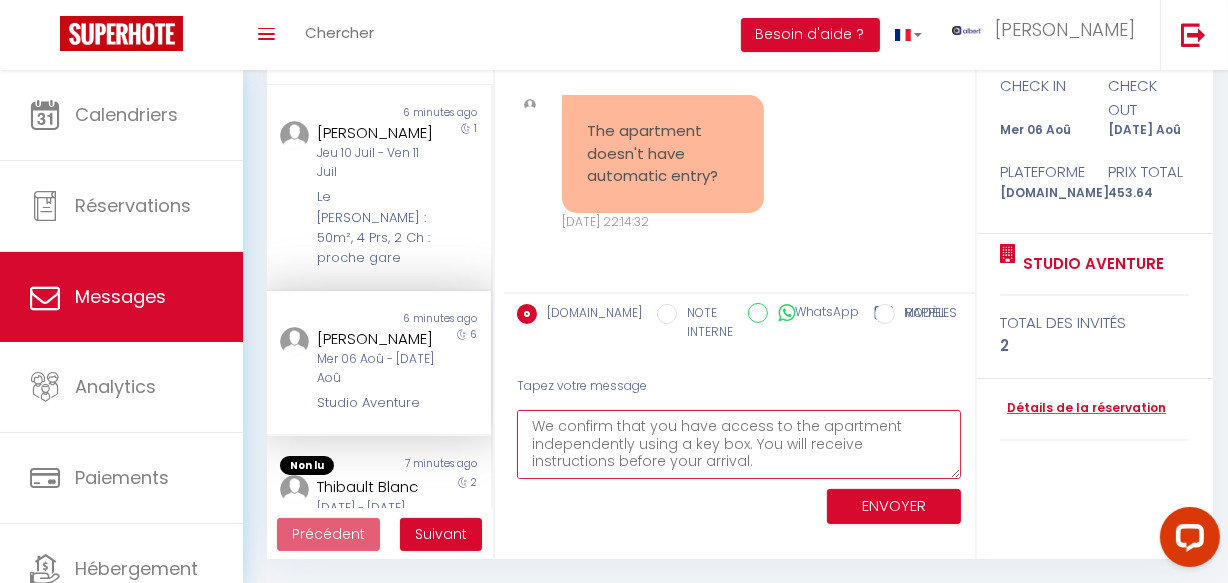 click on "We confirm that you have access to the apartment independently using a key box. You will receive instructions before your arrival.
Please do not hesitate to contact us if necessary 🍀" at bounding box center [739, 444] 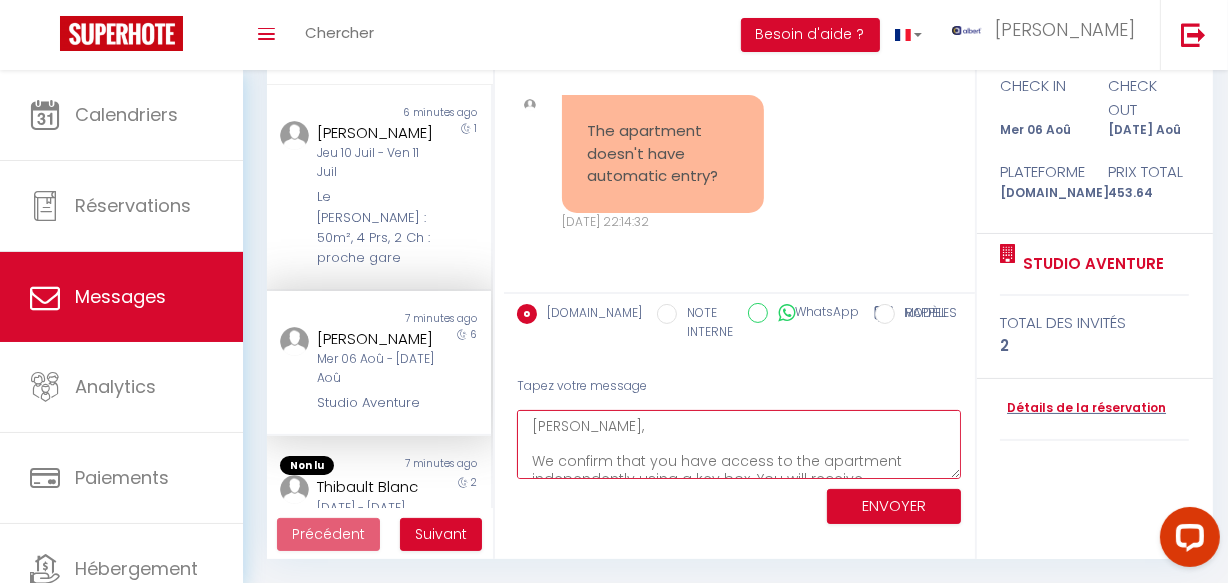 type on "Mauricio,
We confirm that you have access to the apartment independently using a key box. You will receive instructions before your arrival.
Please do not hesitate to contact us if necessary 🍀" 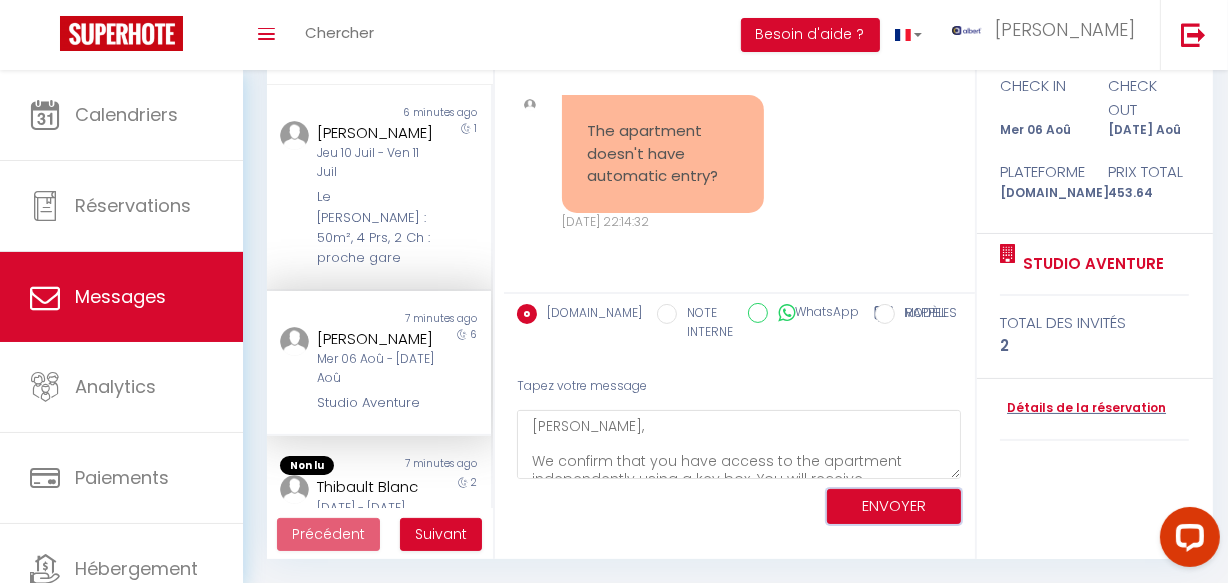 click on "ENVOYER" at bounding box center (894, 506) 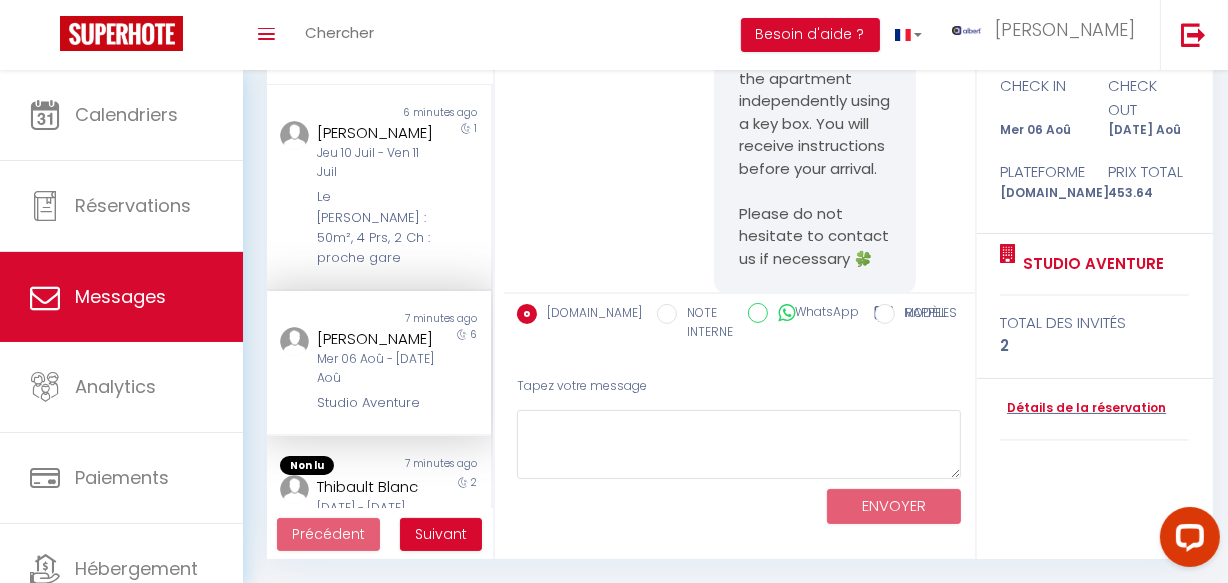 scroll, scrollTop: 5955, scrollLeft: 0, axis: vertical 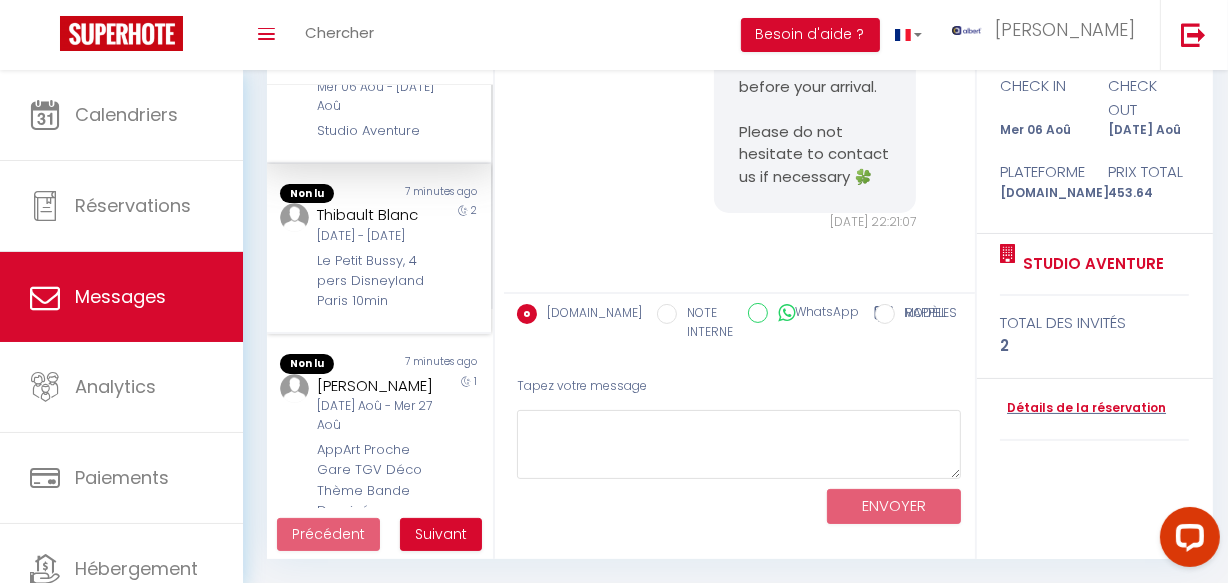 click on "Le Petit Bussy, 4 pers Disneyland Paris 10min" at bounding box center [375, 281] 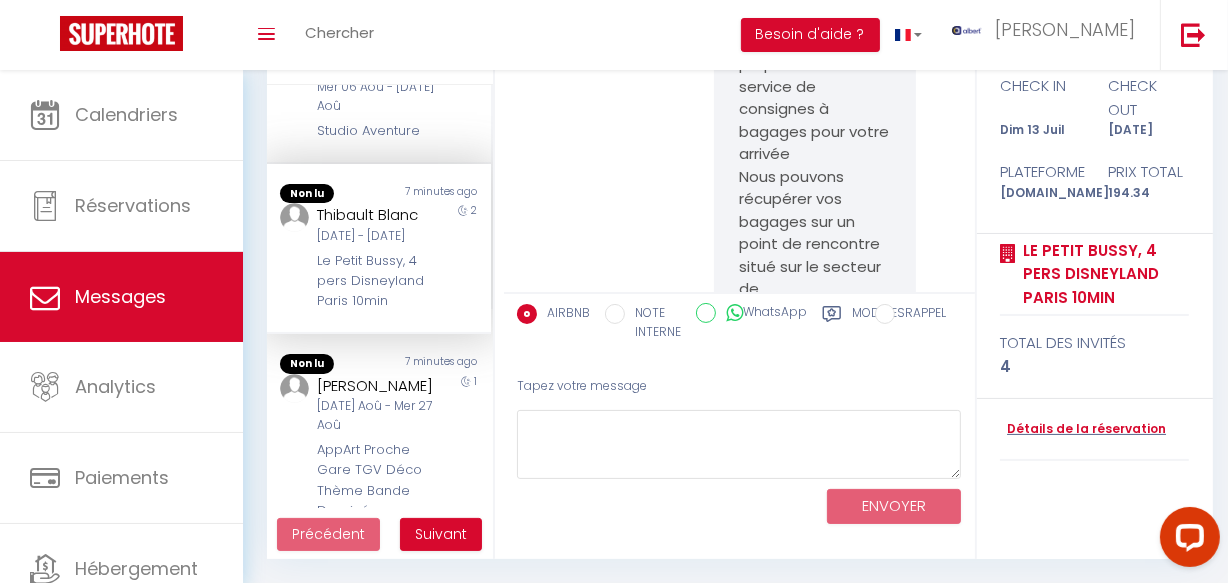 scroll, scrollTop: 9270, scrollLeft: 0, axis: vertical 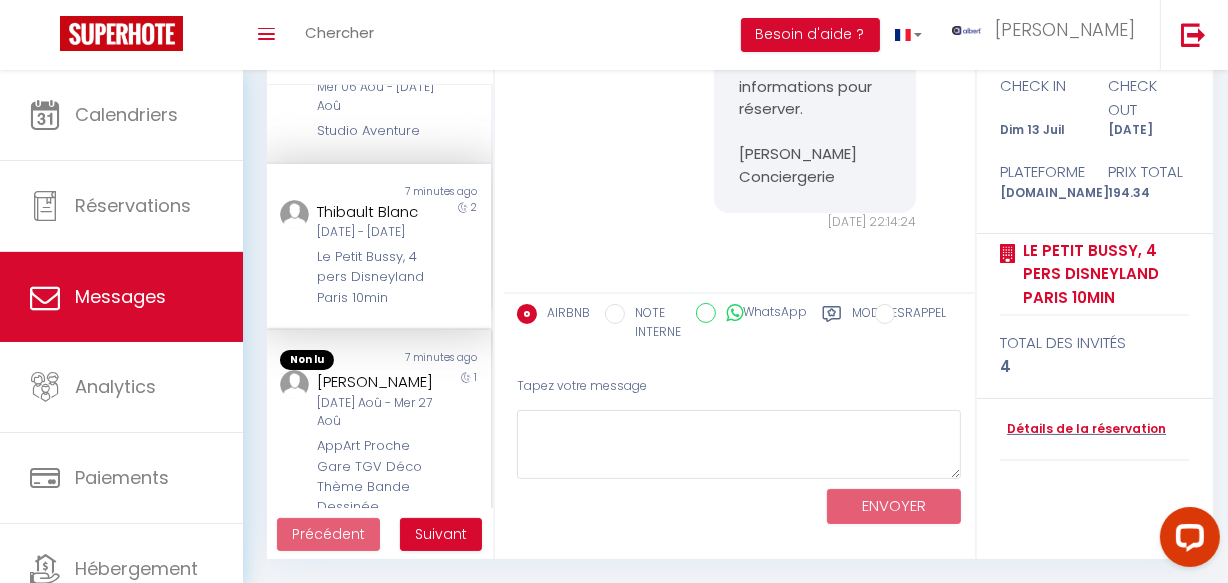 click on "Non lu
7 minutes ago
STEPHANIE CSORE   Mar 26 Aoû - Mer 27 Aoû   AppArt Proche Gare TGV Déco Thème Bande Dessinée     1" at bounding box center (379, 435) 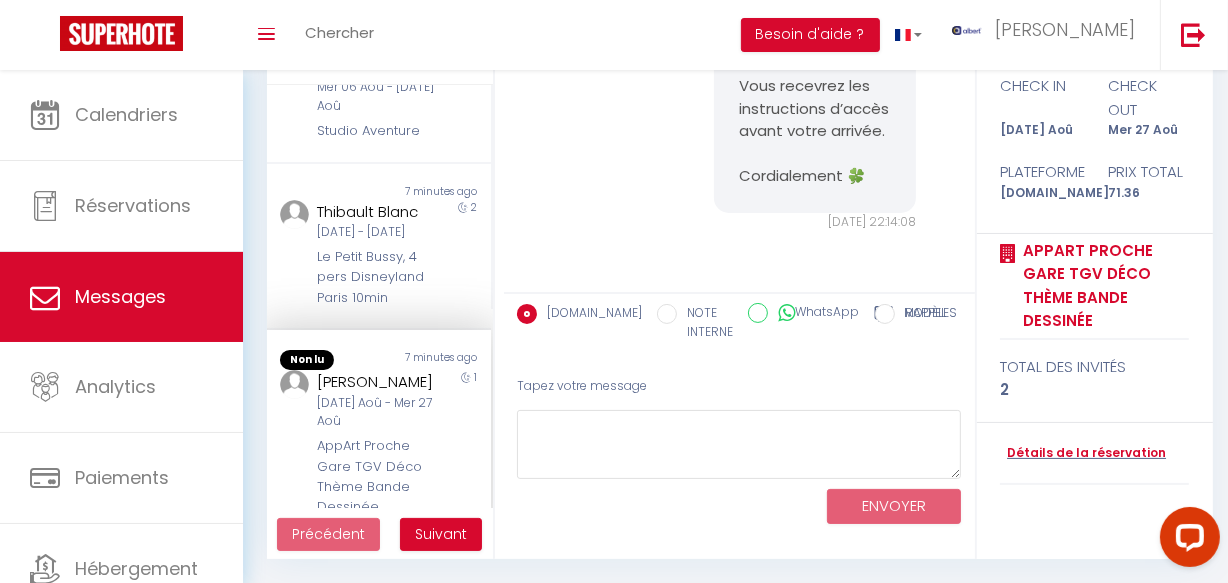 scroll, scrollTop: 1197, scrollLeft: 0, axis: vertical 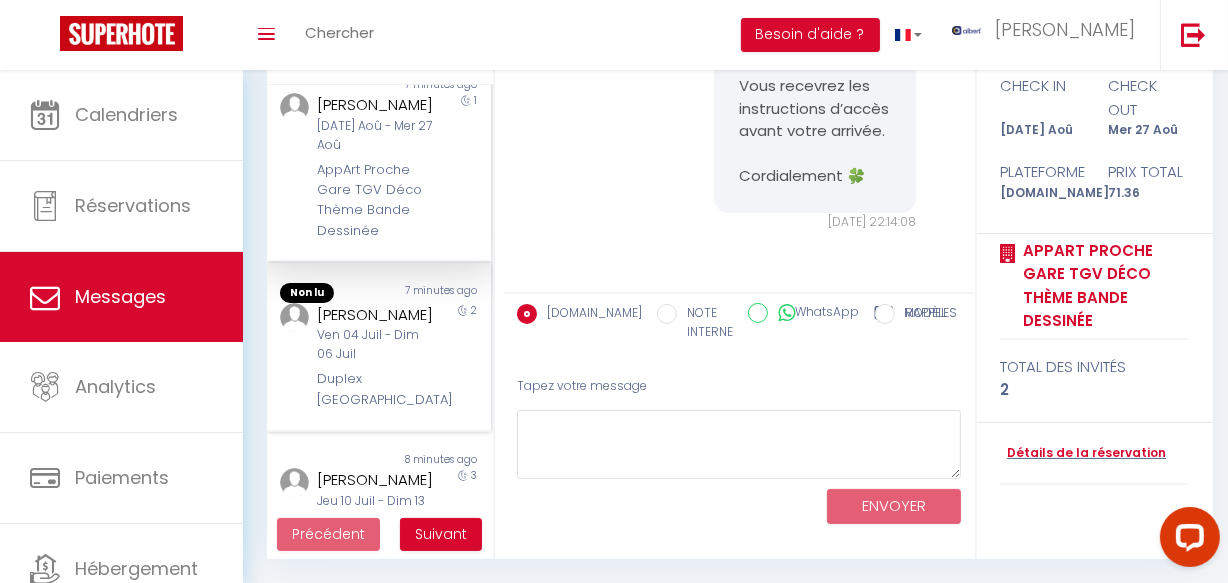 click on "[PERSON_NAME]" at bounding box center [375, 315] 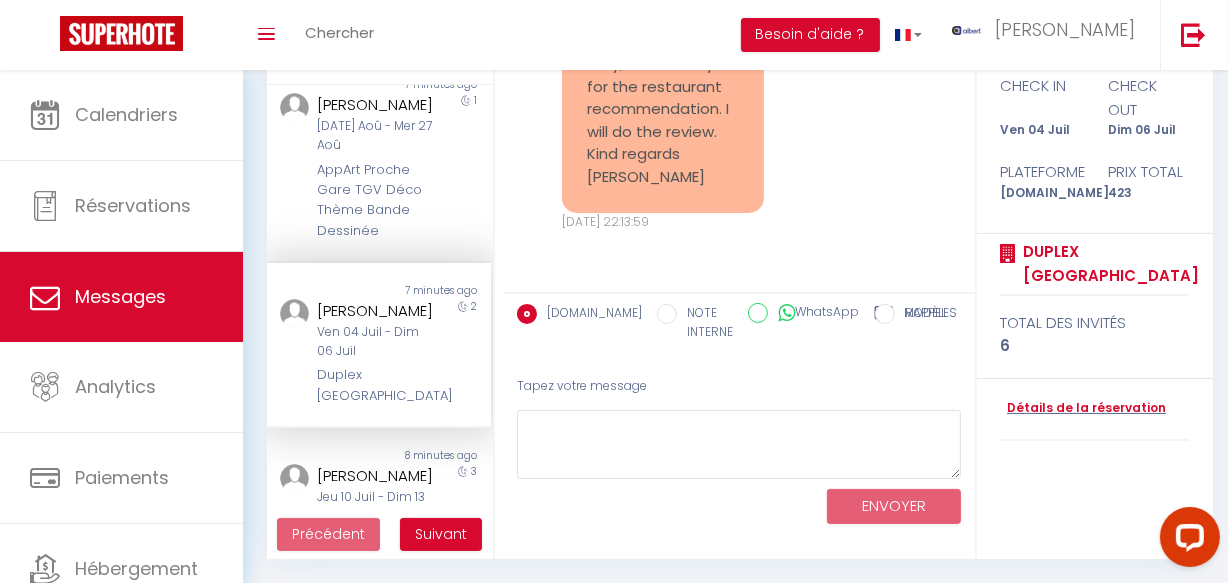 scroll, scrollTop: 23575, scrollLeft: 0, axis: vertical 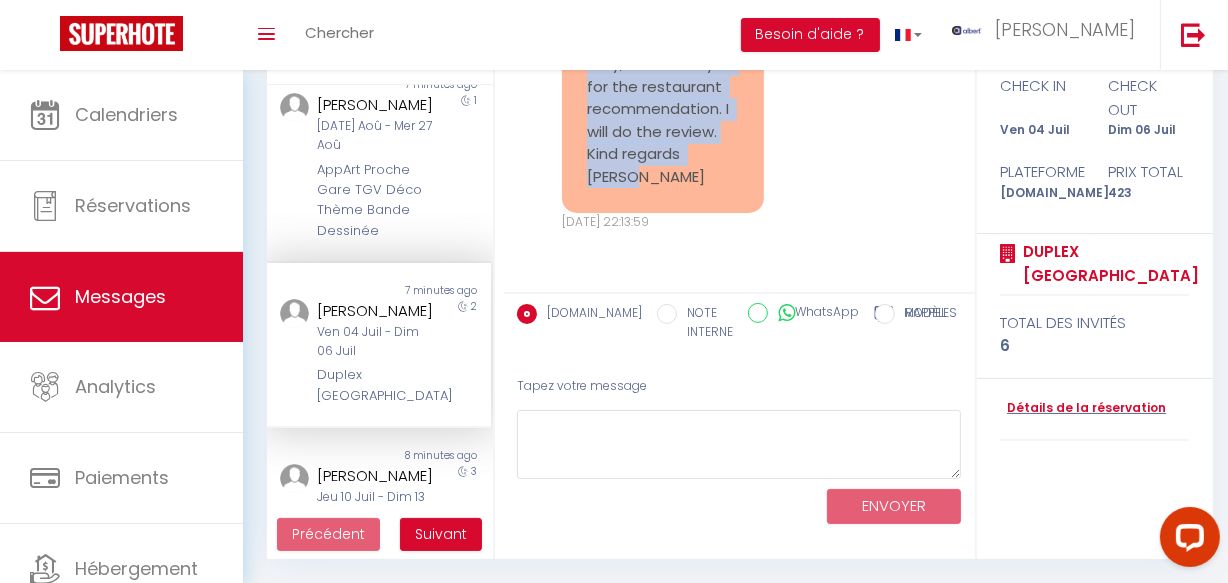 copy on "Dear Team,
We enjoyed our stay, and thank you for the restaurant recommendation. I will do the review.
Kind regards
[PERSON_NAME]" 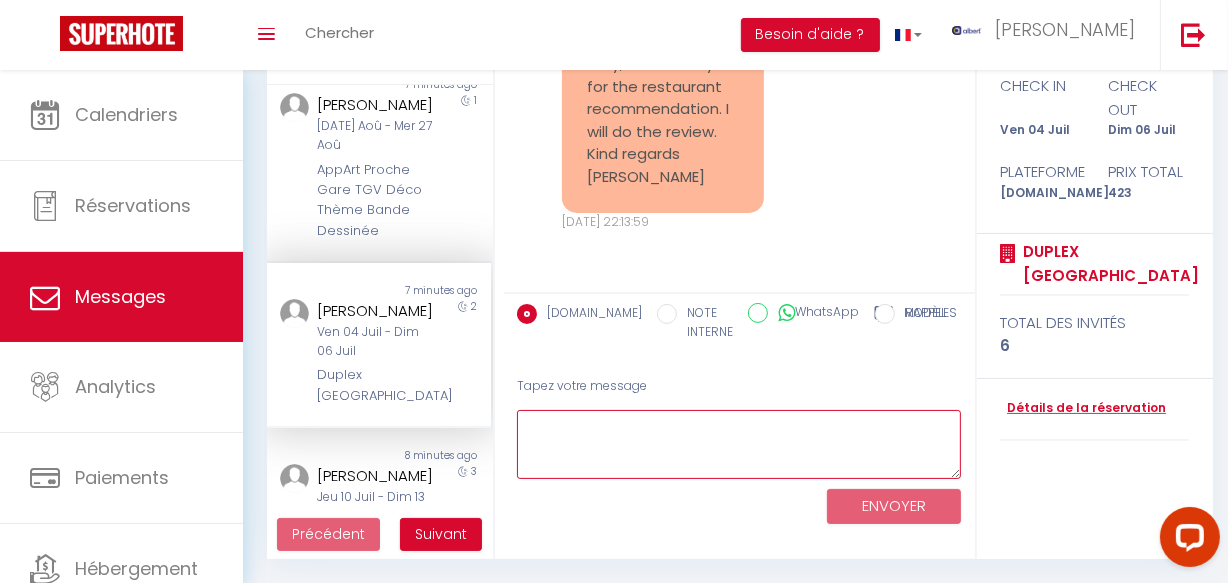click at bounding box center [739, 444] 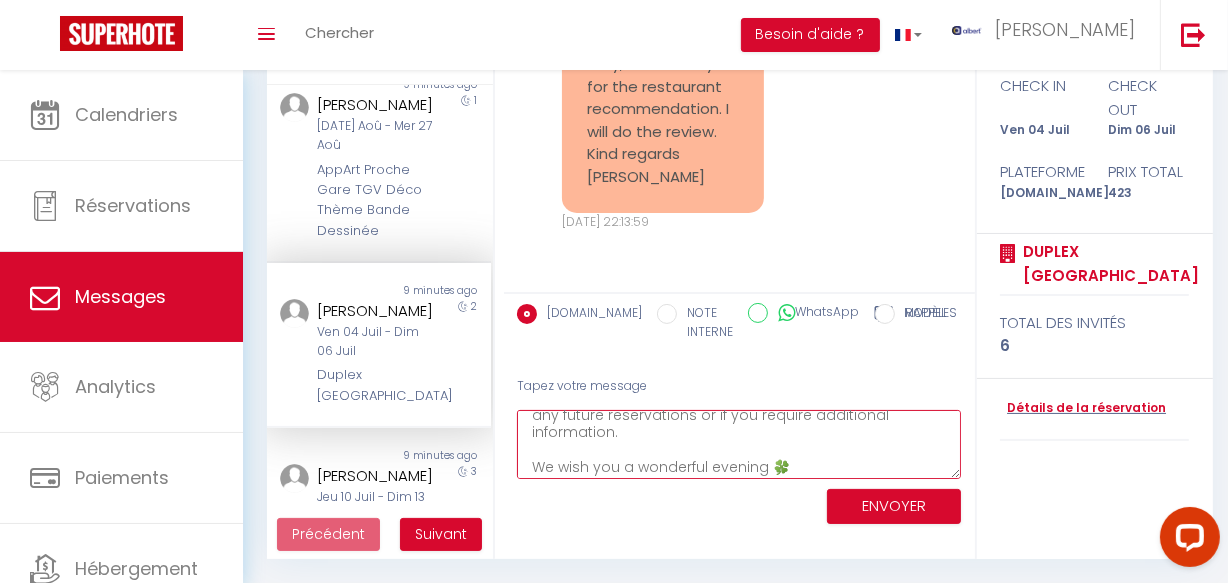 scroll, scrollTop: 0, scrollLeft: 0, axis: both 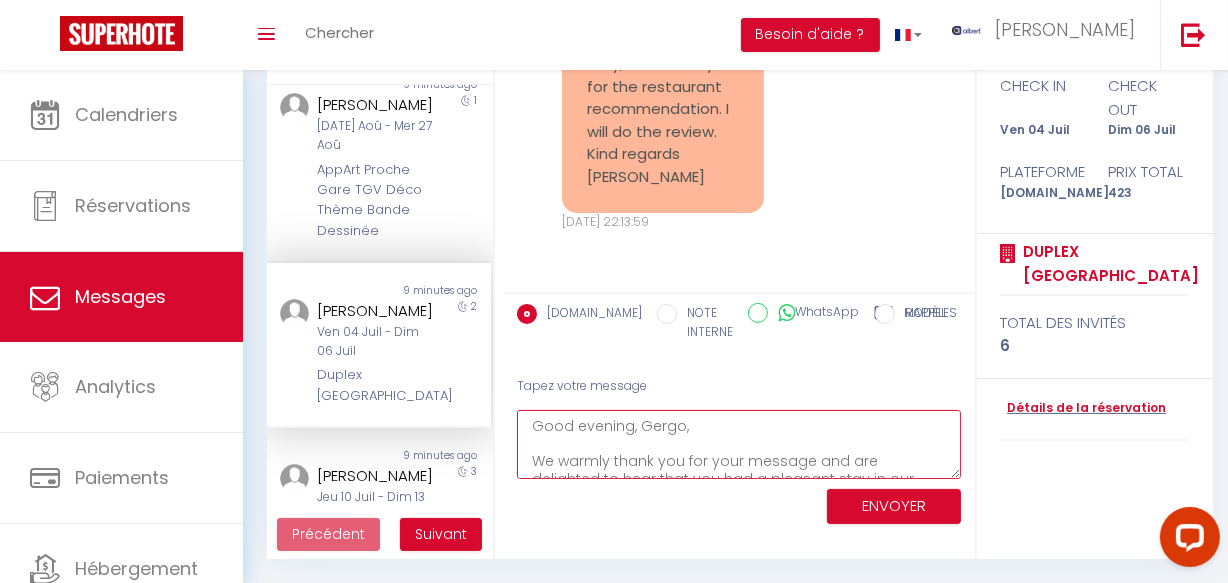 click on "Good evening, Gergo,
We warmly thank you for your message and are delighted to hear that you had a pleasant stay in our apartment. Your satisfaction and your future positive review mean a lot to us 😊
We will be more than happy to welcome you back on your next visit. Please do not hesitate to contact us for any future reservations or if you require additional information.
We wish you a wonderful evening 🍀" at bounding box center (739, 444) 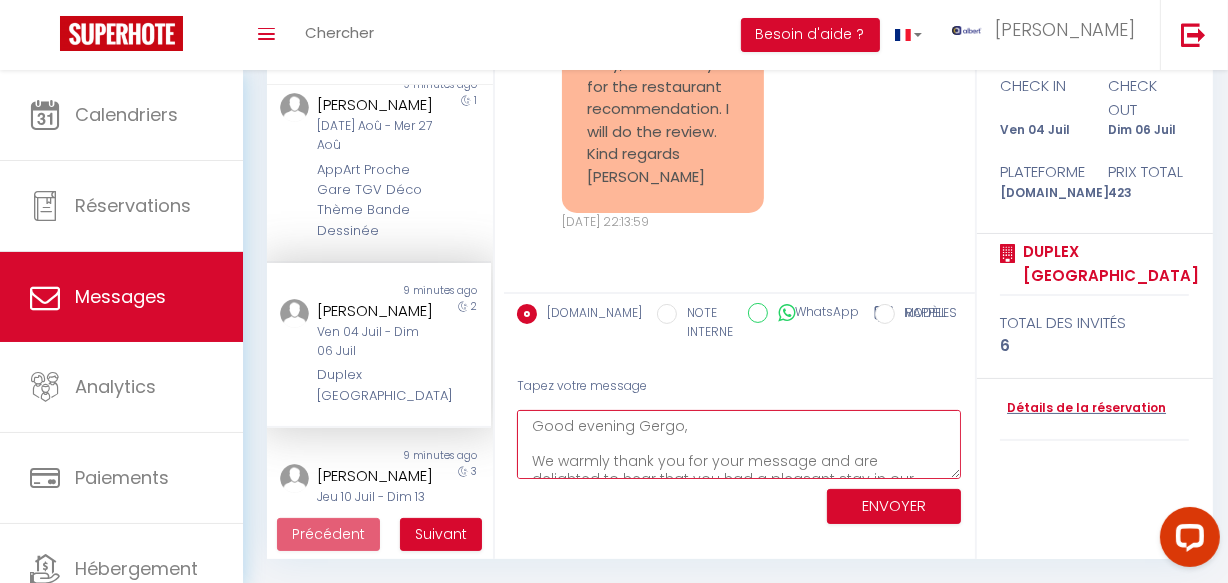 scroll, scrollTop: 174, scrollLeft: 0, axis: vertical 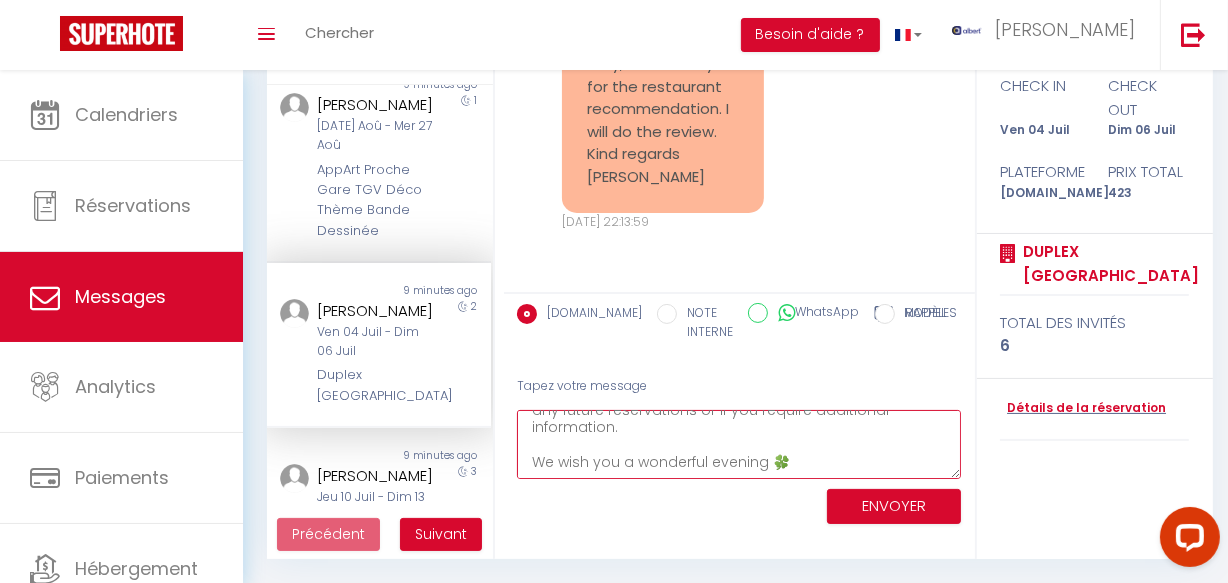 click on "Good evening Gergo,
We warmly thank you for your message and are delighted to hear that you had a pleasant stay in our apartment. Your satisfaction and your future positive review mean a lot to us 😊
We will be more than happy to welcome you back on your next visit. Please do not hesitate to contact us for any future reservations or if you require additional information.
We wish you a wonderful evening 🍀" at bounding box center [739, 444] 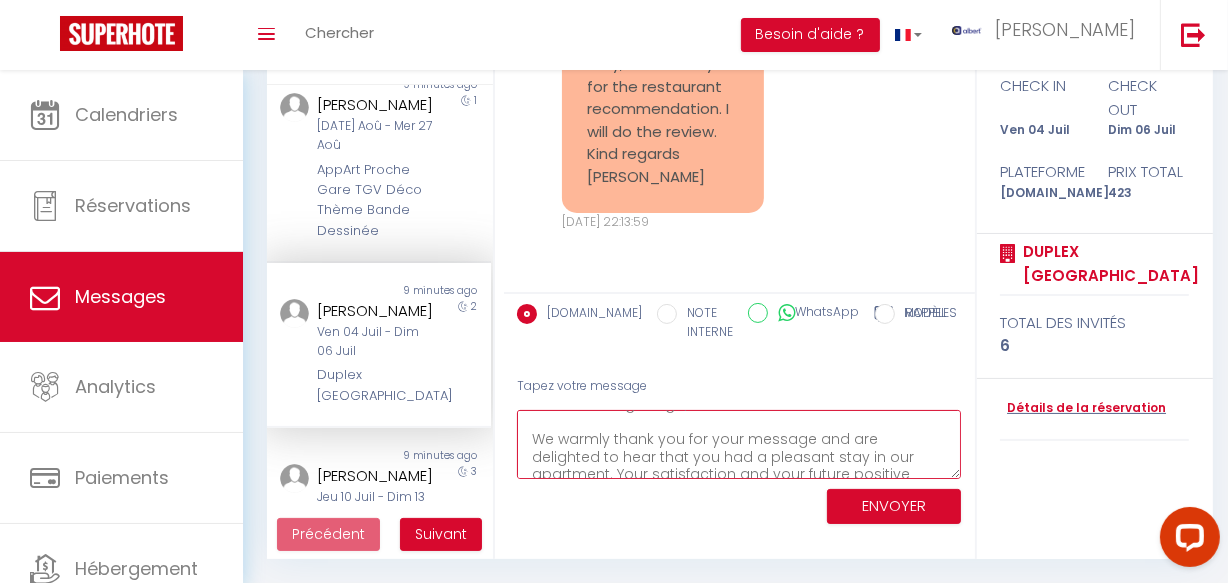 scroll, scrollTop: 5, scrollLeft: 0, axis: vertical 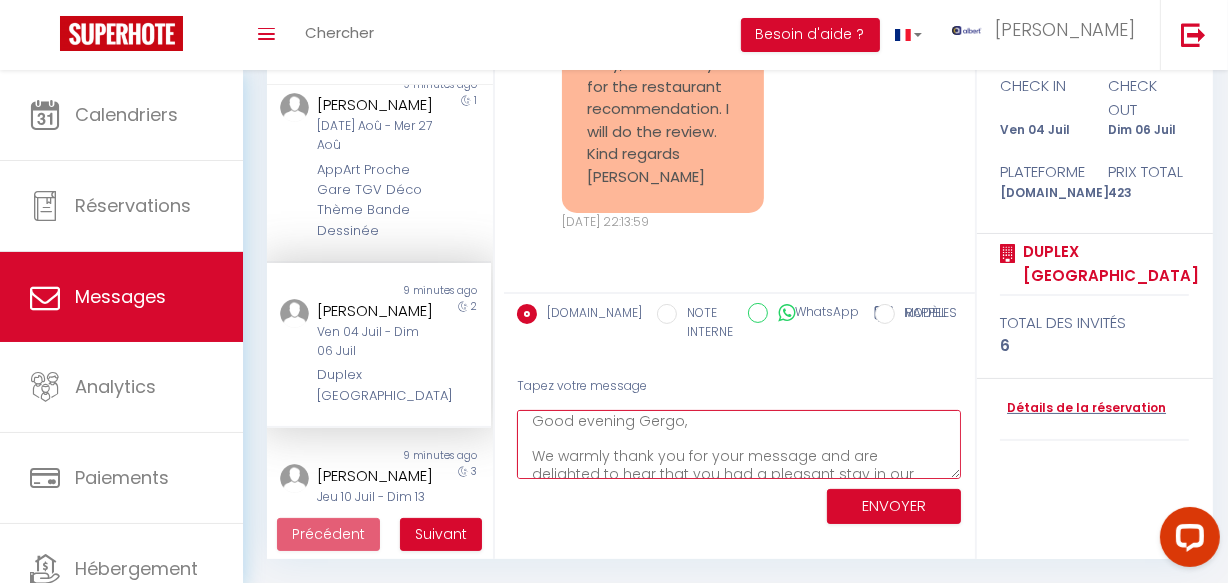 type on "Good evening Gergo,
We warmly thank you for your message and are delighted to hear that you had a pleasant stay in our apartment. Your satisfaction and your future positive review mean a lot to us 😊
We will be more than happy to welcome you back on your next visit. Please do not hesitate to contact us for any future reservations or if you require additional information.
We wish you a wonderful evening 🍀" 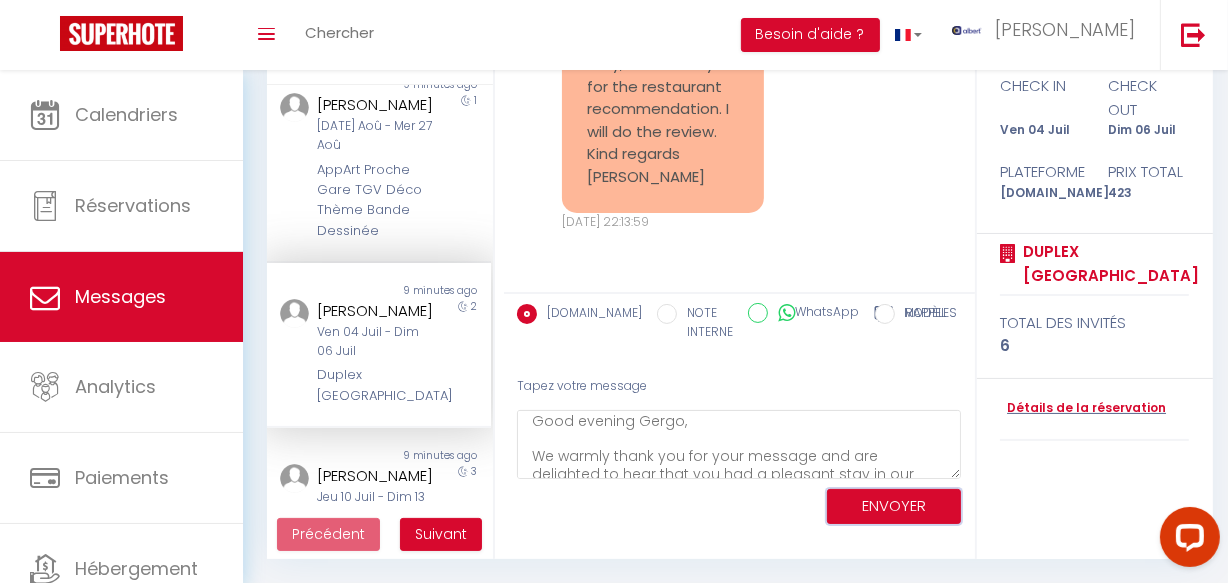 click on "ENVOYER" at bounding box center (894, 506) 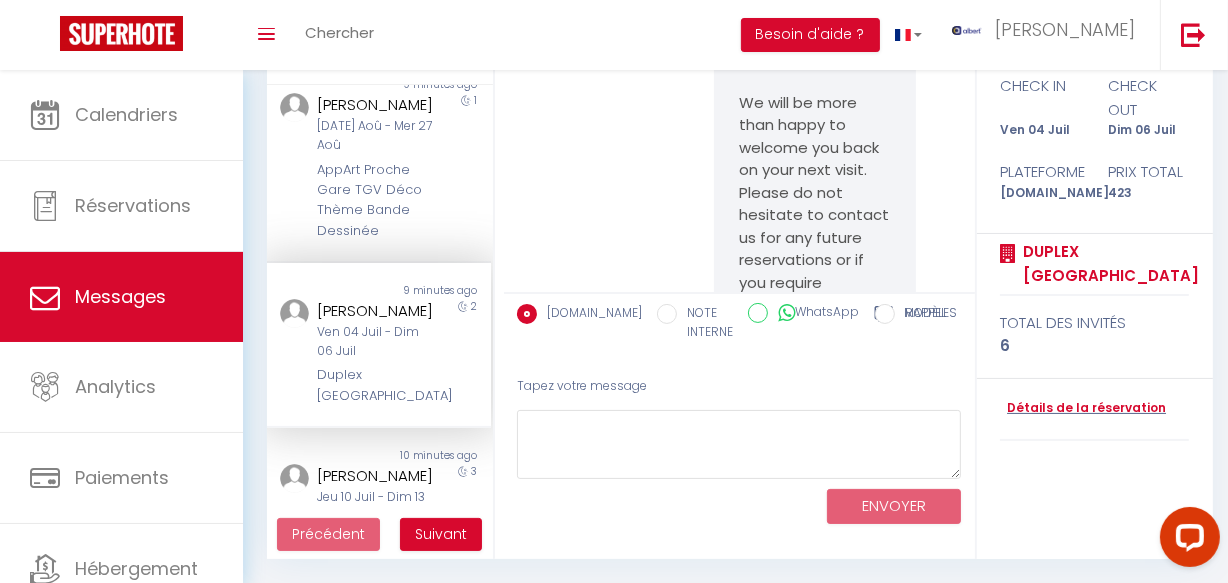 scroll, scrollTop: 0, scrollLeft: 0, axis: both 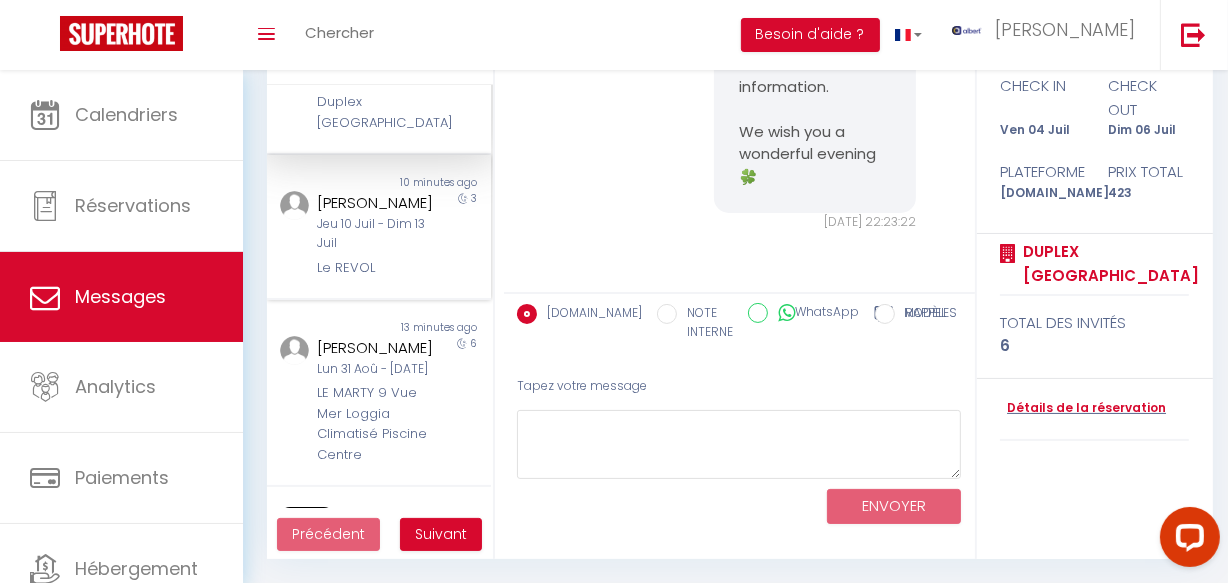click on "Non lu
10 minutes ago
Agui Ivan   Jeu 10 Juil - Dim 13 Juil   Le REVOL     3" at bounding box center [379, 227] 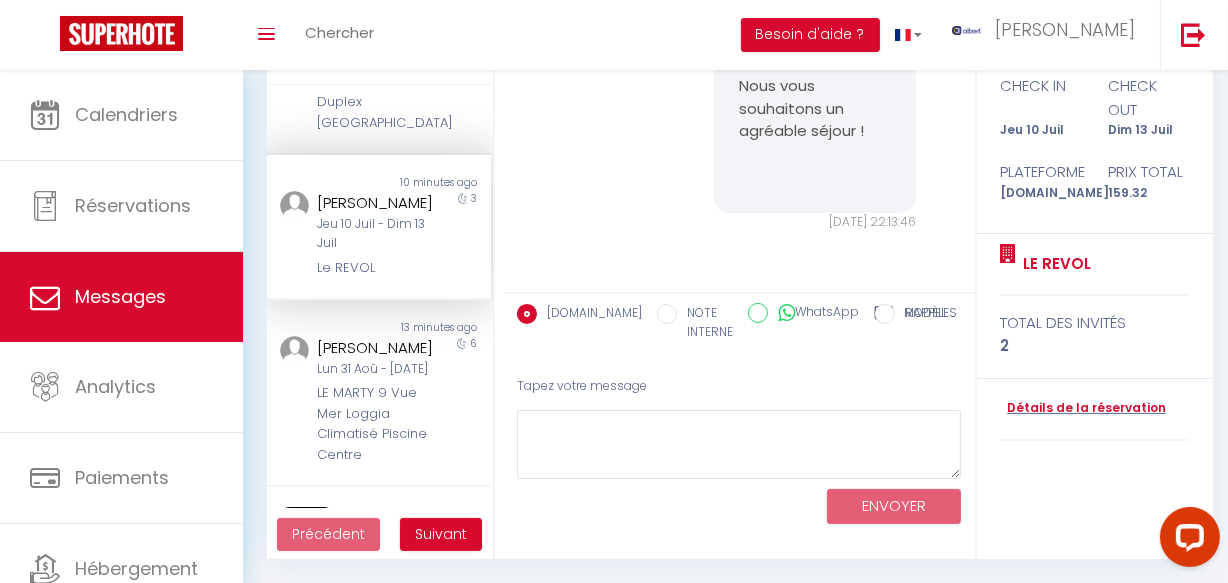 scroll, scrollTop: 6710, scrollLeft: 0, axis: vertical 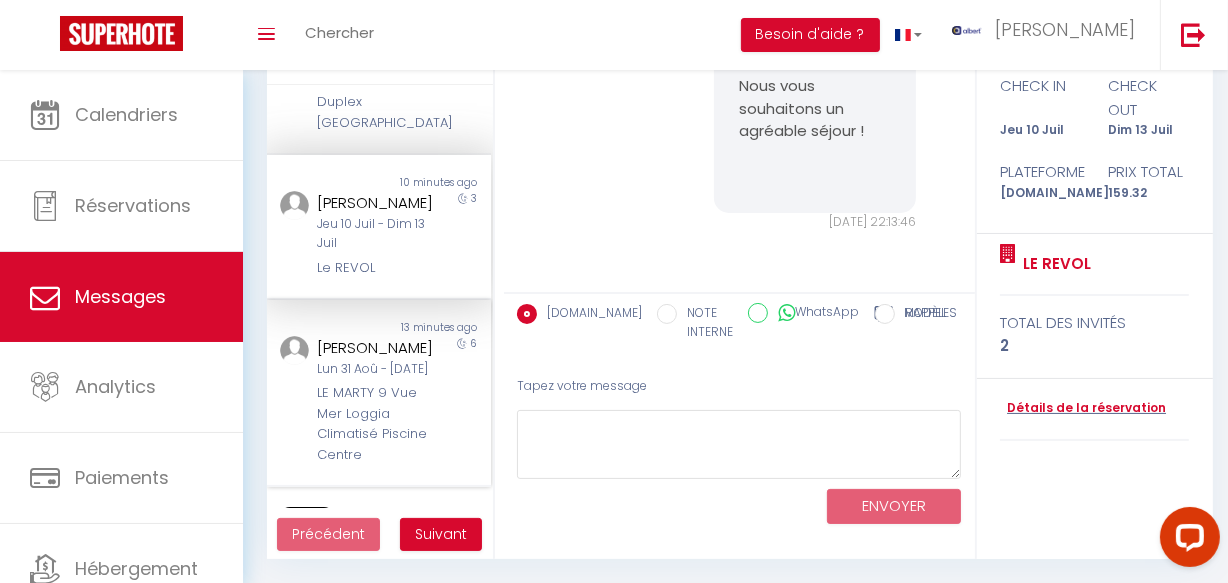 click on "Lun 31 Aoû - Dim 06 Sep" at bounding box center (375, 369) 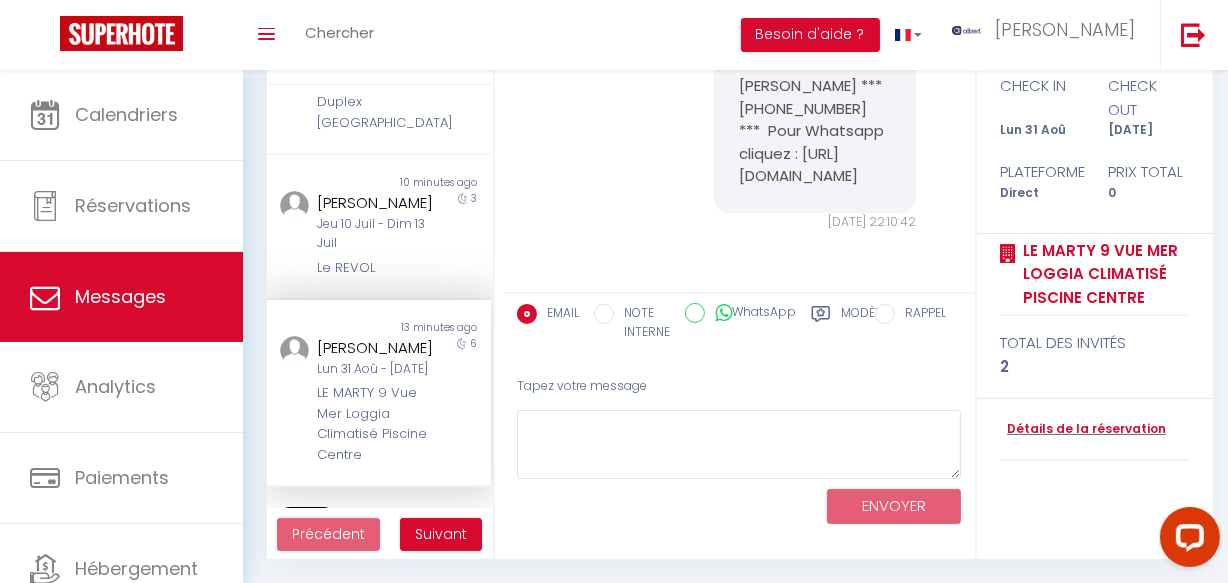 scroll, scrollTop: 3062, scrollLeft: 0, axis: vertical 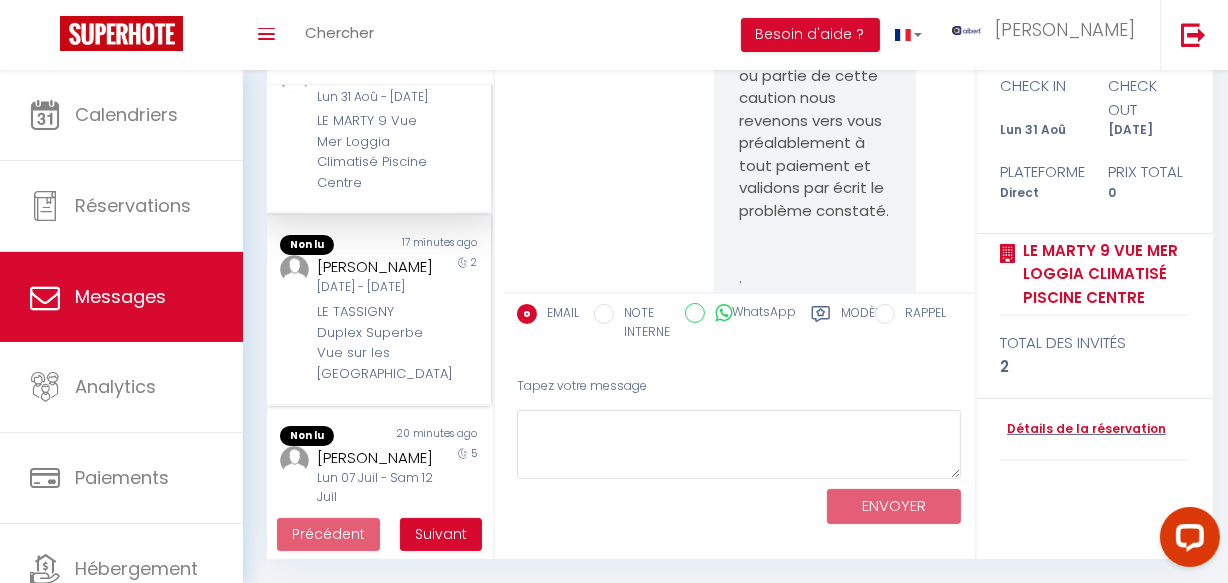 click on "Sam 12 Juil - Lun 14 Juil" at bounding box center (375, 287) 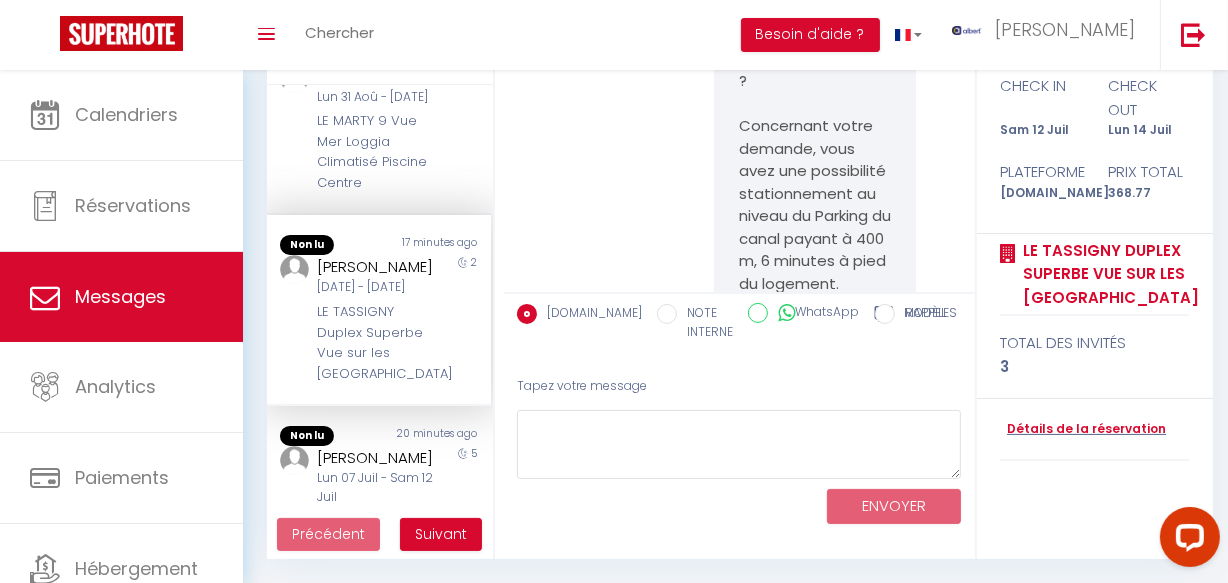 scroll, scrollTop: 9689, scrollLeft: 0, axis: vertical 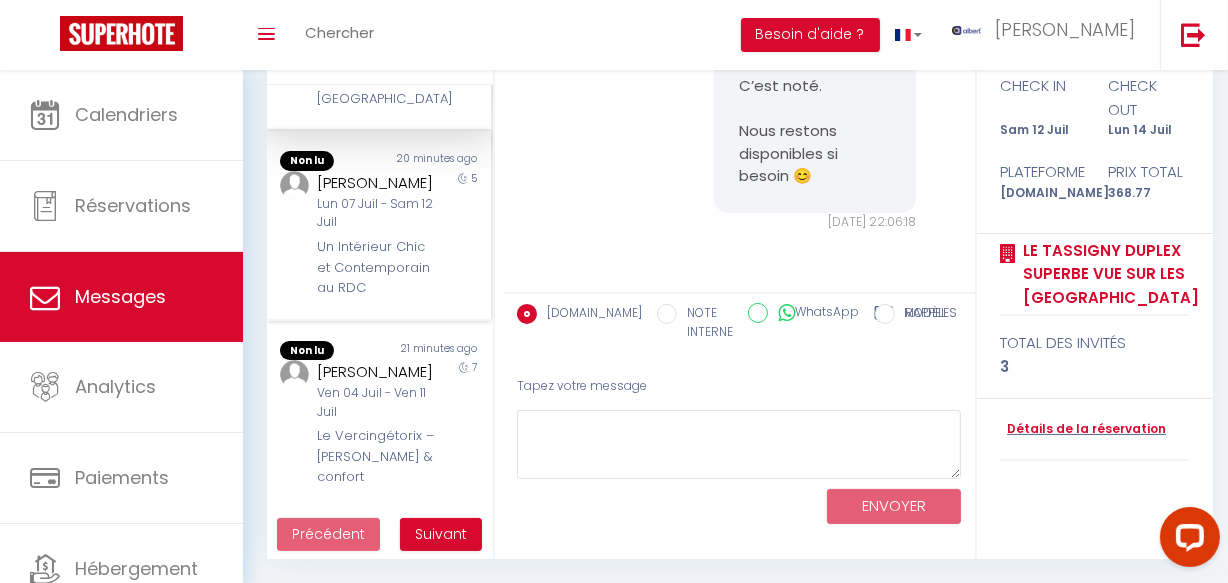 click on "Un Intérieur Chic et Contemporain au RDC" at bounding box center [375, 267] 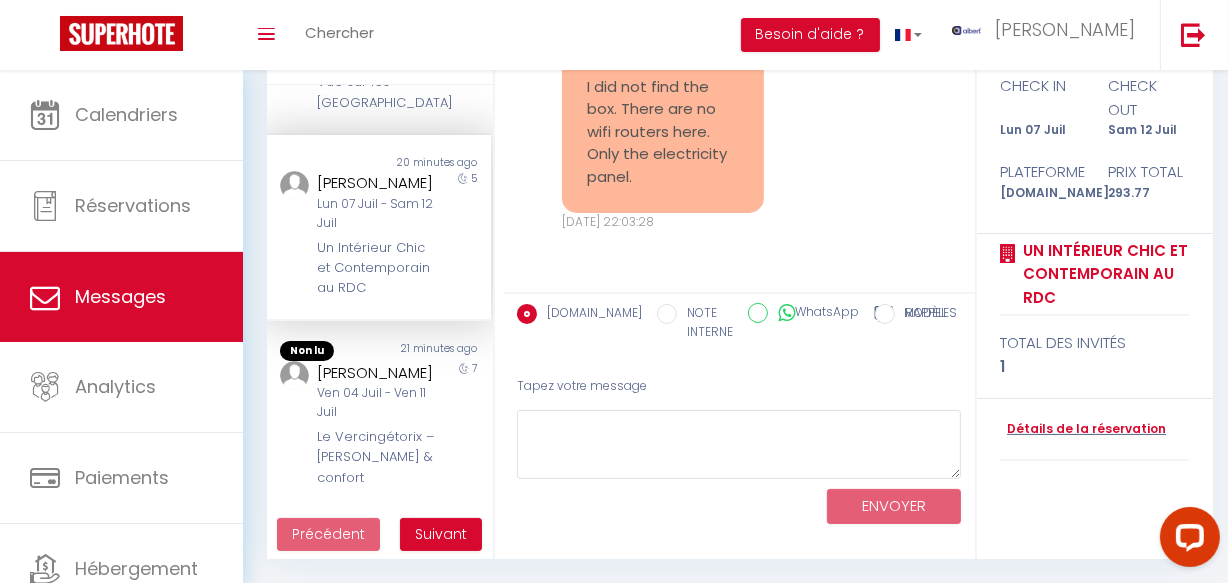 scroll, scrollTop: 7699, scrollLeft: 0, axis: vertical 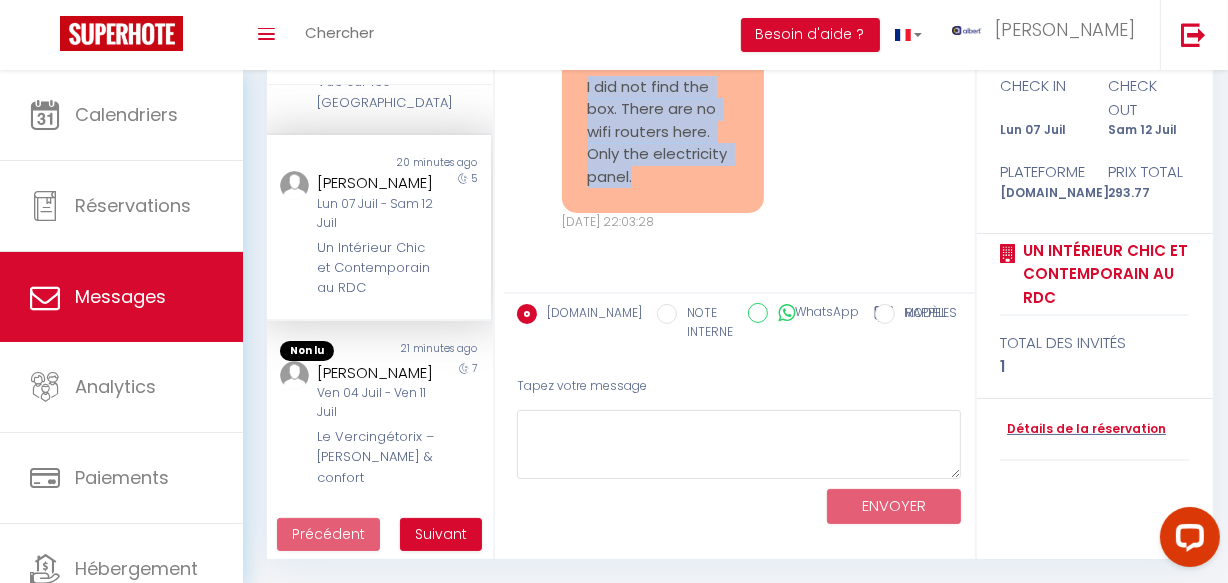copy on "Jeu 10 Juil. 2025 - 21:59:52     Note Sms     Hello Polyak,
Have you tried restarting the box?   Jeu 10 Juil. 2025 - 21:59:52 I did not find the box. There are no wifi routers here. Only the electricity panel.   Jeu 10 Juil. 2025 - 22:03:28     Note Sms     I did not find the box. There are no wifi routers here. Only the electricity panel." 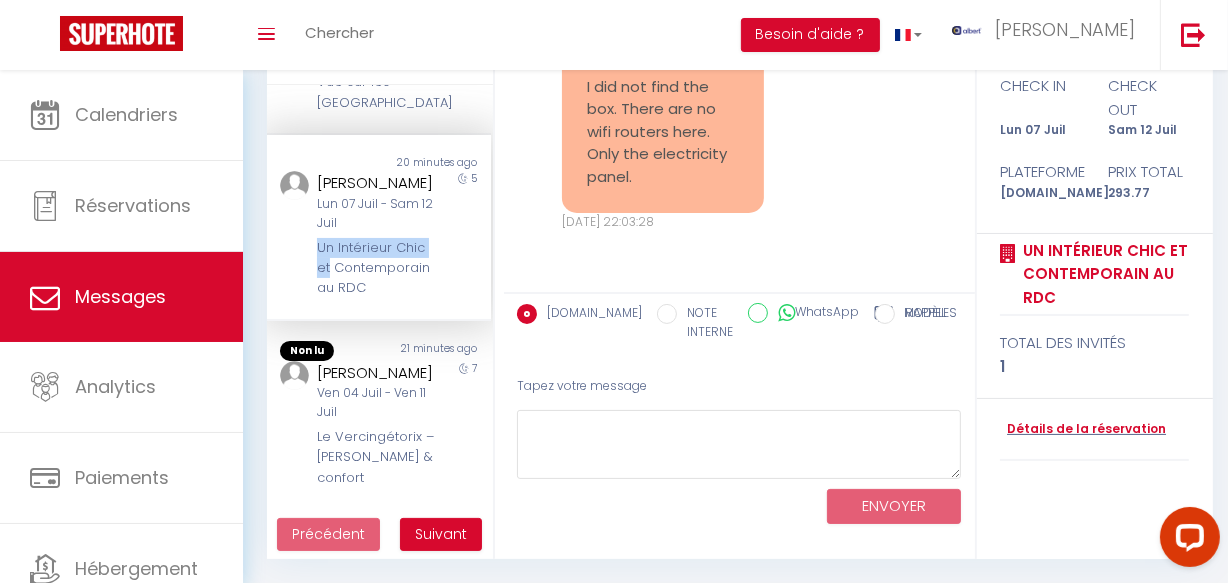 drag, startPoint x: 312, startPoint y: 346, endPoint x: 344, endPoint y: 361, distance: 35.341194 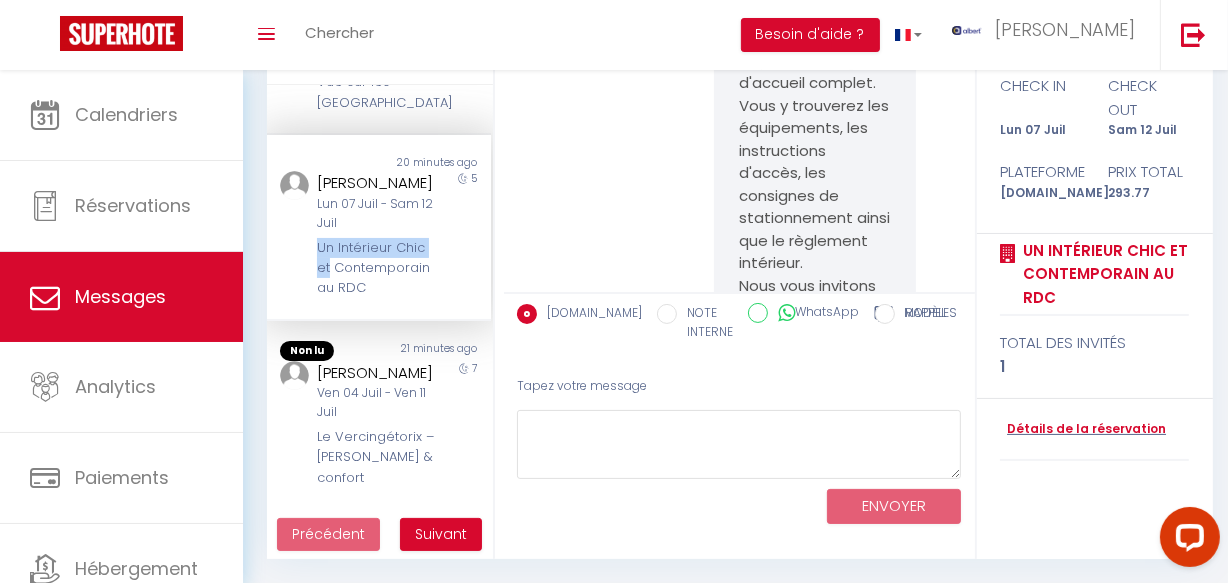 scroll, scrollTop: 4153, scrollLeft: 0, axis: vertical 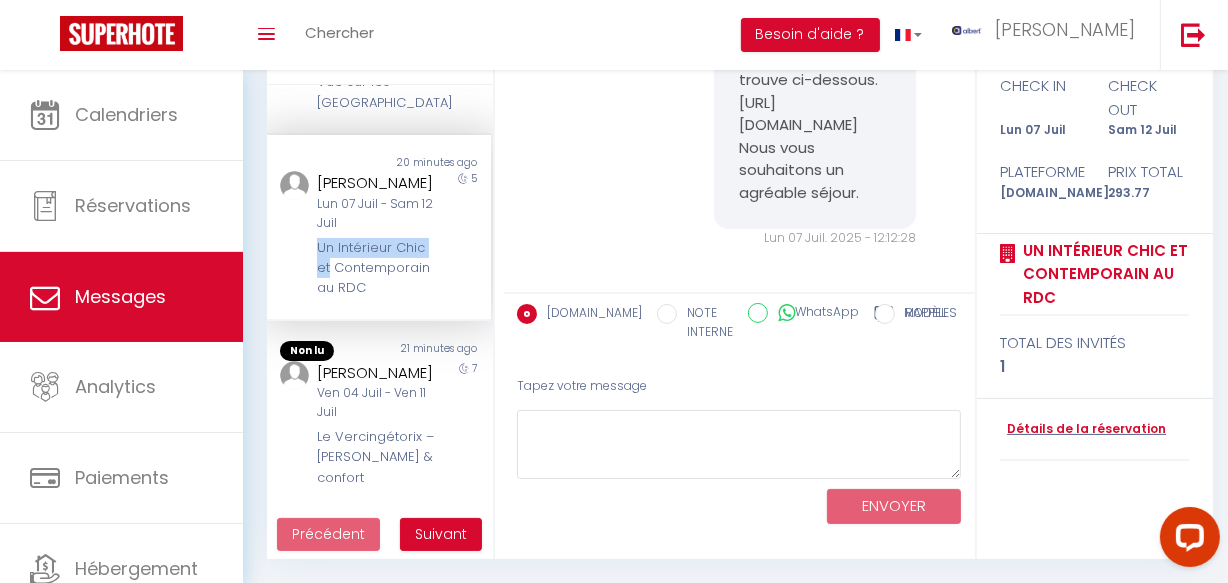 copy on "https://albertsav.com/guide/32478-67507515c783d-1733326101-67507515c7840" 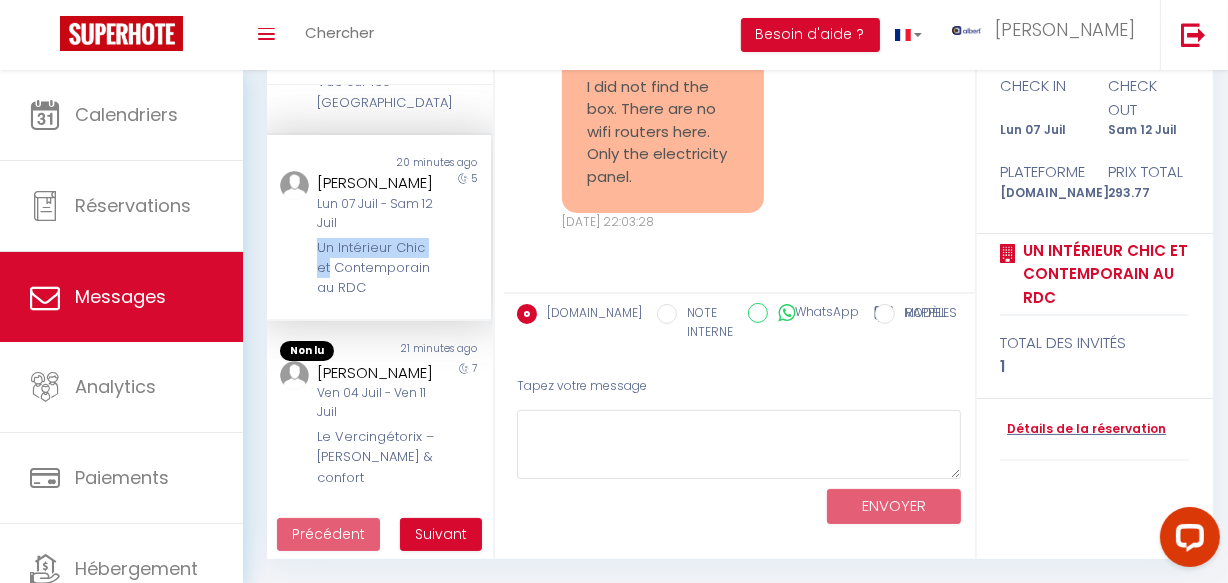 scroll, scrollTop: 7971, scrollLeft: 0, axis: vertical 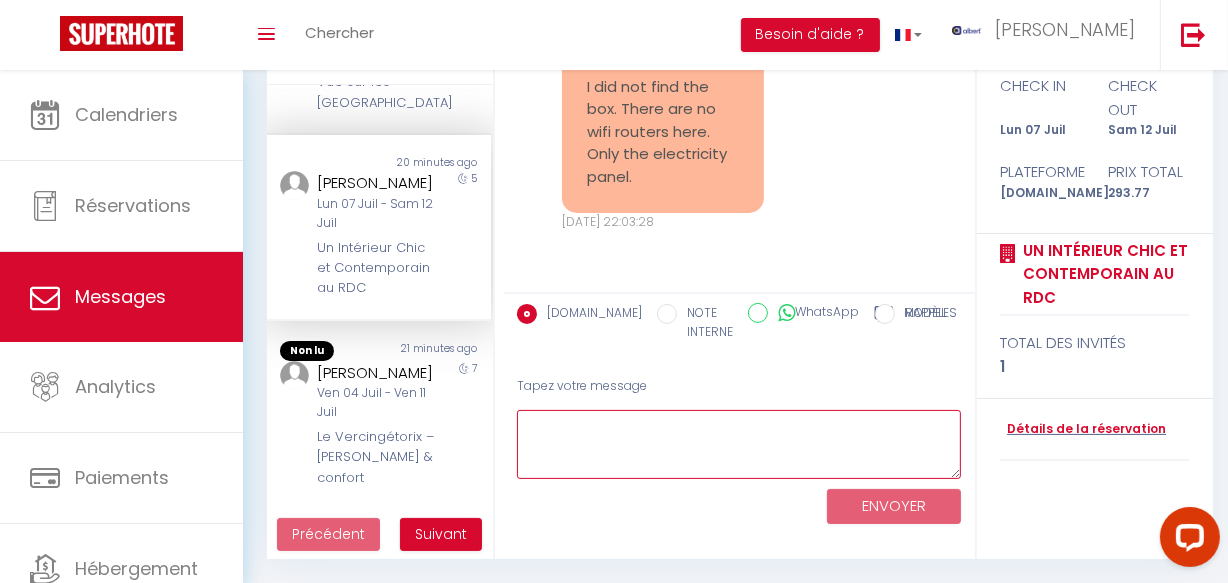 click at bounding box center (739, 444) 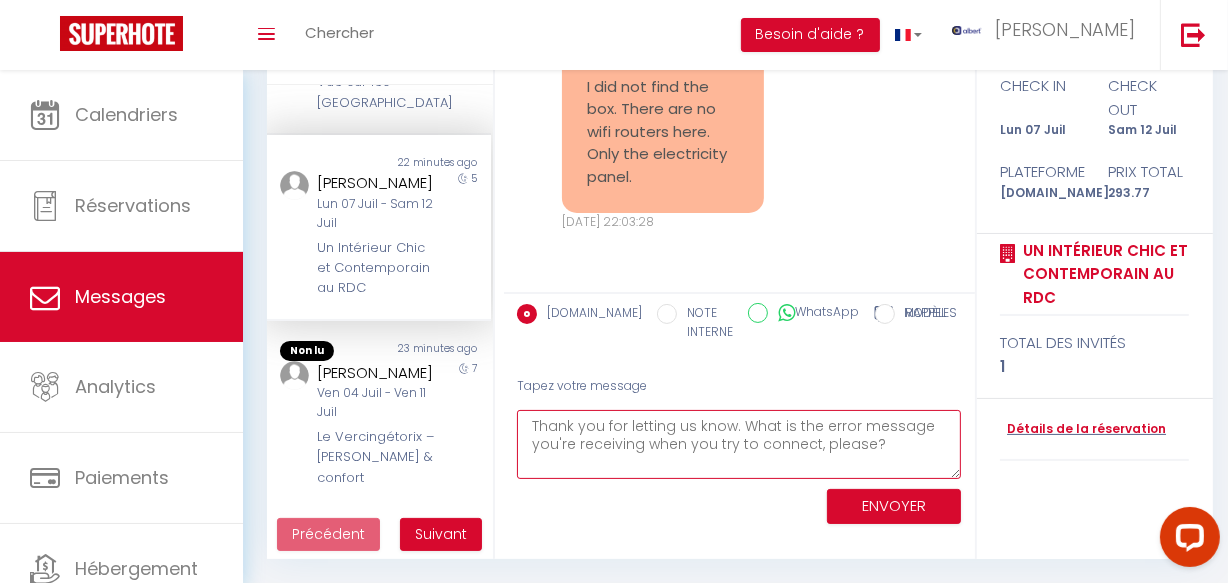 type on "Thank you for letting us know. What is the error message you're receiving when you try to connect, please?" 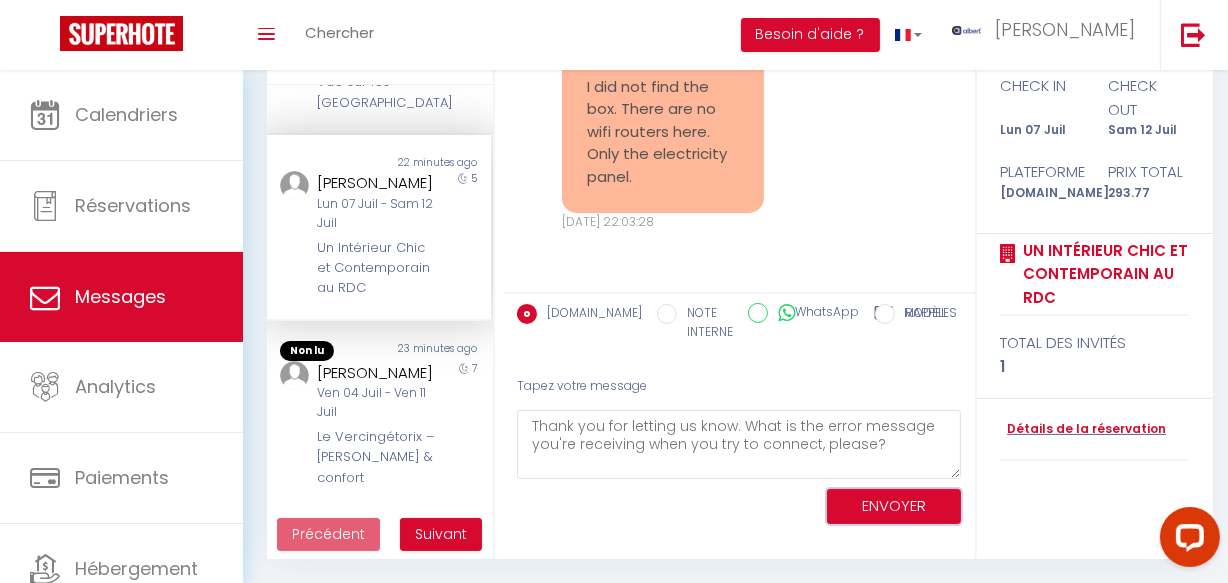 click on "ENVOYER" at bounding box center (894, 506) 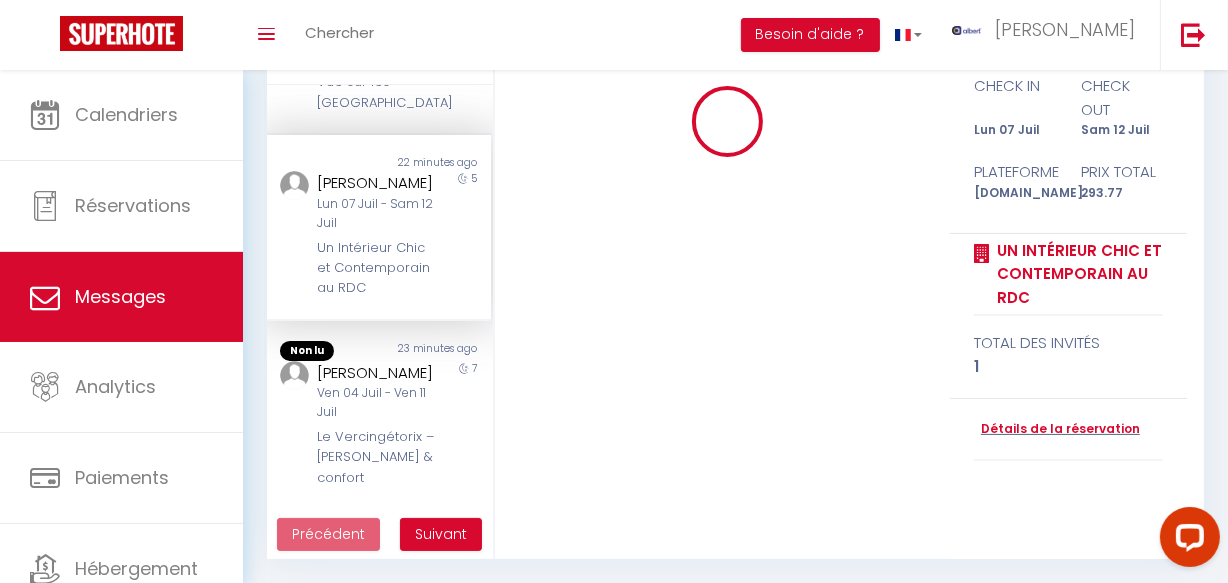 type 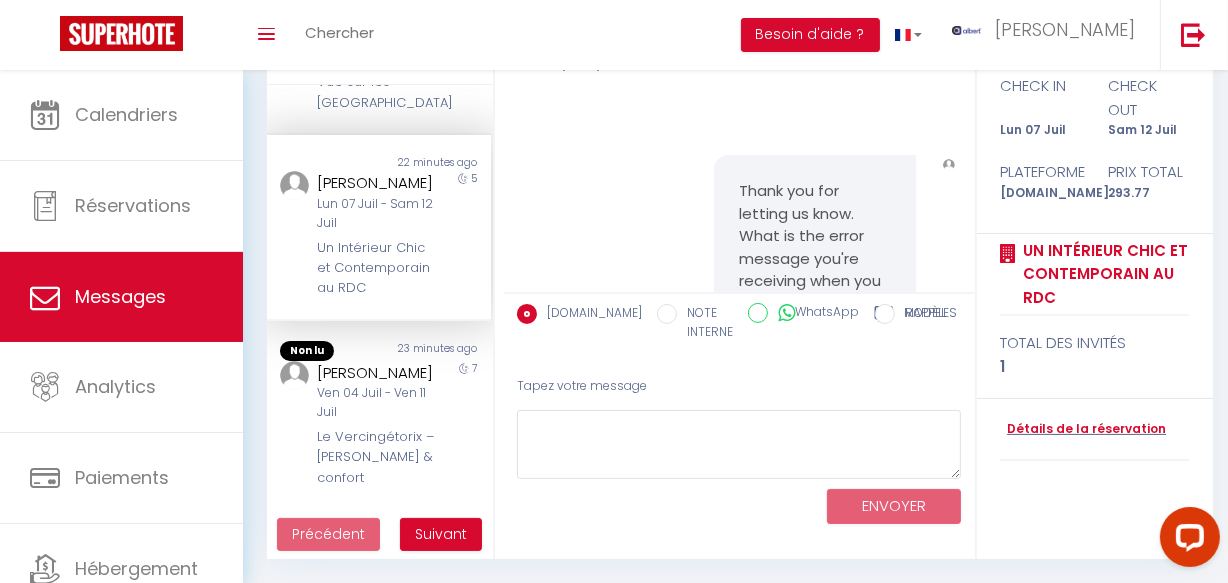 scroll, scrollTop: 8278, scrollLeft: 0, axis: vertical 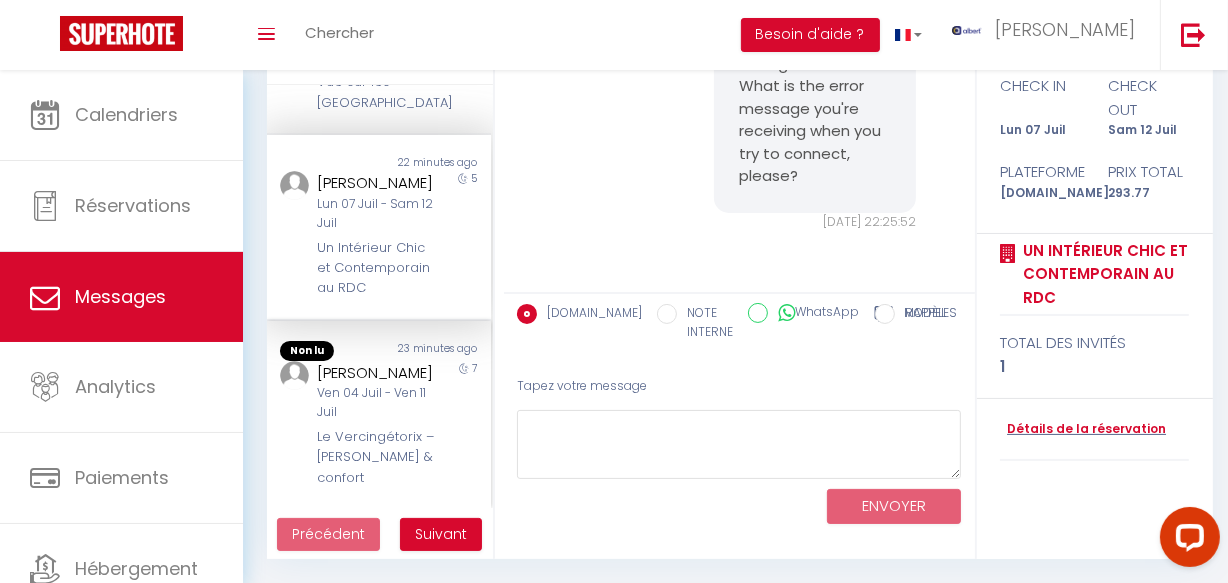 click on "Non lu
23 minutes ago
Bokor Attila   Ven 04 Juil - Ven 11 Juil   Le Vercingétorix – Charme & confort     7" at bounding box center (379, 414) 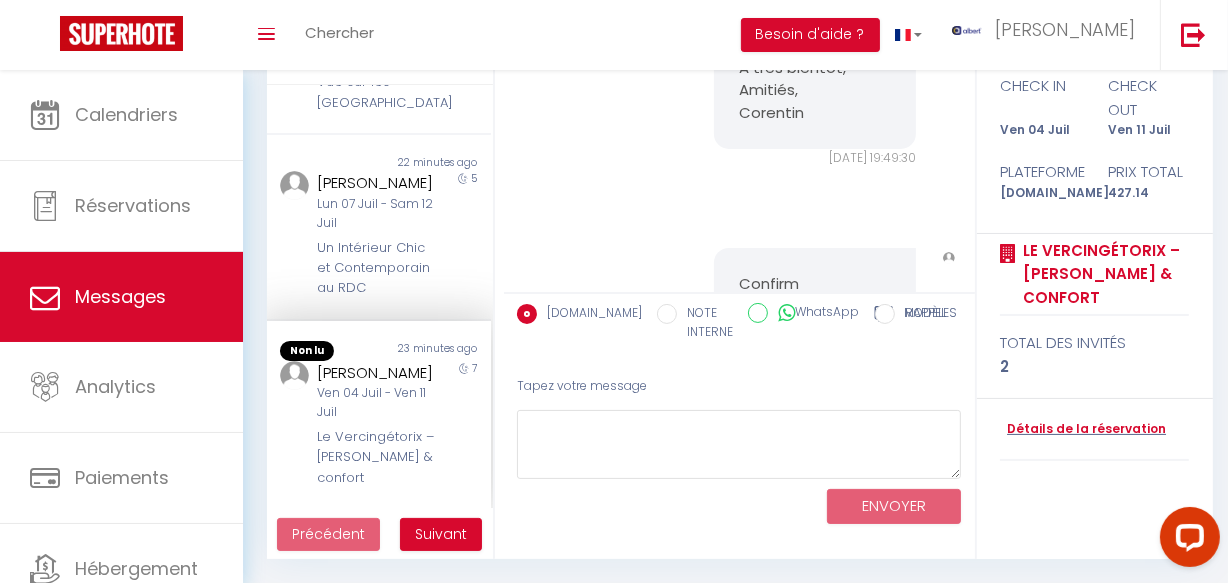 scroll, scrollTop: 10483, scrollLeft: 0, axis: vertical 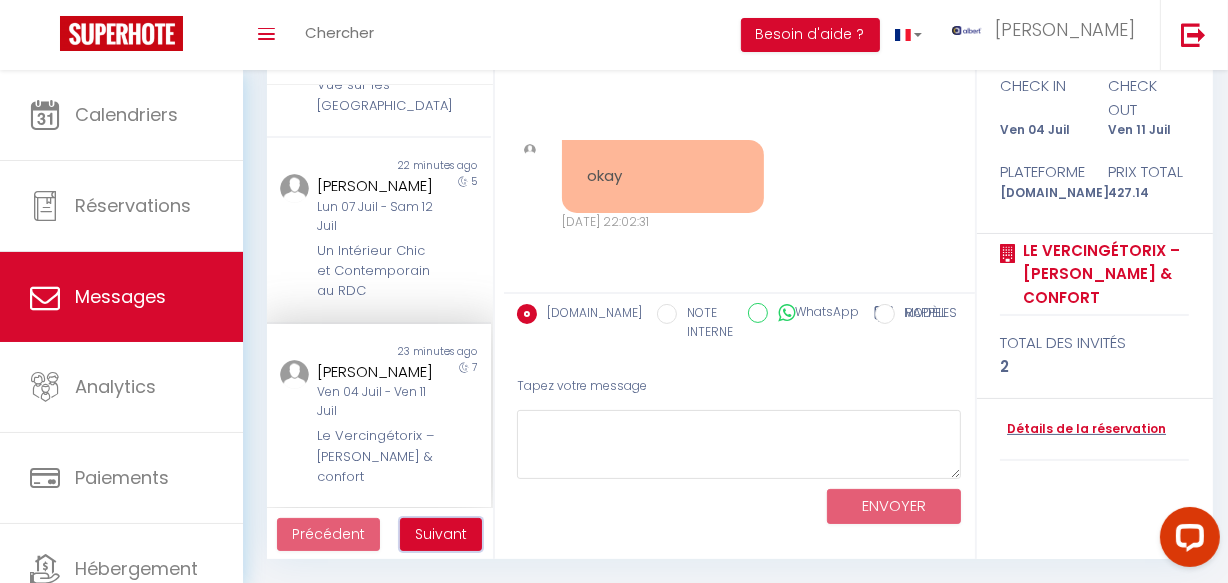 click on "Suivant" at bounding box center [441, 535] 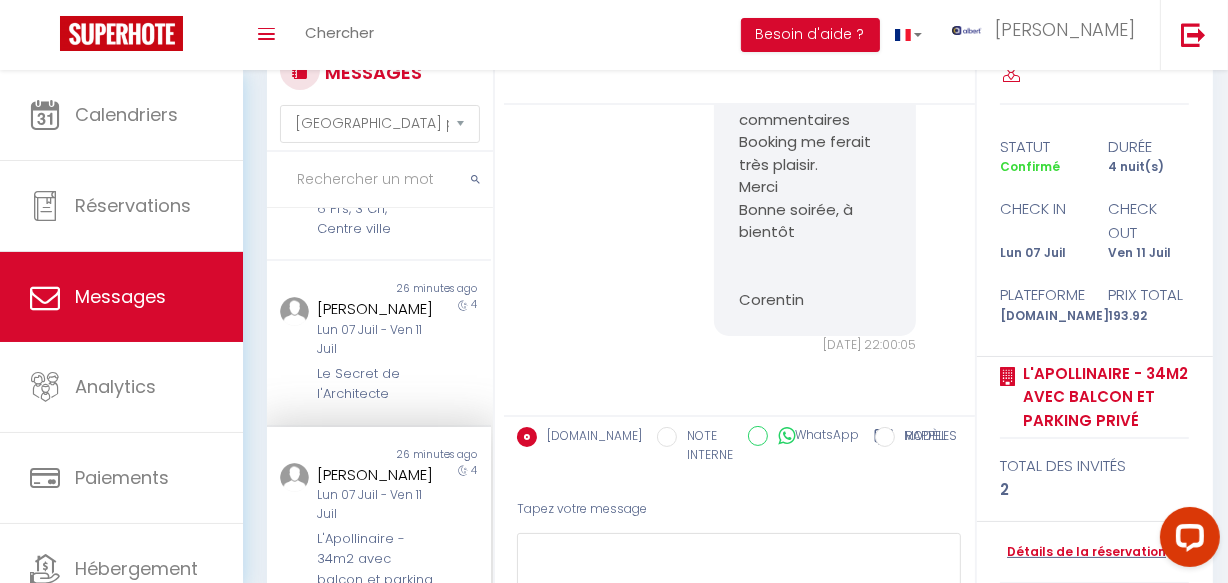 scroll, scrollTop: 8641, scrollLeft: 0, axis: vertical 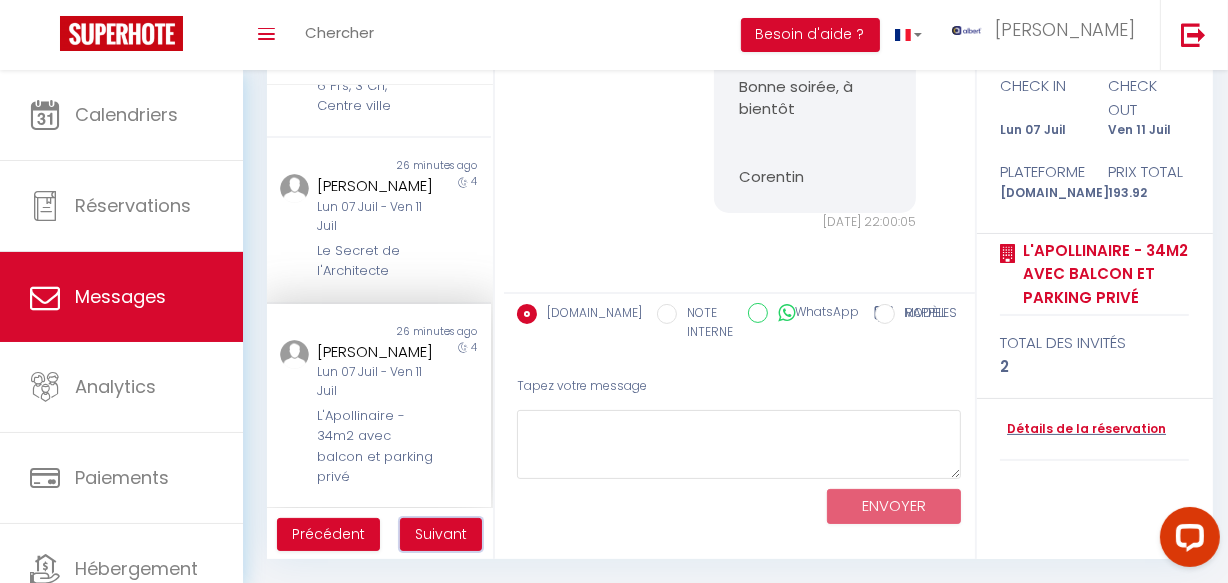 click on "Suivant" at bounding box center [441, 534] 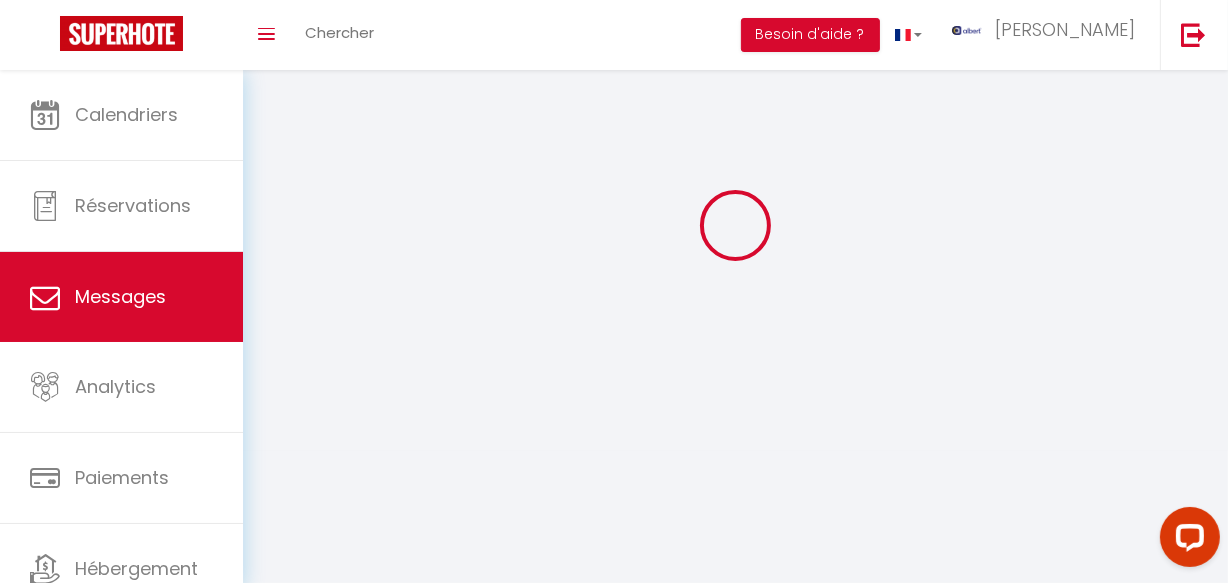 scroll, scrollTop: 70, scrollLeft: 0, axis: vertical 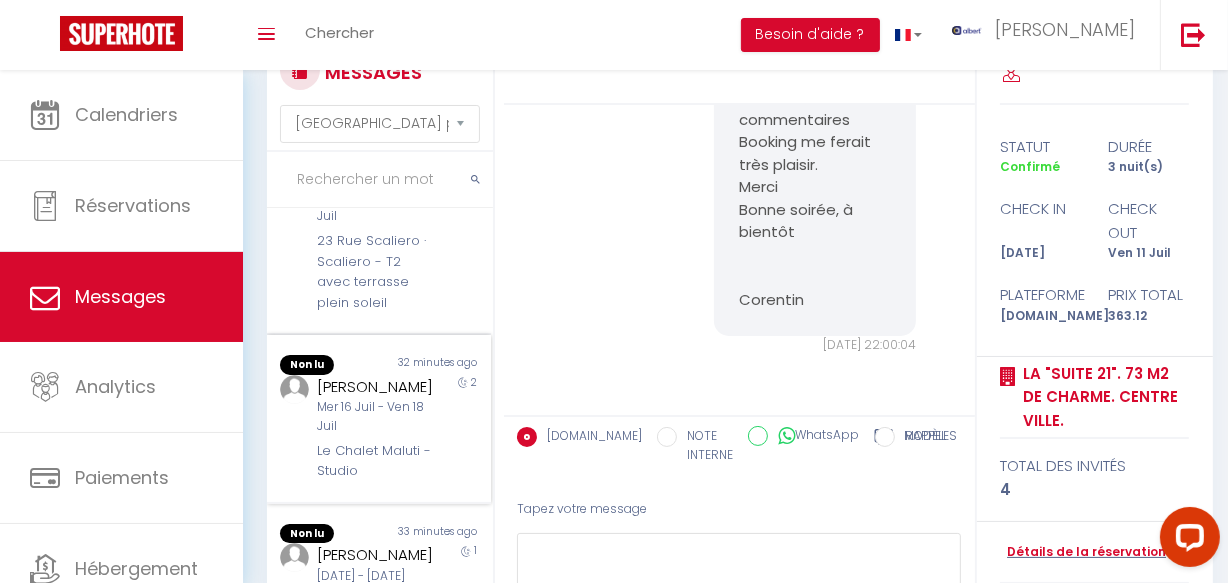click on "[PERSON_NAME]" at bounding box center [375, 387] 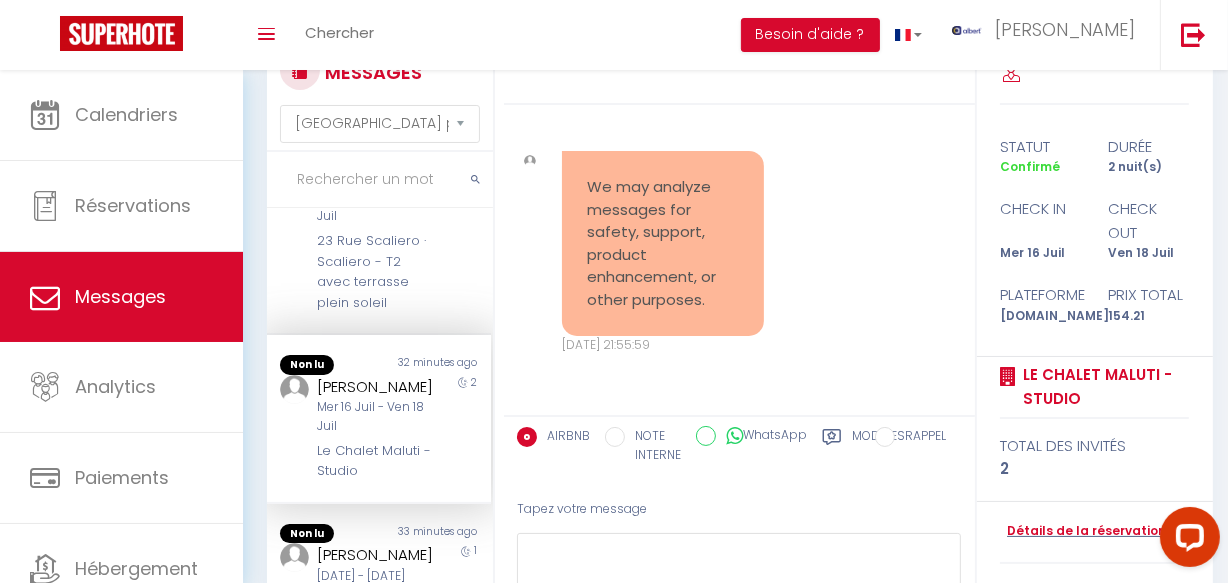 scroll, scrollTop: 513, scrollLeft: 0, axis: vertical 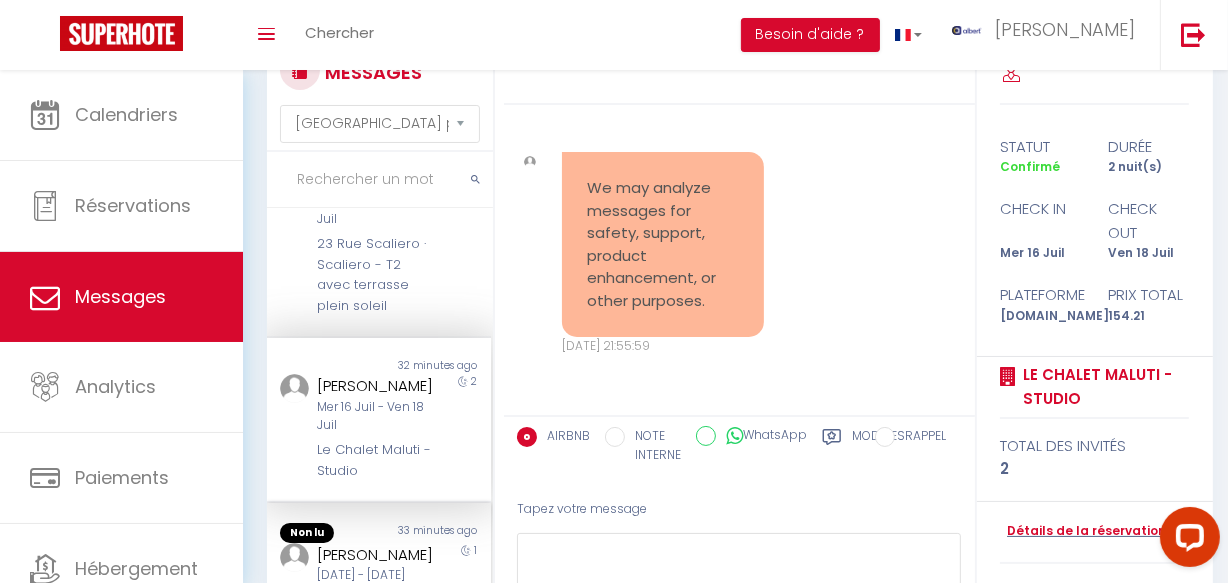 click on "1" at bounding box center (463, 577) 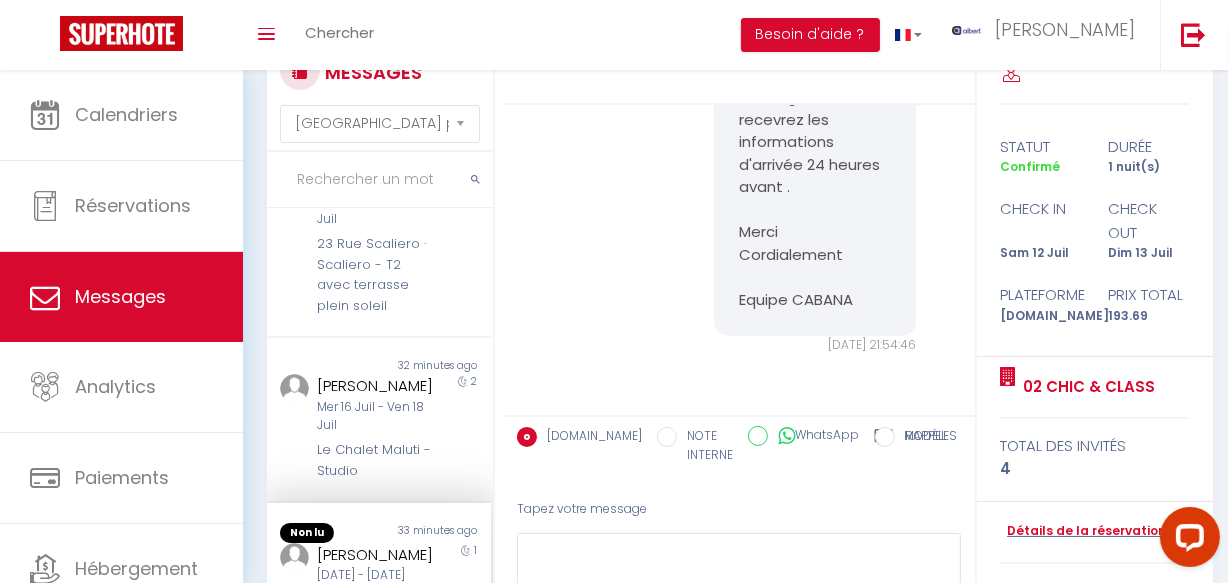 scroll, scrollTop: 1625, scrollLeft: 0, axis: vertical 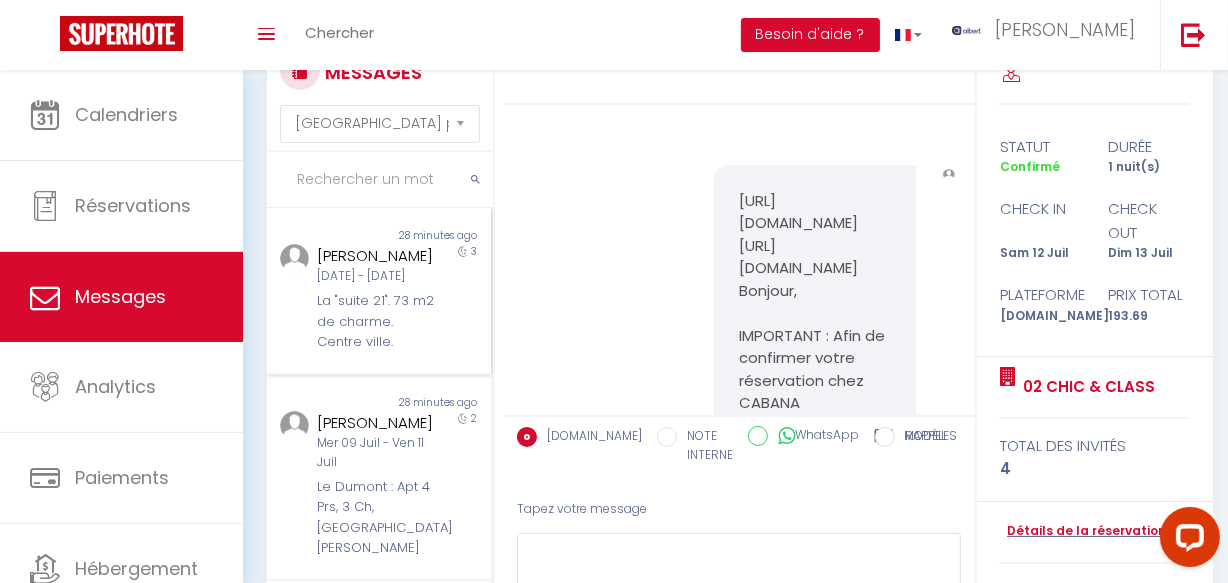 click on "La "suite 21". 73 m2 de charme. Centre ville." at bounding box center (375, 321) 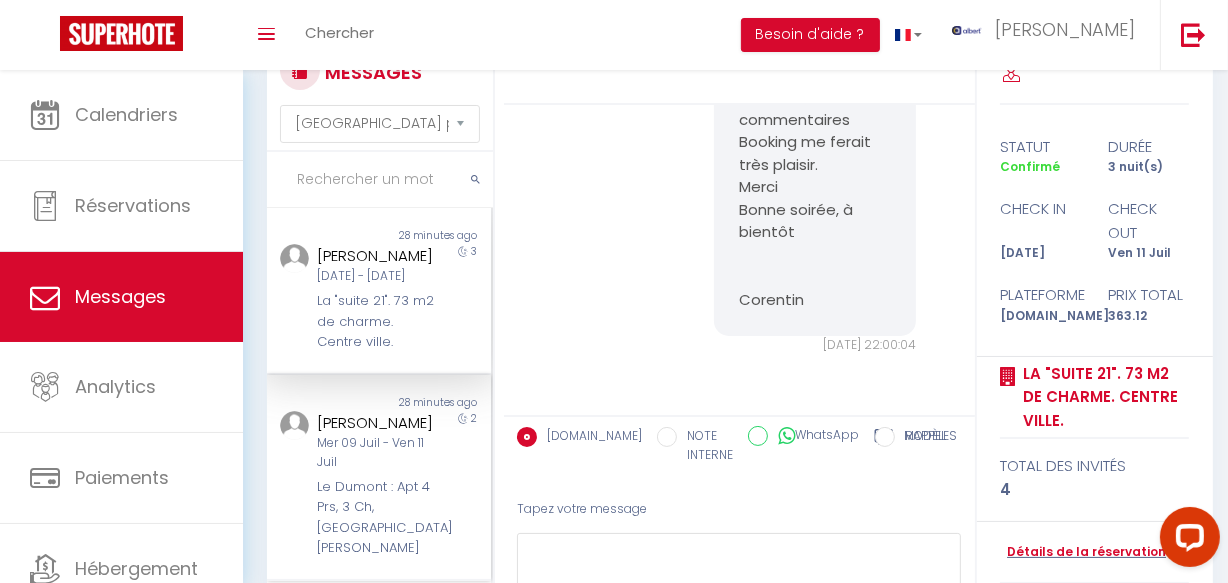 click on "[PERSON_NAME]" at bounding box center (375, 423) 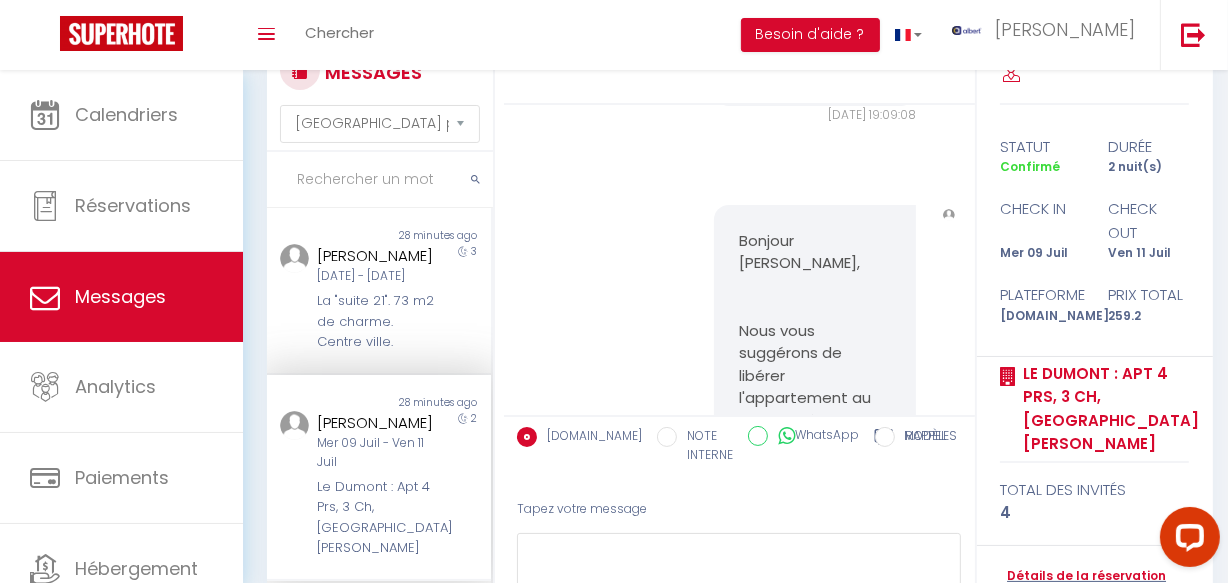scroll, scrollTop: 10627, scrollLeft: 0, axis: vertical 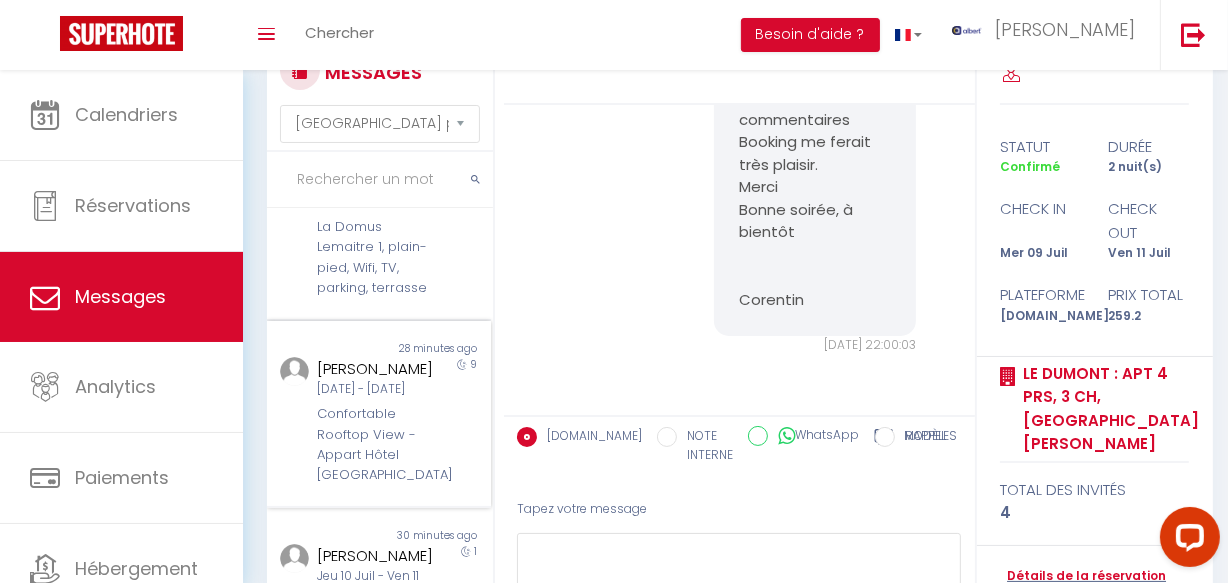 click on "[PERSON_NAME]" at bounding box center [375, 369] 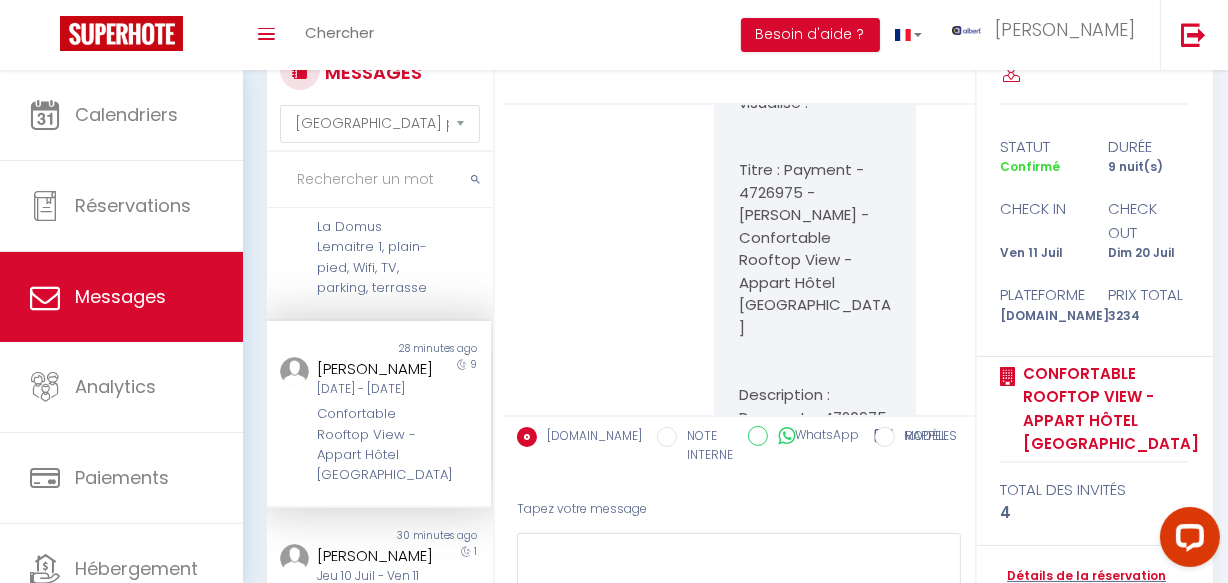 scroll, scrollTop: 14621, scrollLeft: 0, axis: vertical 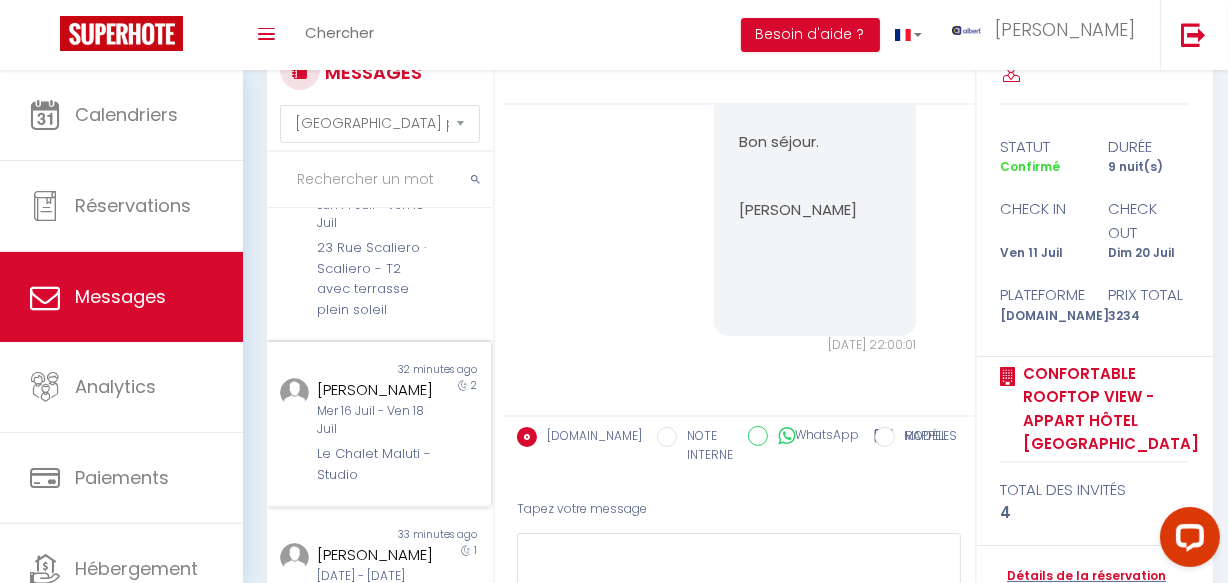 click on "2" at bounding box center [463, 431] 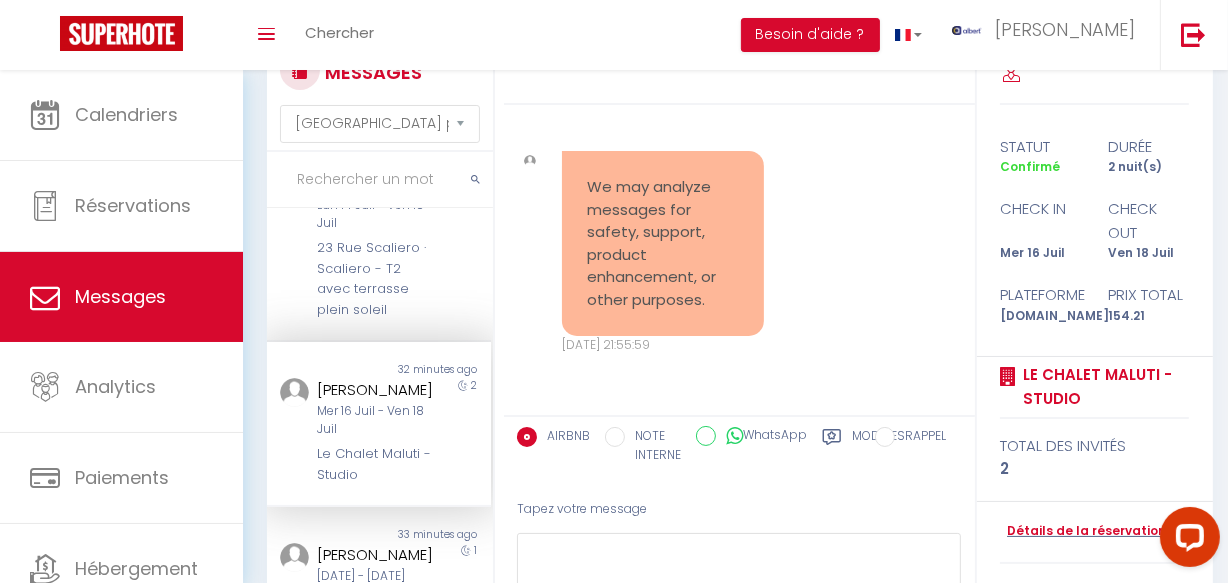 scroll, scrollTop: 1545, scrollLeft: 0, axis: vertical 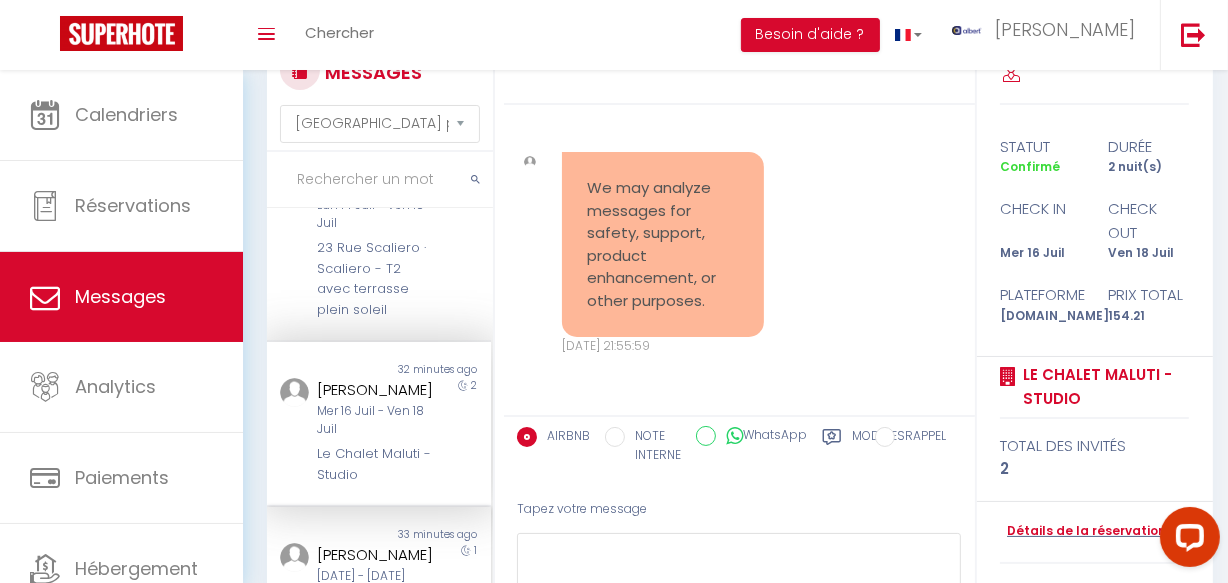 click on "[PERSON_NAME]" at bounding box center [375, 555] 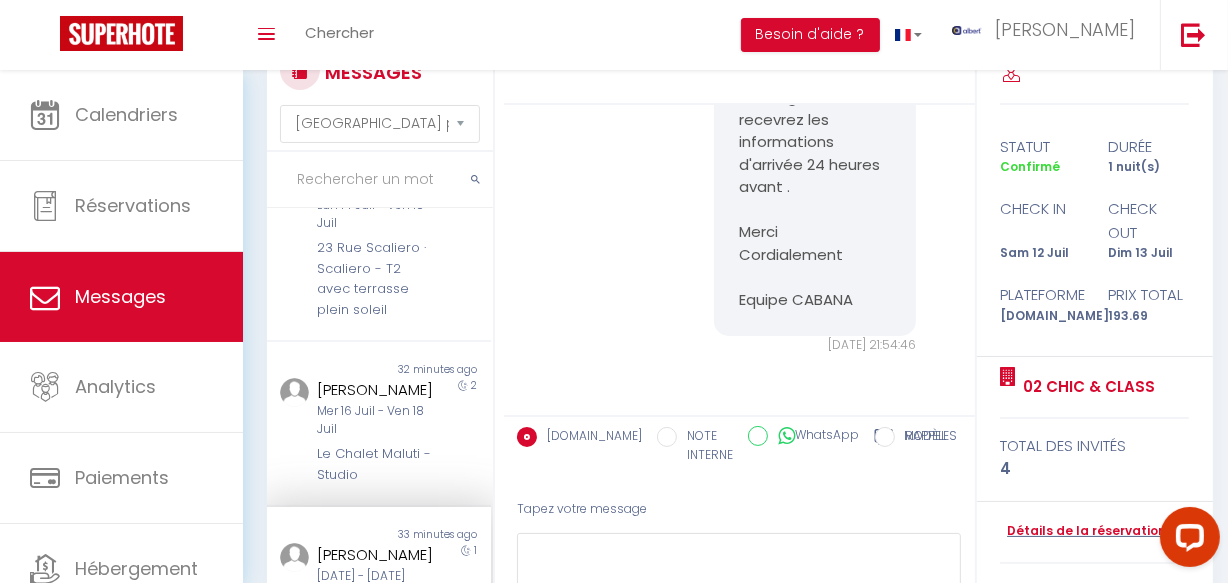 scroll, scrollTop: 1625, scrollLeft: 0, axis: vertical 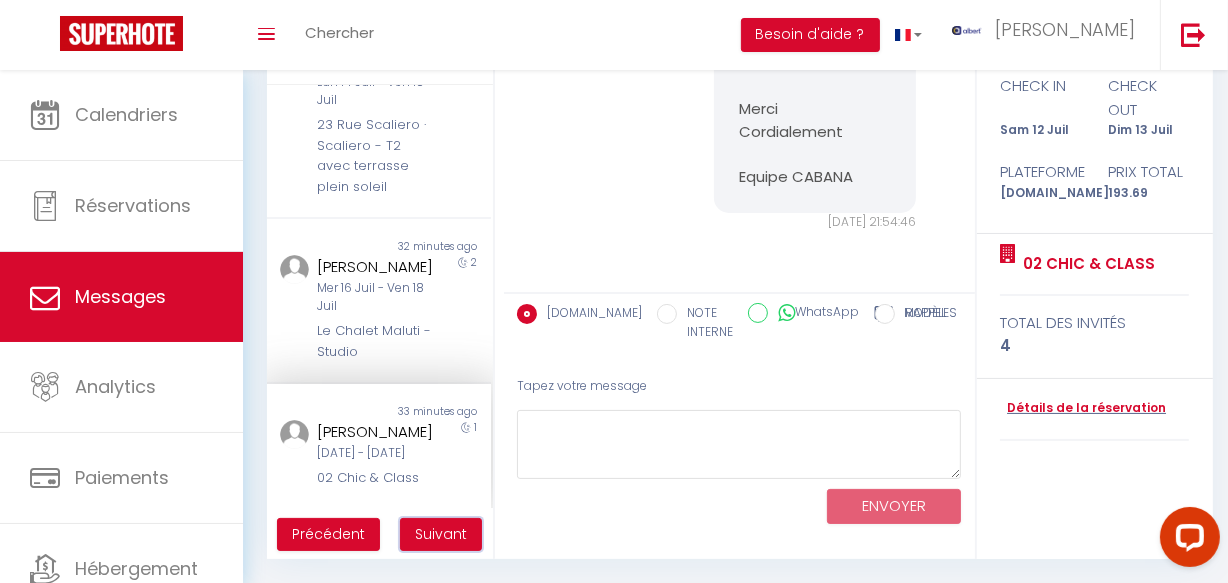 click on "Suivant" at bounding box center (441, 534) 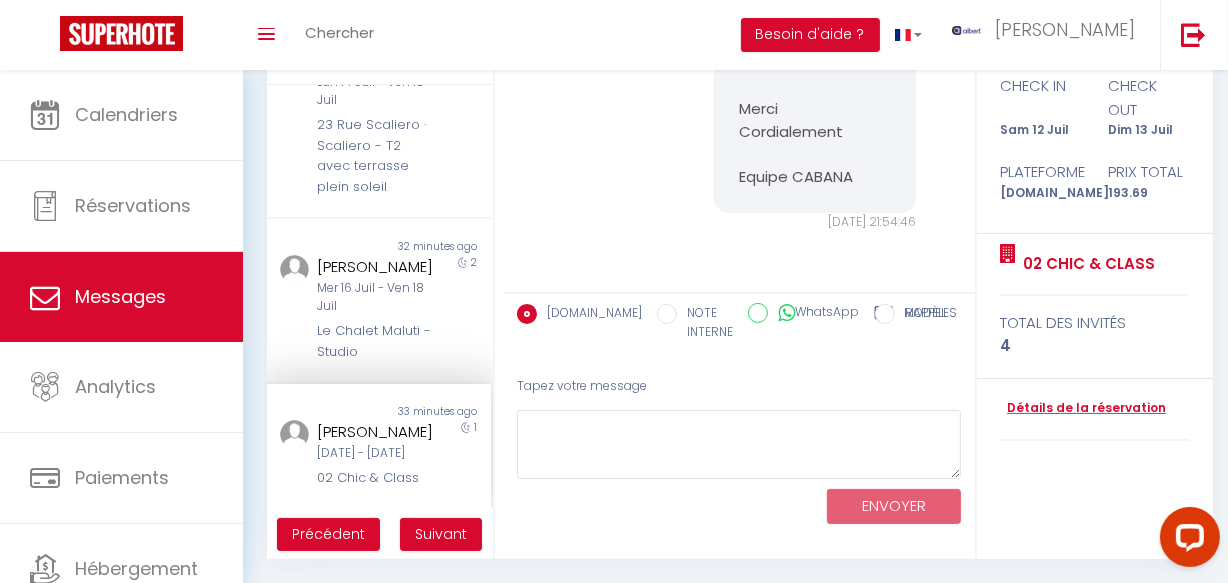 scroll, scrollTop: 70, scrollLeft: 0, axis: vertical 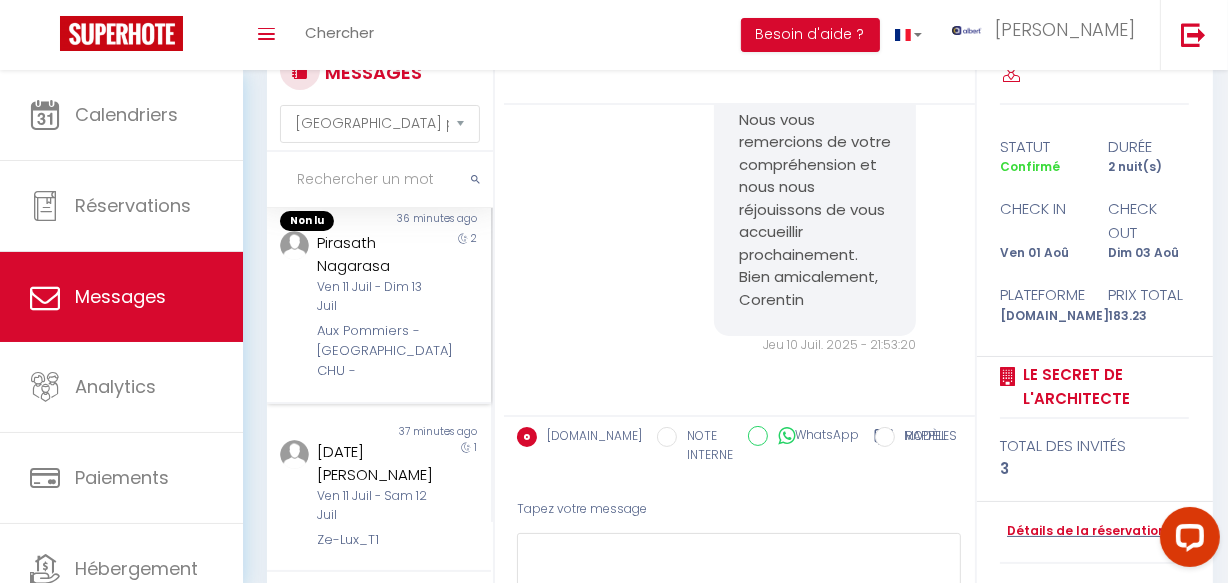 click on "Aux Pommiers - [GEOGRAPHIC_DATA] CHU -" at bounding box center [375, 351] 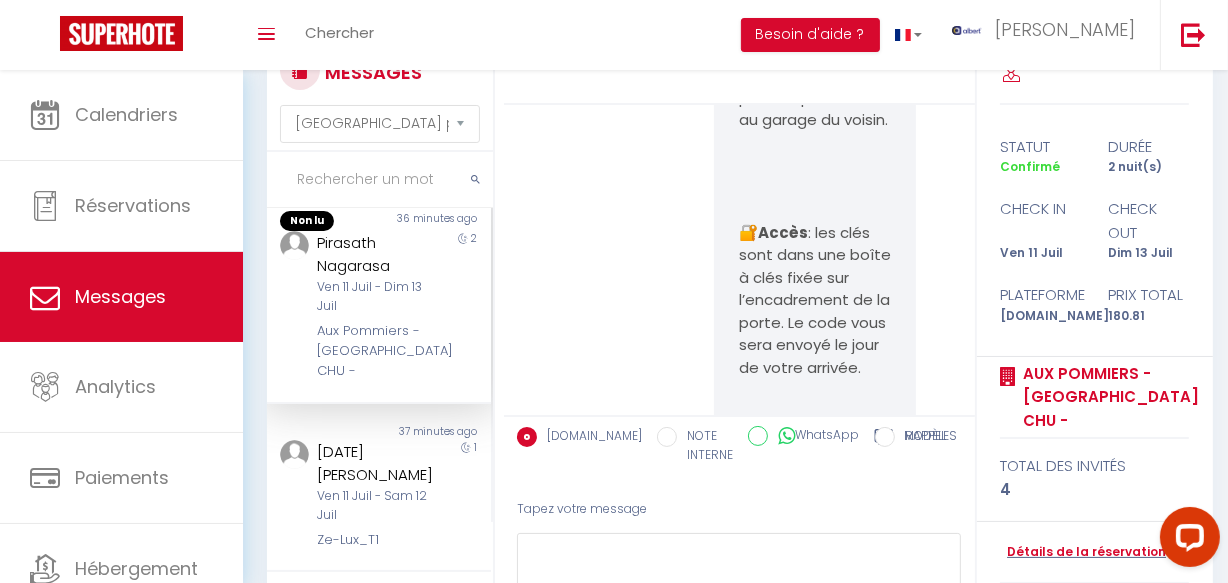 scroll, scrollTop: 8425, scrollLeft: 0, axis: vertical 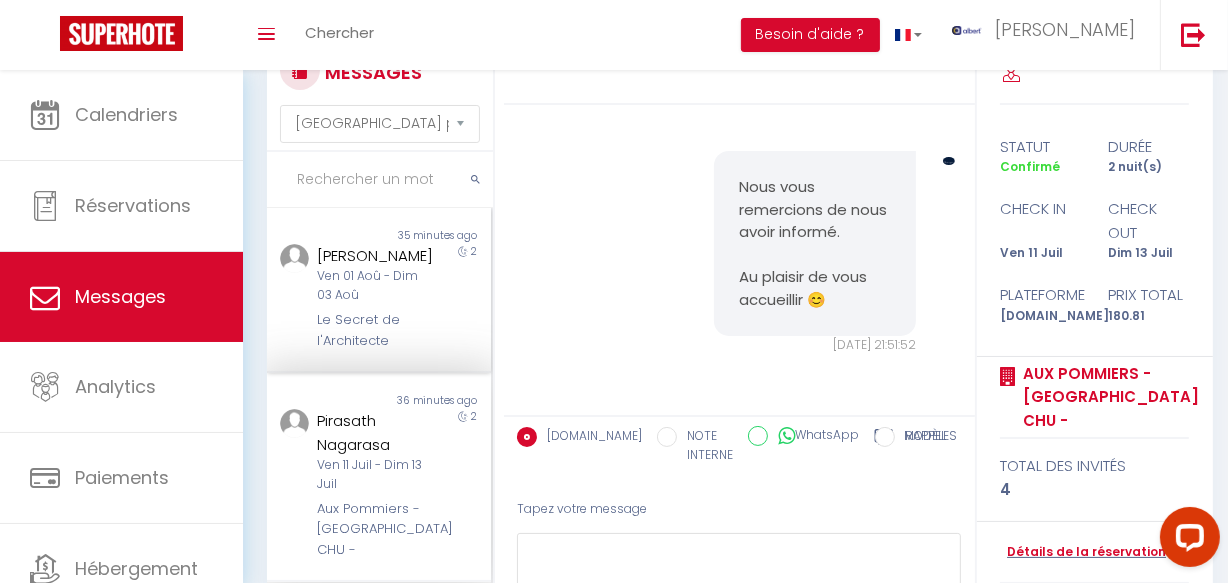 click on "2" at bounding box center (463, 297) 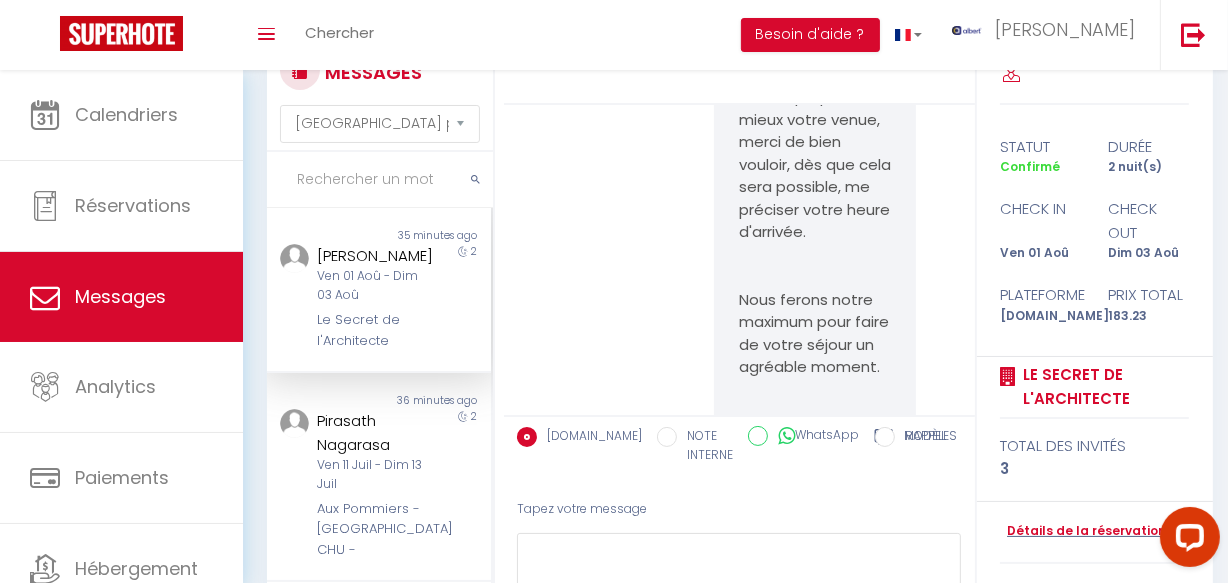 scroll, scrollTop: 0, scrollLeft: 0, axis: both 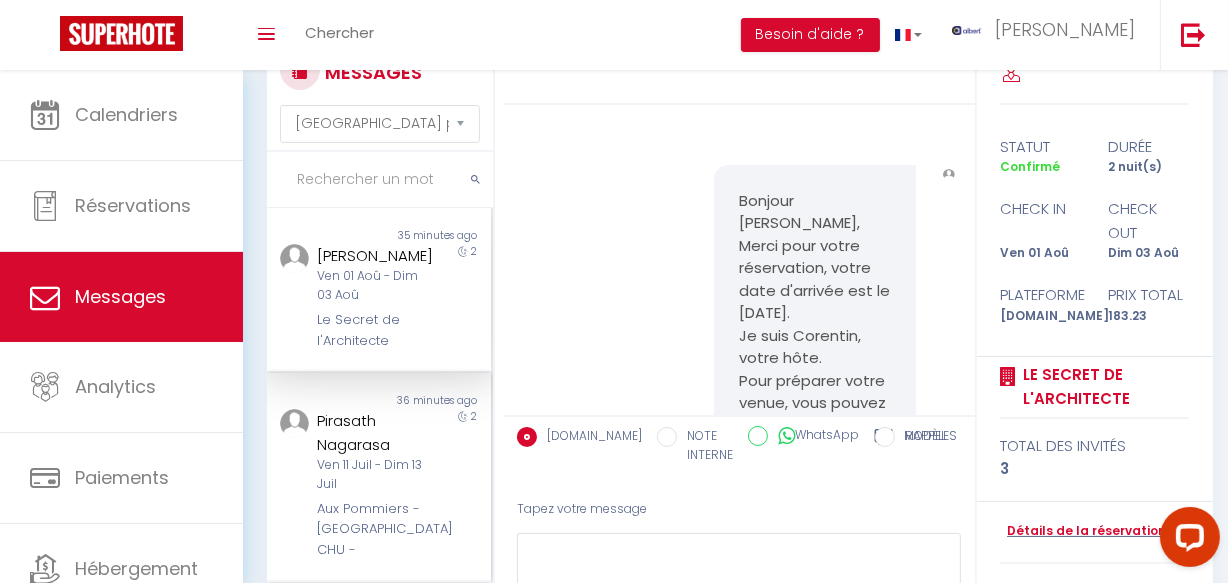 click on "Non lu" at bounding box center (323, 401) 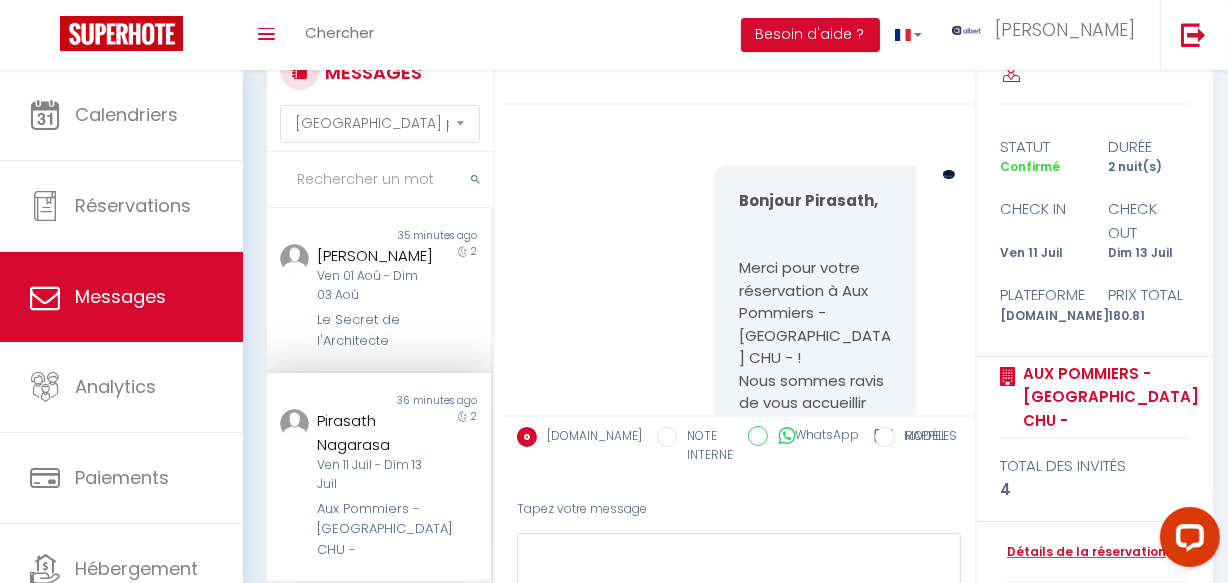 scroll, scrollTop: 8425, scrollLeft: 0, axis: vertical 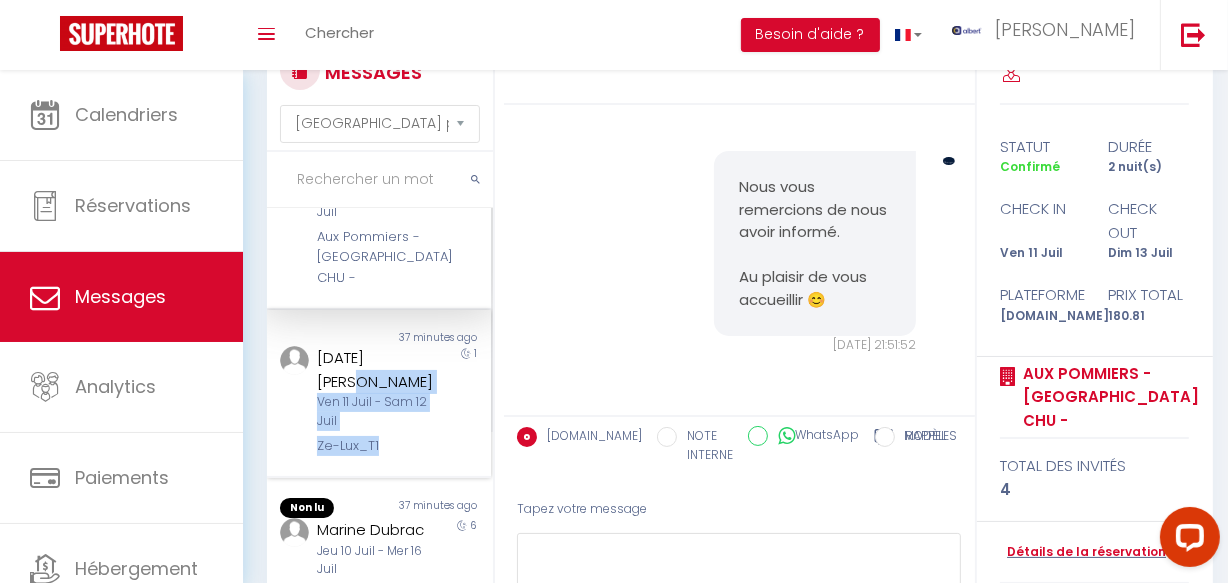 click on "Lucia Riego   Ven 11 Juil - Sam 12 Juil   Ze-Lux_T1     1" at bounding box center (379, 401) 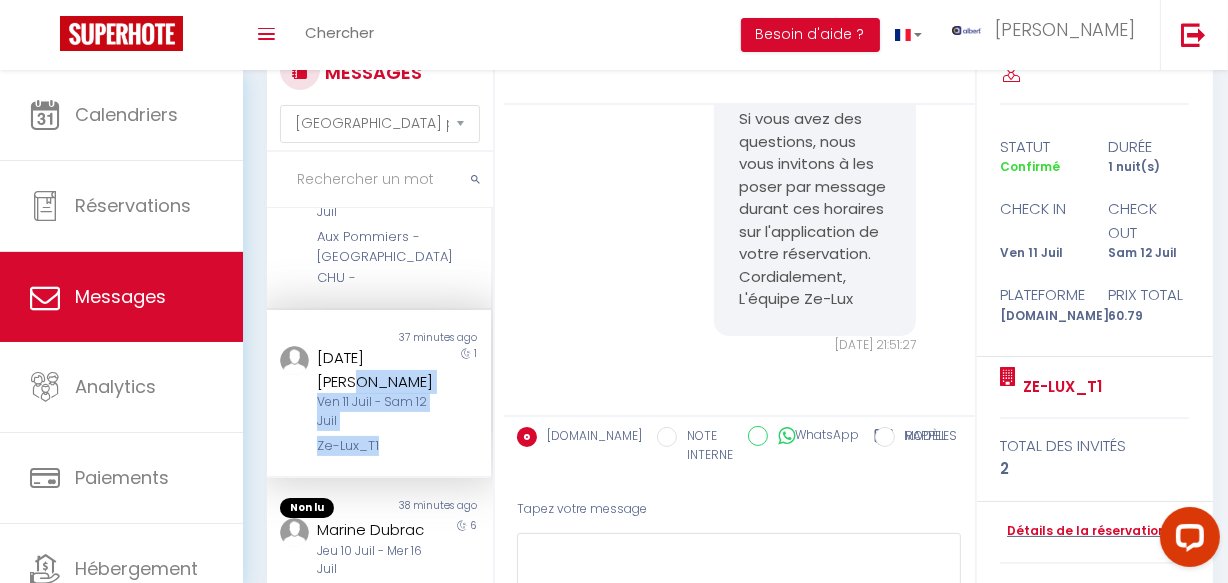 scroll, scrollTop: 1543, scrollLeft: 0, axis: vertical 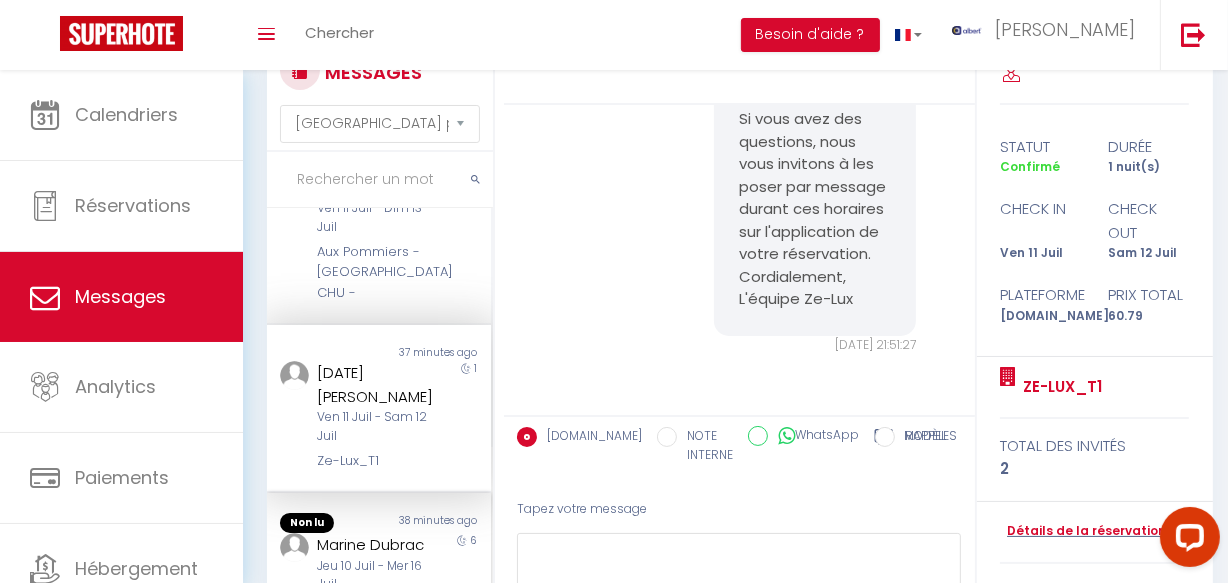 click on "38 minutes ago" at bounding box center [435, 523] 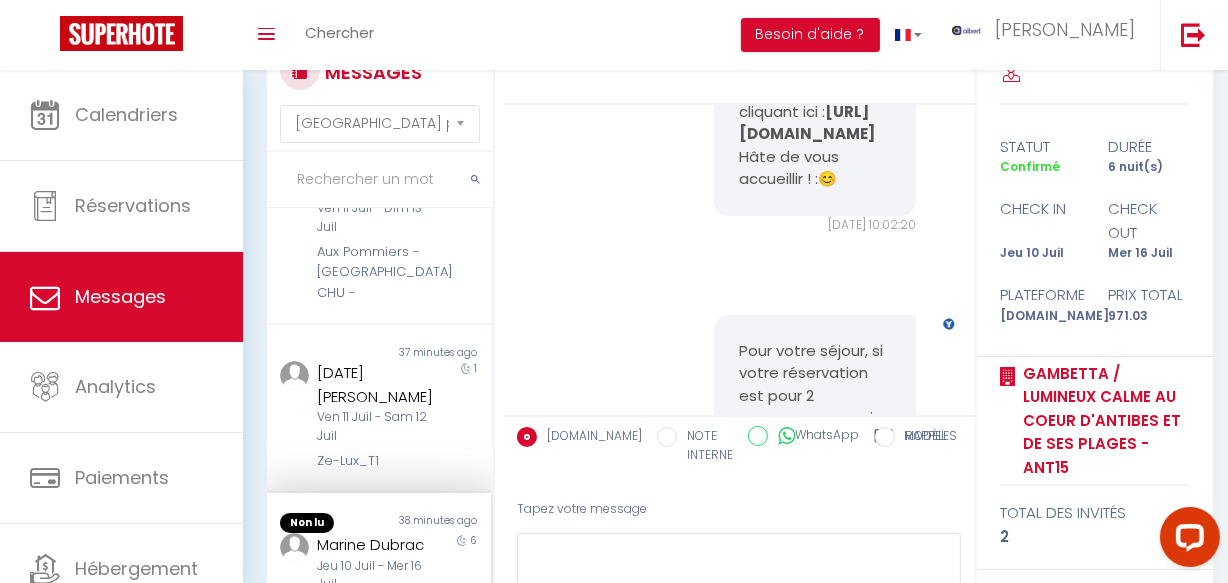 scroll, scrollTop: 18342, scrollLeft: 0, axis: vertical 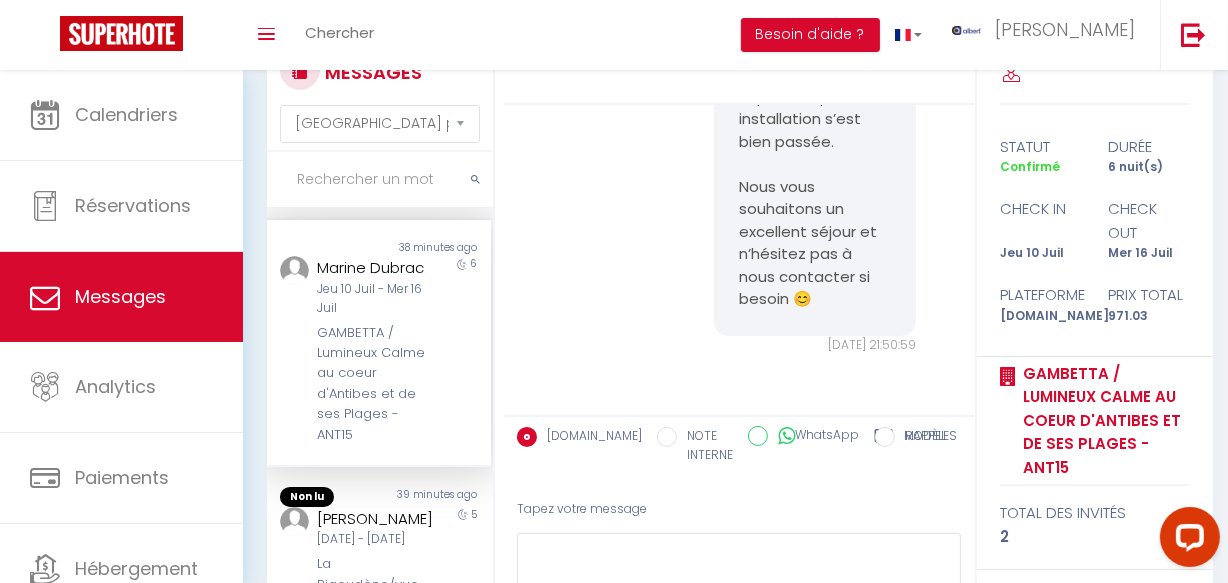 click on "GAMBETTA / Lumineux Calme au coeur d'Antibes et de ses Plages - ANT15" at bounding box center (375, 384) 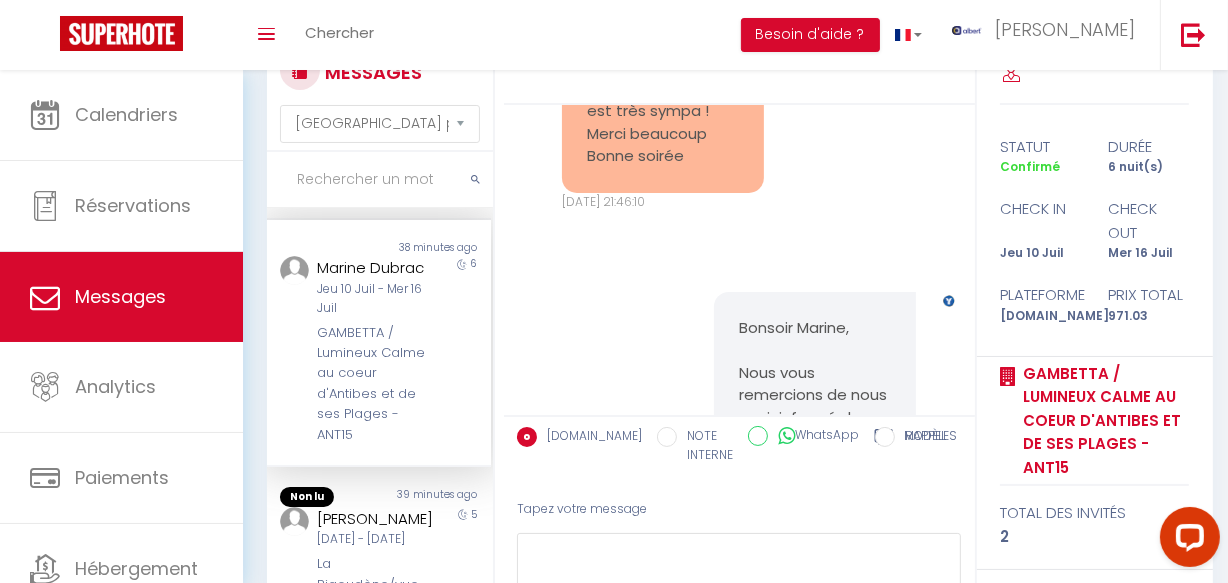 scroll, scrollTop: 16979, scrollLeft: 0, axis: vertical 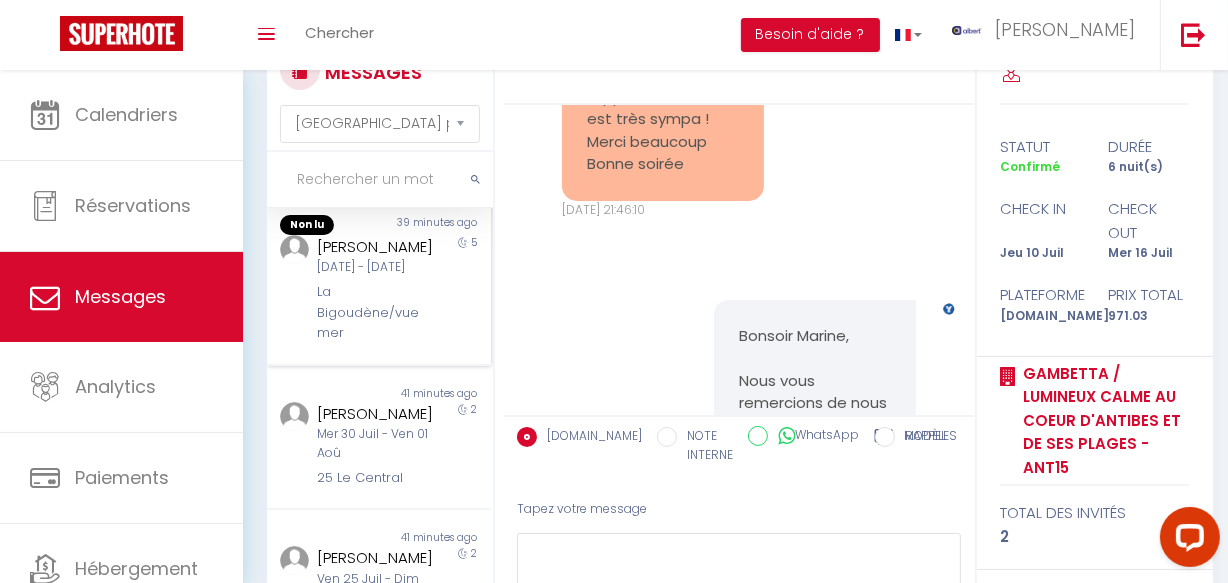 click on "[PERSON_NAME]" at bounding box center (375, 247) 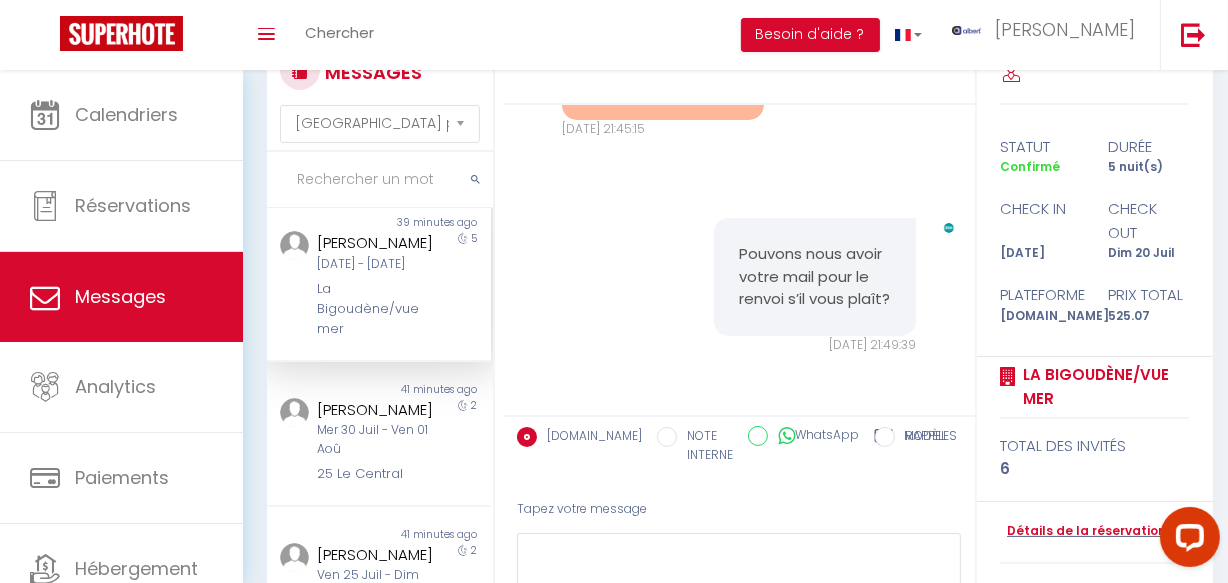 scroll, scrollTop: 1075, scrollLeft: 0, axis: vertical 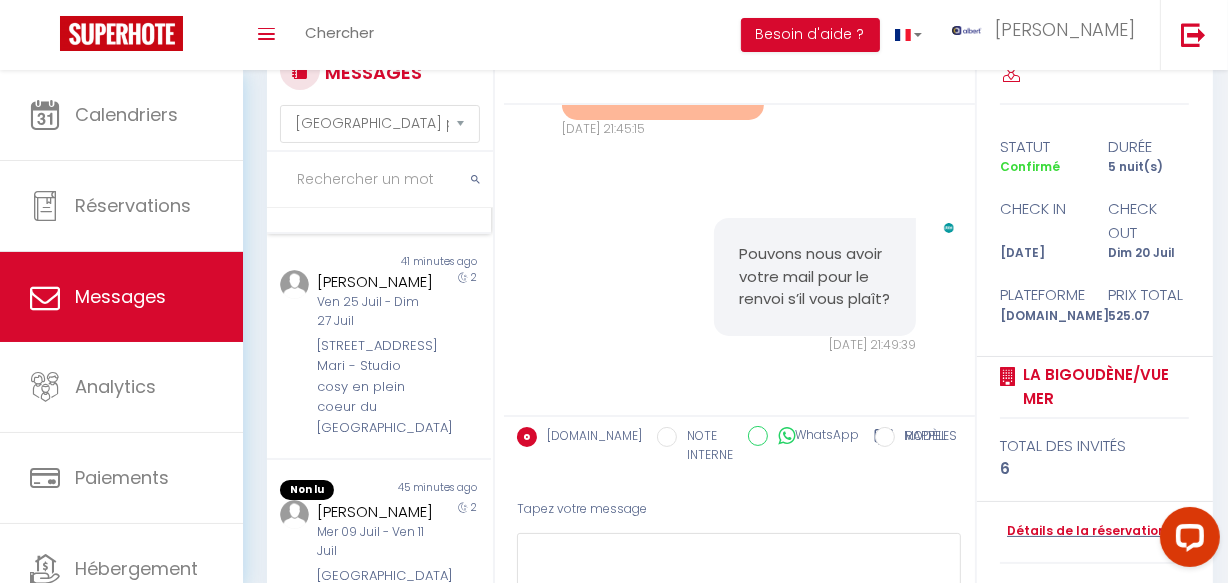 click on "manon gouzou   Mer 30 Juil - Ven 01 Aoû   25 Le Central" at bounding box center [369, 168] 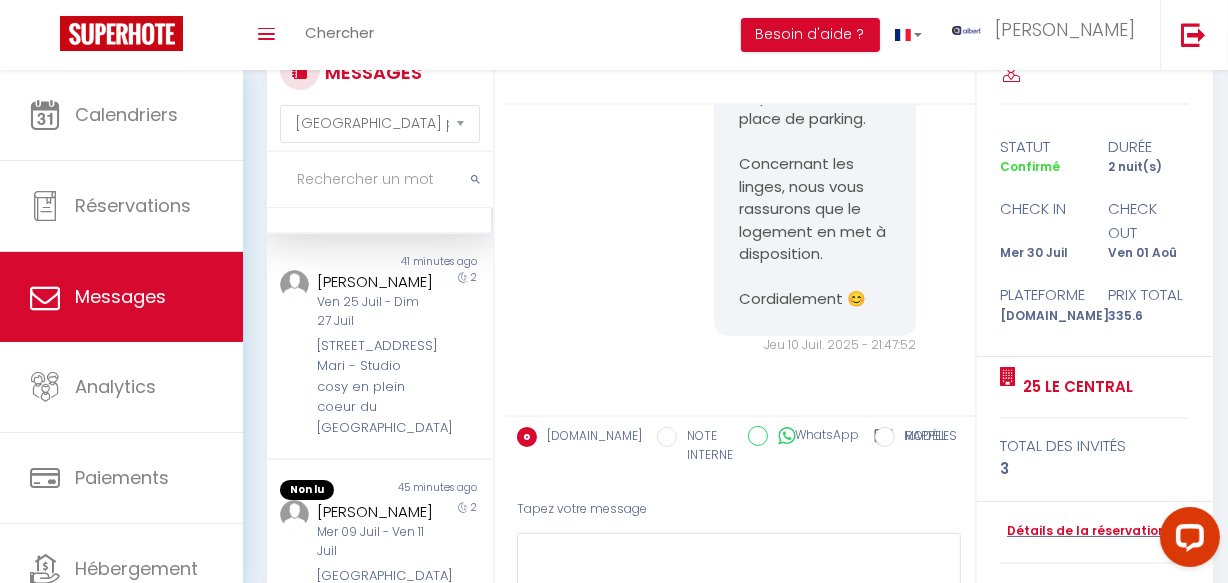 scroll, scrollTop: 2710, scrollLeft: 0, axis: vertical 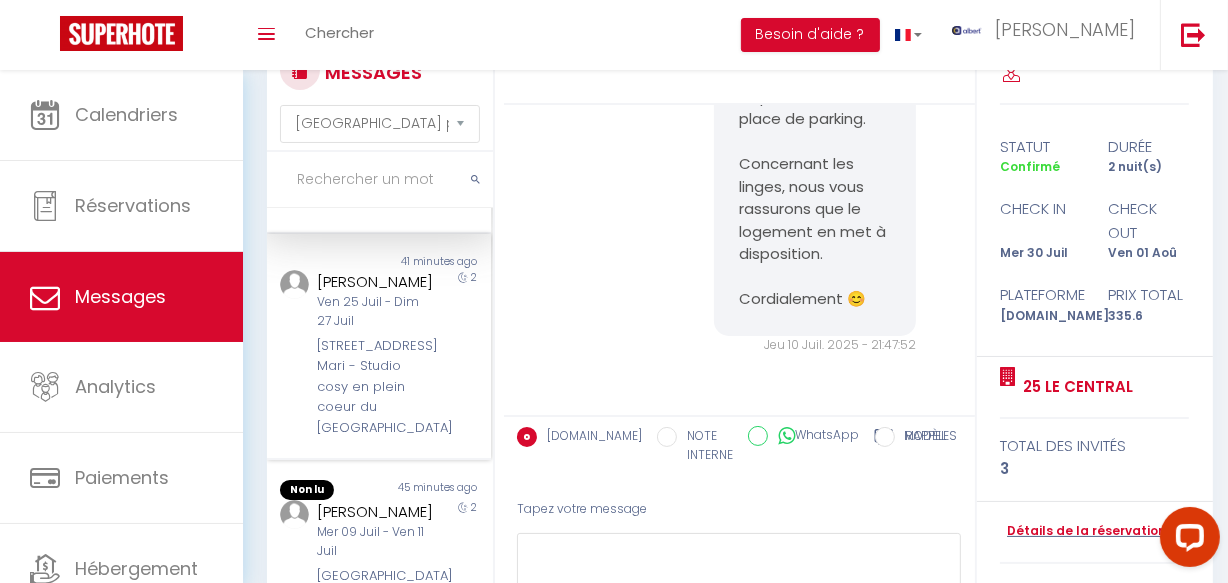 click on "Ven 25 Juil - Dim 27 Juil" at bounding box center (375, 312) 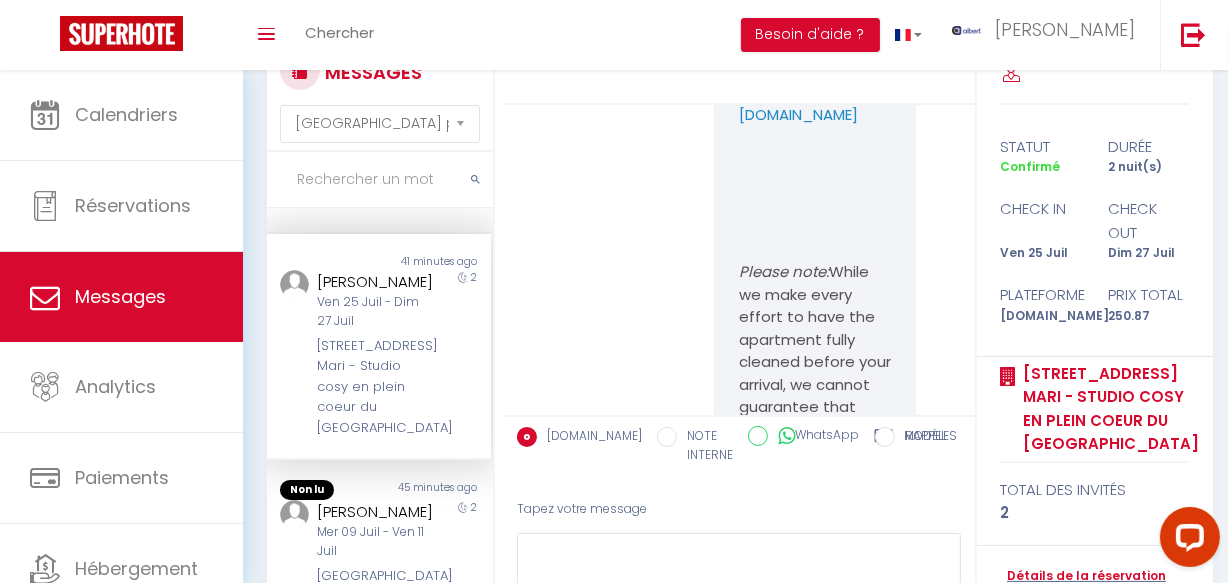 scroll, scrollTop: 8029, scrollLeft: 0, axis: vertical 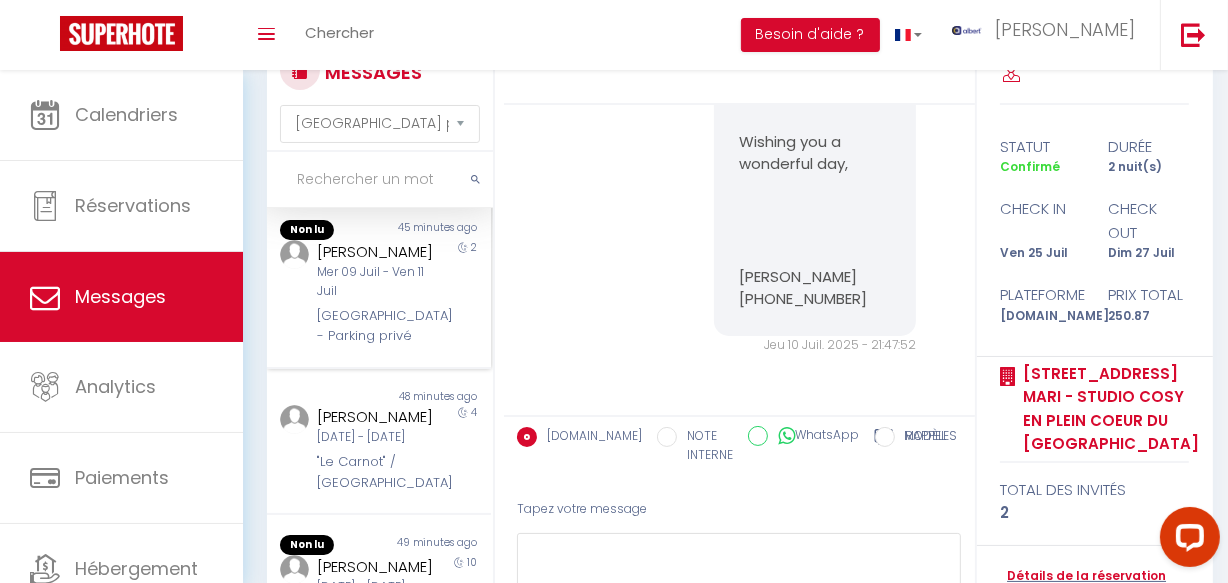 click on "[GEOGRAPHIC_DATA] - Parking privé" at bounding box center (375, 326) 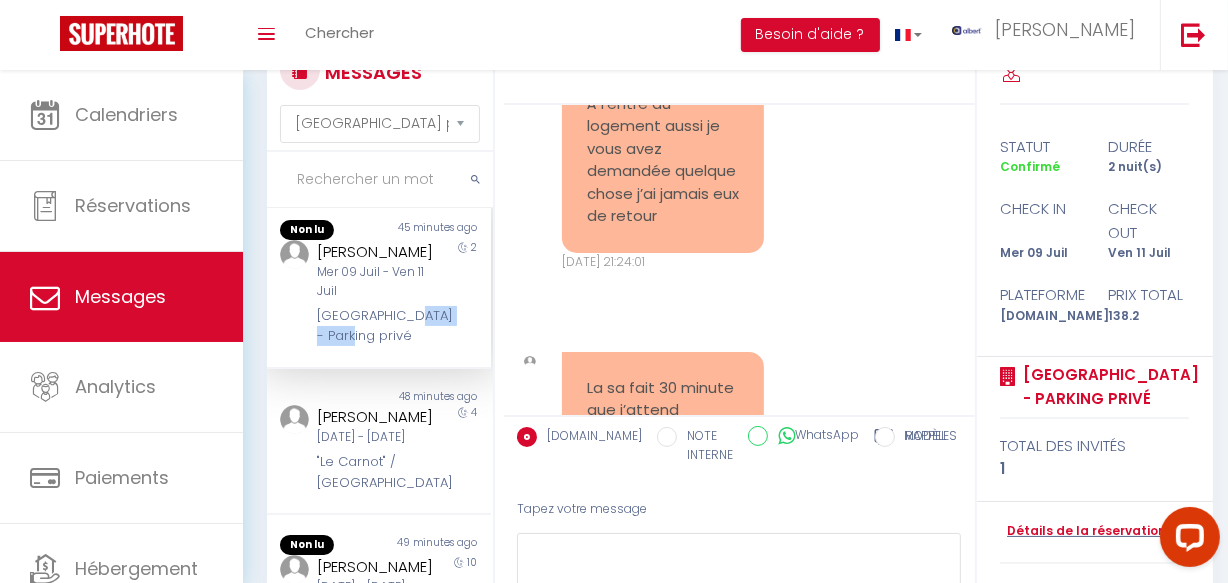 scroll, scrollTop: 1351, scrollLeft: 0, axis: vertical 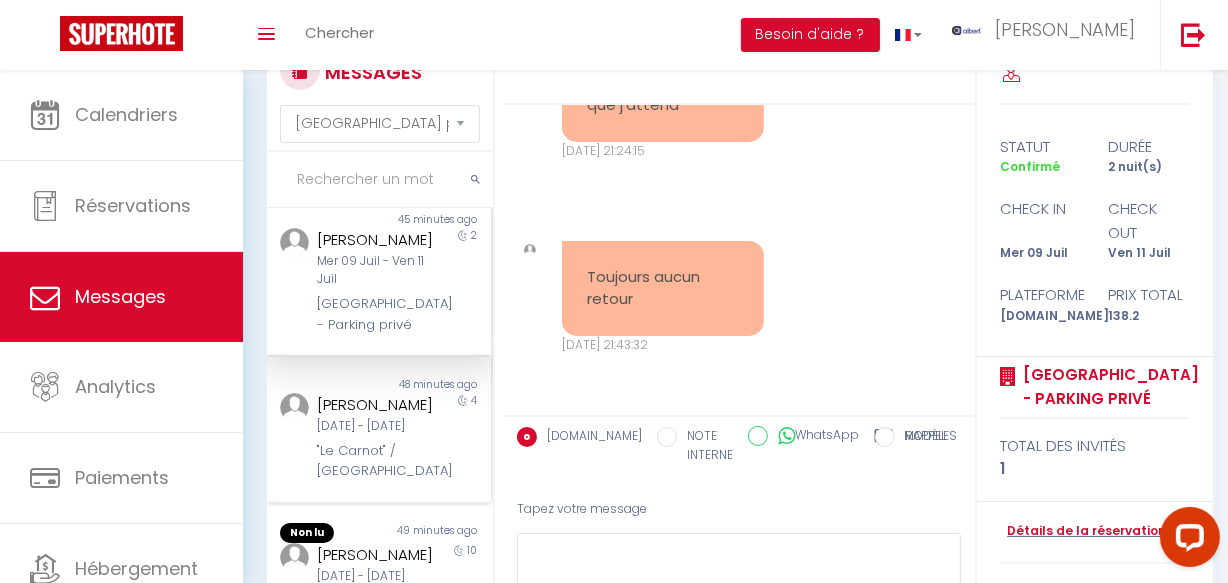 click on "[DATE] - [DATE]" at bounding box center [375, 426] 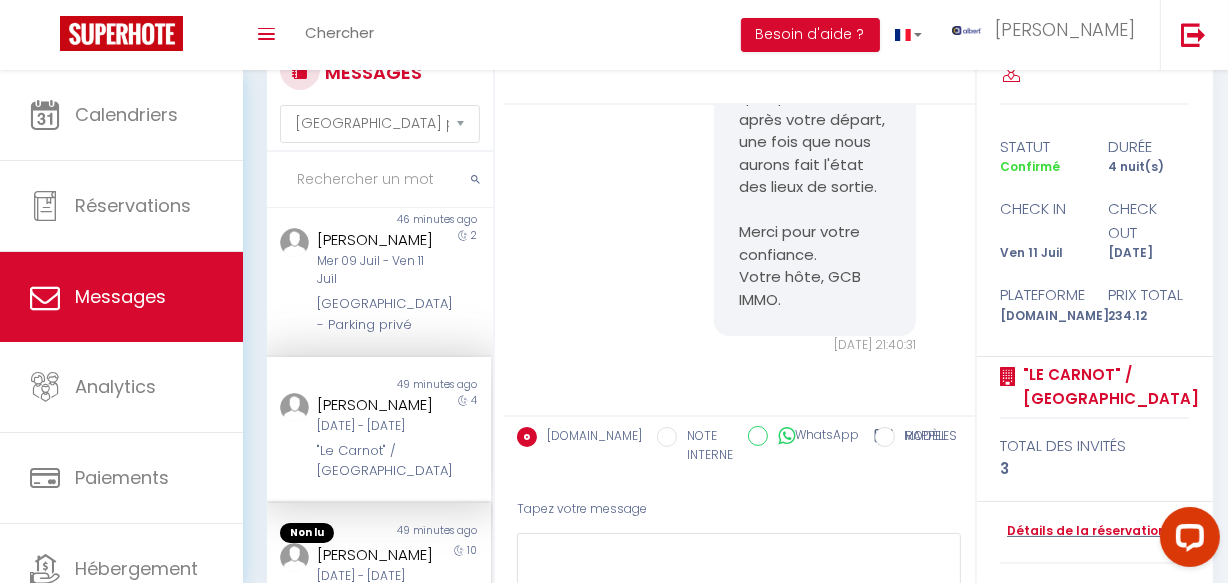 click on "49 minutes ago" at bounding box center (435, 533) 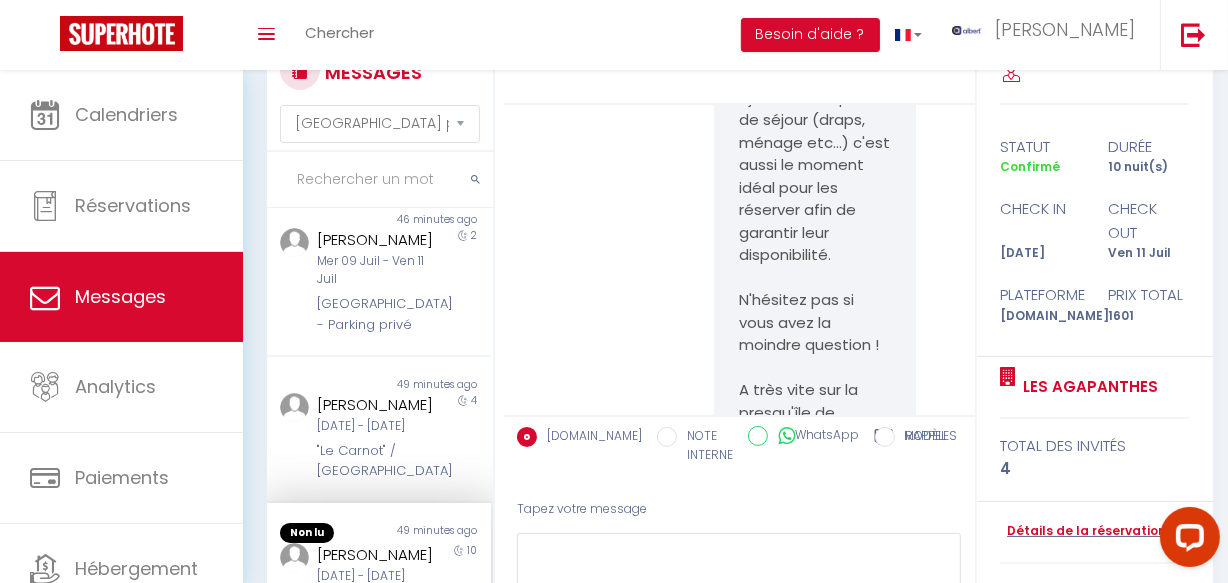 scroll, scrollTop: 10610, scrollLeft: 0, axis: vertical 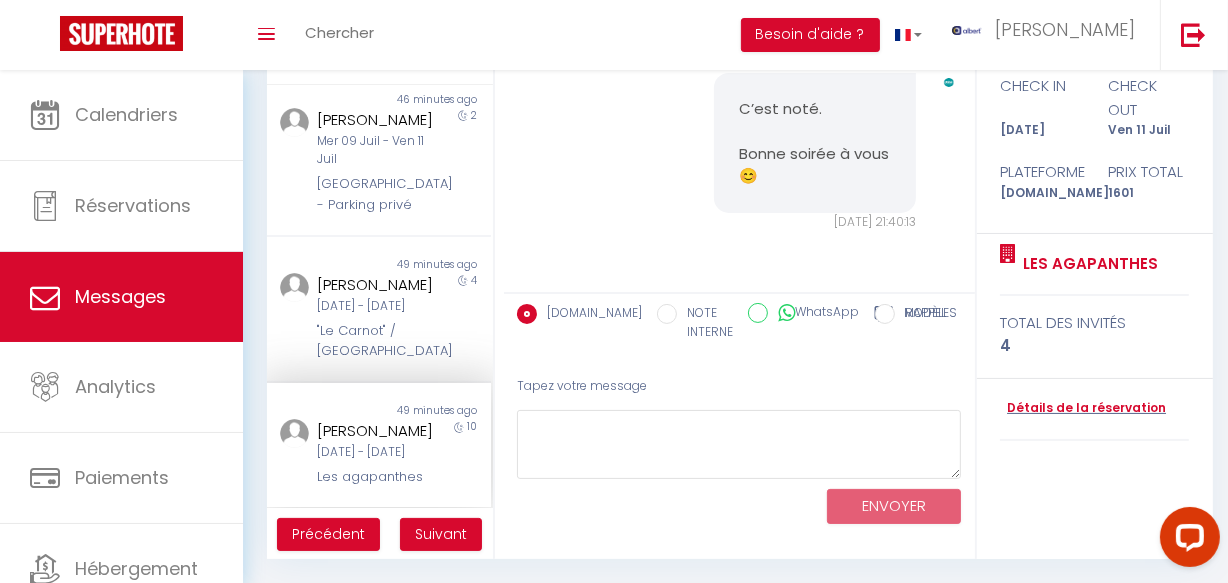 click on "[DATE] - [DATE]" at bounding box center [375, 452] 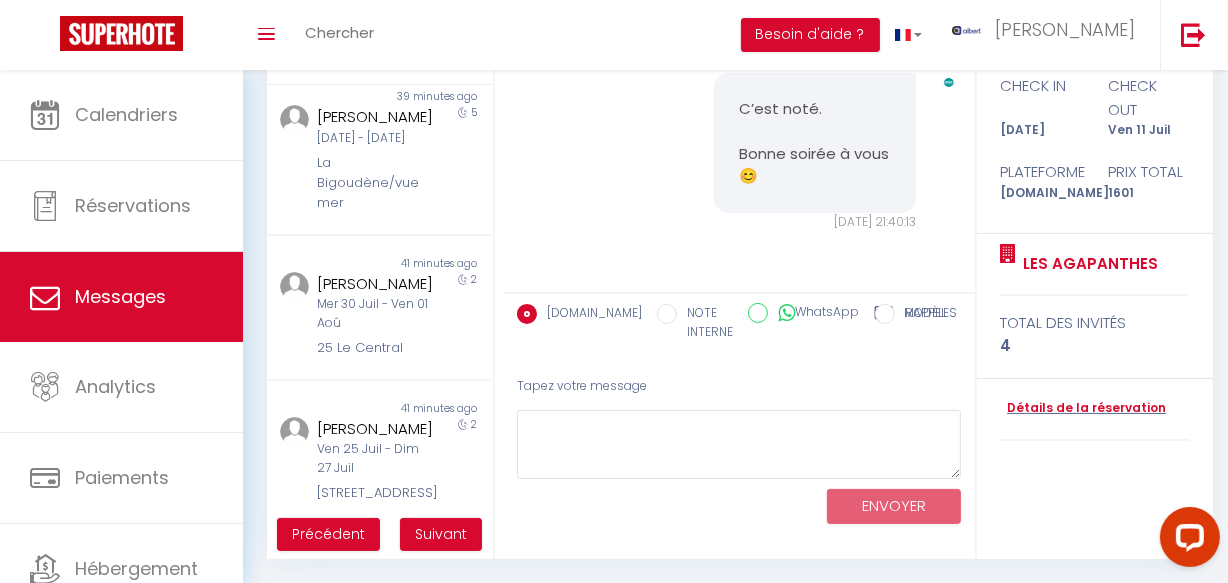scroll, scrollTop: 532, scrollLeft: 0, axis: vertical 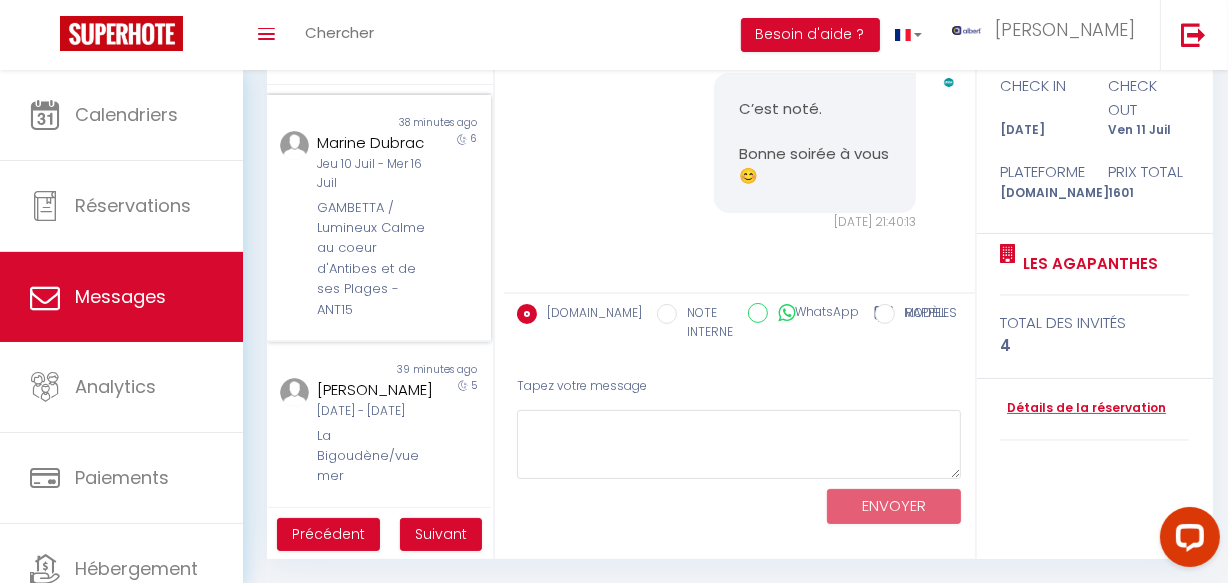 click on "GAMBETTA / Lumineux Calme au coeur d'Antibes et de ses Plages - ANT15" at bounding box center [375, 259] 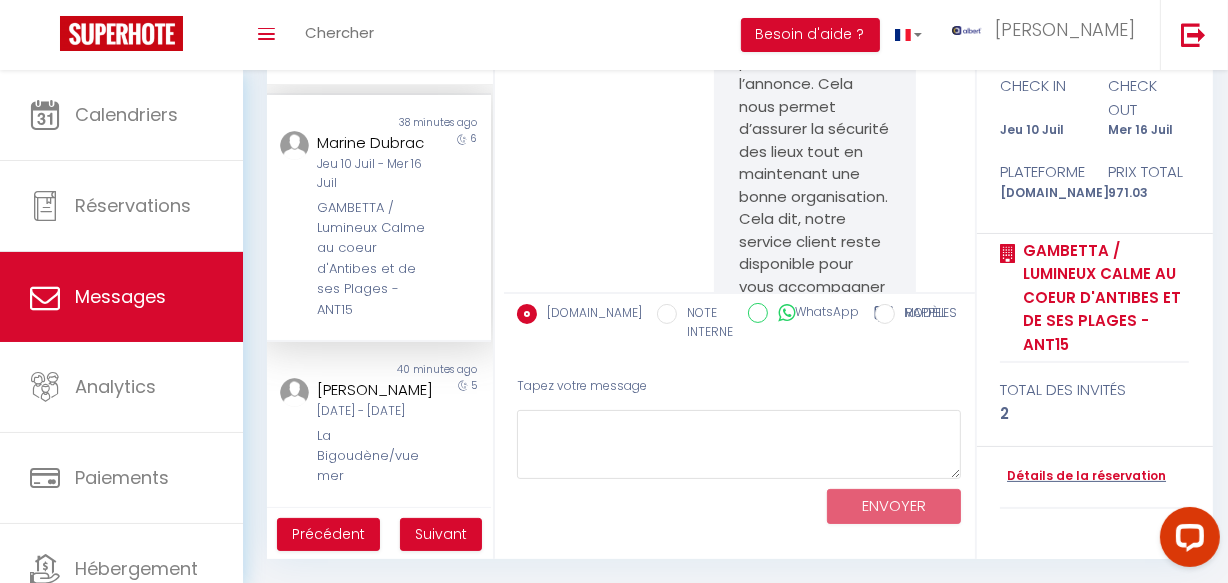 scroll, scrollTop: 549, scrollLeft: 0, axis: vertical 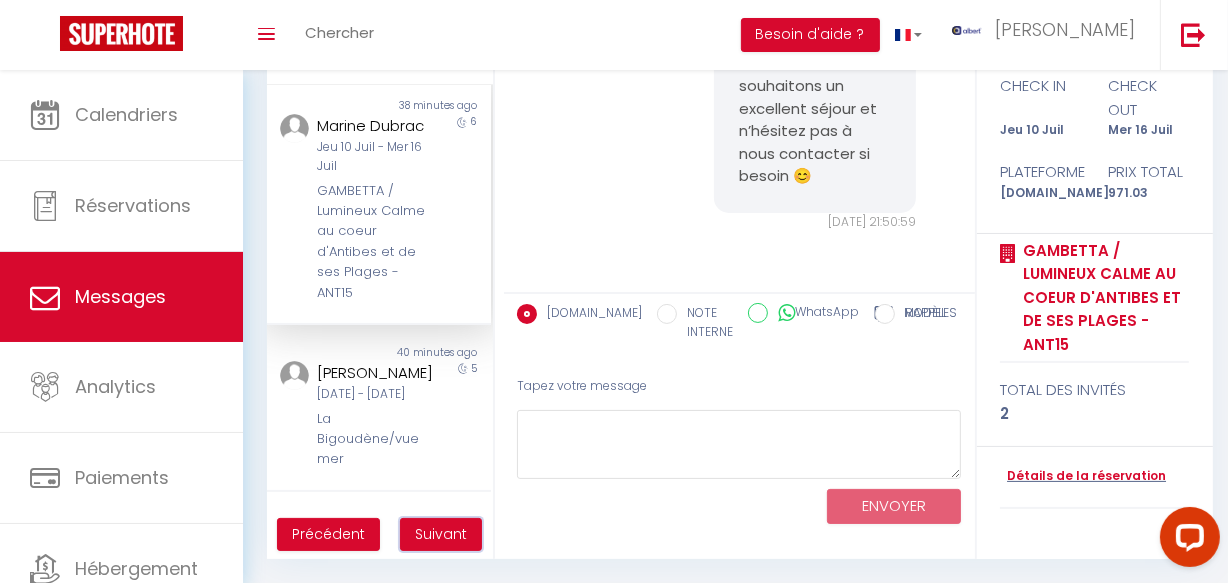 click on "Suivant" at bounding box center [441, 535] 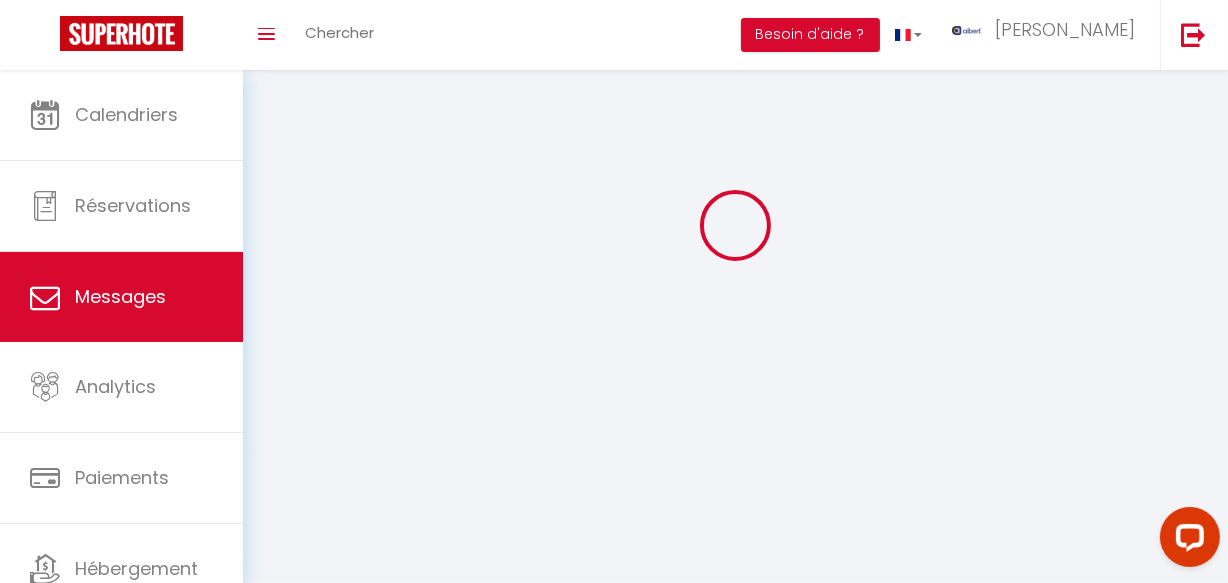 scroll, scrollTop: 70, scrollLeft: 0, axis: vertical 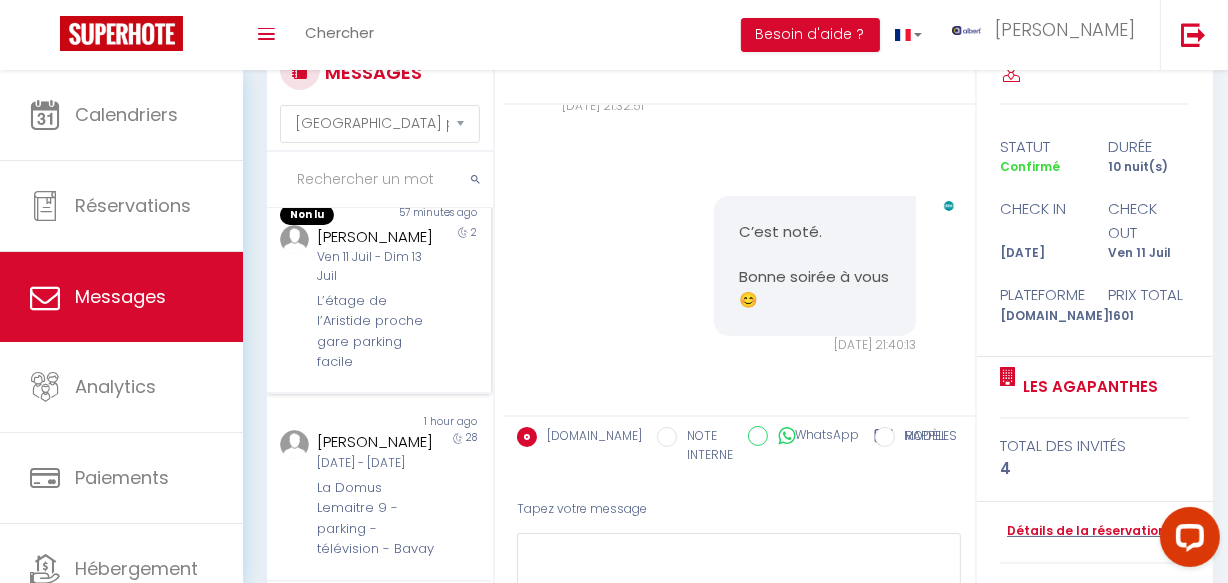 click on "[PERSON_NAME]" at bounding box center [375, 237] 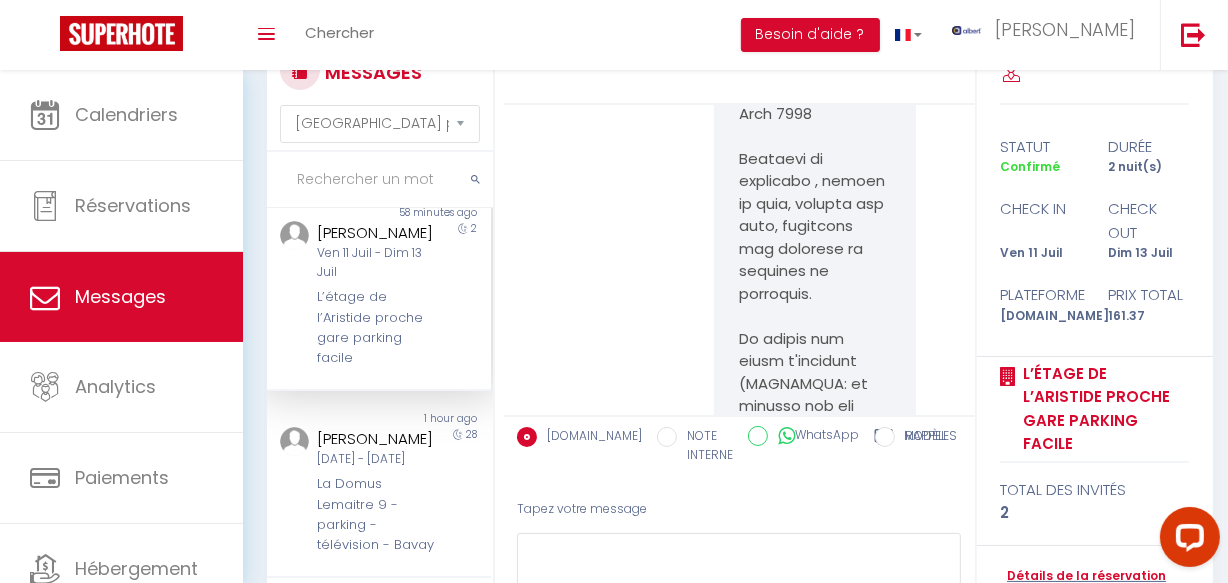 scroll, scrollTop: 0, scrollLeft: 0, axis: both 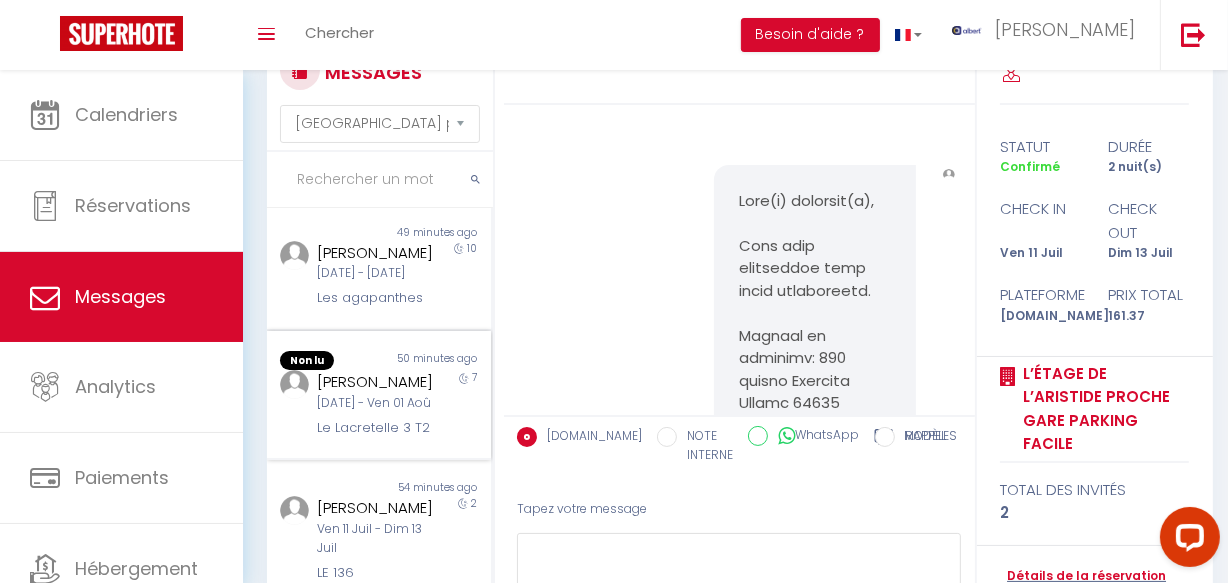 click on "Le Lacretelle 3 T2" at bounding box center [375, 428] 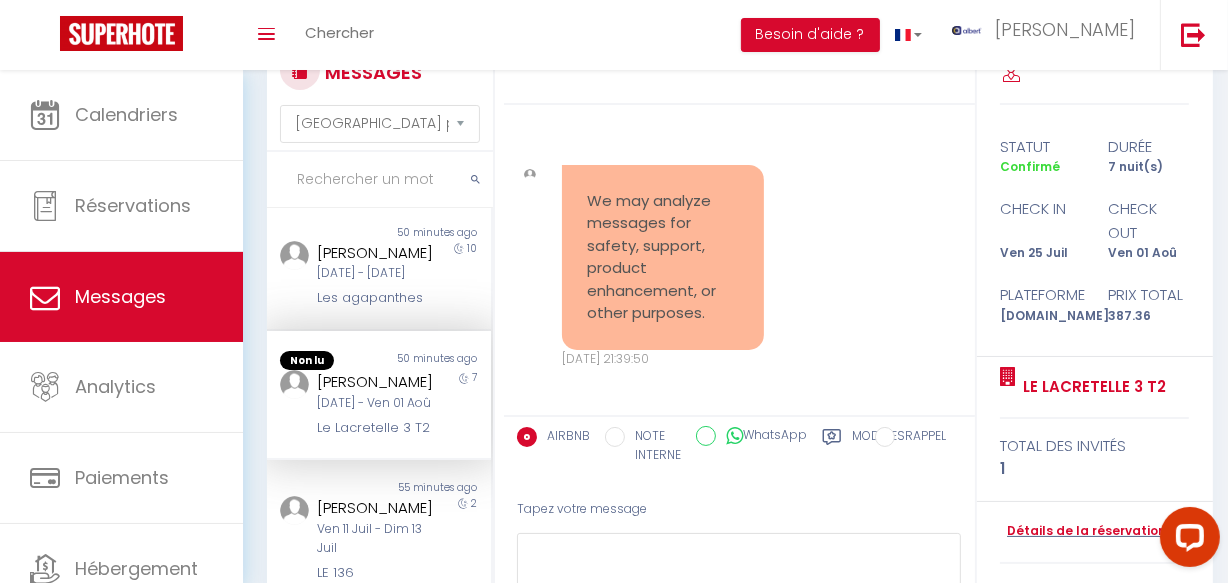 scroll, scrollTop: 513, scrollLeft: 0, axis: vertical 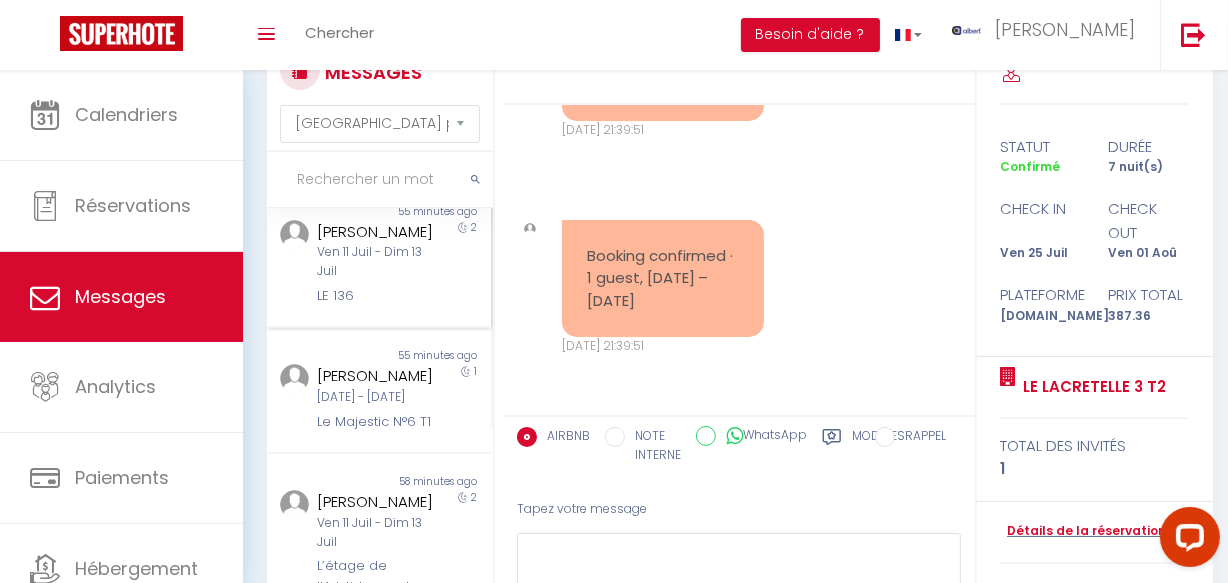 click on "LE 136" at bounding box center [375, 296] 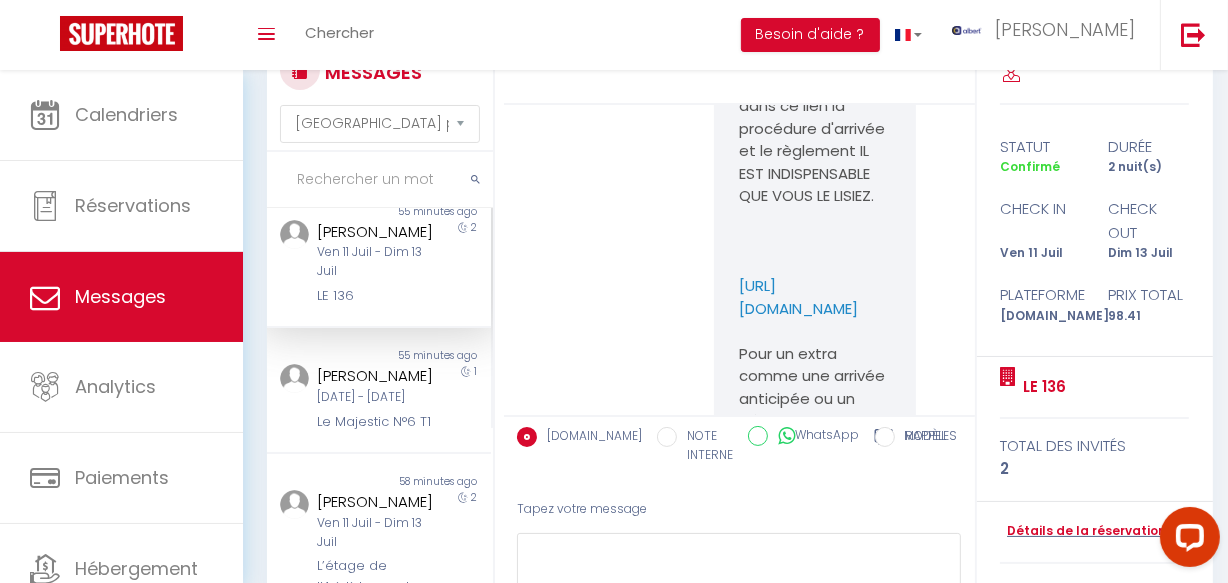 scroll, scrollTop: 3146, scrollLeft: 0, axis: vertical 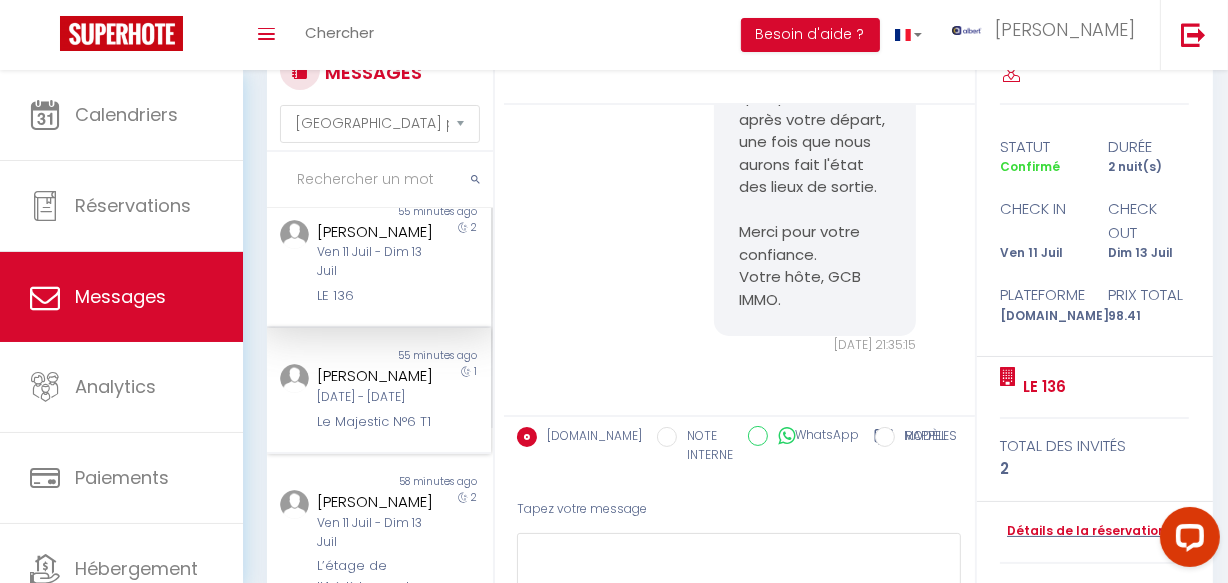 click on "55 minutes ago" at bounding box center [435, 356] 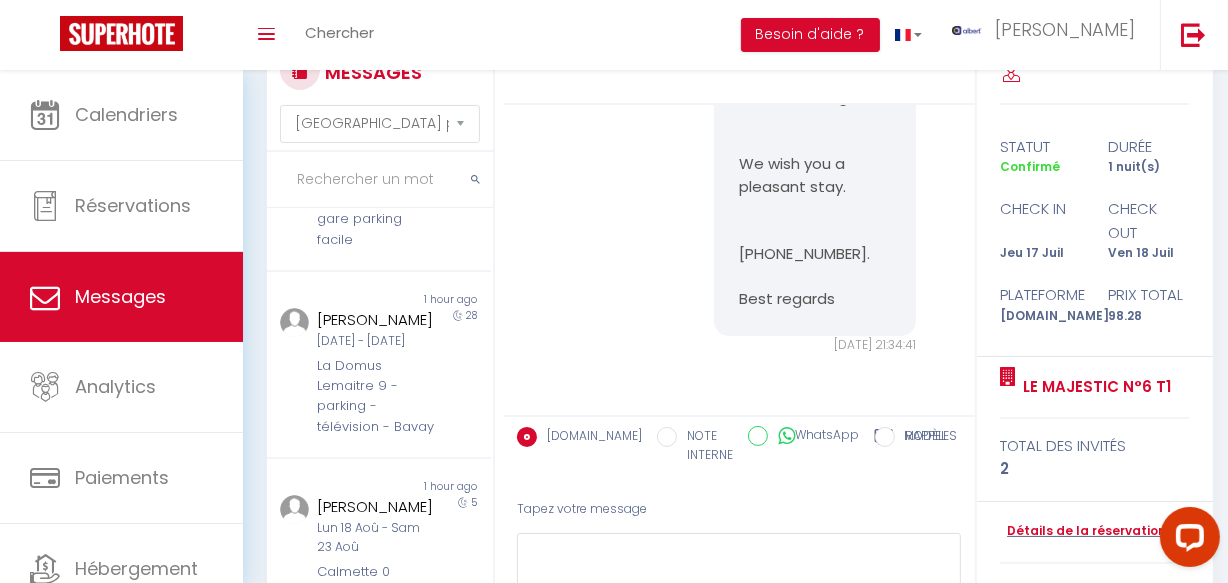 scroll, scrollTop: 821, scrollLeft: 0, axis: vertical 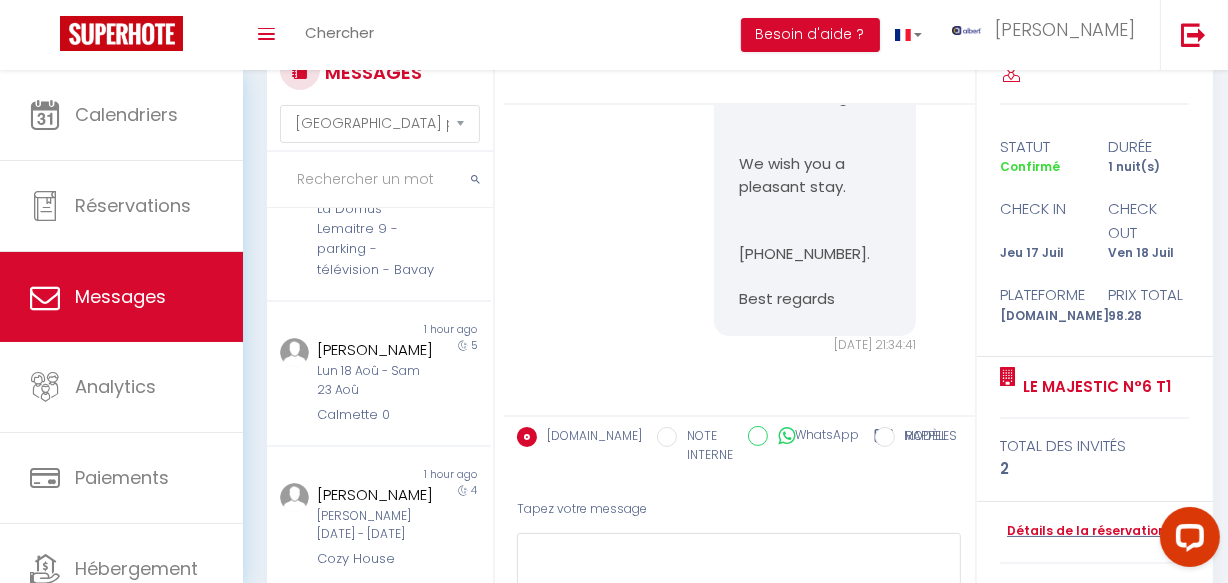 click on "L’étage de l’Aristide proche gare parking facile" at bounding box center (375, 52) 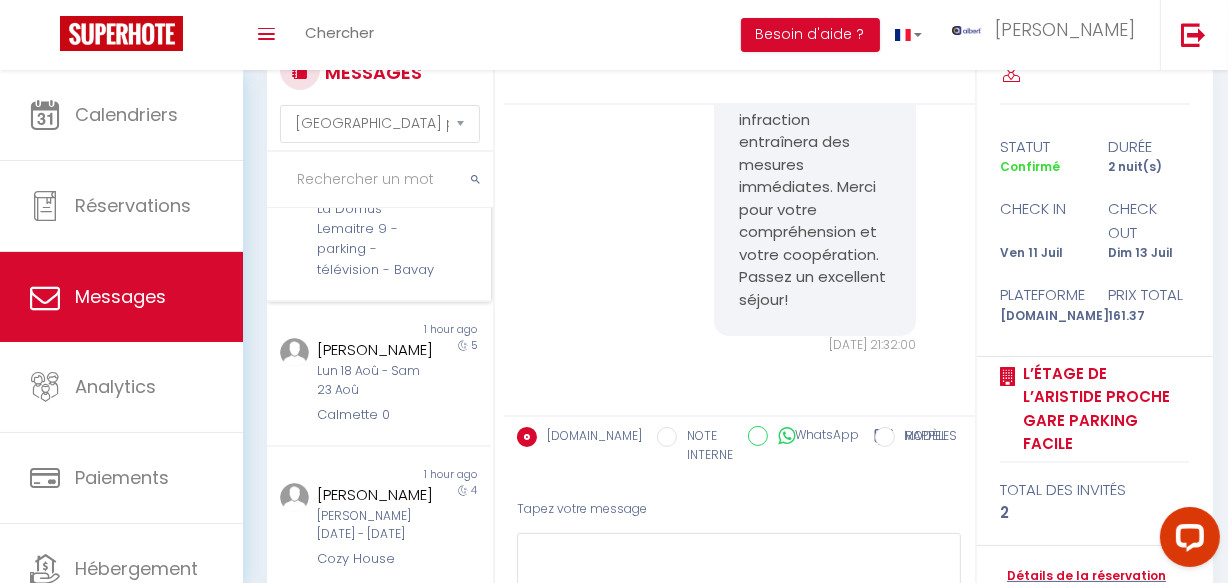 click on "28" at bounding box center [463, 215] 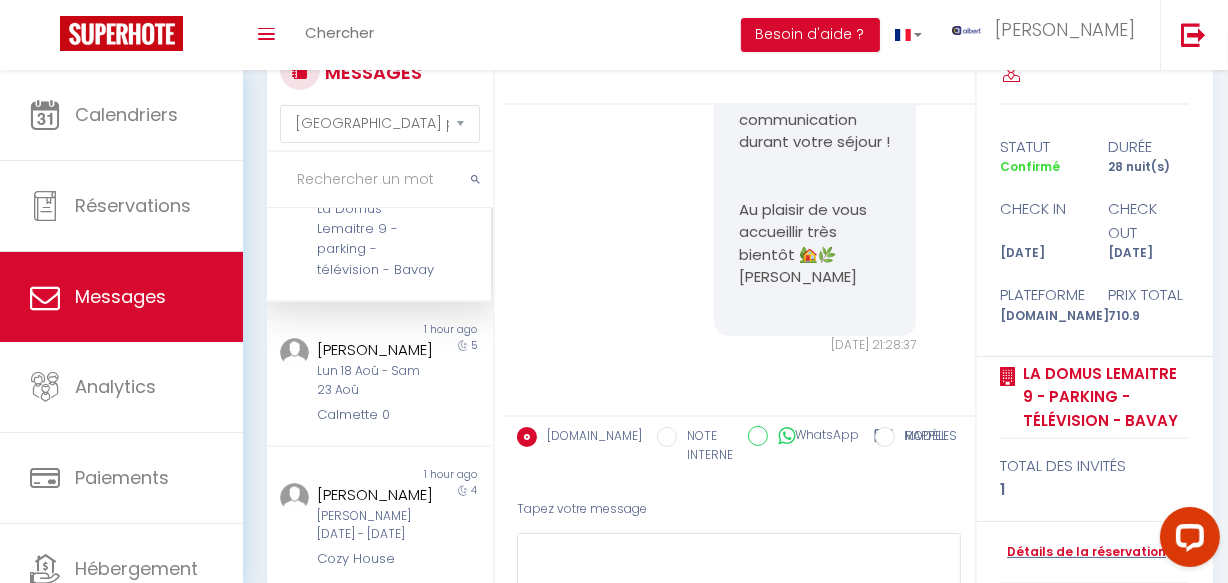 scroll, scrollTop: 2263, scrollLeft: 0, axis: vertical 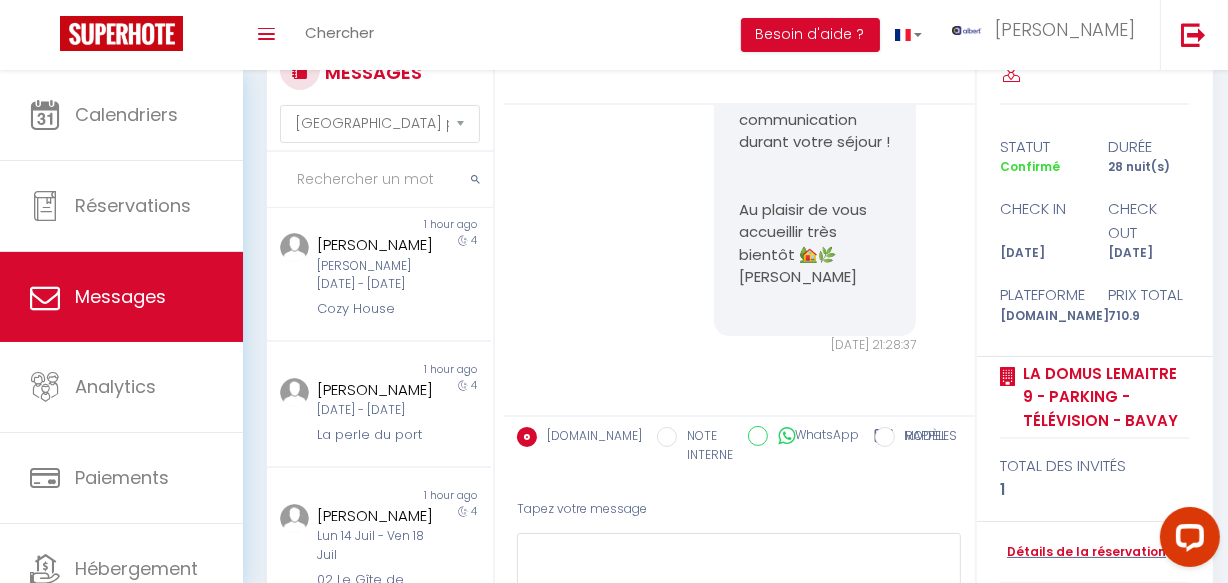 click on "Lun 18 Aoû - Sam 23 Aoû" at bounding box center (375, 131) 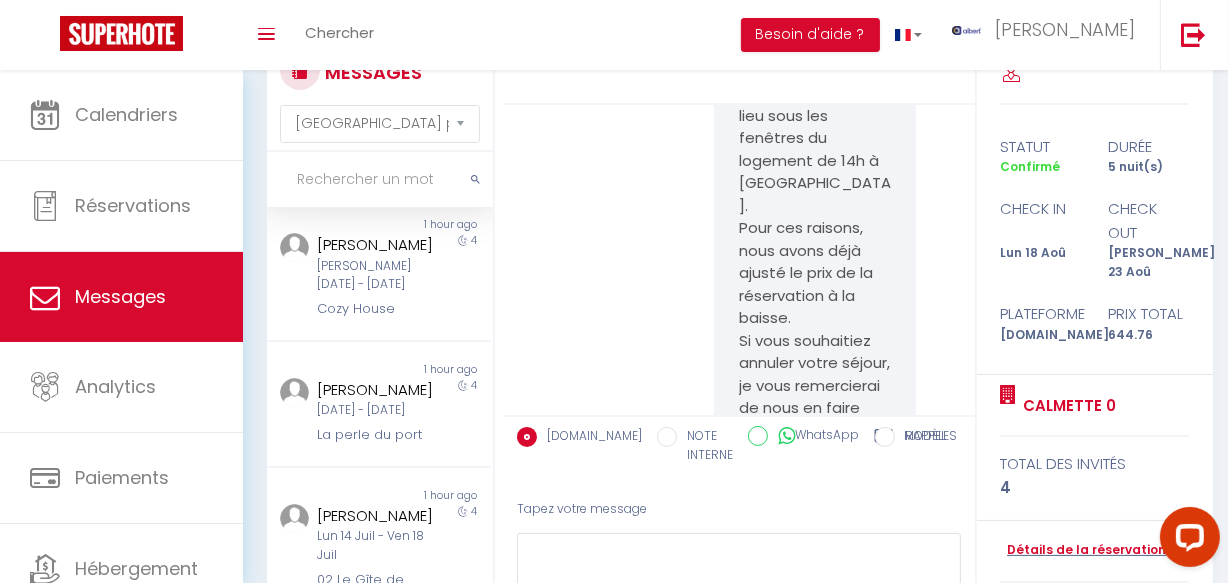 scroll, scrollTop: 0, scrollLeft: 0, axis: both 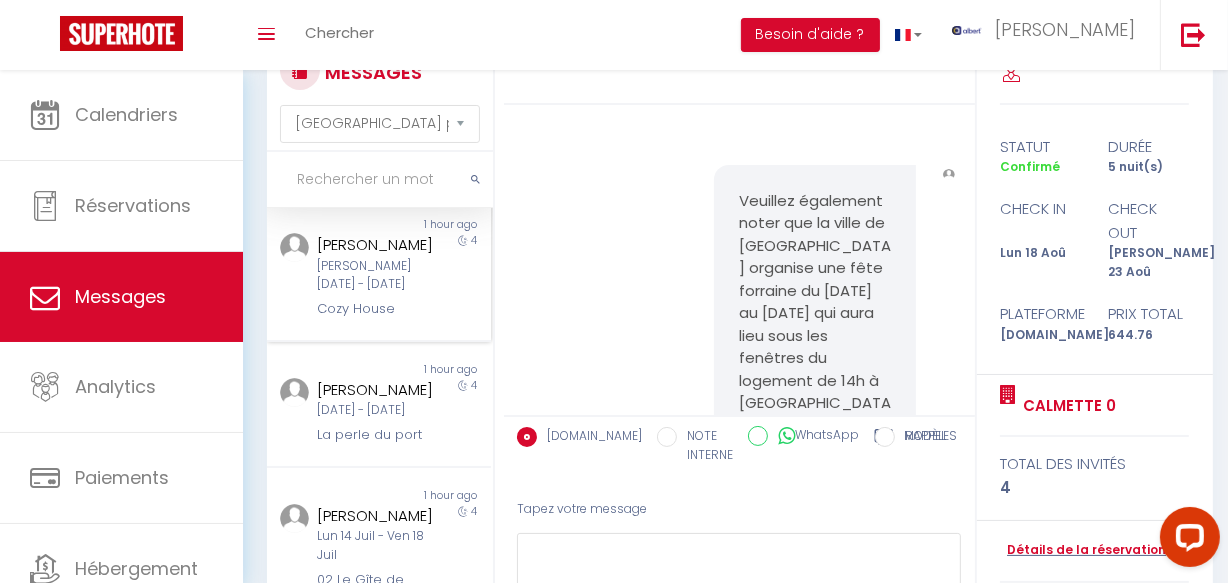 click on "Cozy House" at bounding box center (375, 309) 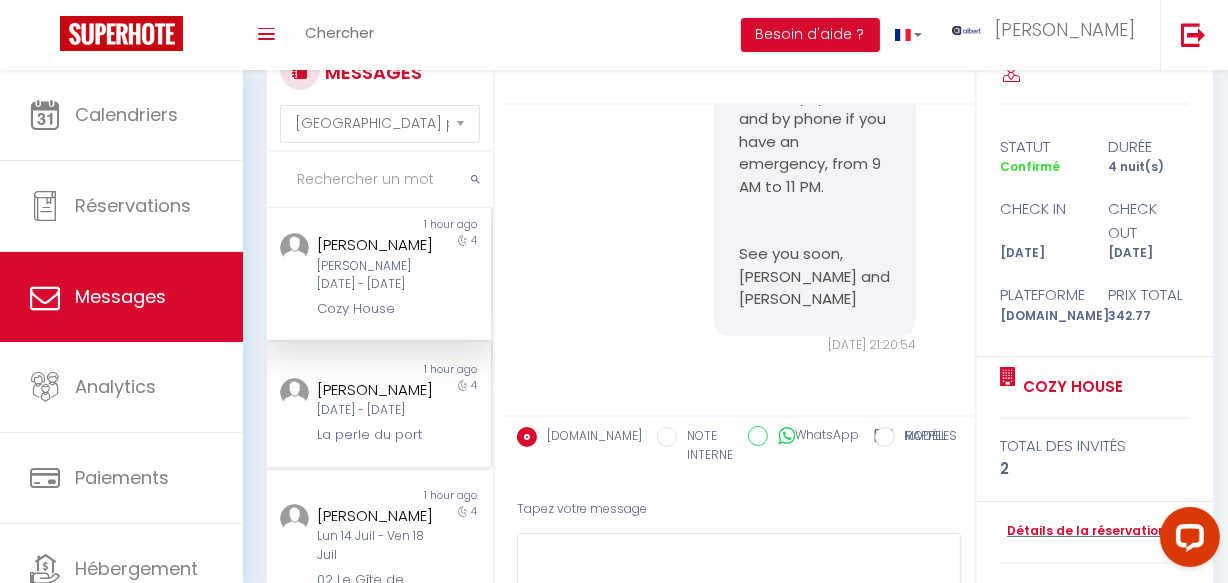 click on "4" at bounding box center [463, 412] 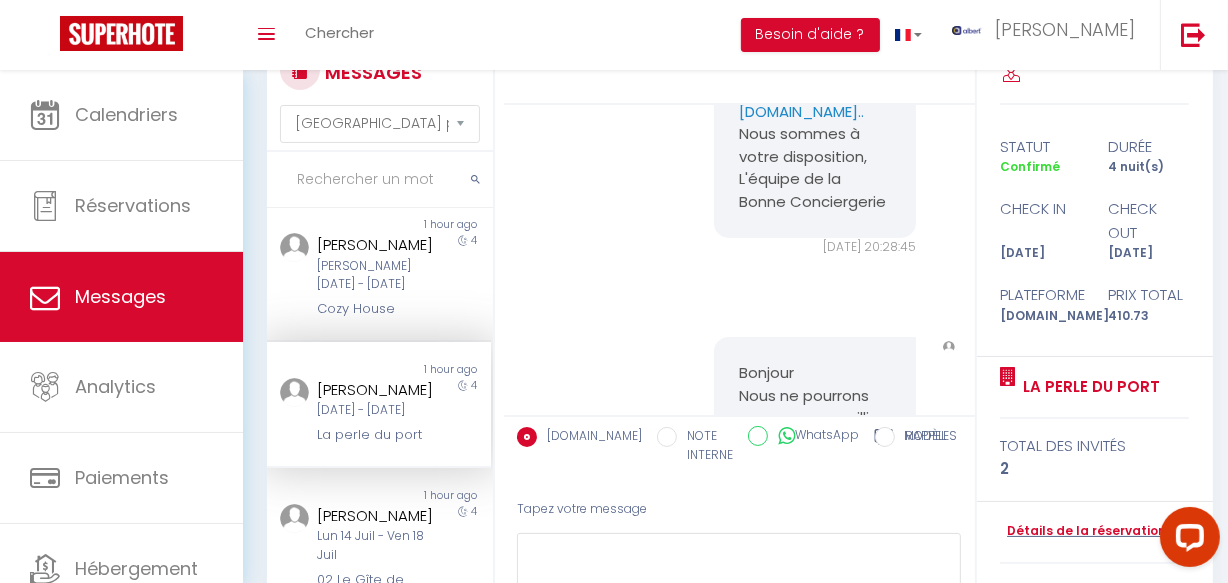 scroll, scrollTop: 3115, scrollLeft: 0, axis: vertical 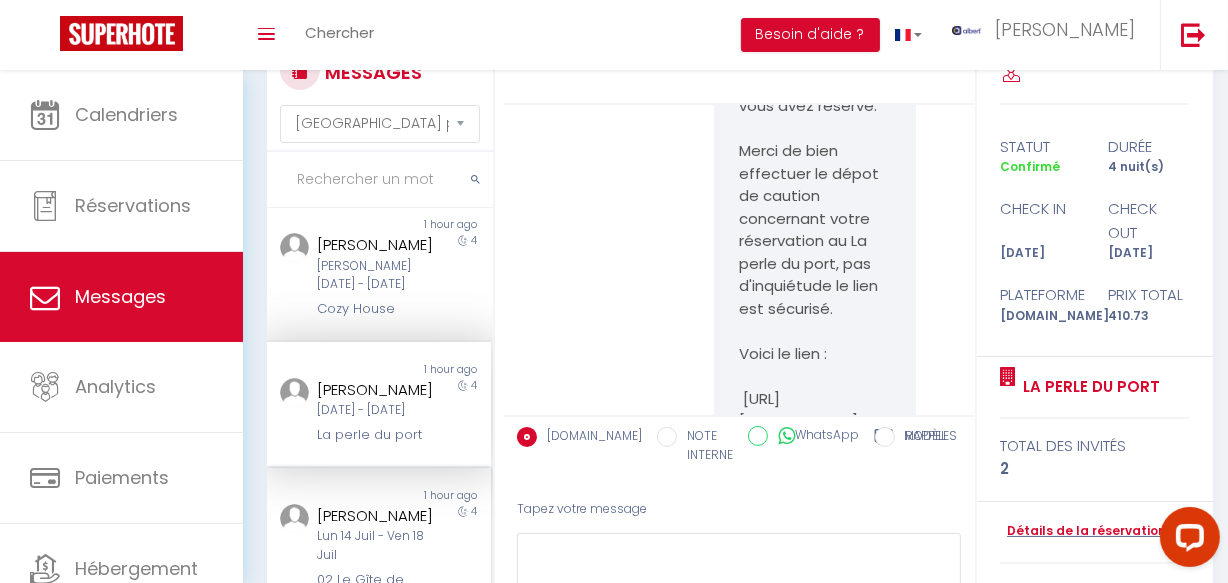 click on "1 hour ago" at bounding box center (435, 496) 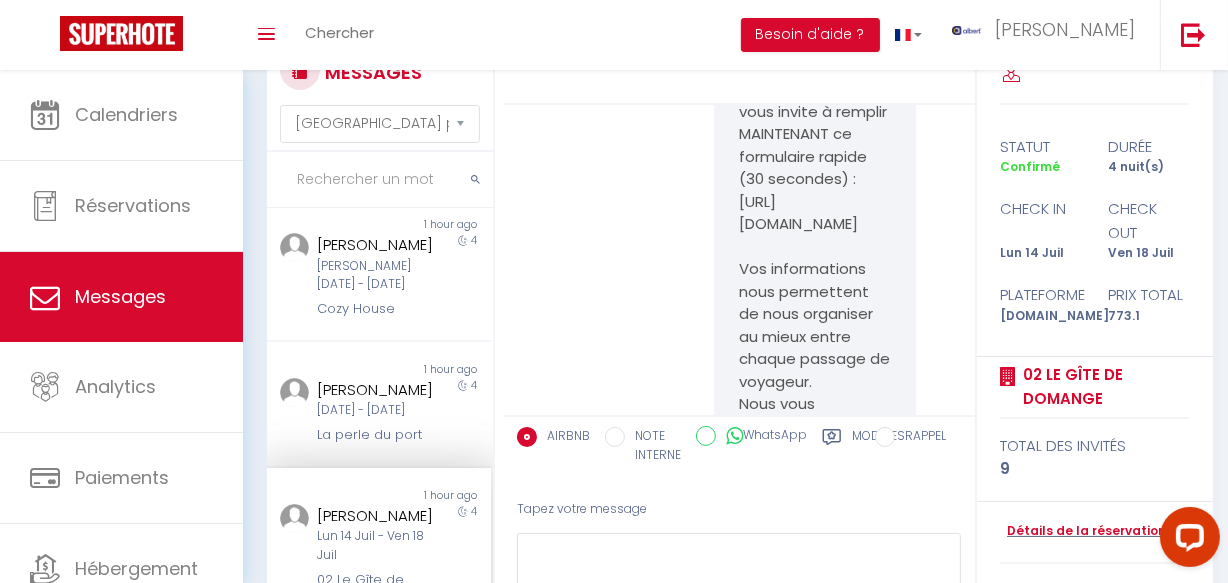 scroll, scrollTop: 2071, scrollLeft: 0, axis: vertical 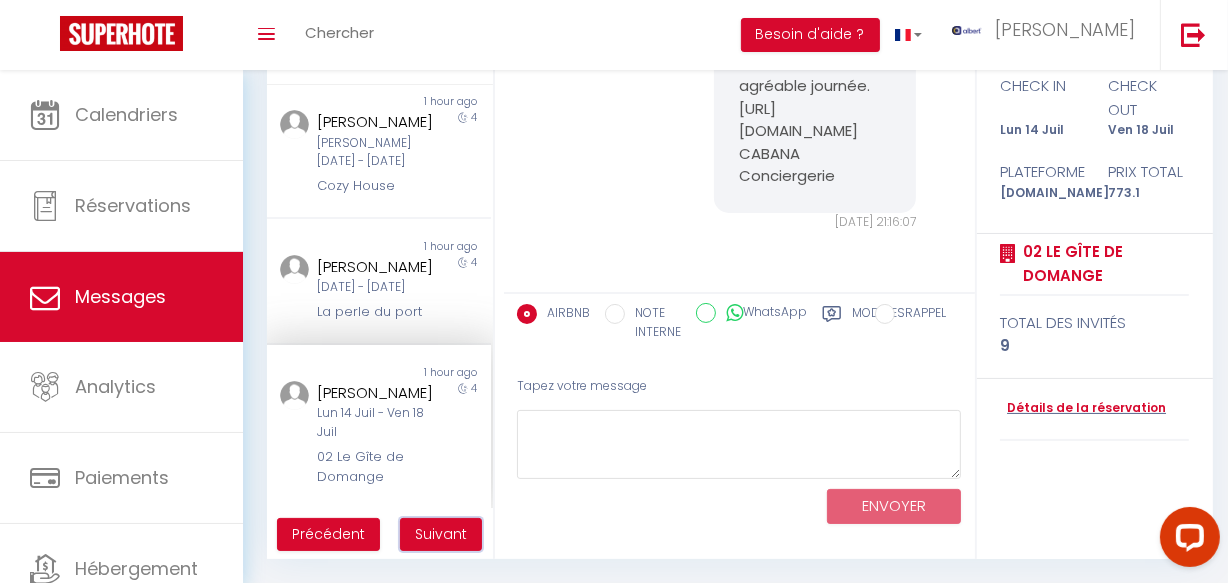 click on "Suivant" at bounding box center (441, 534) 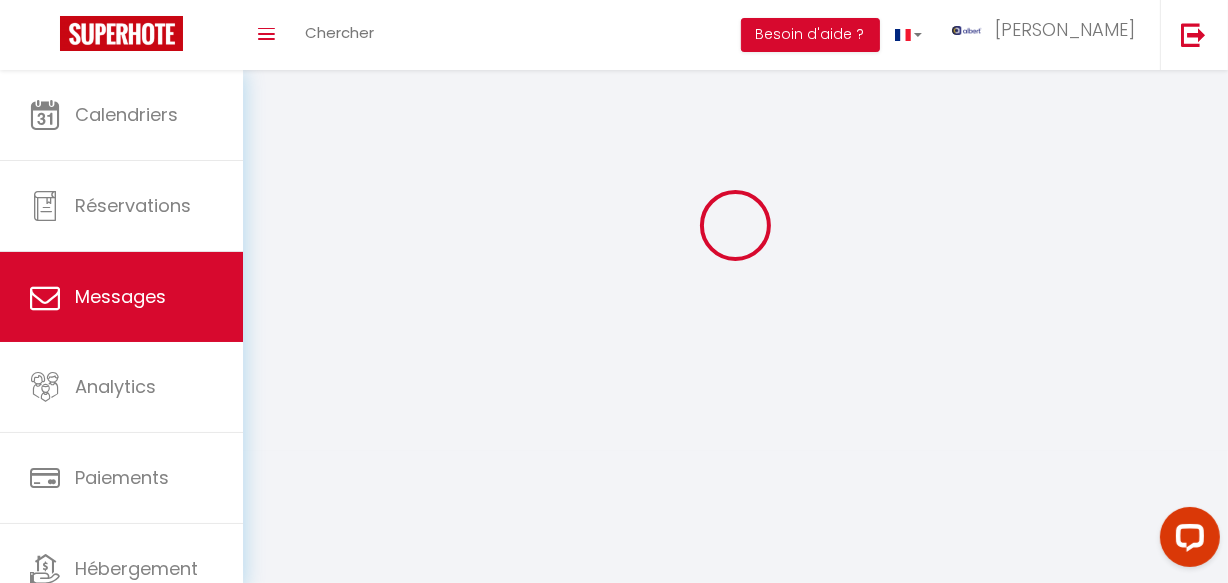 scroll, scrollTop: 70, scrollLeft: 0, axis: vertical 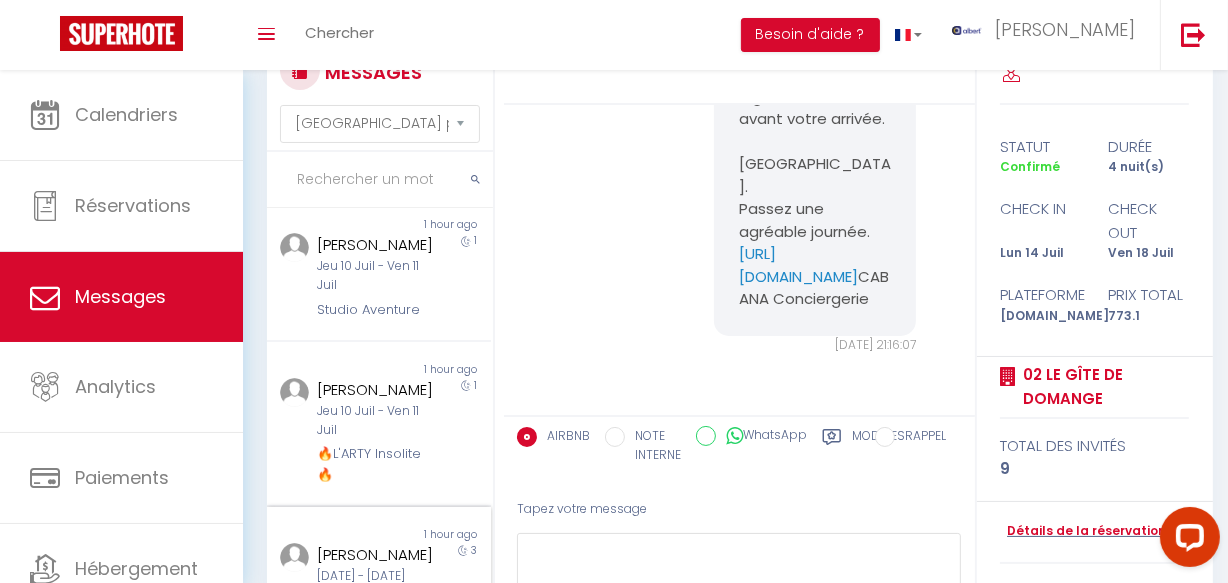 click on "3" at bounding box center (463, 577) 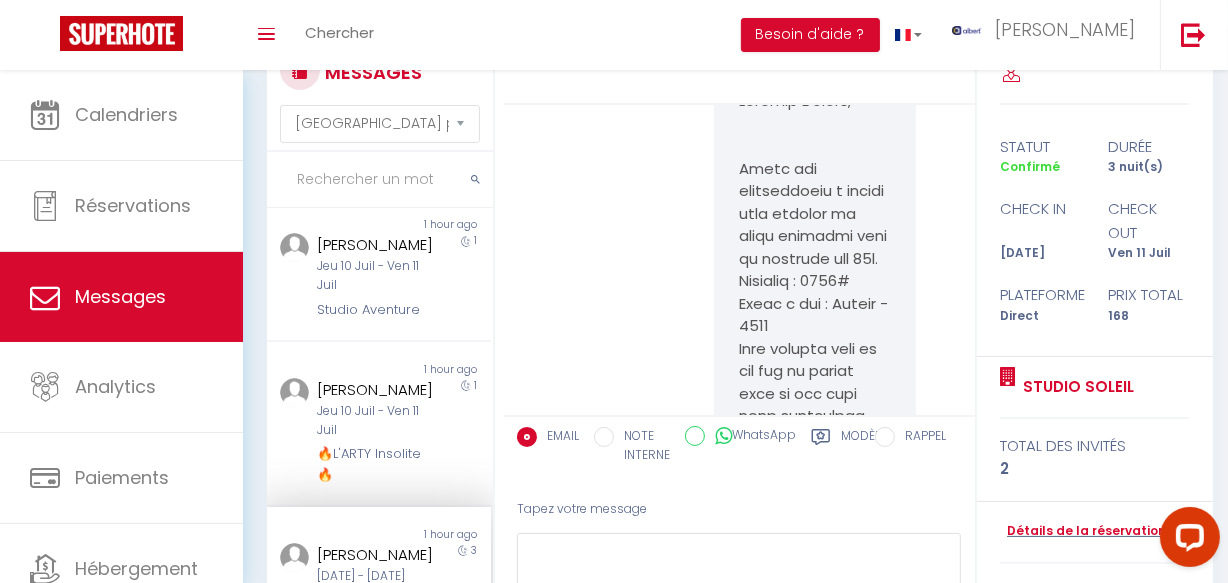 scroll, scrollTop: 5216, scrollLeft: 0, axis: vertical 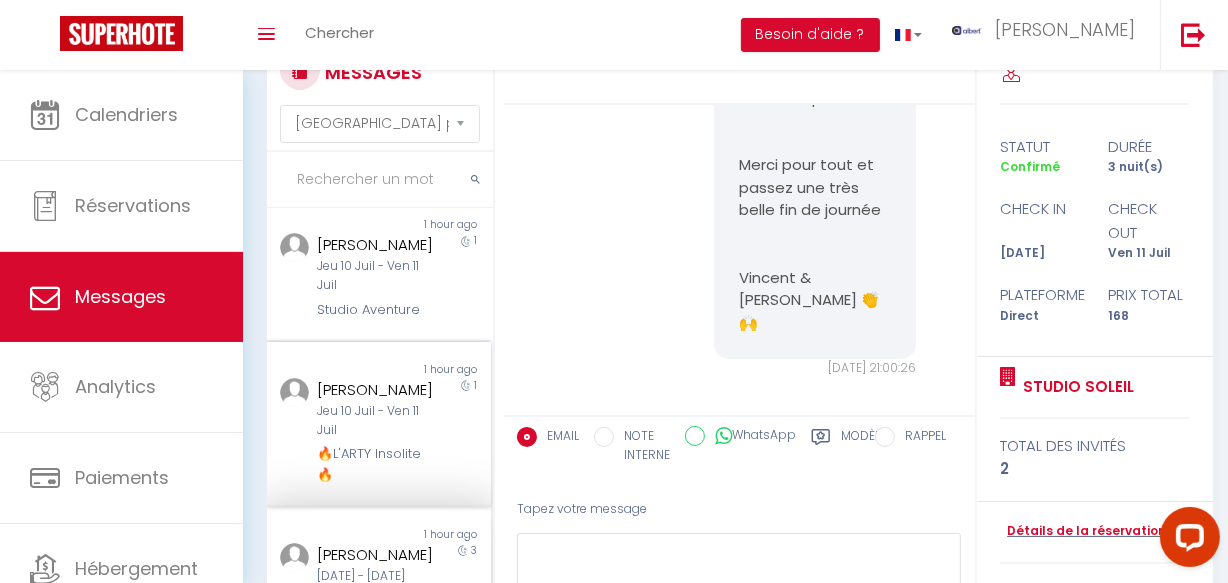 click on "1" at bounding box center (463, 431) 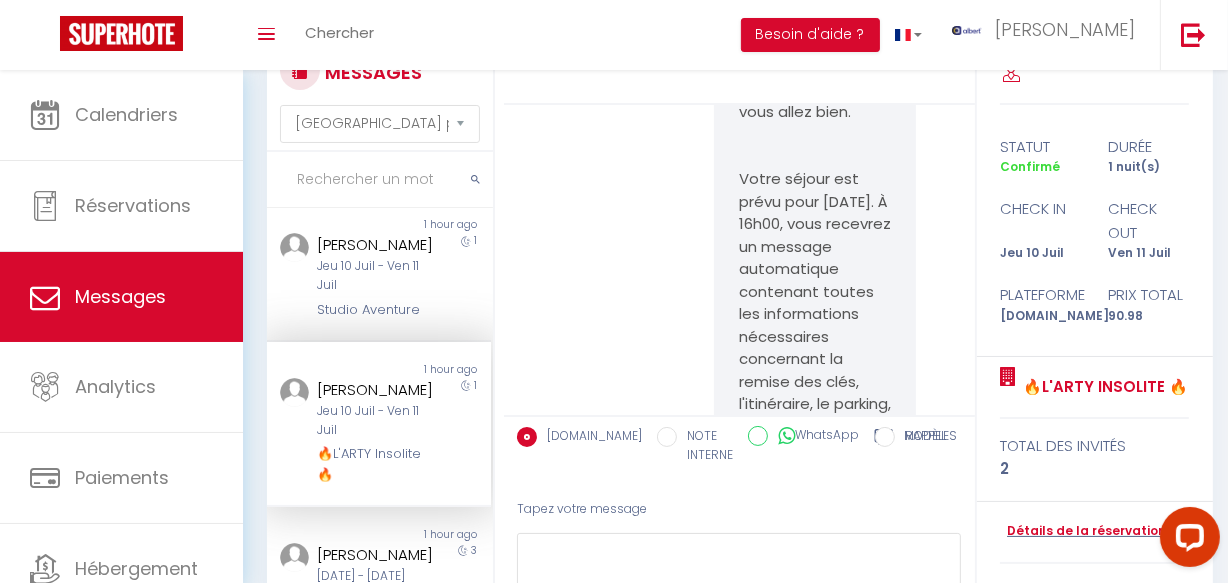 scroll, scrollTop: 14384, scrollLeft: 0, axis: vertical 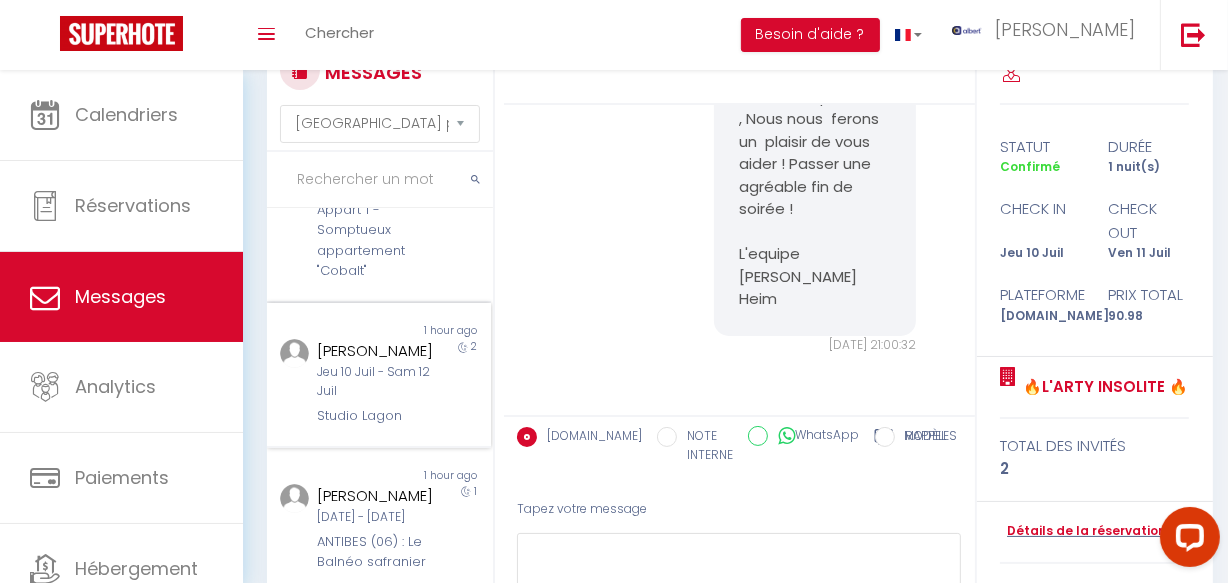 click on "2" at bounding box center [463, 382] 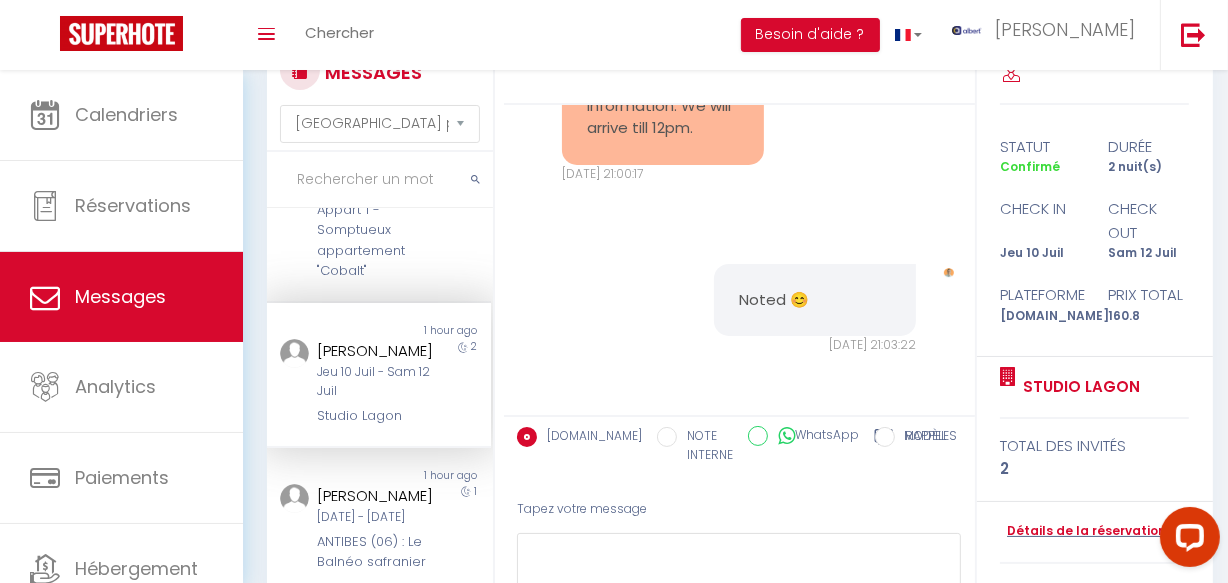 click on "2" at bounding box center (463, 382) 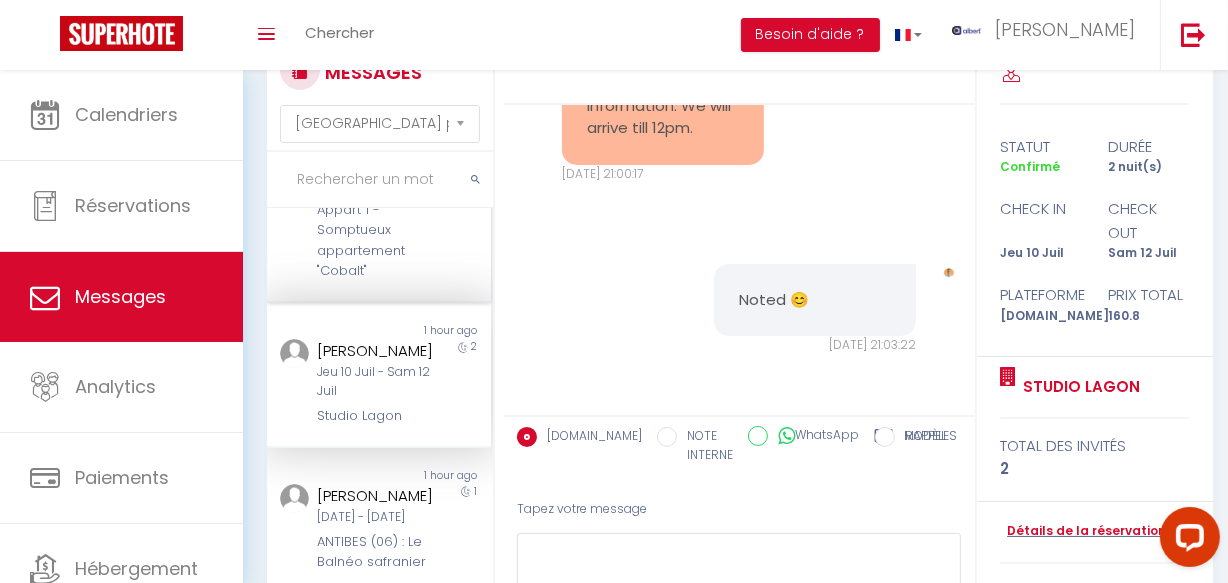 click on "Appart 1 - Somptueux appartement "Cobalt"" at bounding box center (375, 241) 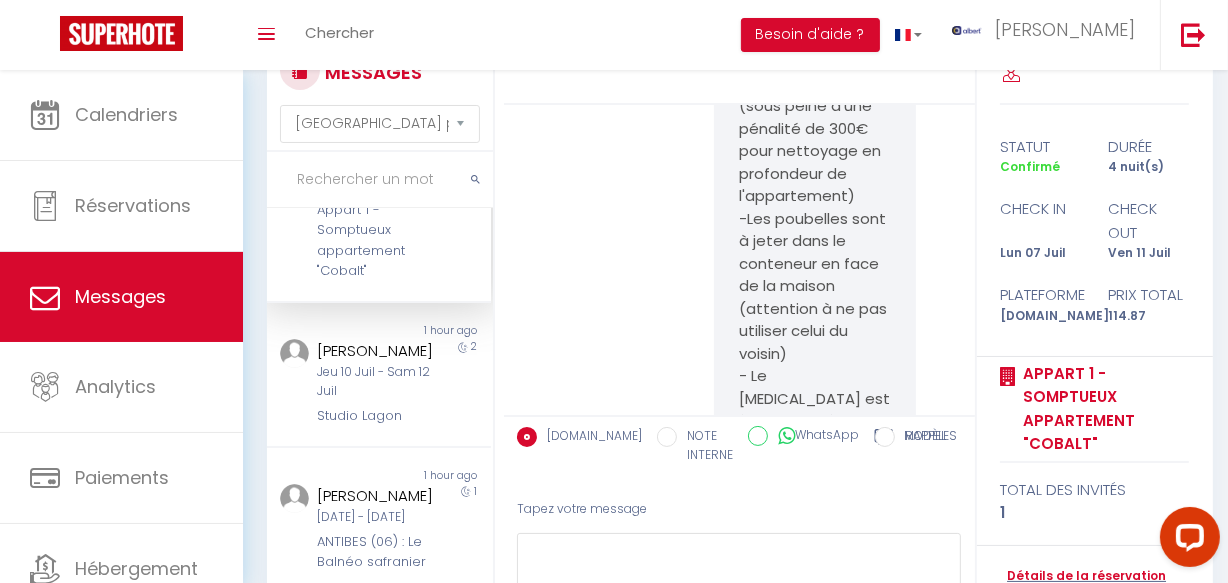scroll, scrollTop: 14356, scrollLeft: 0, axis: vertical 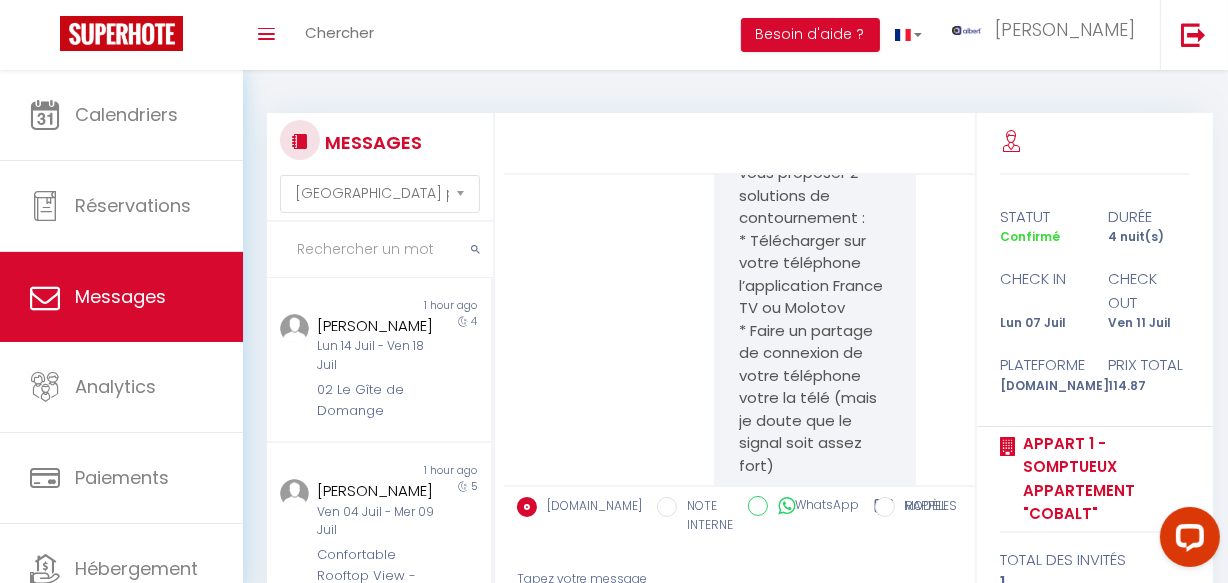 click at bounding box center (380, 250) 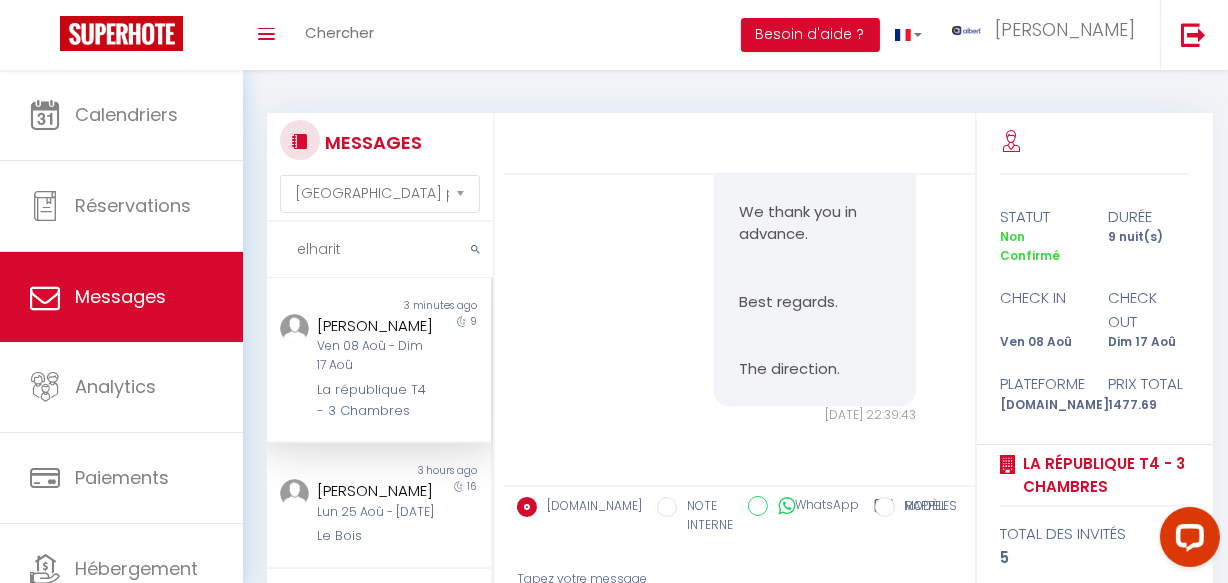 scroll, scrollTop: 1250, scrollLeft: 0, axis: vertical 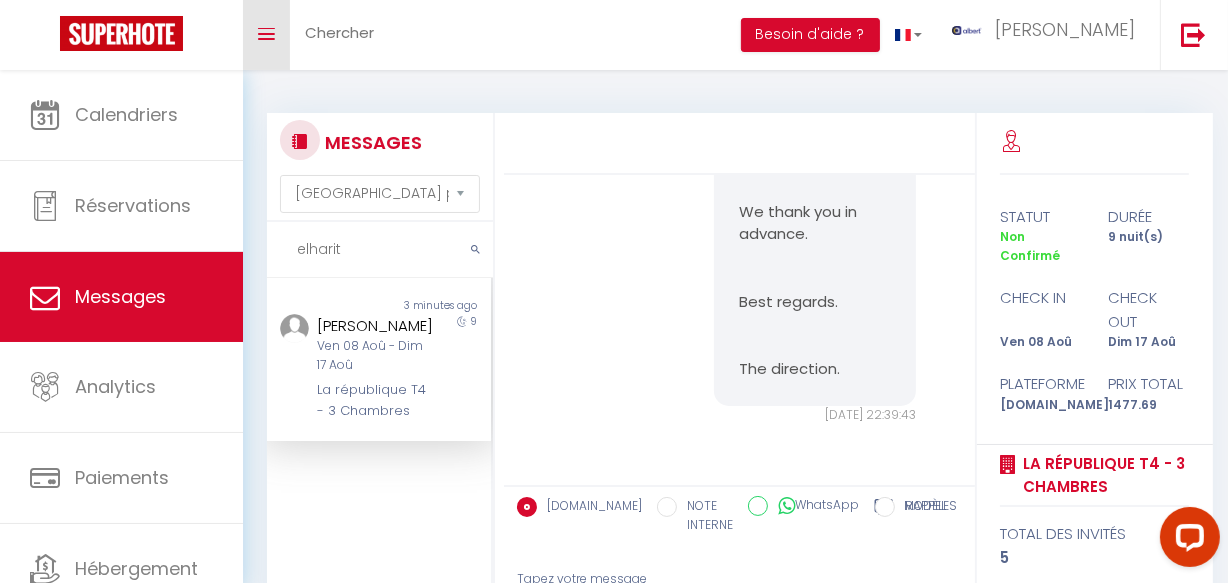 type on "elharit" 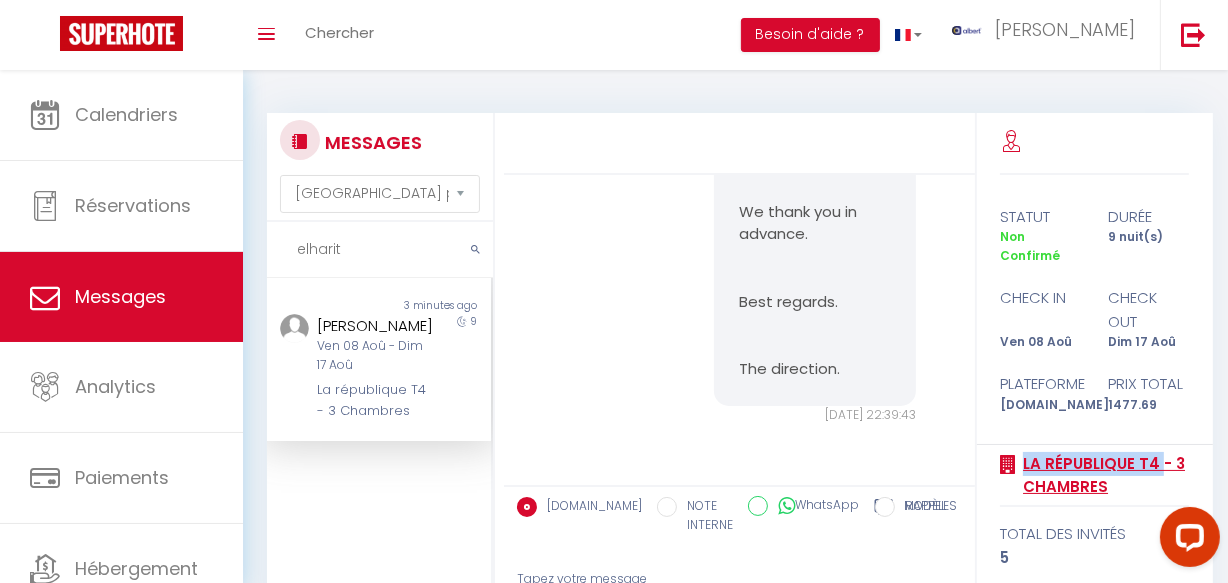 drag, startPoint x: 1040, startPoint y: 461, endPoint x: 1154, endPoint y: 473, distance: 114.62984 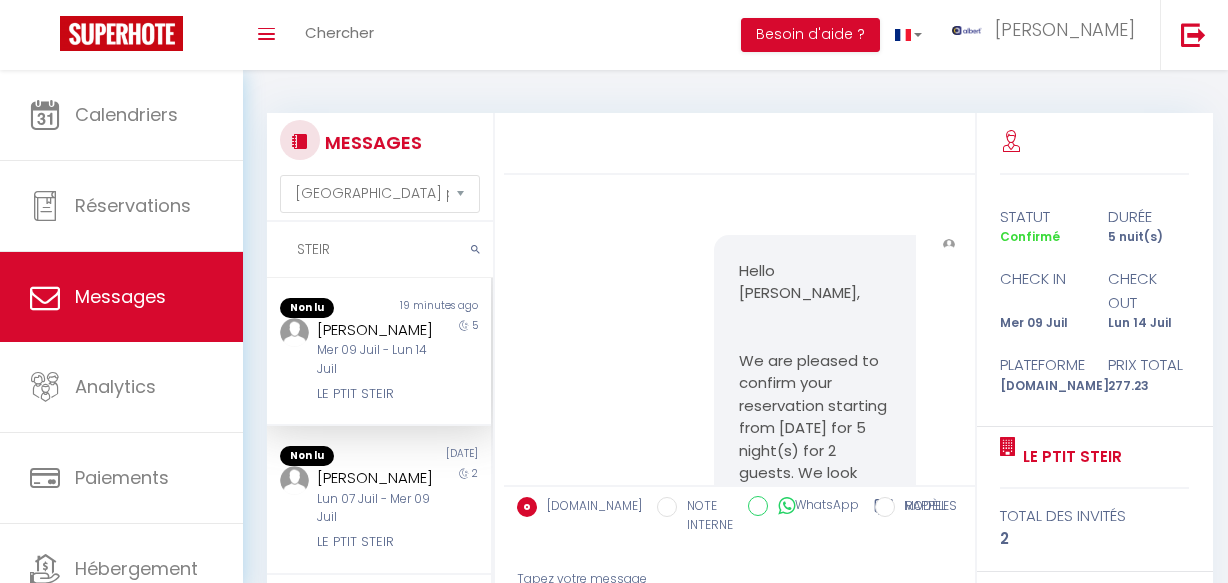 select on "message" 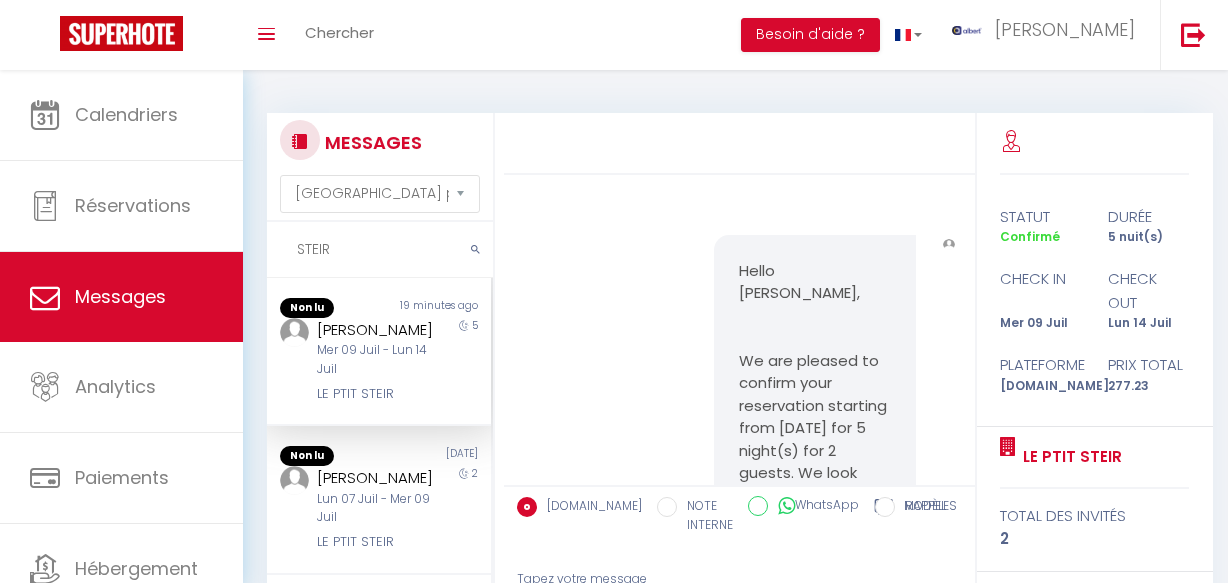 scroll, scrollTop: 193, scrollLeft: 0, axis: vertical 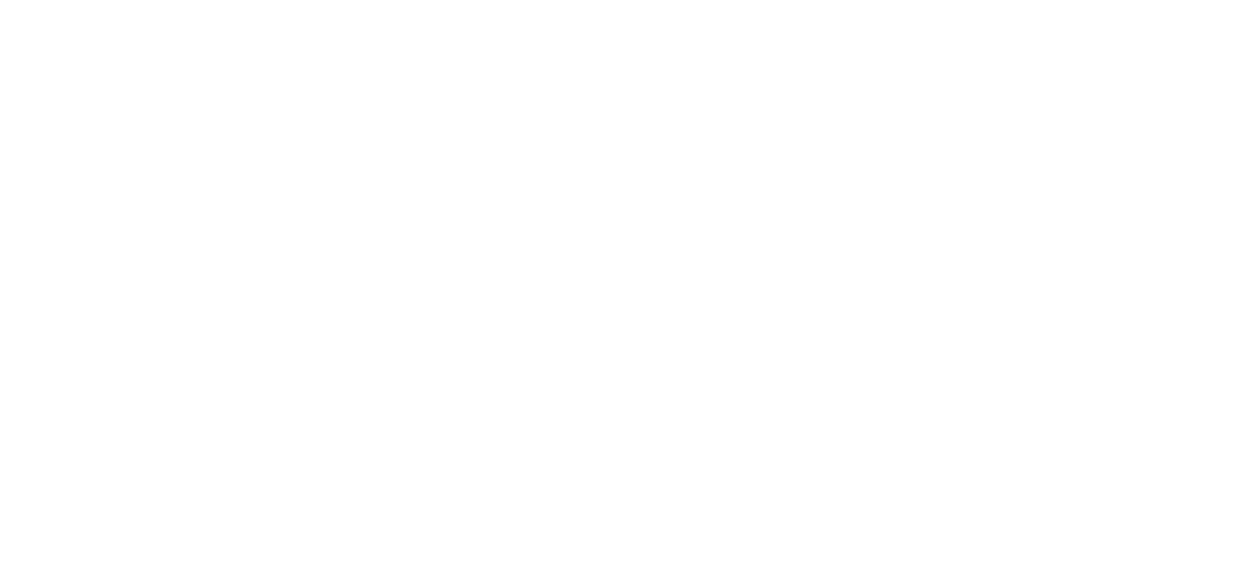 select on "message" 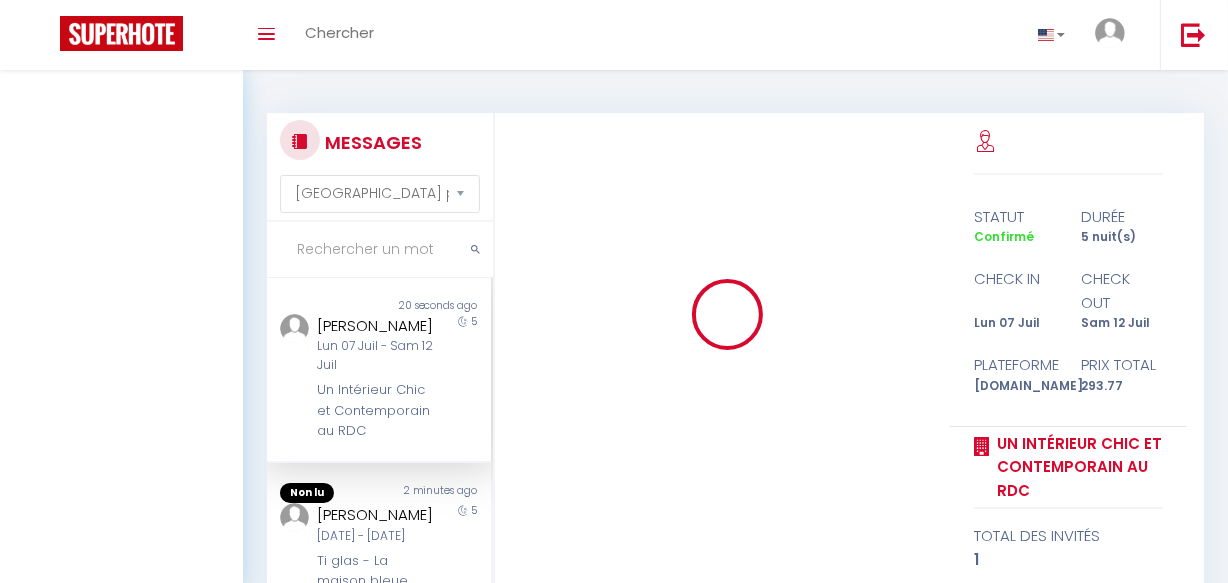 scroll, scrollTop: 193, scrollLeft: 0, axis: vertical 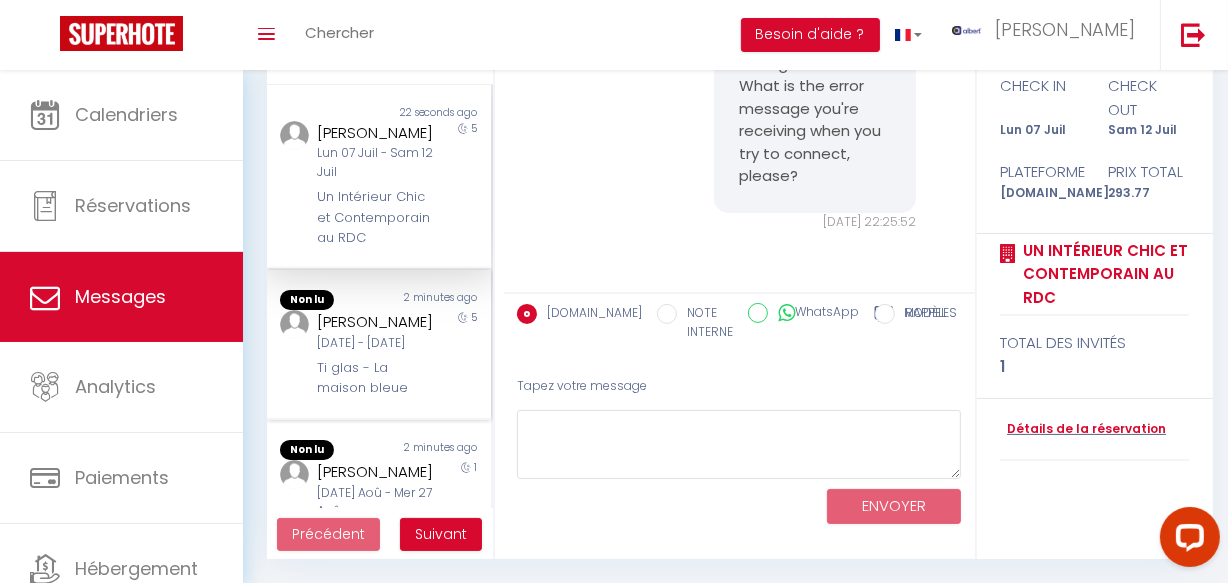 click on "[PERSON_NAME]" at bounding box center [375, 322] 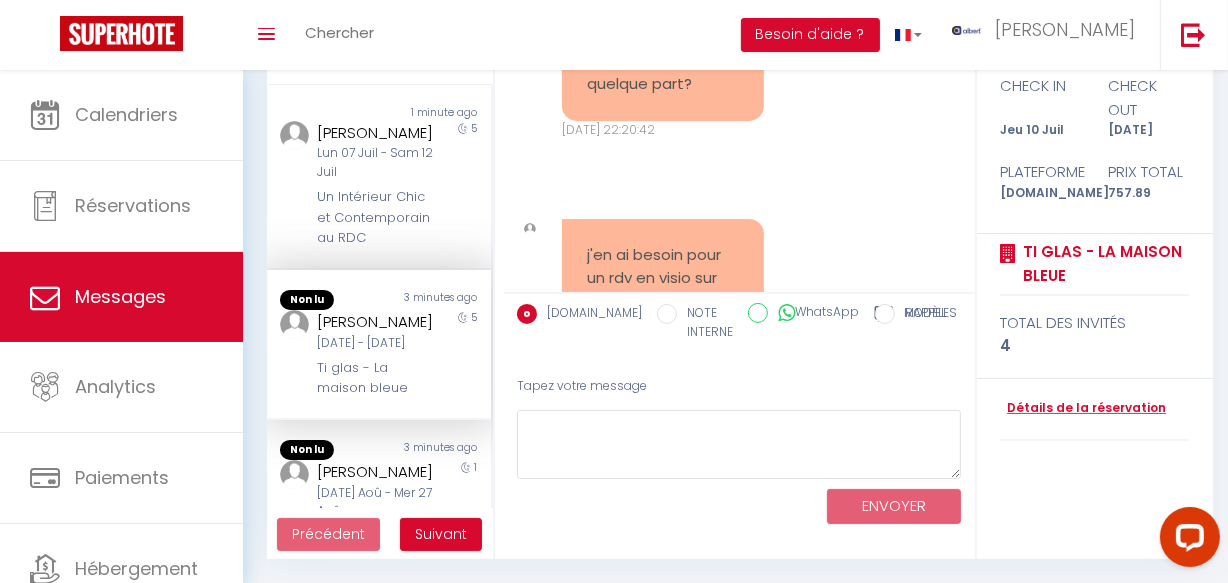 scroll, scrollTop: 9455, scrollLeft: 0, axis: vertical 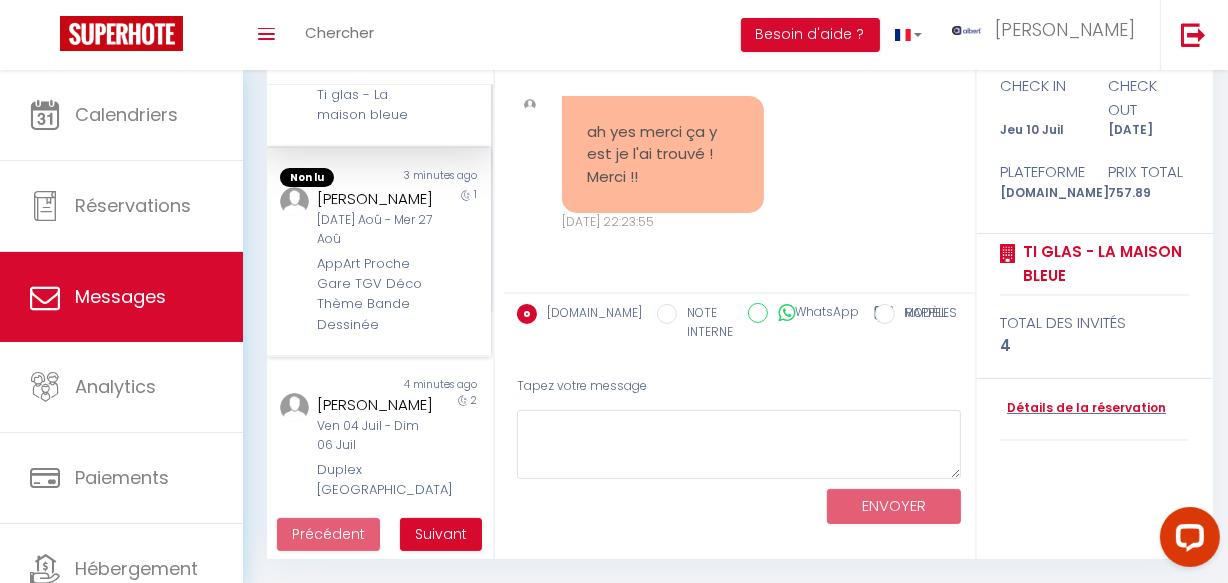 click on "[DATE] Aoû - Mer 27 Aoû" at bounding box center (375, 230) 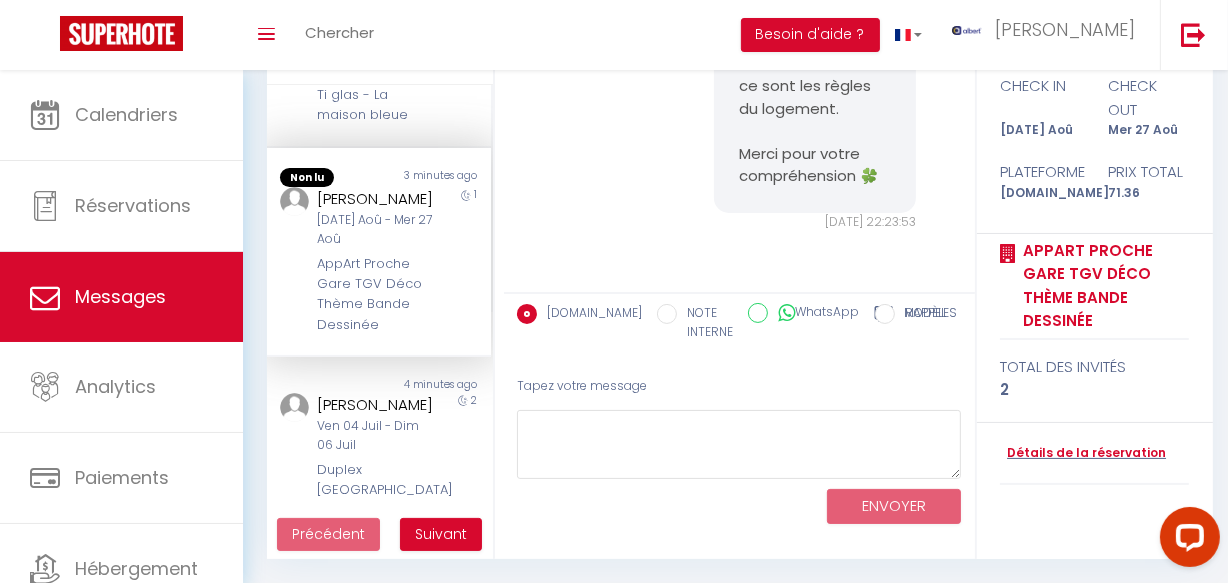scroll, scrollTop: 4335, scrollLeft: 0, axis: vertical 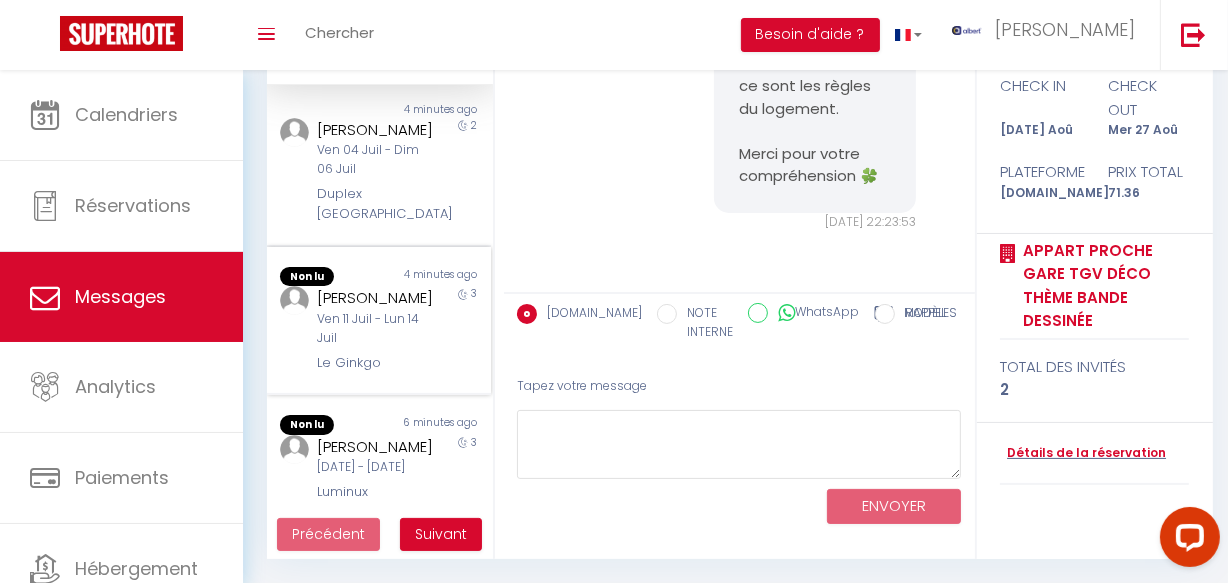 click on "4 minutes ago" at bounding box center [435, 277] 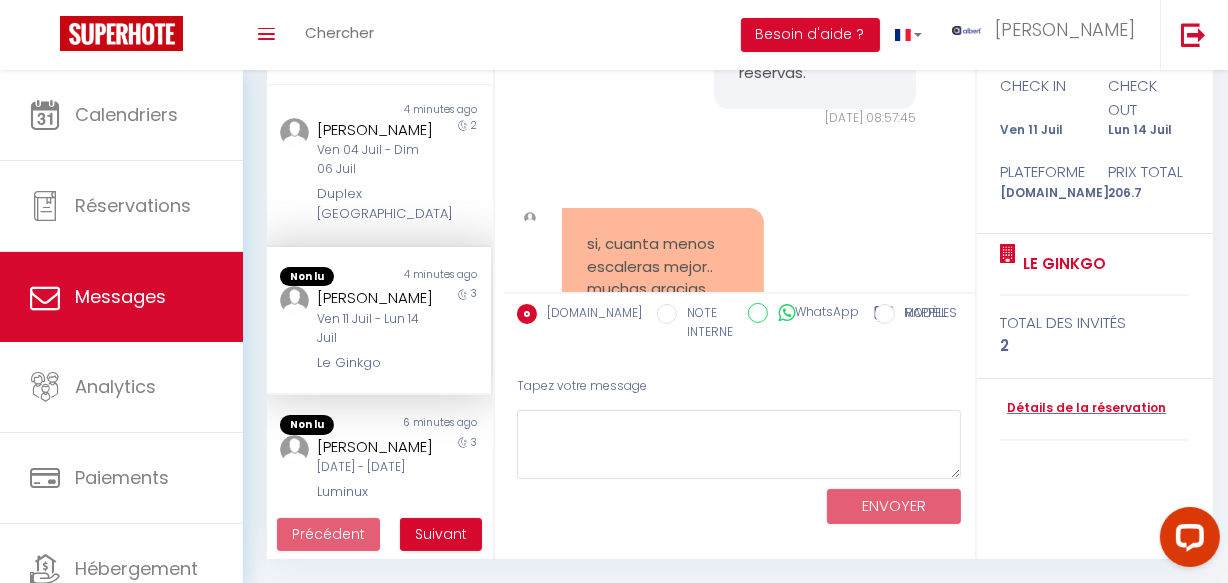 scroll, scrollTop: 13593, scrollLeft: 0, axis: vertical 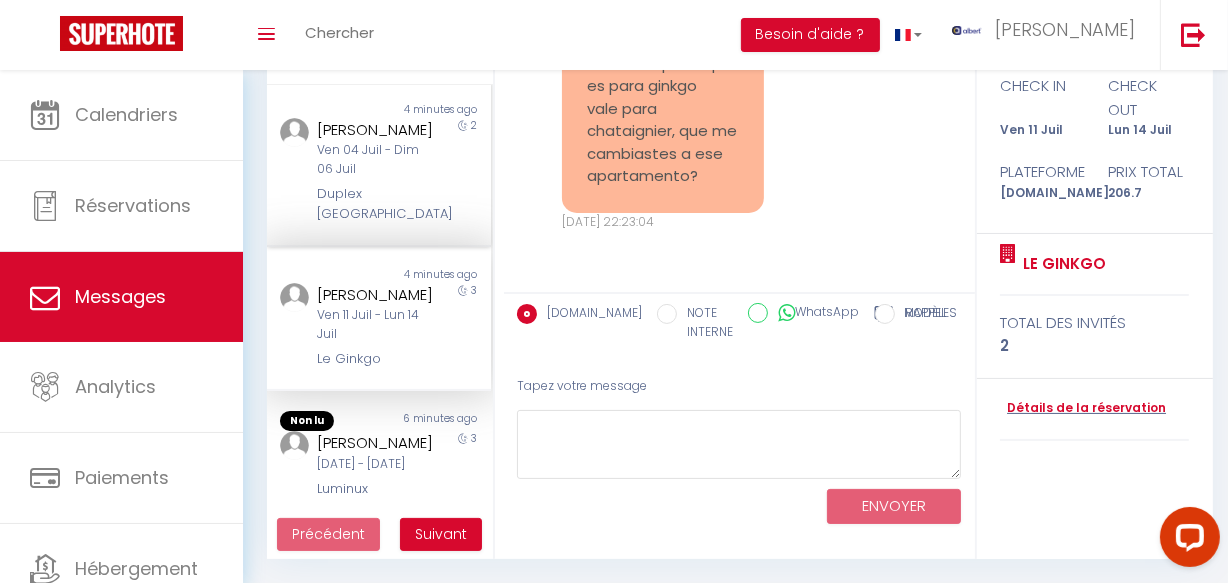 click on "Ven 04 Juil - Dim 06 Juil" at bounding box center (375, 160) 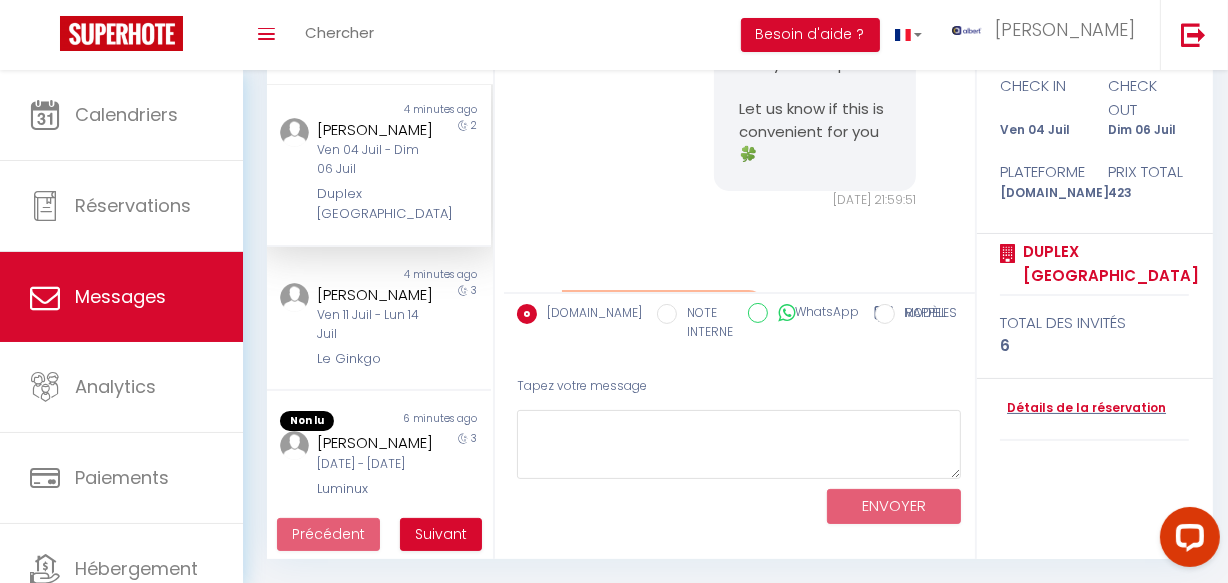 scroll, scrollTop: 24694, scrollLeft: 0, axis: vertical 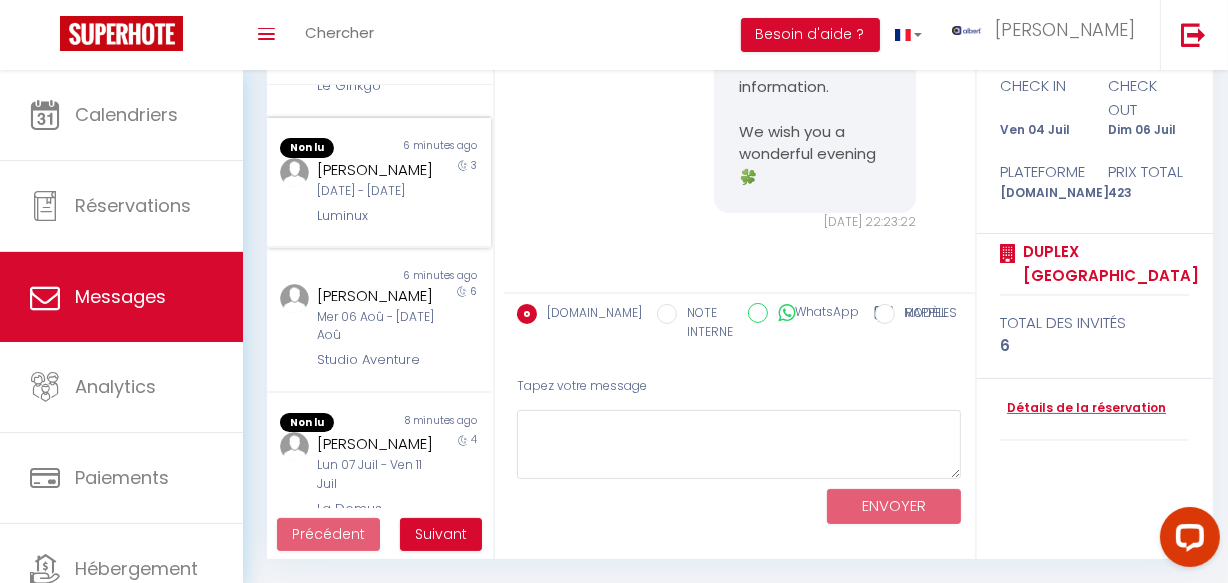 click on "[PERSON_NAME]" at bounding box center (375, 170) 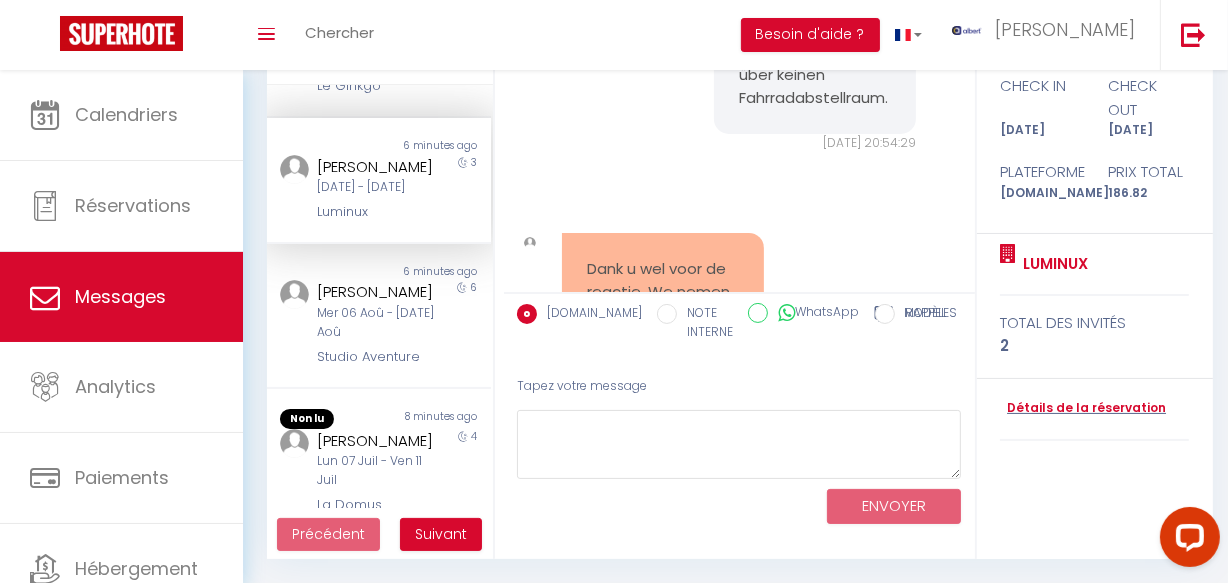 scroll, scrollTop: 1981, scrollLeft: 0, axis: vertical 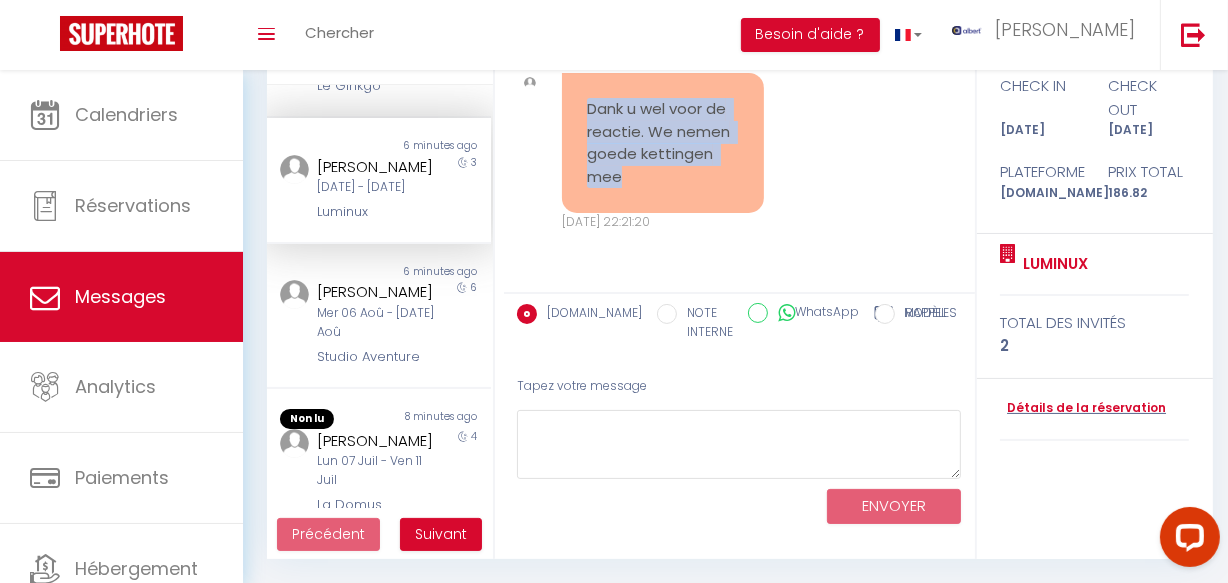 copy on "Dank u wel voor de reactie. We nemen goede kettingen mee" 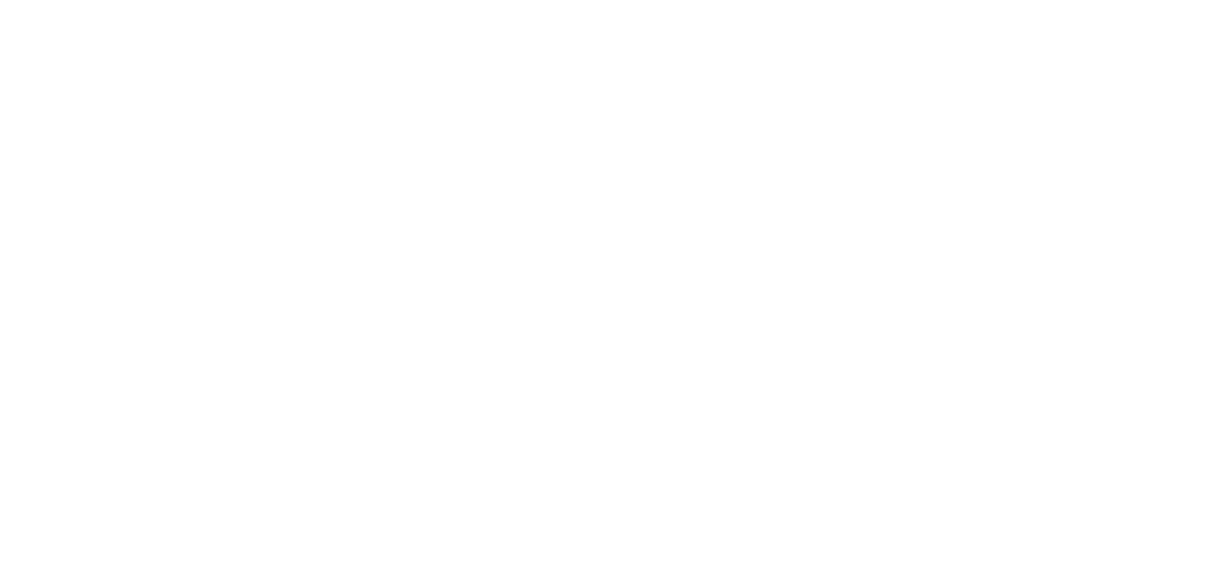 scroll, scrollTop: 0, scrollLeft: 0, axis: both 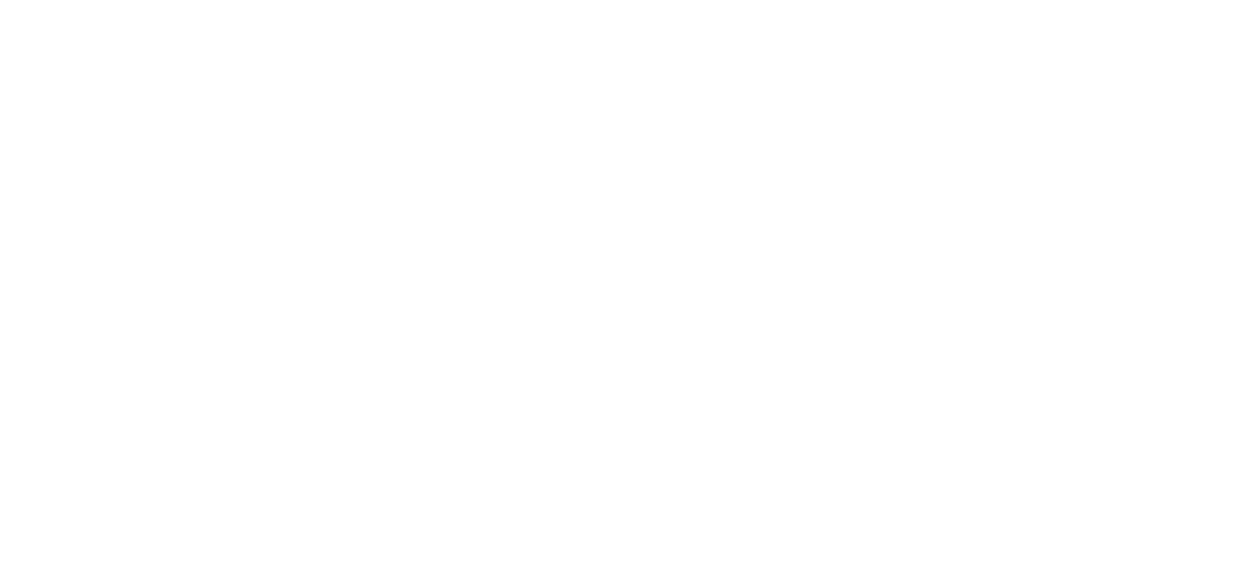 select on "message" 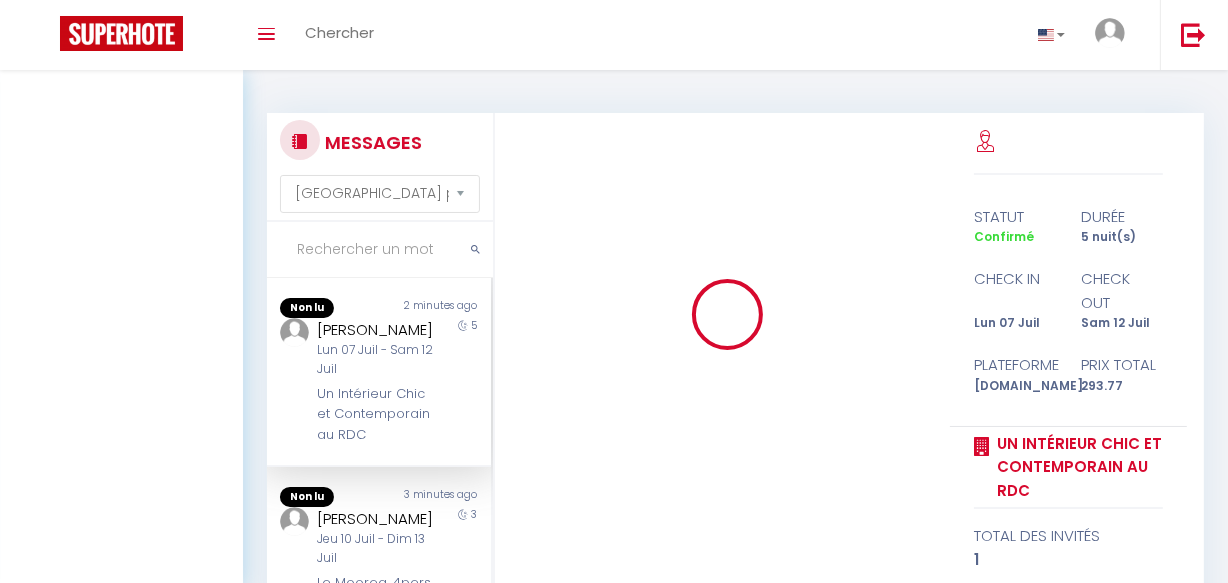 scroll, scrollTop: 193, scrollLeft: 0, axis: vertical 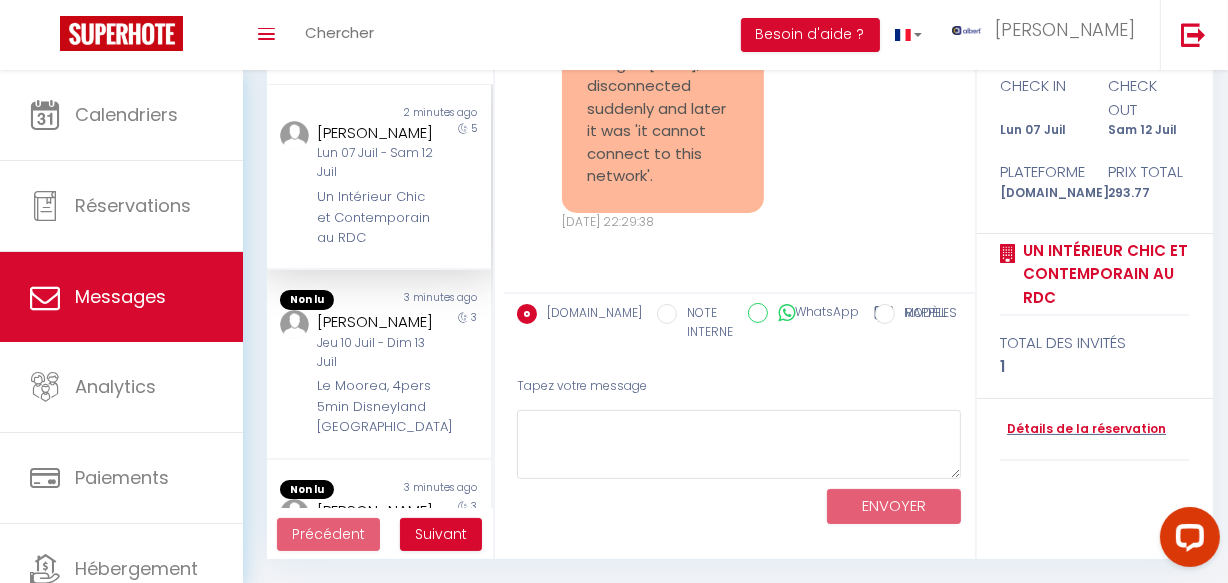 copy on "Nothing. The name of the network did not show up tonight. [DATE], it disconnected suddenly and later it was 'it cannot connect to this network'." 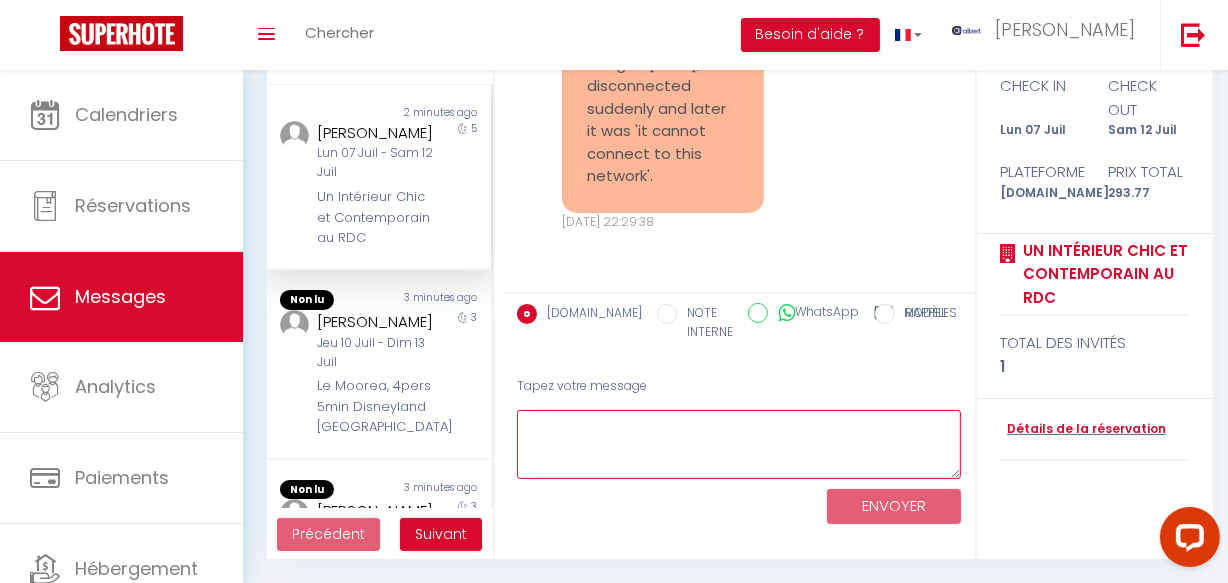 click at bounding box center [739, 444] 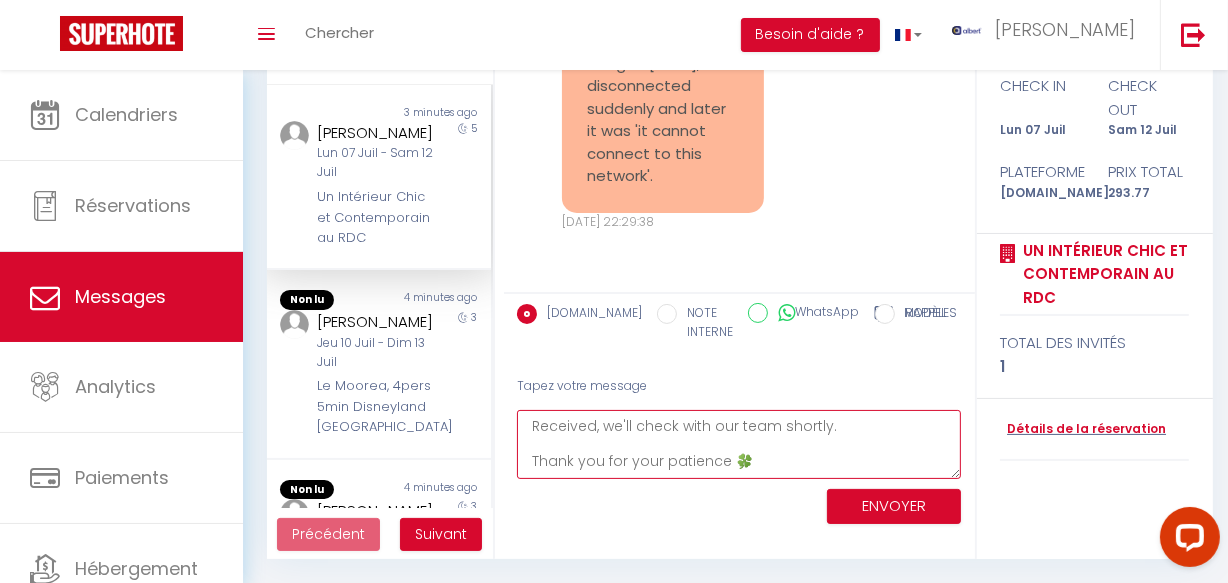 click on "Received, we'll check with our team shortly.
Thank you for your patience 🍀" at bounding box center [739, 444] 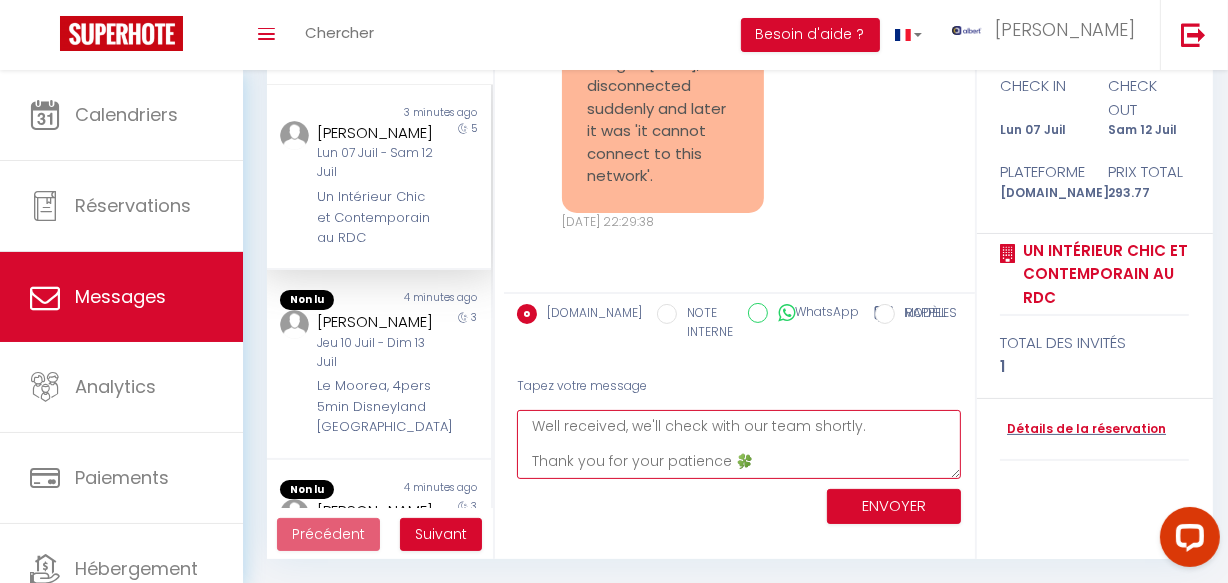 type on "Well received, we'll check with our team shortly.
Thank you for your patience 🍀" 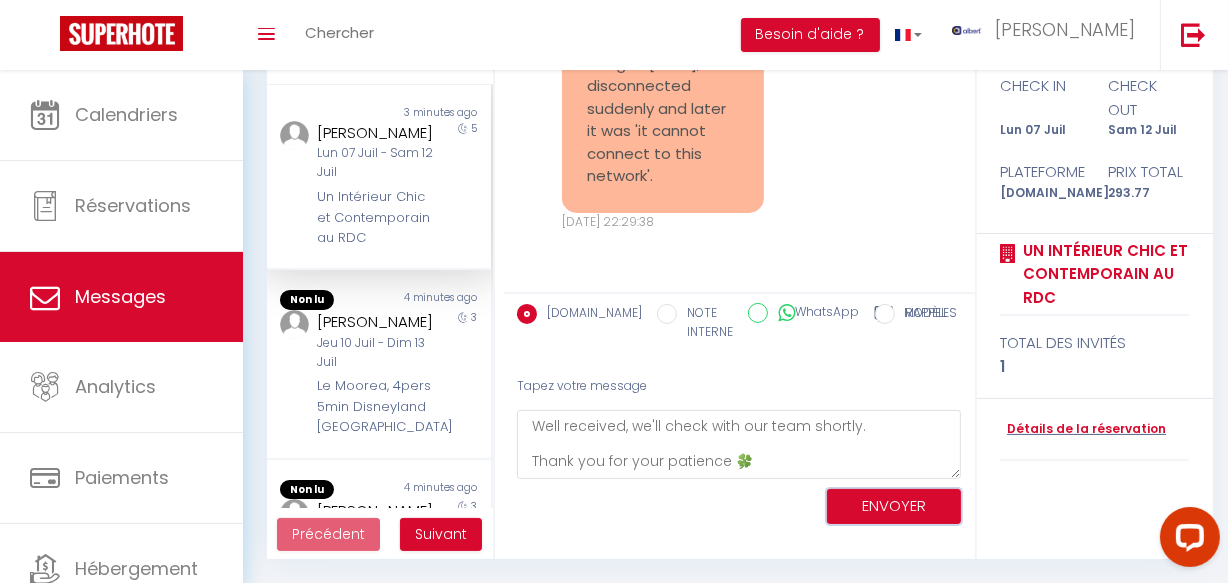click on "ENVOYER" at bounding box center [894, 506] 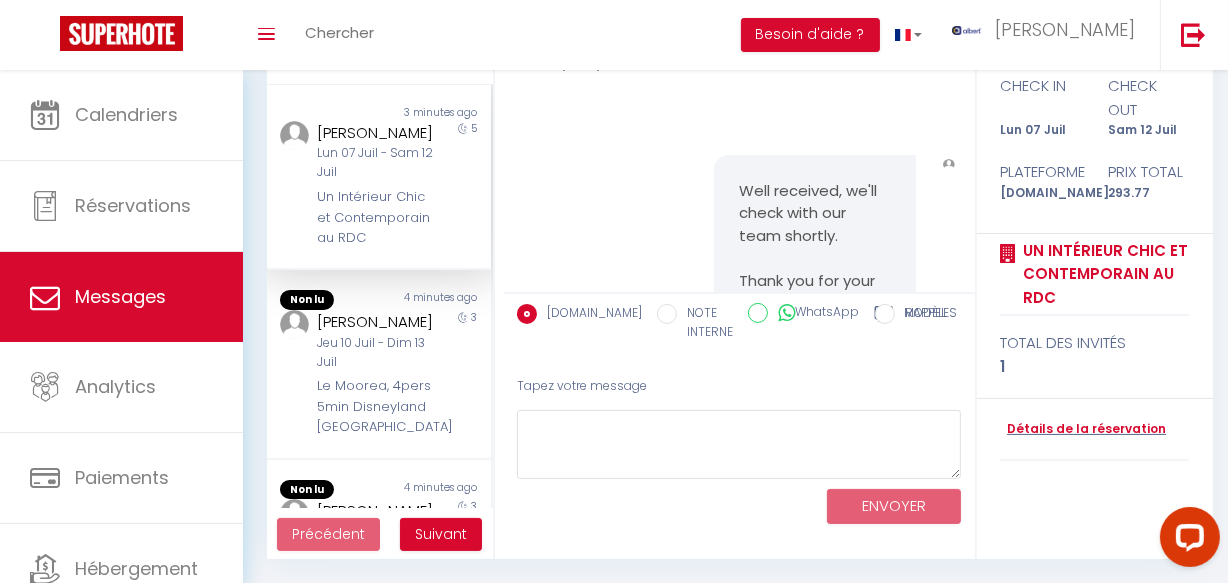 scroll, scrollTop: 9197, scrollLeft: 0, axis: vertical 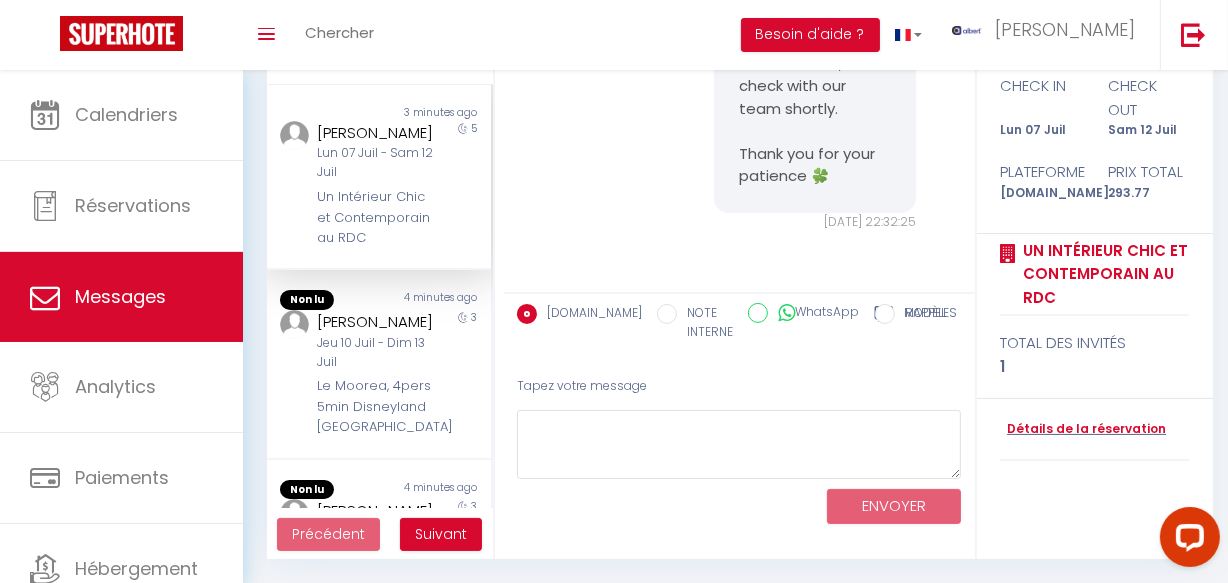 copy on "[PERSON_NAME]" 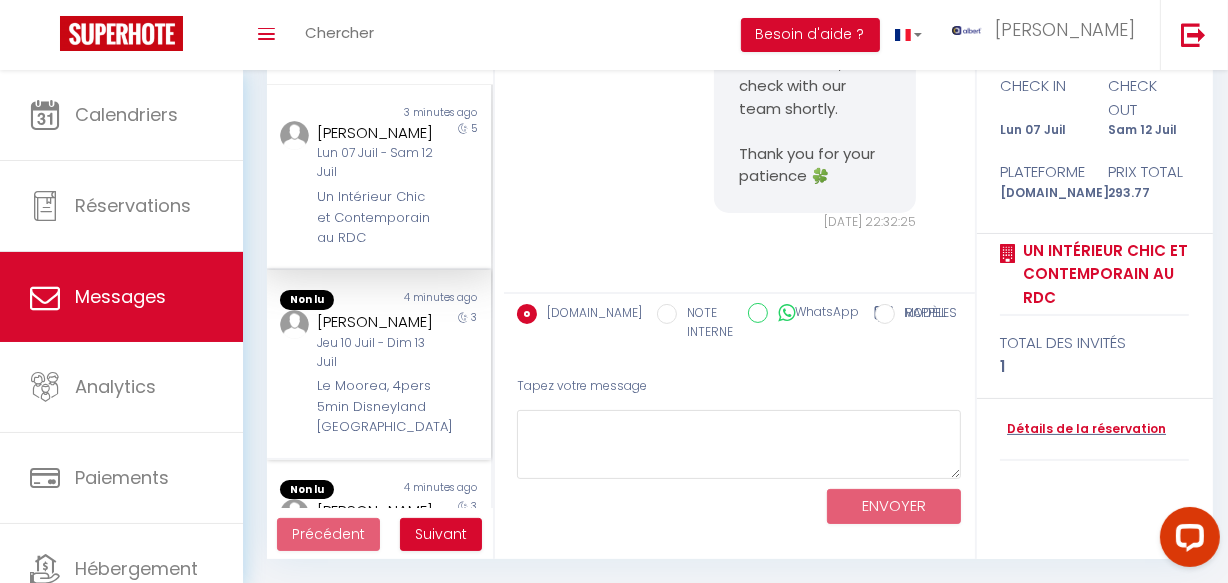 click on "4 minutes ago" at bounding box center (435, 300) 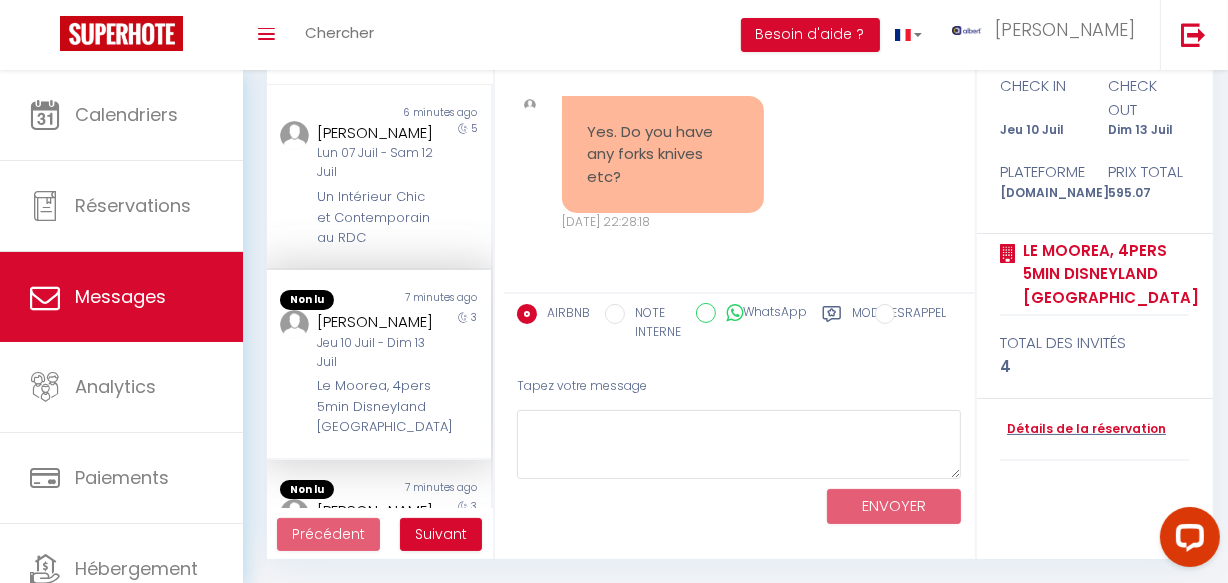 scroll, scrollTop: 9712, scrollLeft: 0, axis: vertical 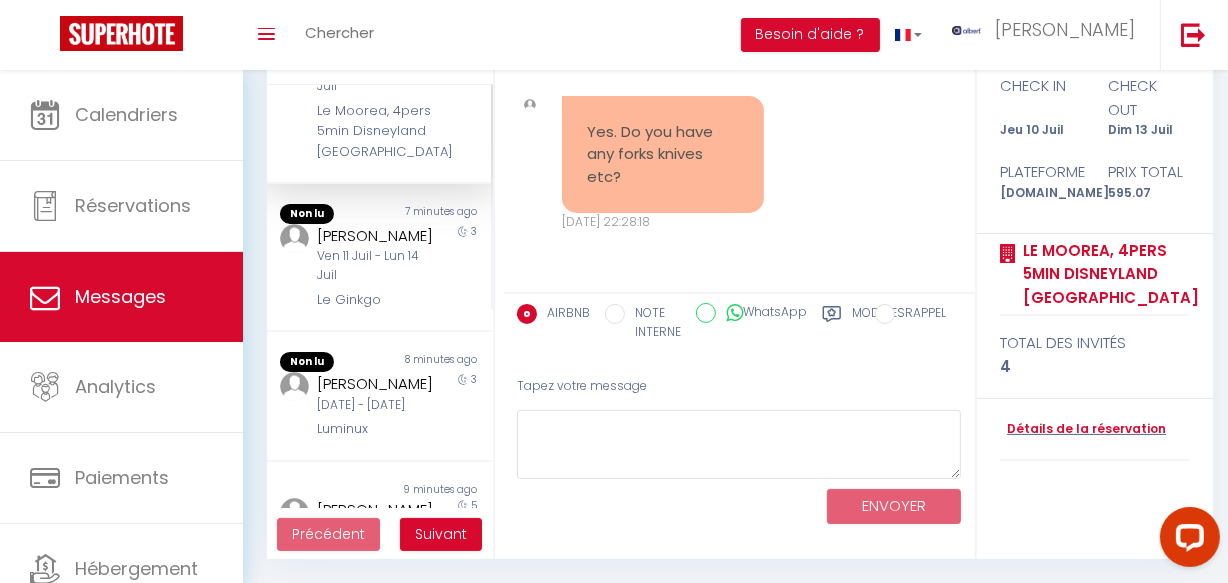 click on "Ven 11 Juil - Lun 14 Juil" at bounding box center [375, 266] 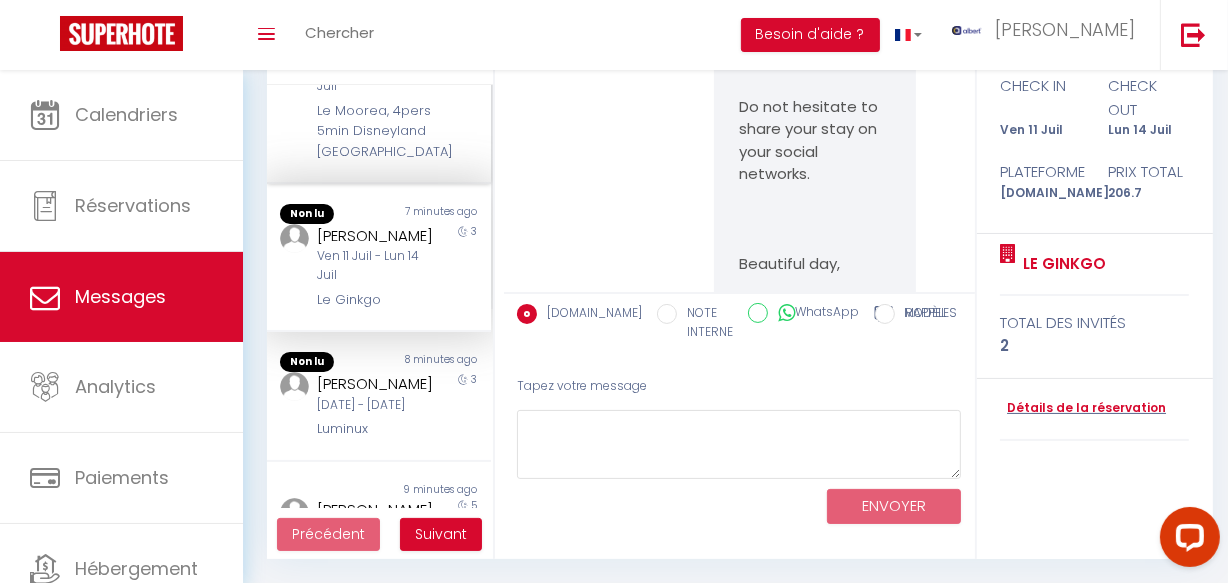 scroll, scrollTop: 13787, scrollLeft: 0, axis: vertical 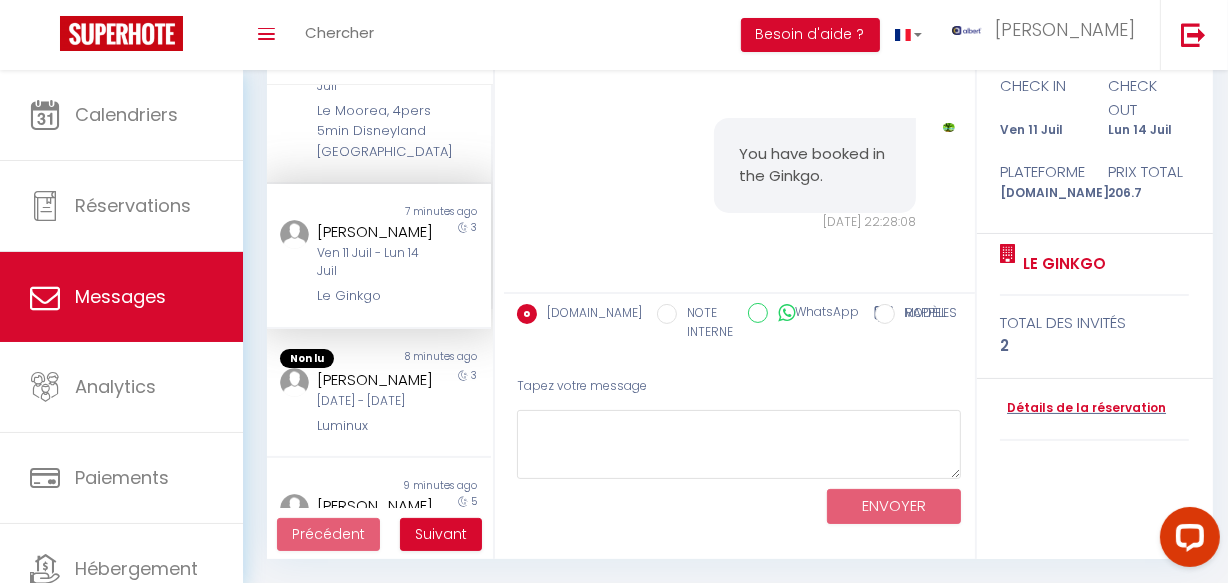 drag, startPoint x: 320, startPoint y: 268, endPoint x: 363, endPoint y: 295, distance: 50.77401 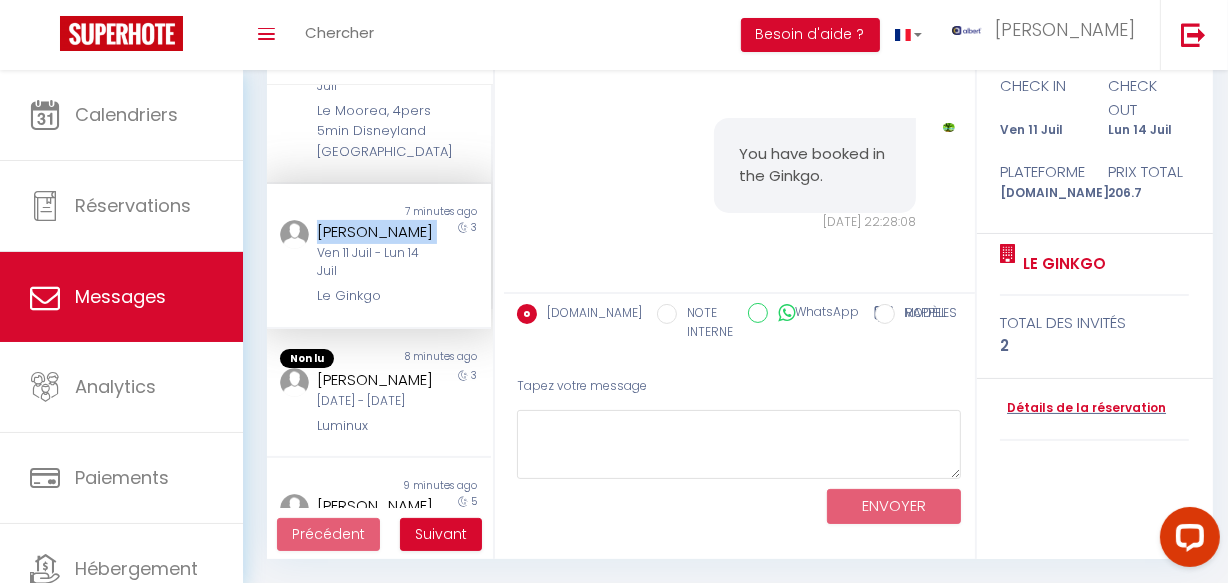 drag, startPoint x: 376, startPoint y: 295, endPoint x: 323, endPoint y: 275, distance: 56.648037 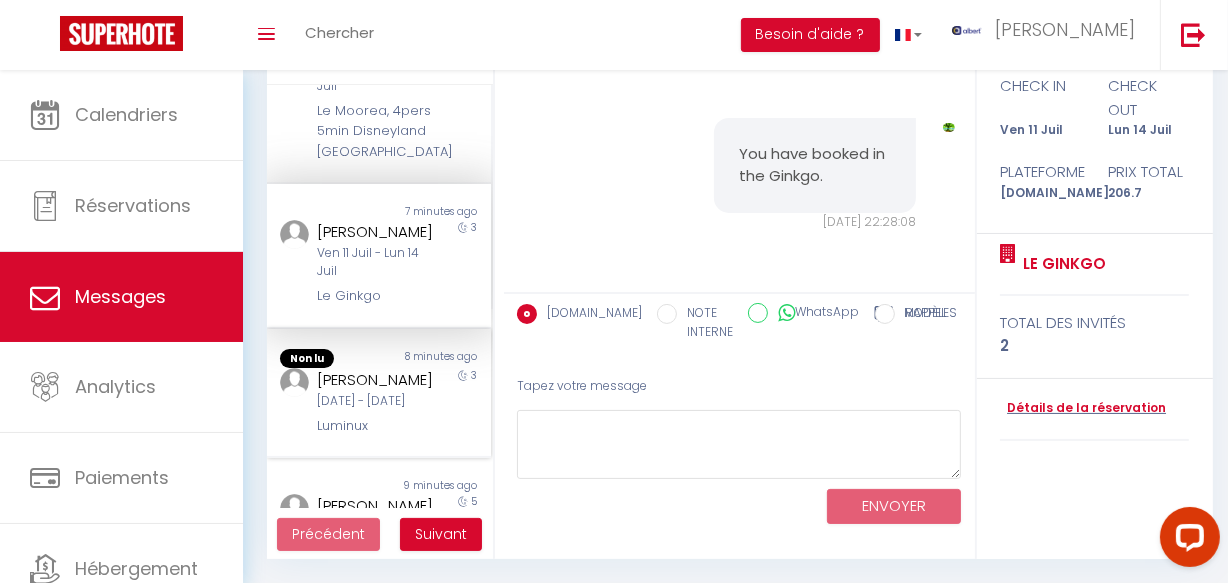 click on "Kitty Staal-Hurkmans" at bounding box center (375, 380) 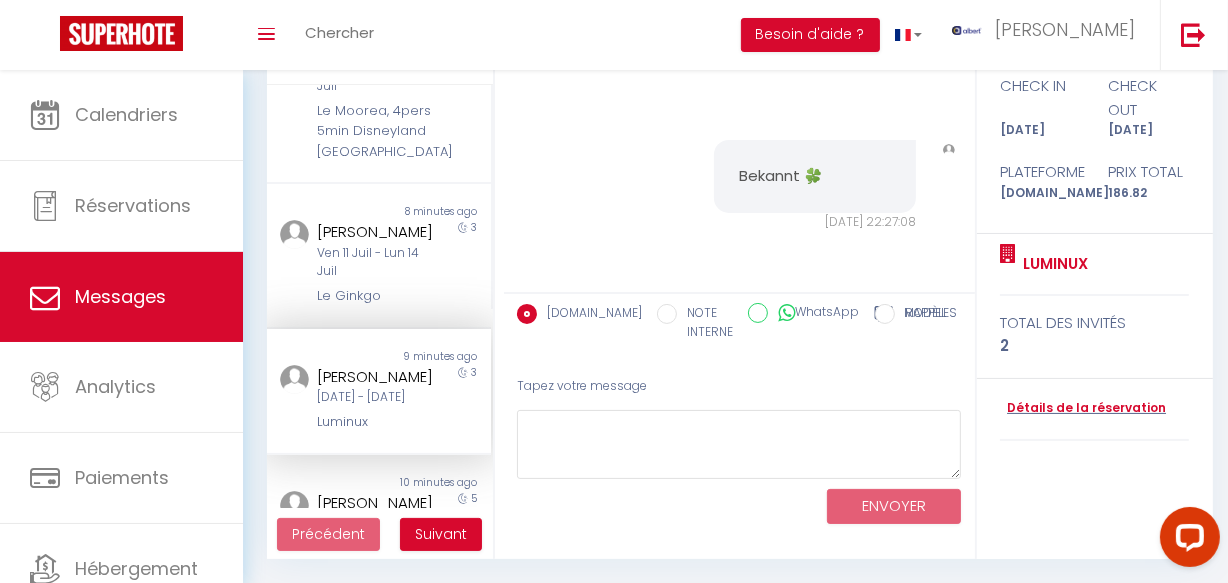 scroll, scrollTop: 545, scrollLeft: 0, axis: vertical 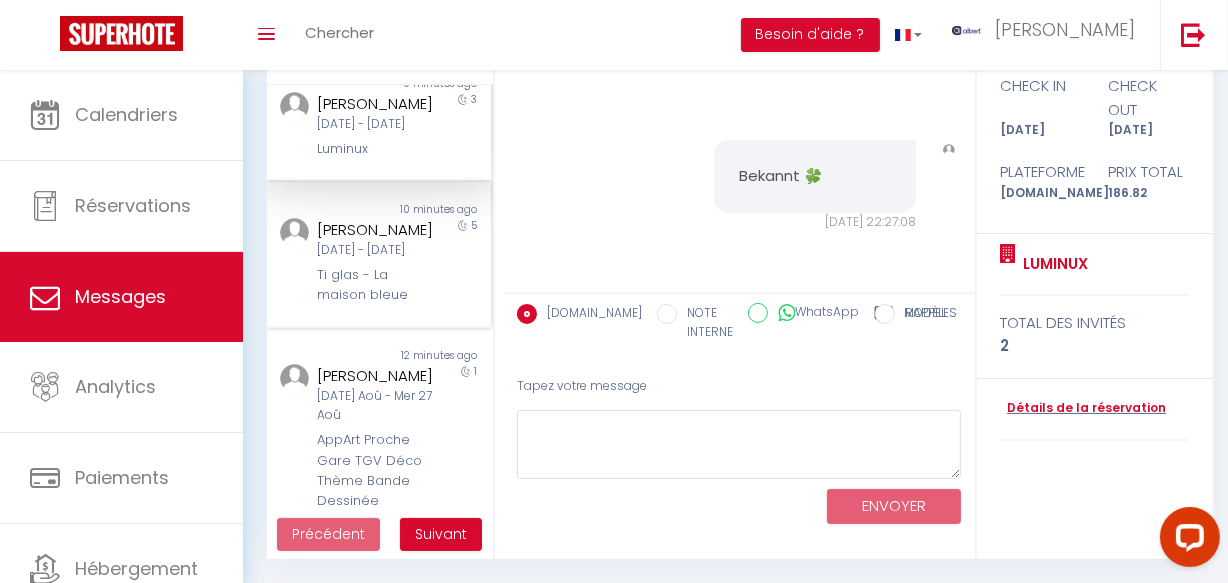 click on "Jeu 10 Juil - Mar 15 Juil" at bounding box center [375, 250] 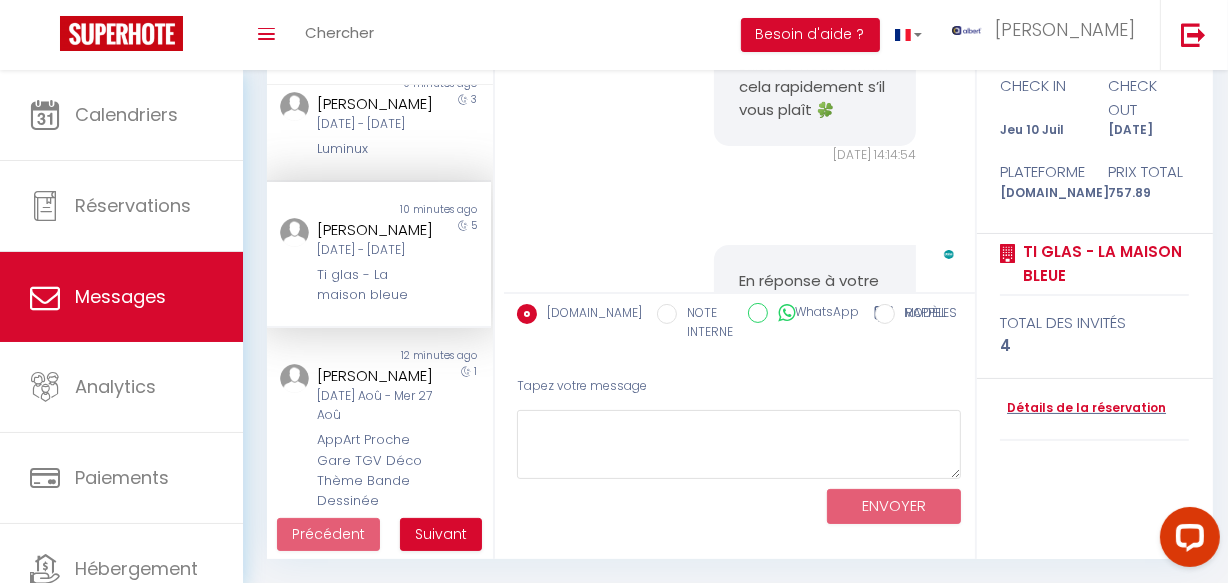 scroll, scrollTop: 9626, scrollLeft: 0, axis: vertical 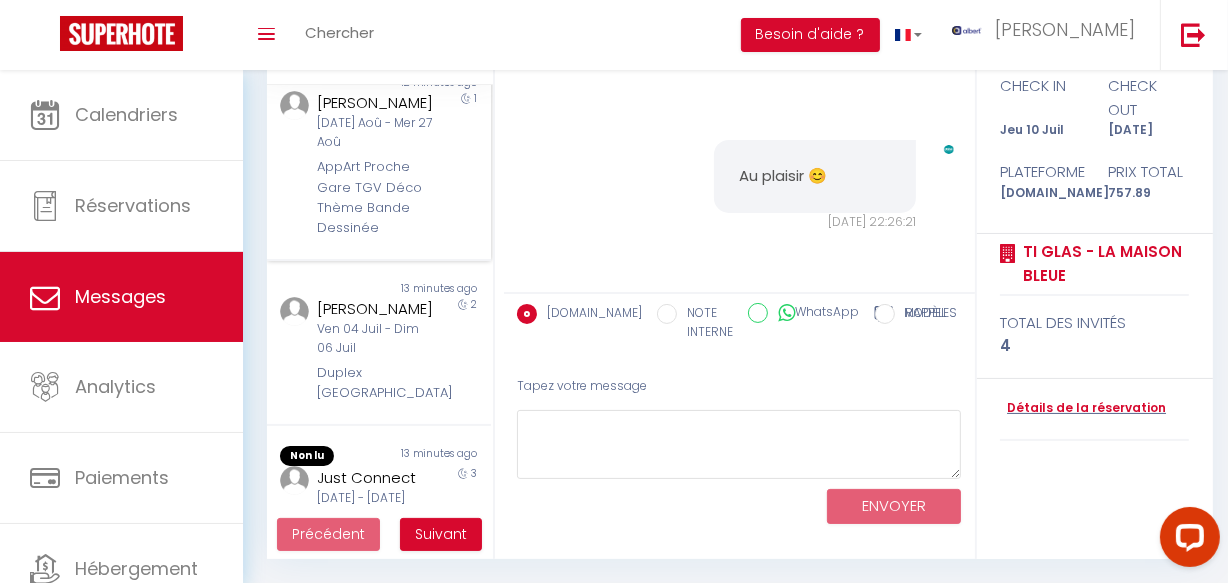 click on "AppArt Proche Gare TGV Déco Thème Bande Dessinée" at bounding box center [375, 198] 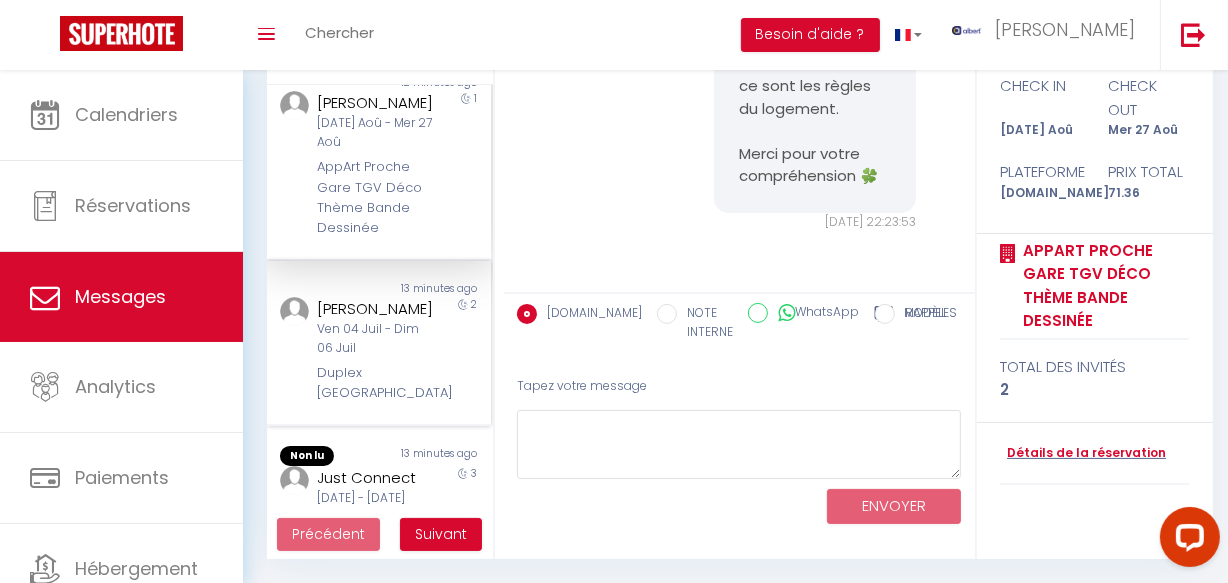 click on "2" at bounding box center [463, 350] 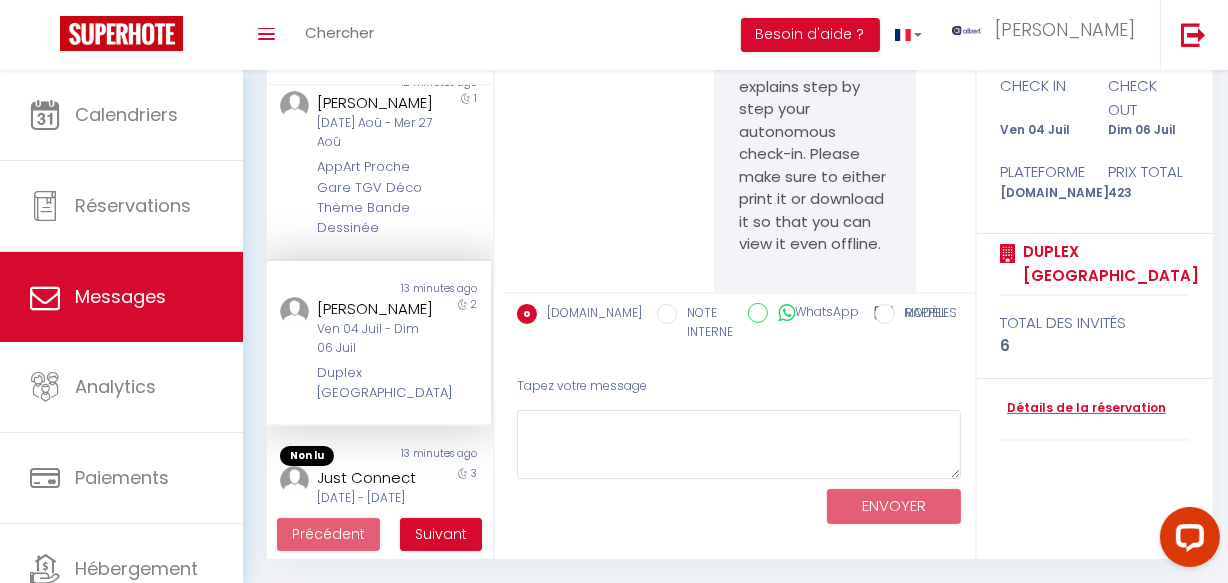 scroll, scrollTop: 24694, scrollLeft: 0, axis: vertical 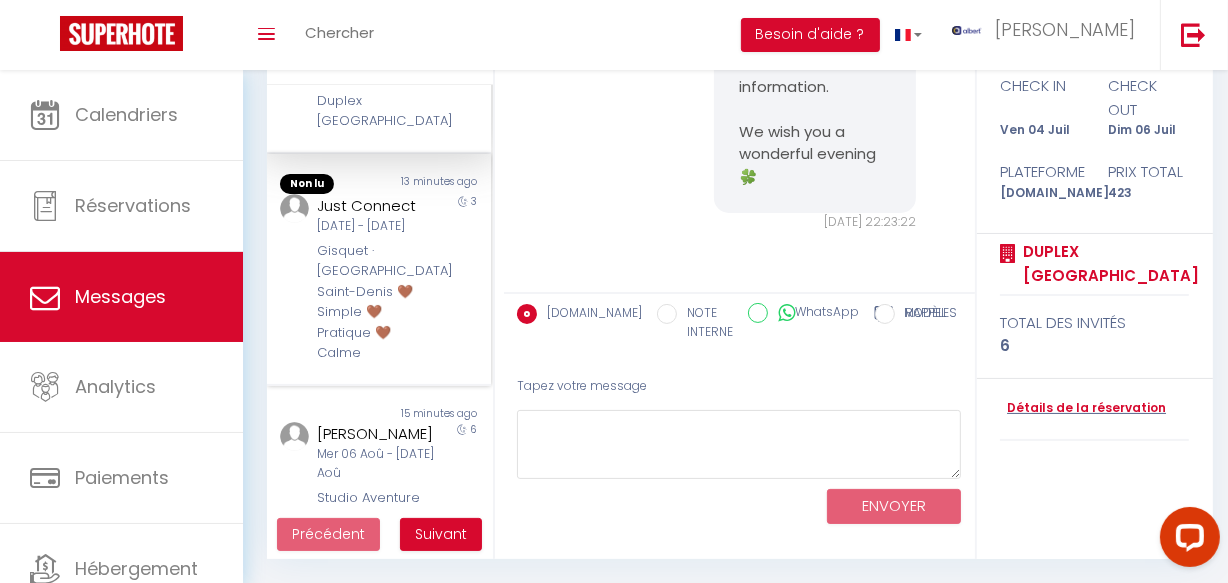 click on "3" at bounding box center (463, 279) 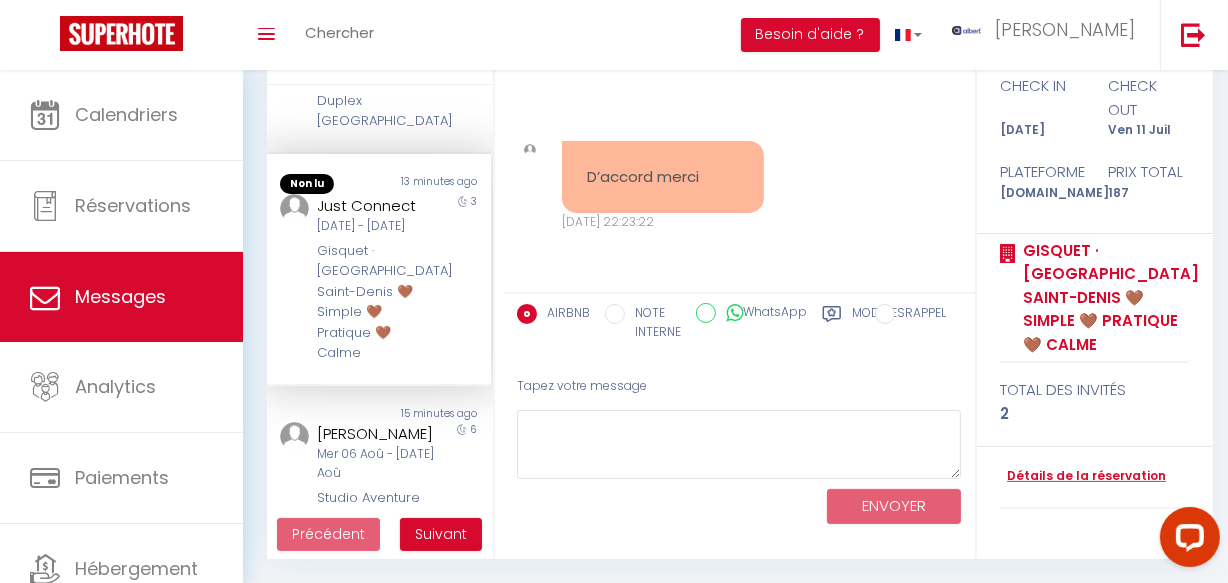 scroll, scrollTop: 12146, scrollLeft: 0, axis: vertical 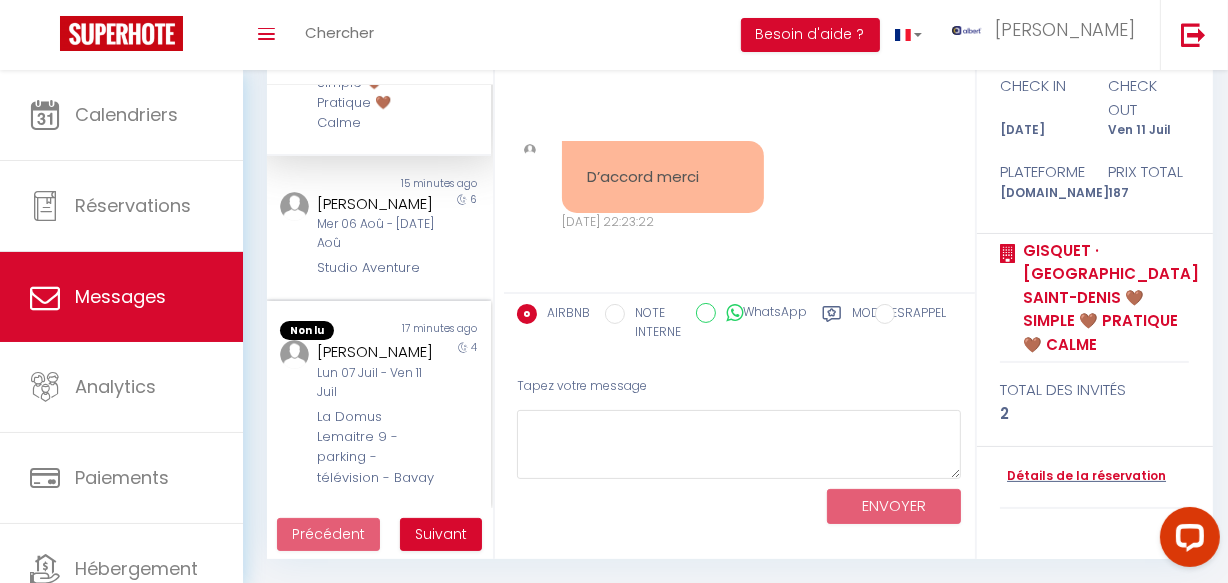 click on "Non lu
17 minutes ago
Brahim Djafri   Lun 07 Juil - Ven 11 Juil   La Domus Lemaitre 9 - parking - télévision - Bavay     4" at bounding box center [379, 405] 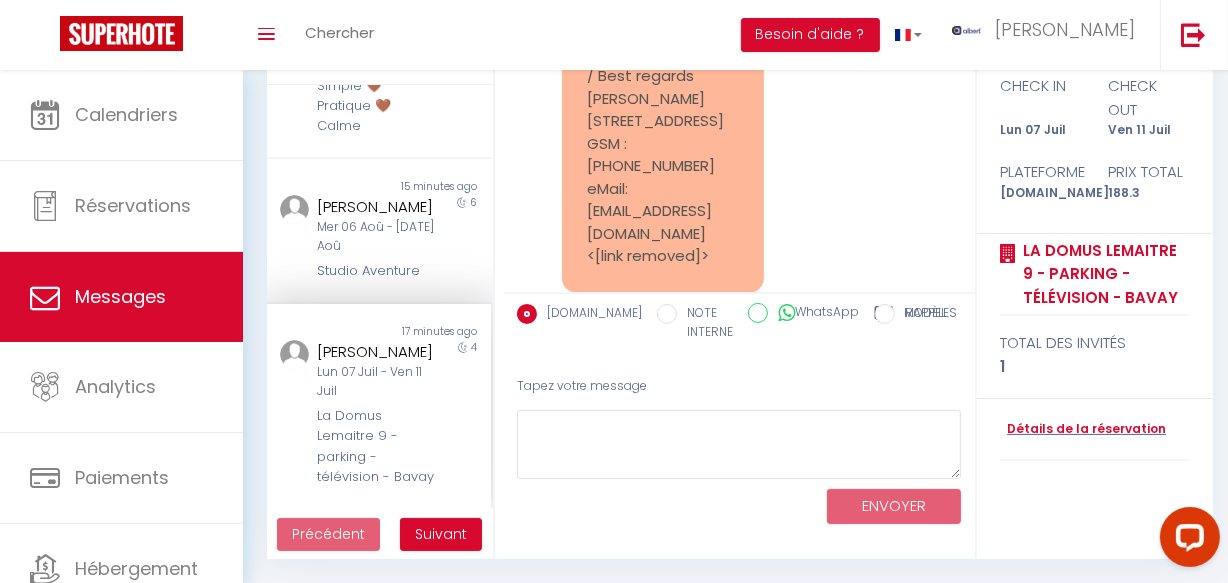 scroll, scrollTop: 18003, scrollLeft: 0, axis: vertical 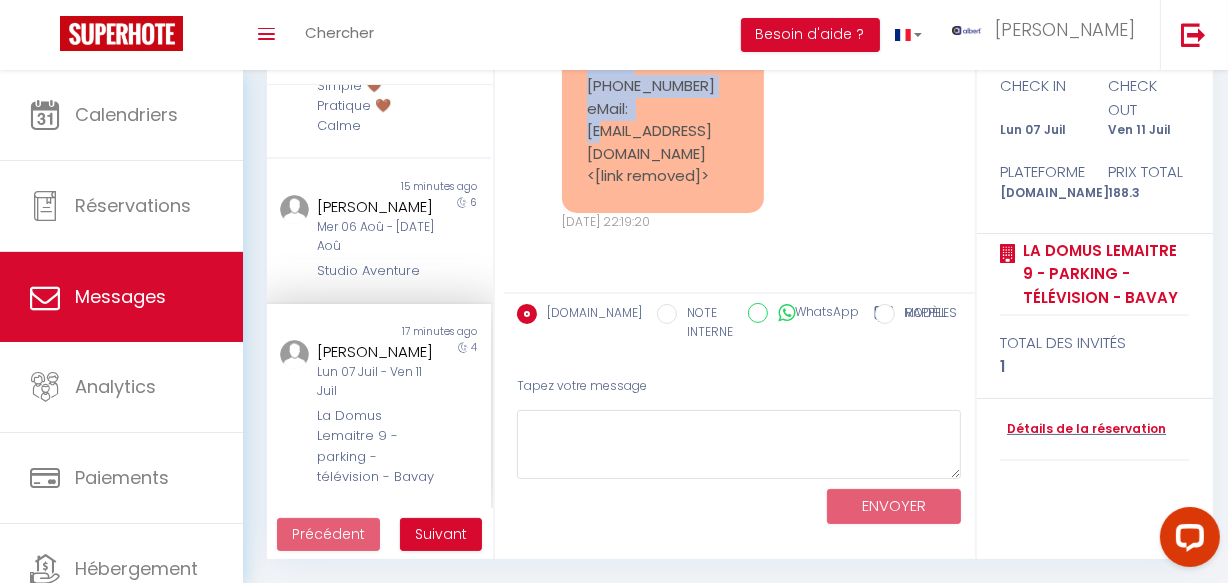 drag, startPoint x: 569, startPoint y: 201, endPoint x: 714, endPoint y: 272, distance: 161.44968 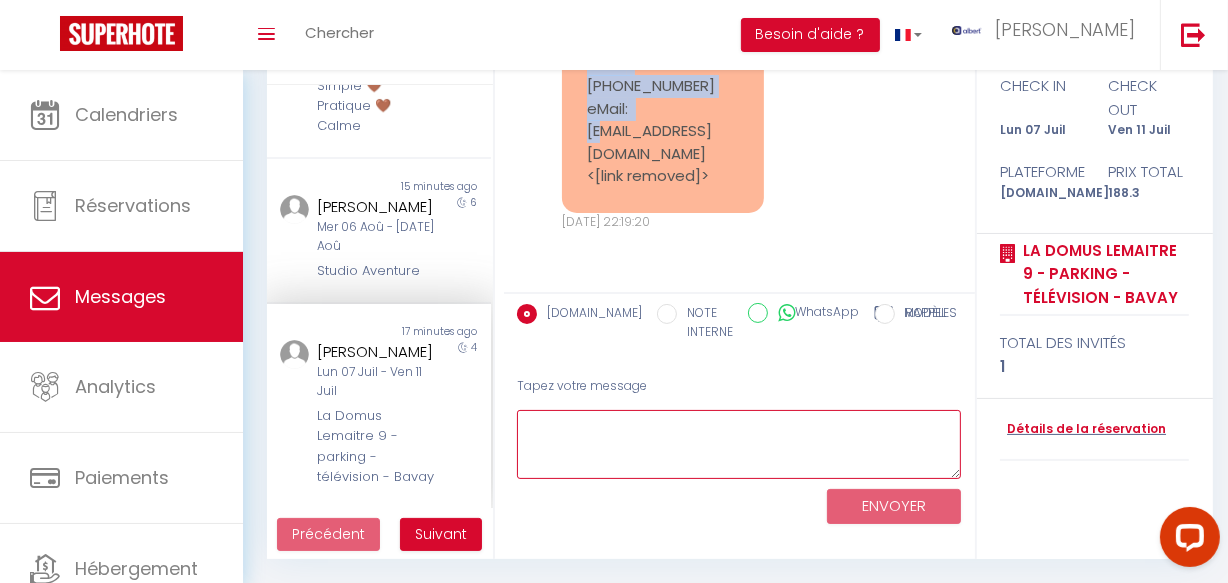 click at bounding box center (739, 444) 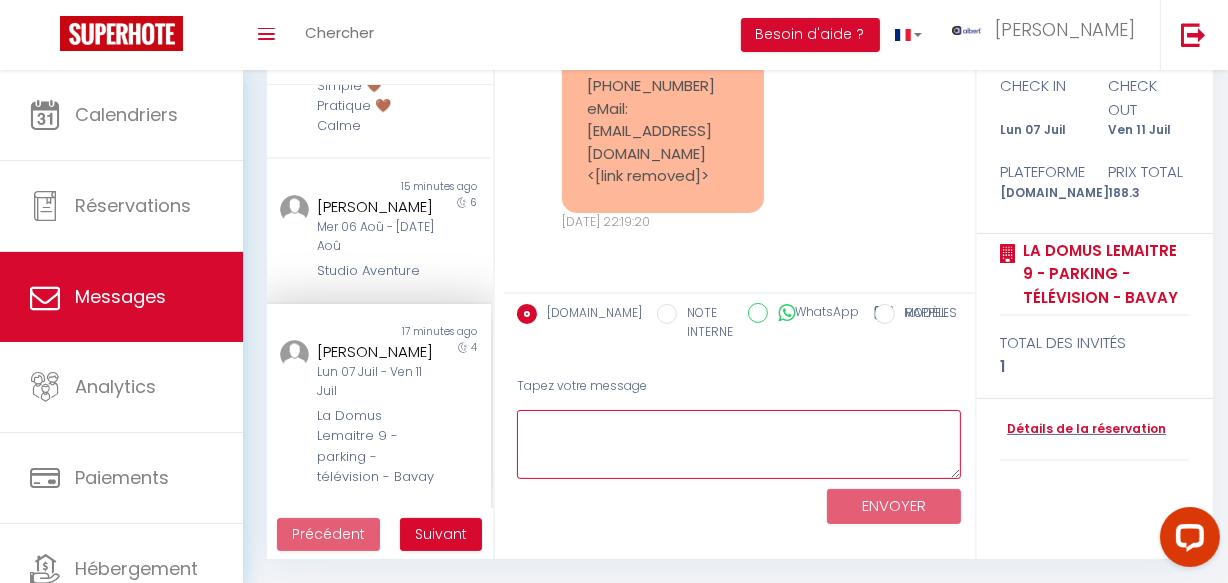 paste on "Bonsoir
Nous vous remercions chaleureusement pour votre message et sommes ravis d'apprendre que vous avez passé un agréable séjour dans notre appartement. Votre satisfaction et votre retour signifient beaucoup pour nous. C’est vrai que c’est dommage de ne pas avoir pu se croiser, mais qui sait peut-être une prochaine fois 😊
Nous serons plus qu'heureux de vous accueillir à nouveau lors de votre prochaine visite.
Profitez bien de votre dernière nuit 🍀" 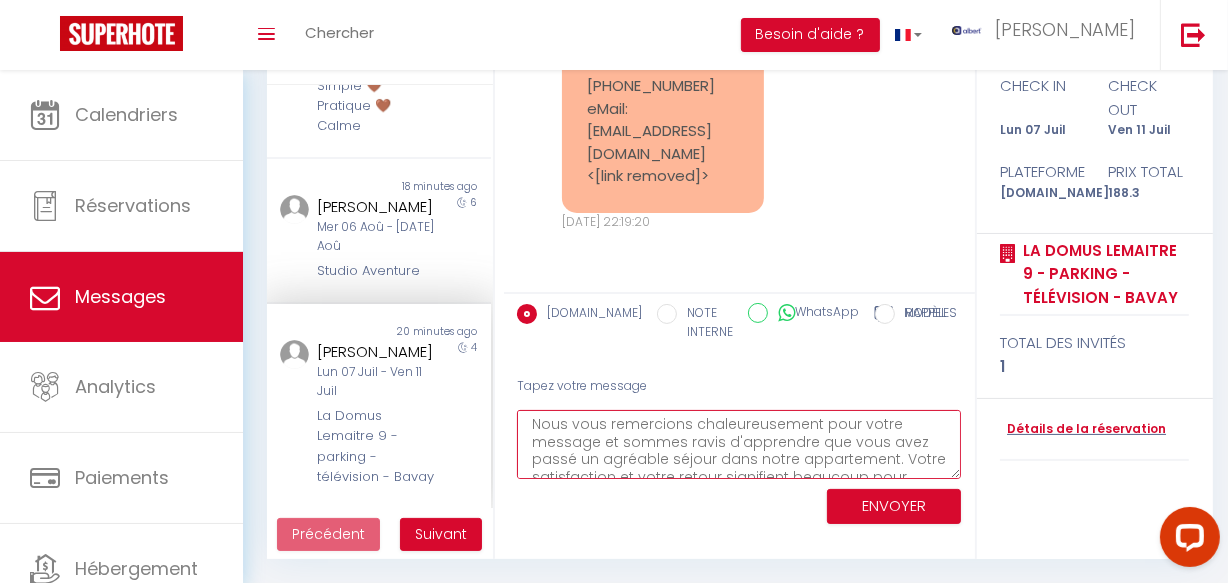 scroll, scrollTop: 0, scrollLeft: 0, axis: both 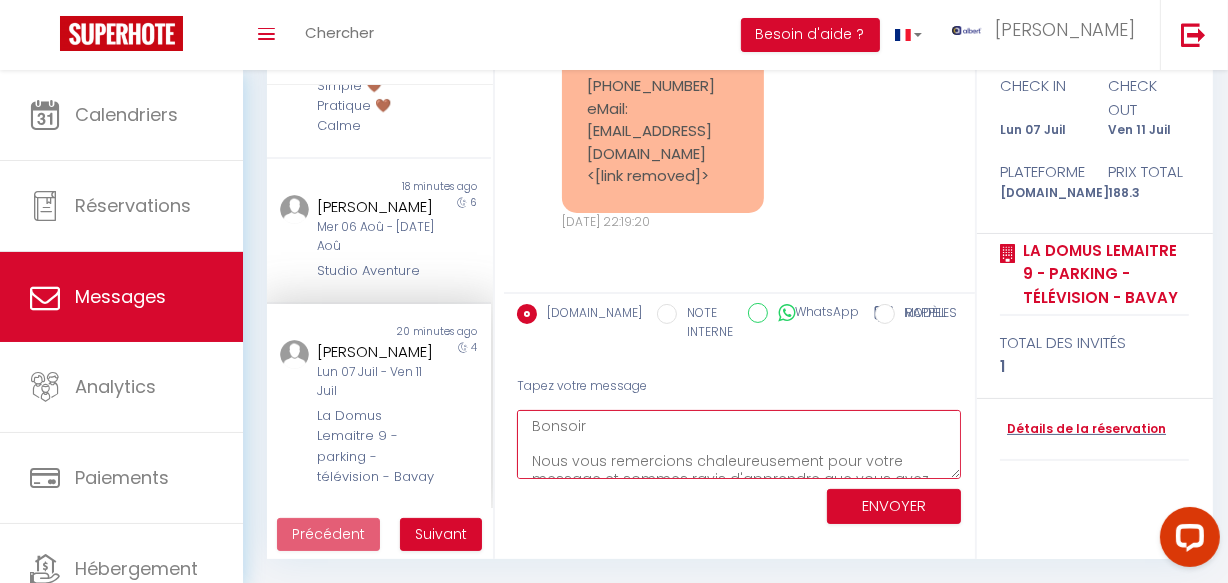 click on "Bonsoir
Nous vous remercions chaleureusement pour votre message et sommes ravis d'apprendre que vous avez passé un agréable séjour dans notre appartement. Votre satisfaction et votre retour signifient beaucoup pour nous. C’est vrai que c’est dommage de ne pas avoir pu se croiser, mais qui sait peut-être une prochaine fois 😊
Nous serons plus qu'heureux de vous accueillir à nouveau lors de votre prochaine visite.
Profitez bien de votre dernière nuit 🍀" at bounding box center [739, 444] 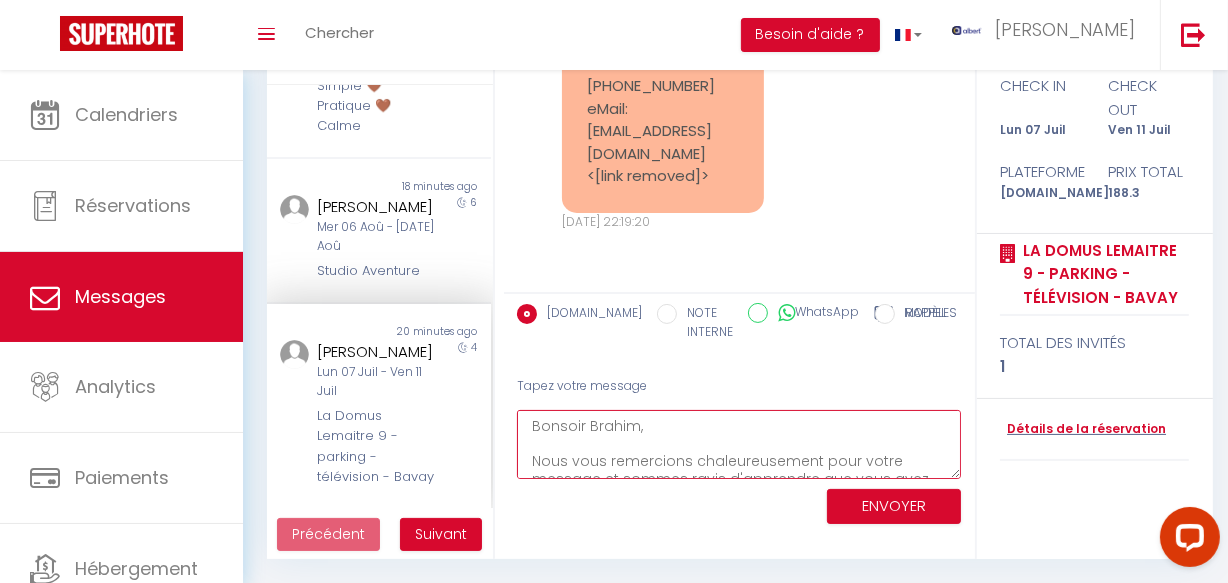 type on "Bonsoir Brahim,
Nous vous remercions chaleureusement pour votre message et sommes ravis d'apprendre que vous avez passé un agréable séjour dans notre appartement. Votre satisfaction et votre retour signifient beaucoup pour nous. C’est vrai que c’est dommage de ne pas avoir pu se croiser, mais qui sait peut-être une prochaine fois 😊
Nous serons plus qu'heureux de vous accueillir à nouveau lors de votre prochaine visite.
Profitez bien de votre dernière nuit 🍀" 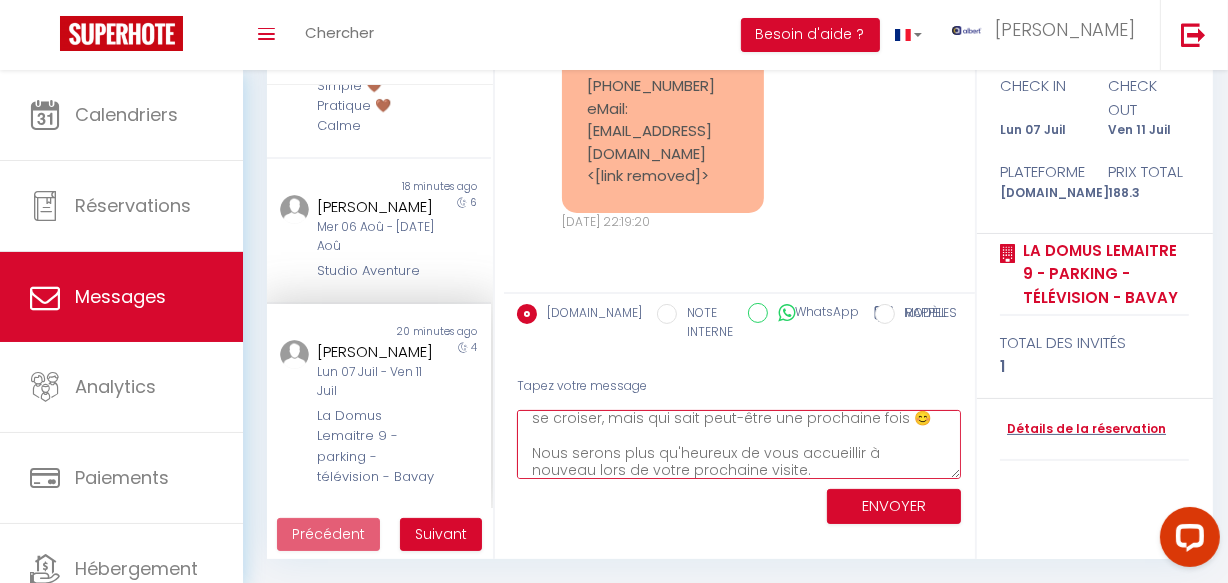 scroll, scrollTop: 174, scrollLeft: 0, axis: vertical 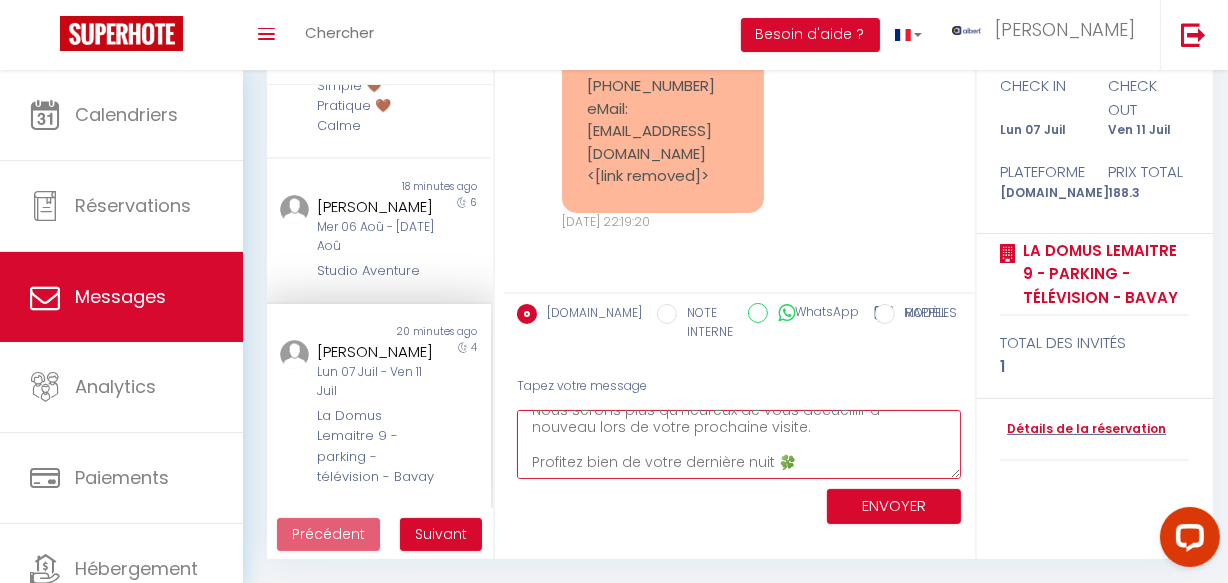 click on "Bonsoir Brahim,
Nous vous remercions chaleureusement pour votre message et sommes ravis d'apprendre que vous avez passé un agréable séjour dans notre appartement. Votre satisfaction et votre retour signifient beaucoup pour nous. C’est vrai que c’est dommage de ne pas avoir pu se croiser, mais qui sait peut-être une prochaine fois 😊
Nous serons plus qu'heureux de vous accueillir à nouveau lors de votre prochaine visite.
Profitez bien de votre dernière nuit 🍀" at bounding box center (739, 444) 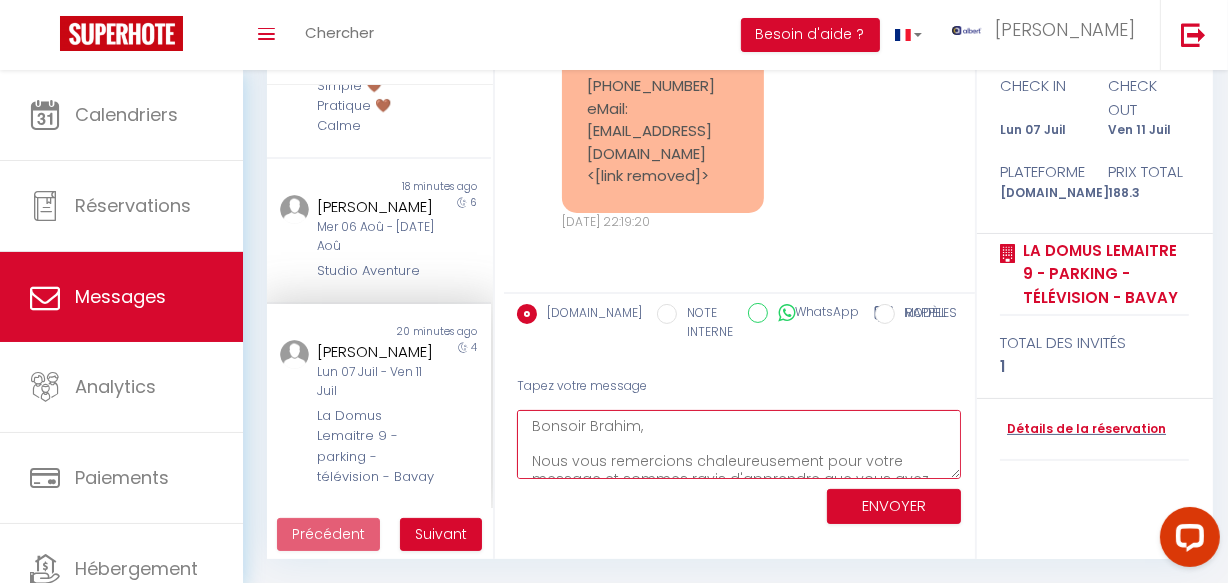scroll, scrollTop: 18821, scrollLeft: 0, axis: vertical 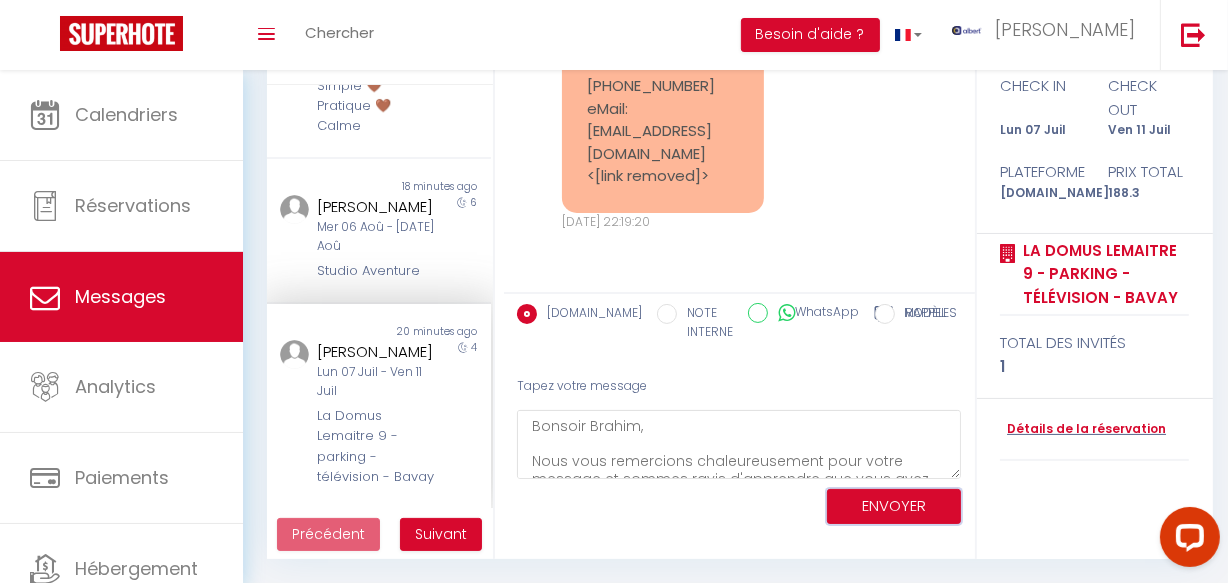 click on "ENVOYER" at bounding box center [894, 506] 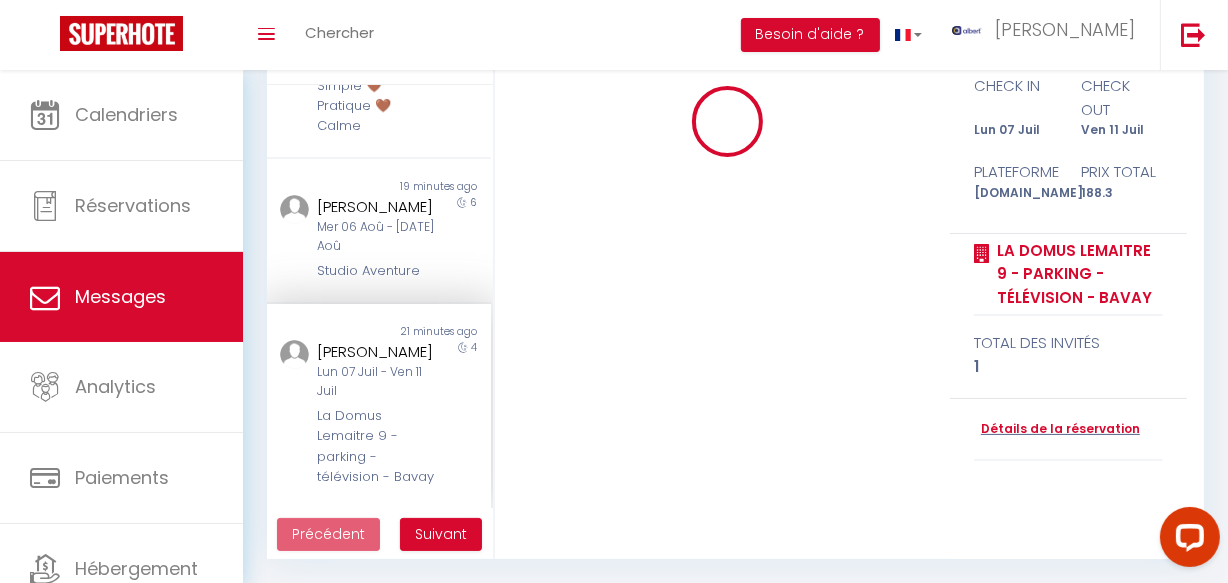 type 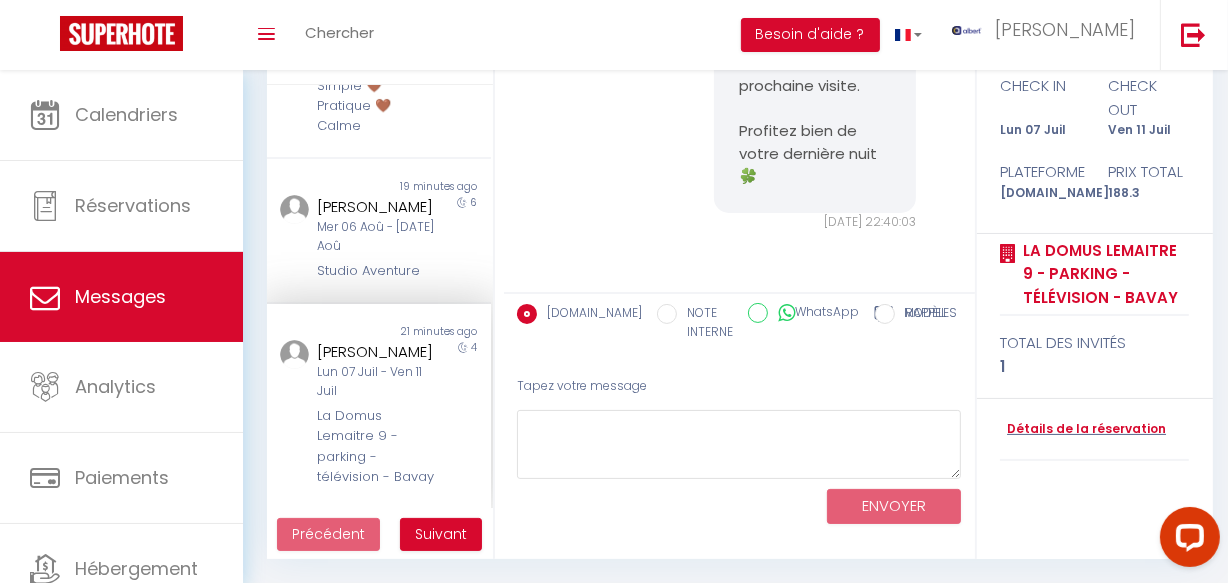 scroll, scrollTop: 19758, scrollLeft: 0, axis: vertical 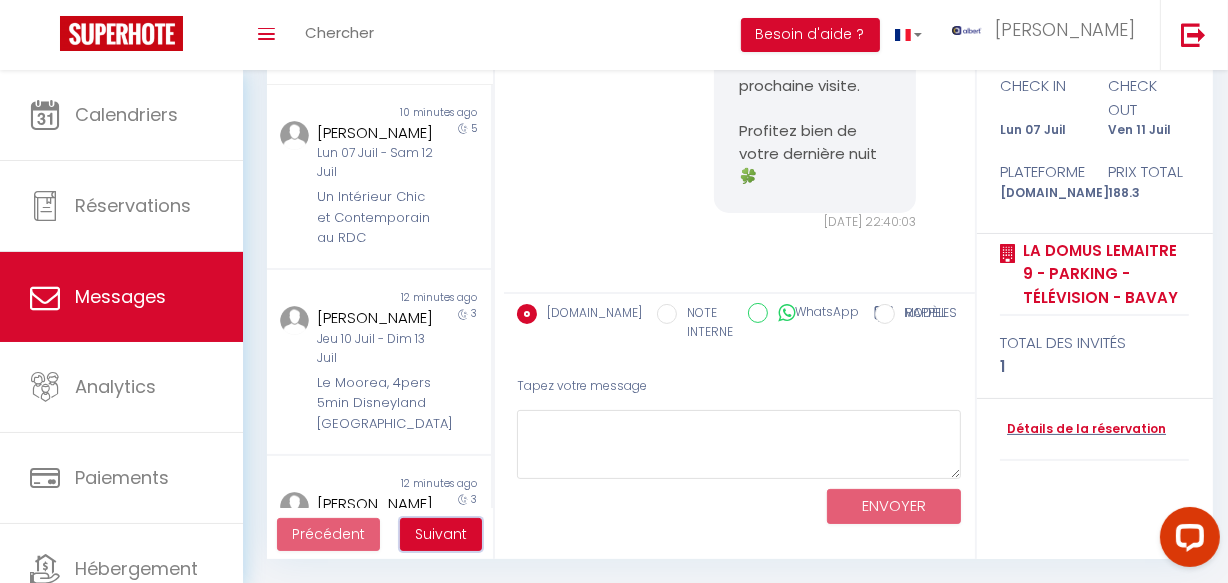 click on "Suivant" at bounding box center [441, 535] 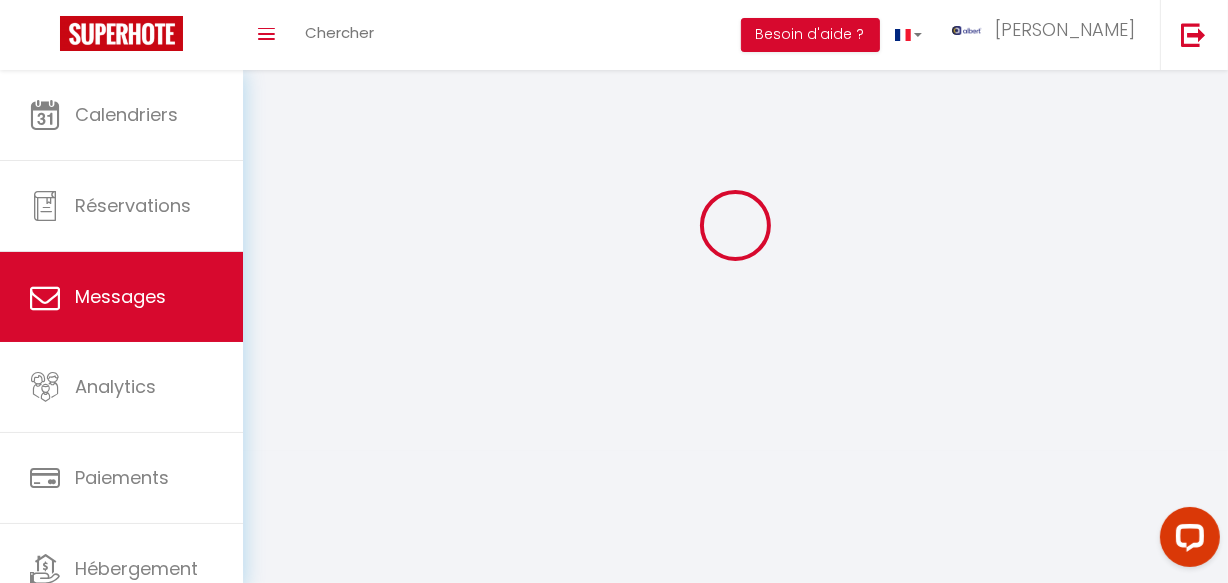 scroll, scrollTop: 70, scrollLeft: 0, axis: vertical 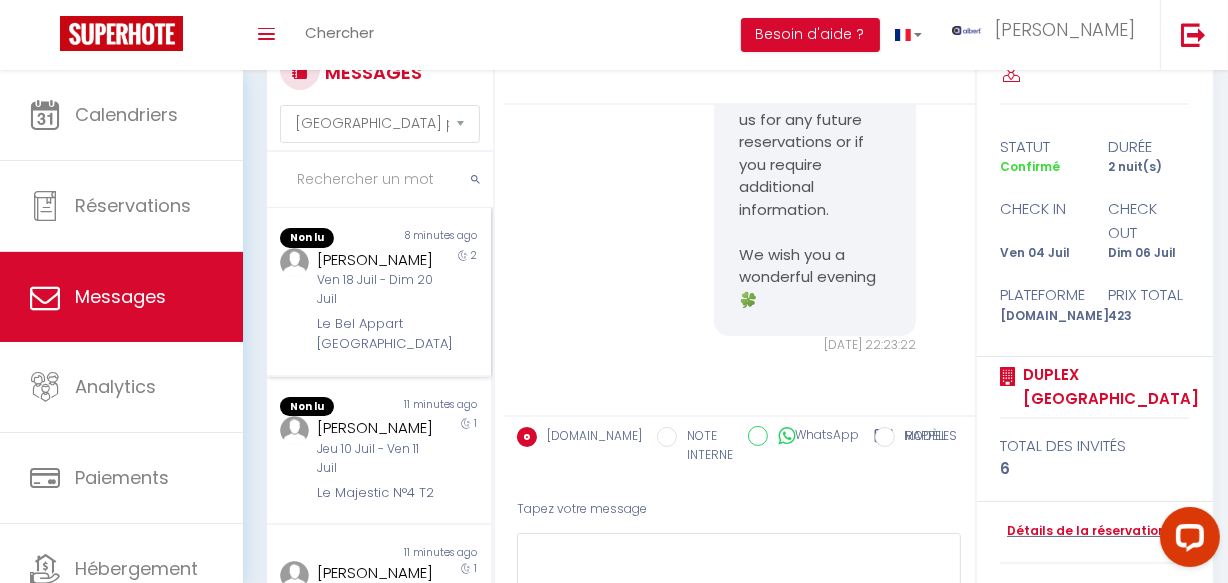 click on "Le Bel Appart [GEOGRAPHIC_DATA]" at bounding box center [375, 334] 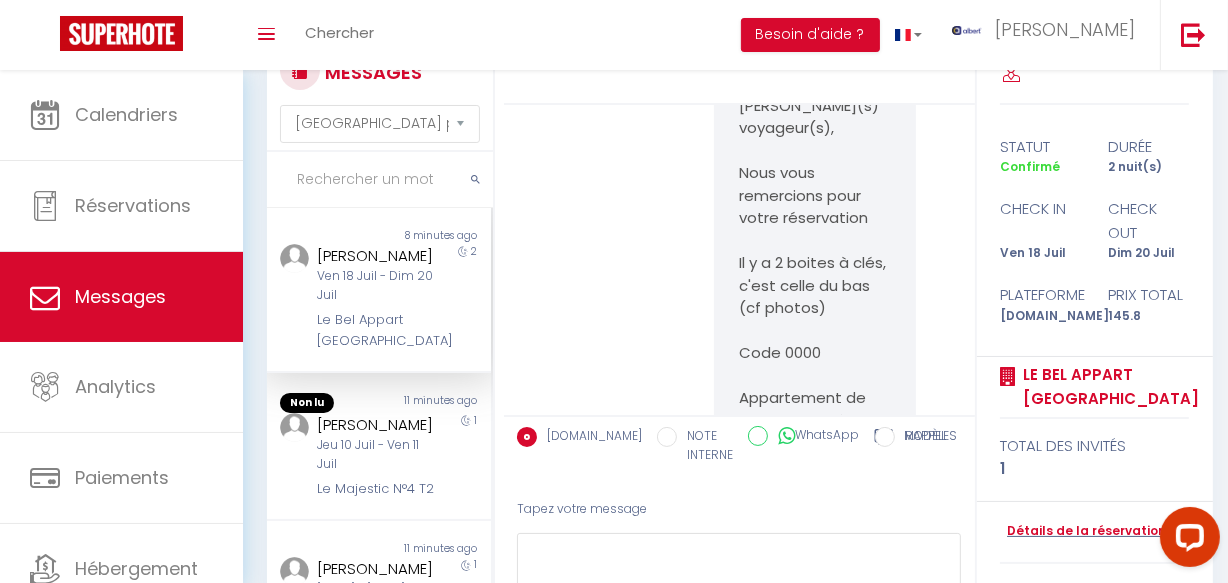 scroll, scrollTop: 0, scrollLeft: 0, axis: both 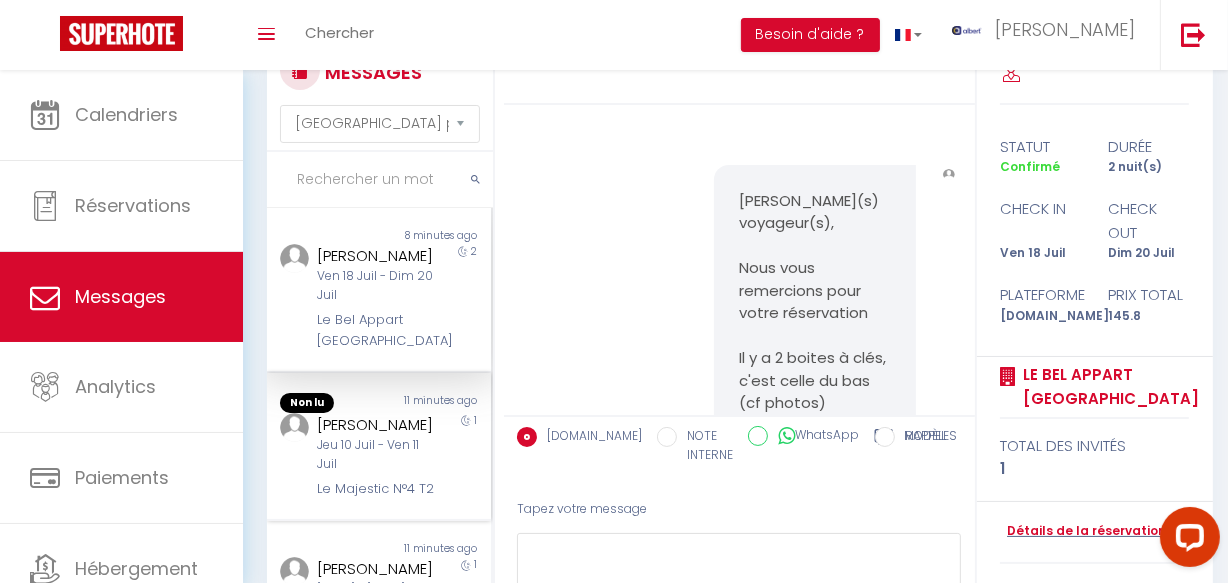 click on "Jeu 10 Juil - Ven 11 Juil" at bounding box center (375, 455) 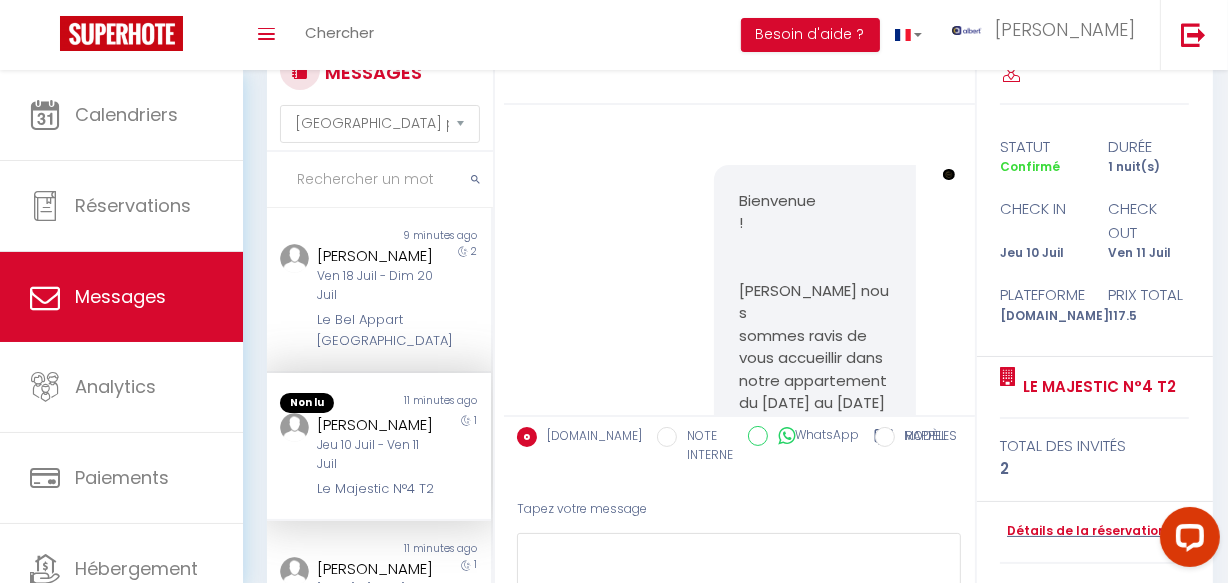 scroll, scrollTop: 15020, scrollLeft: 0, axis: vertical 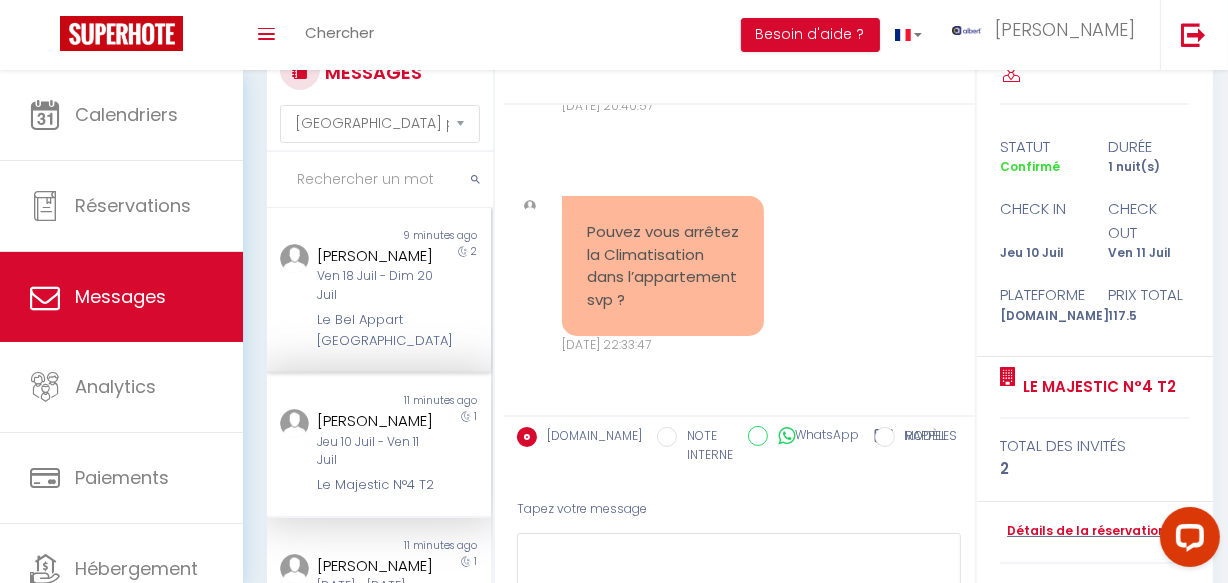 copy on "[PERSON_NAME]" 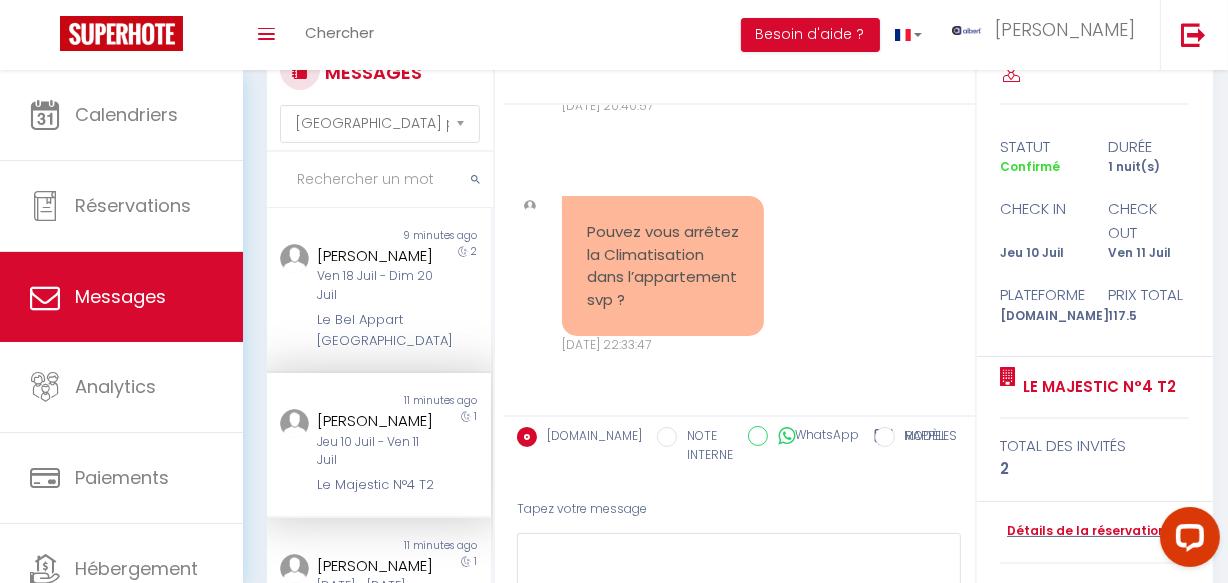 drag, startPoint x: 319, startPoint y: 258, endPoint x: 506, endPoint y: 383, distance: 224.9311 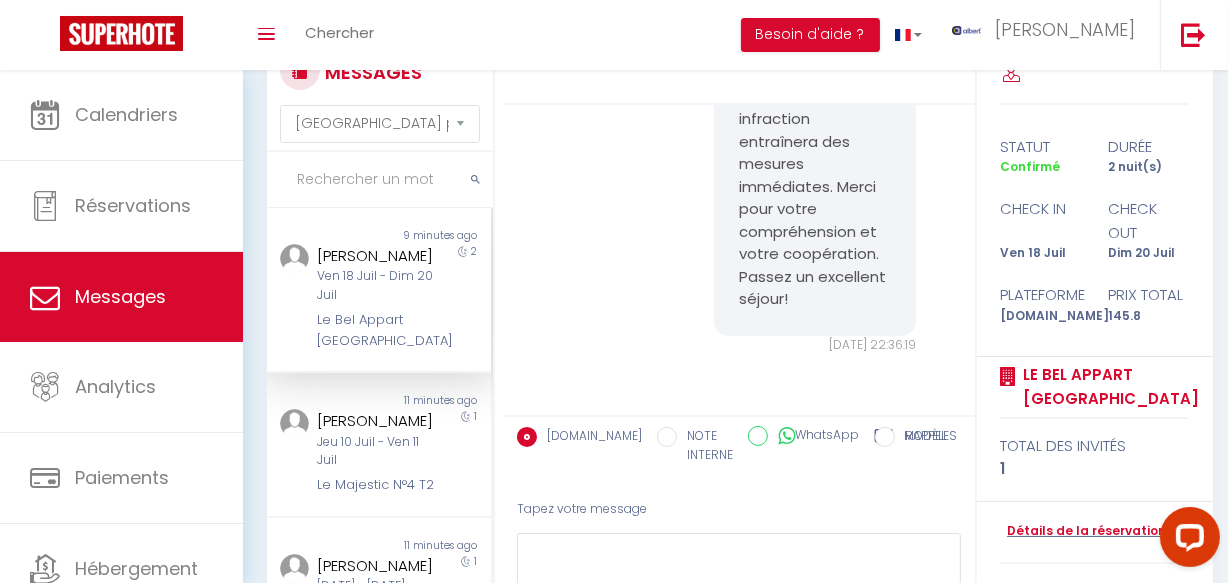 scroll, scrollTop: 2277, scrollLeft: 0, axis: vertical 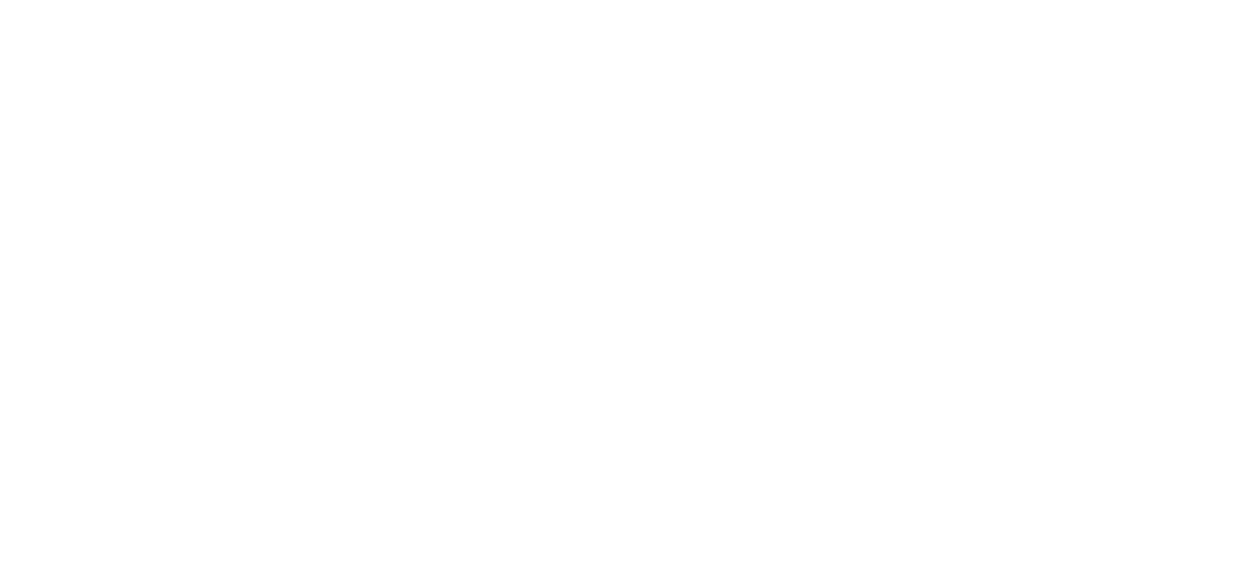 select on "message" 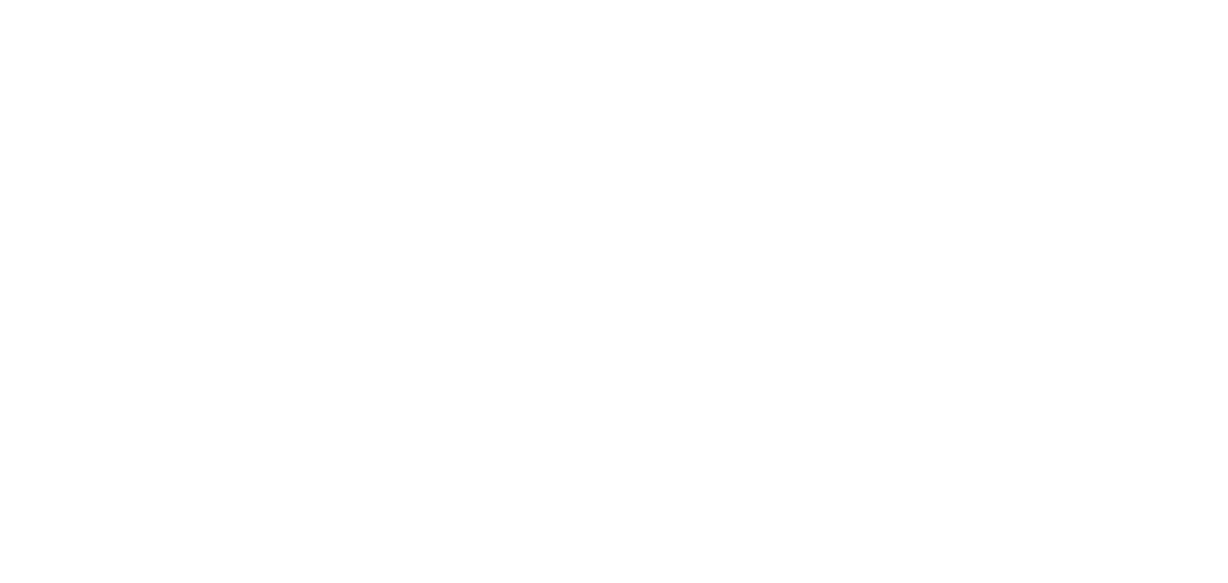 scroll, scrollTop: 0, scrollLeft: 0, axis: both 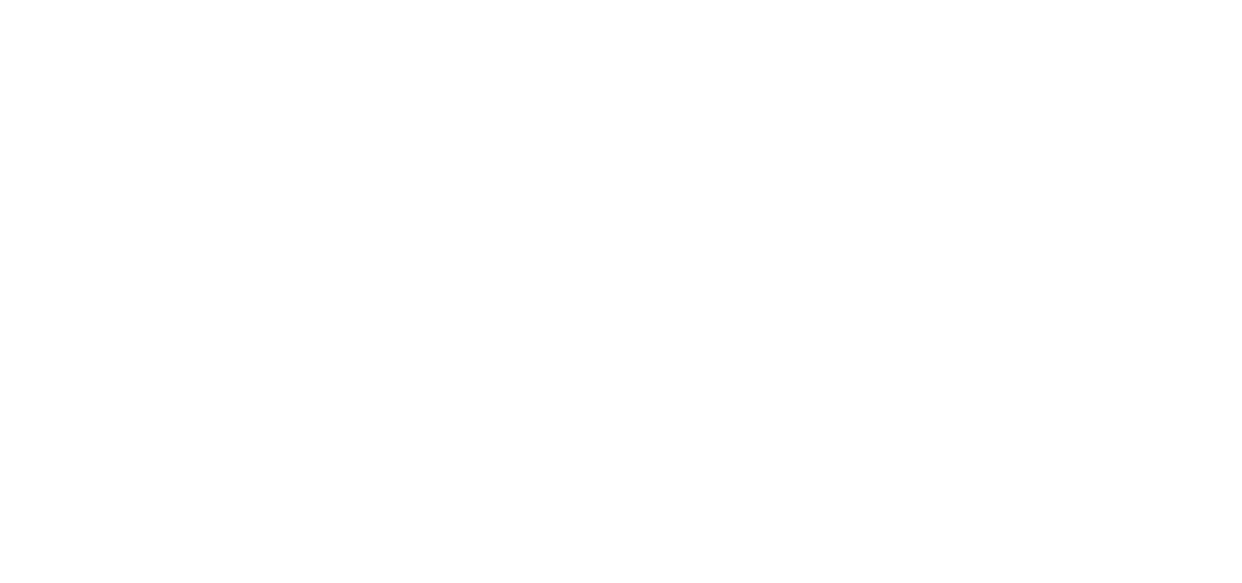 select on "message" 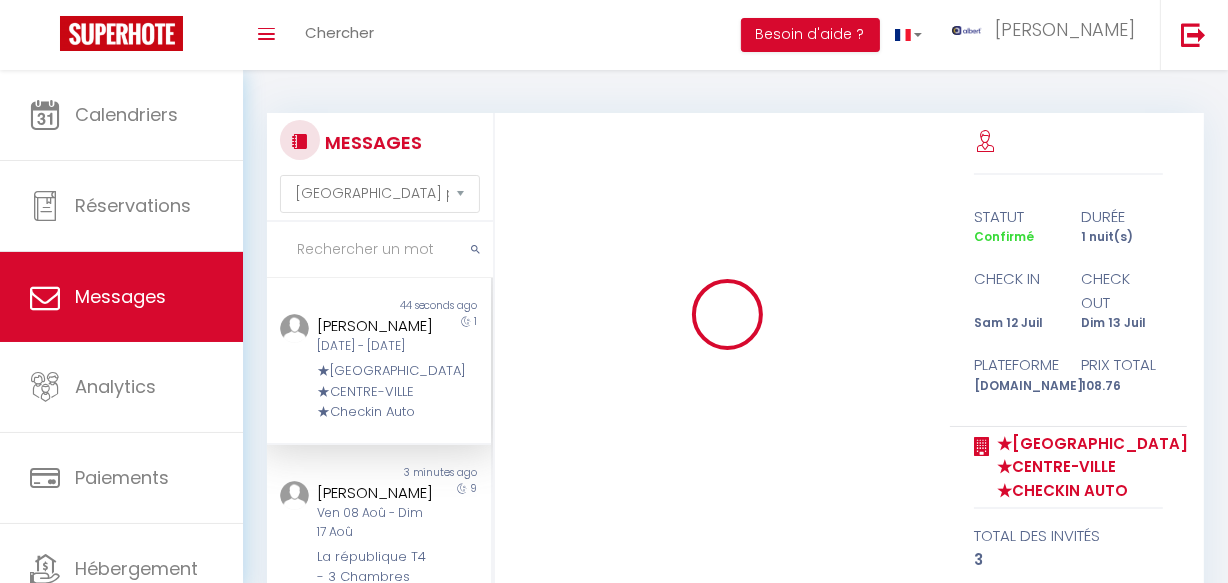 scroll, scrollTop: 3219, scrollLeft: 0, axis: vertical 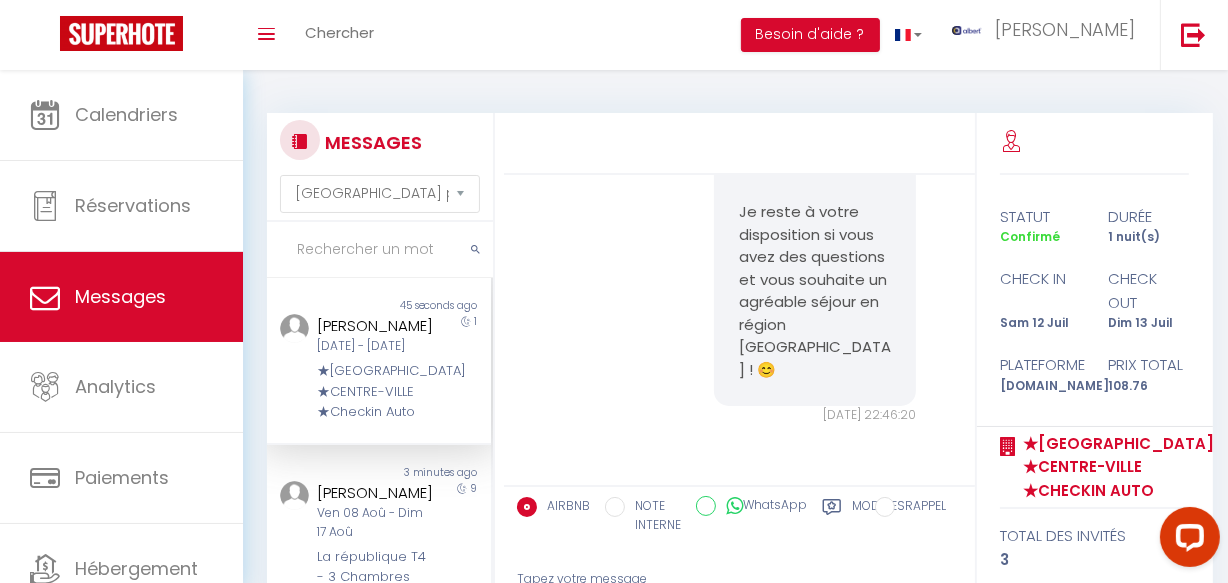 click on "[DATE] - [DATE]" at bounding box center (375, 346) 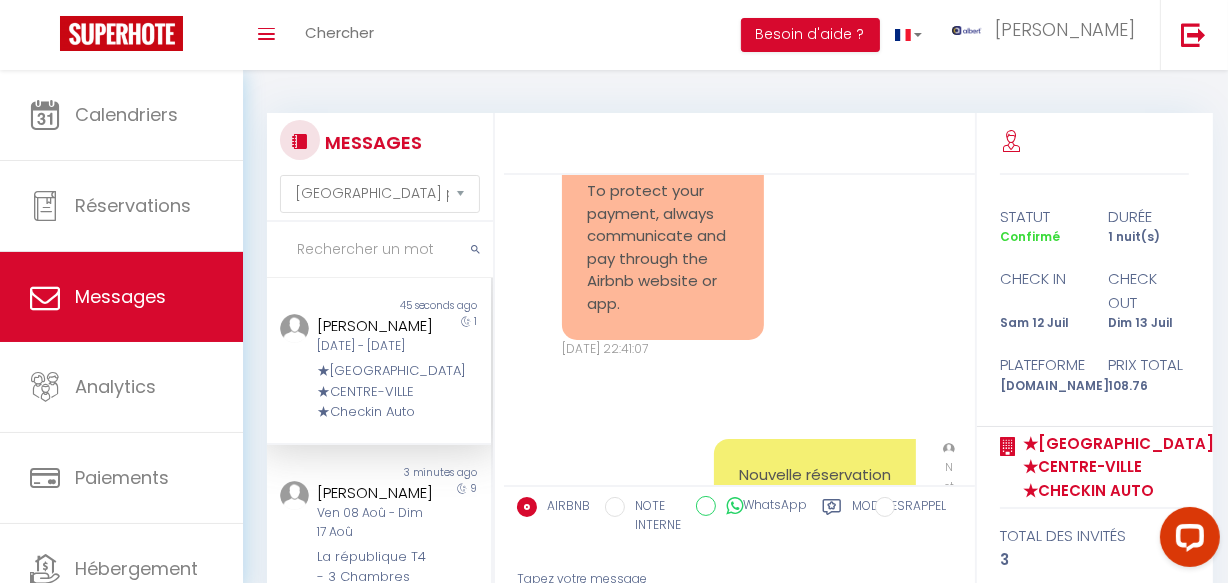 scroll, scrollTop: 491, scrollLeft: 0, axis: vertical 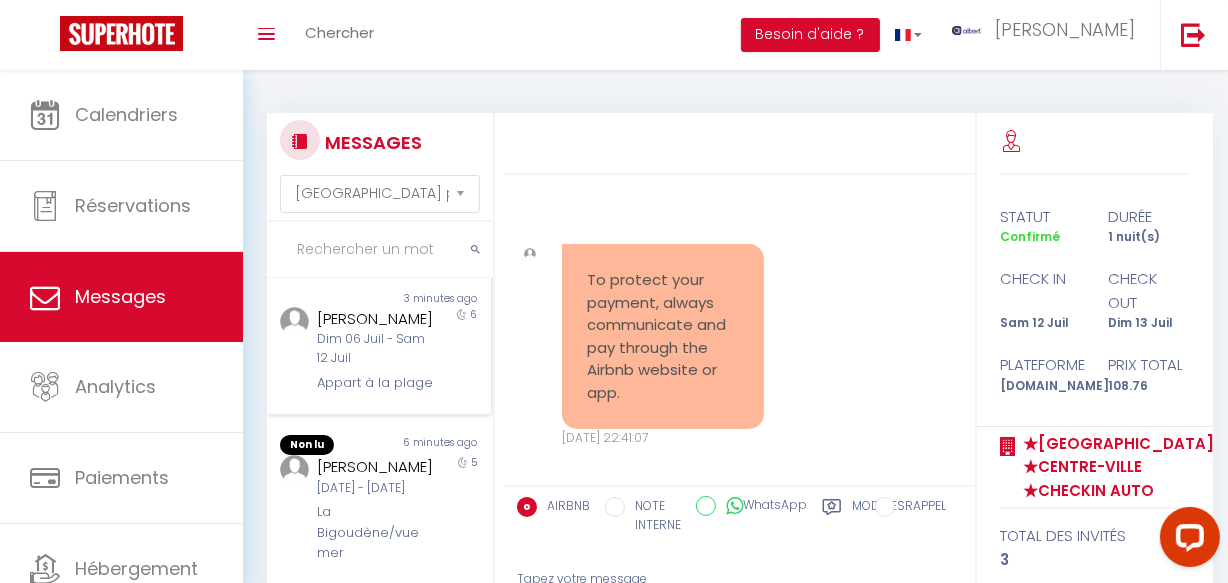 click on "Dim 06 Juil - Sam 12 Juil" at bounding box center [375, 349] 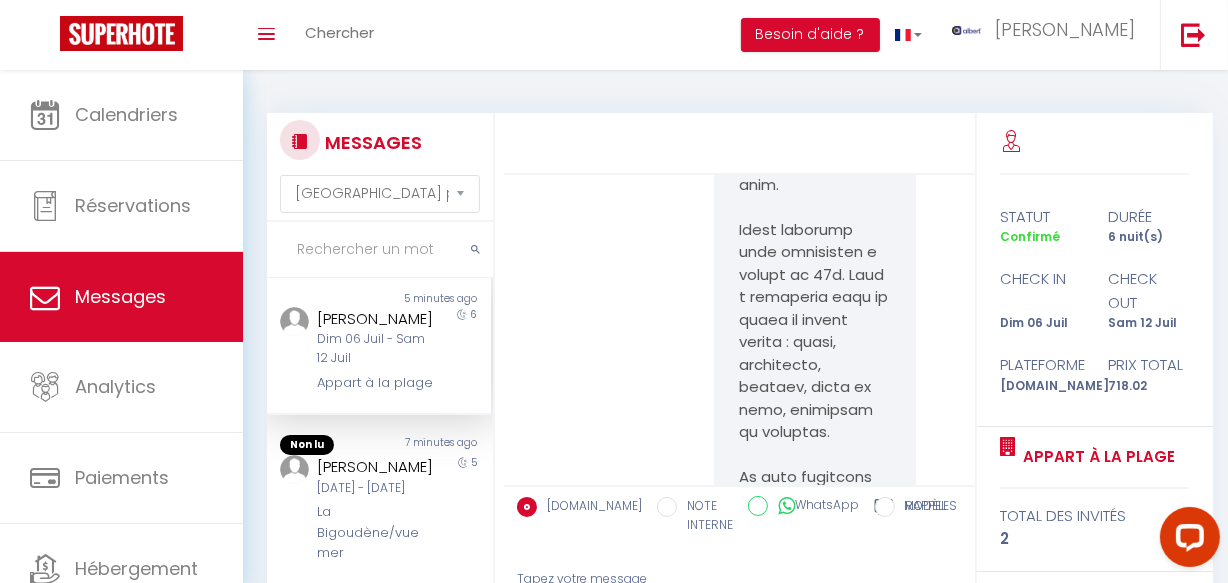 scroll, scrollTop: 530, scrollLeft: 0, axis: vertical 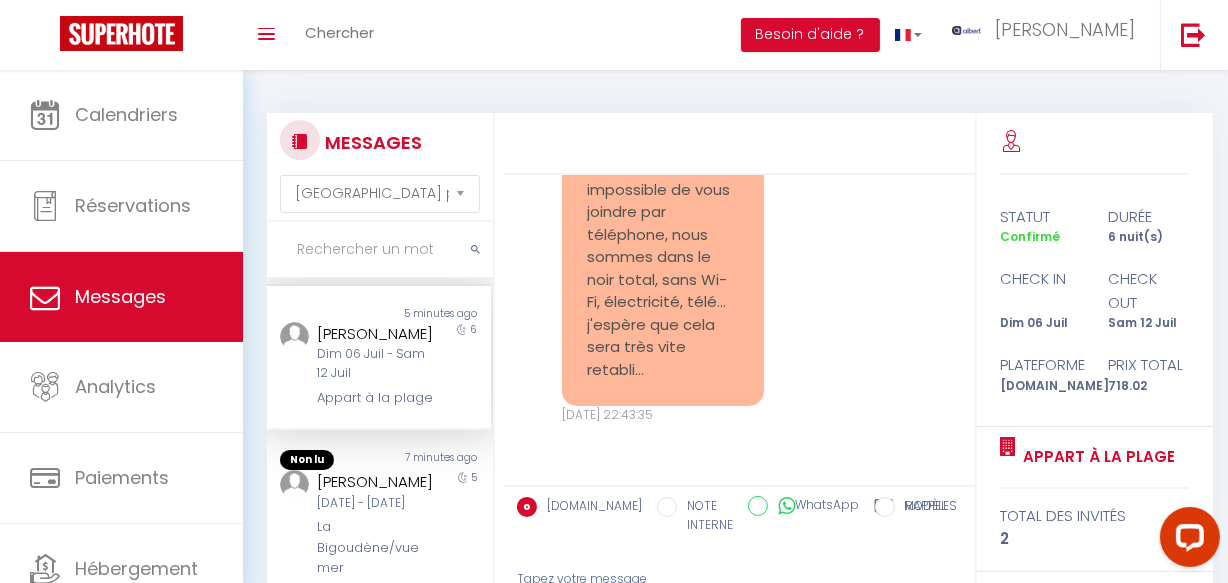 copy on "[PERSON_NAME]" 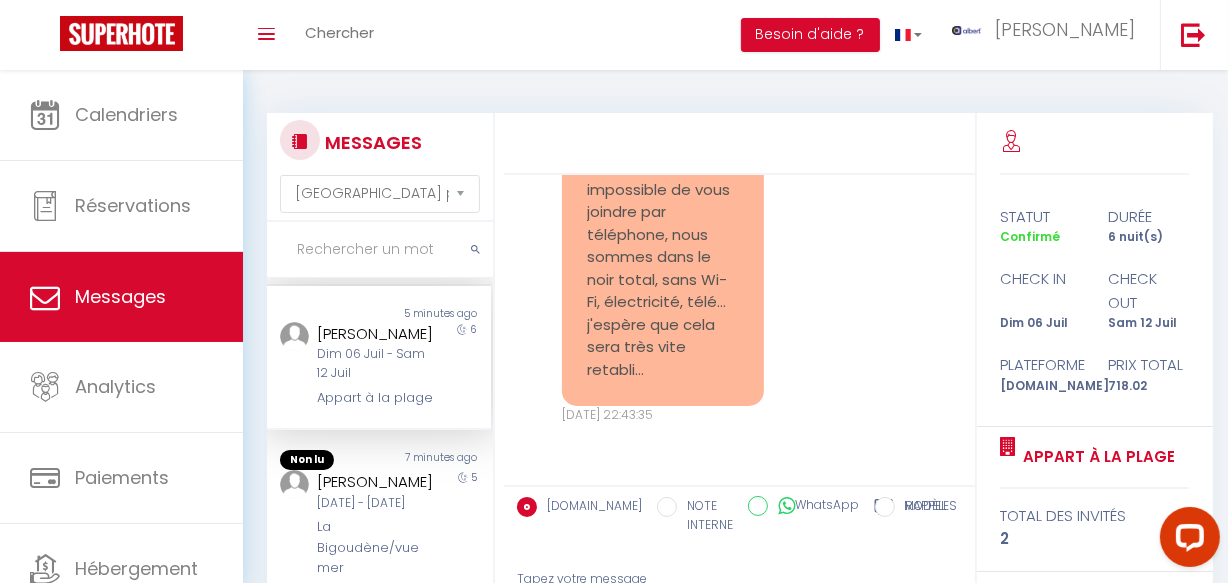 drag, startPoint x: 315, startPoint y: 374, endPoint x: 562, endPoint y: 533, distance: 293.7516 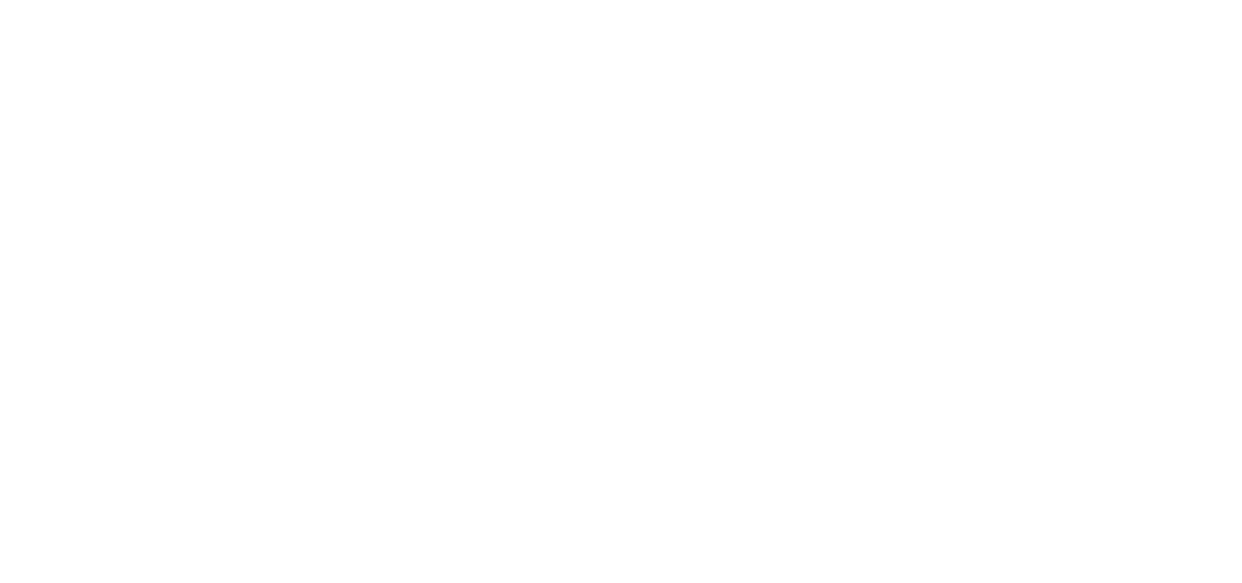 select on "message" 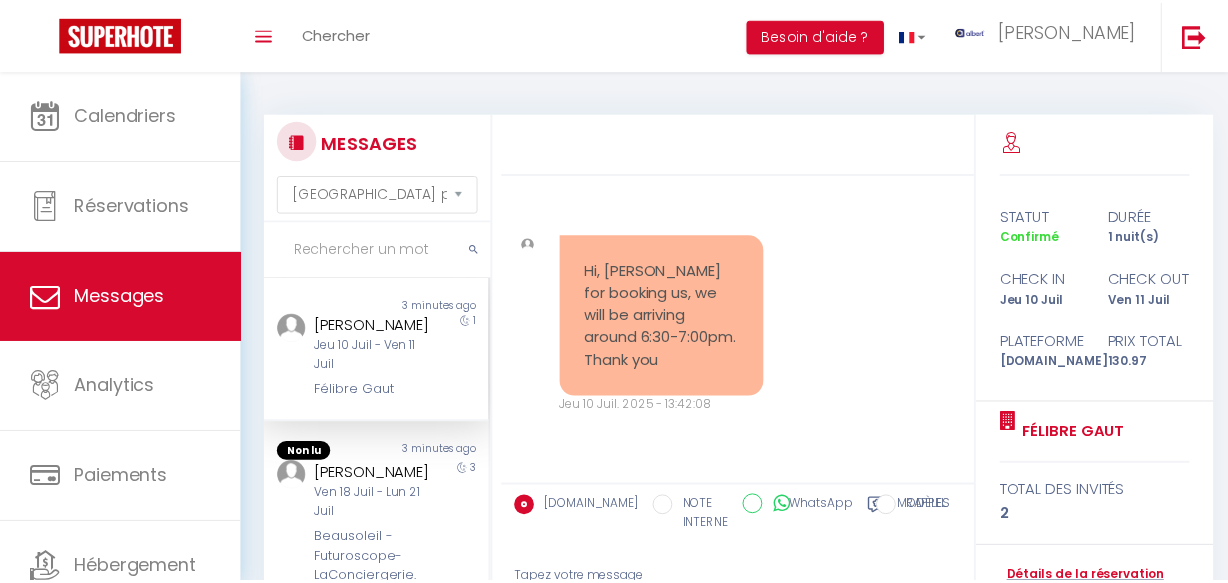 scroll, scrollTop: 0, scrollLeft: 0, axis: both 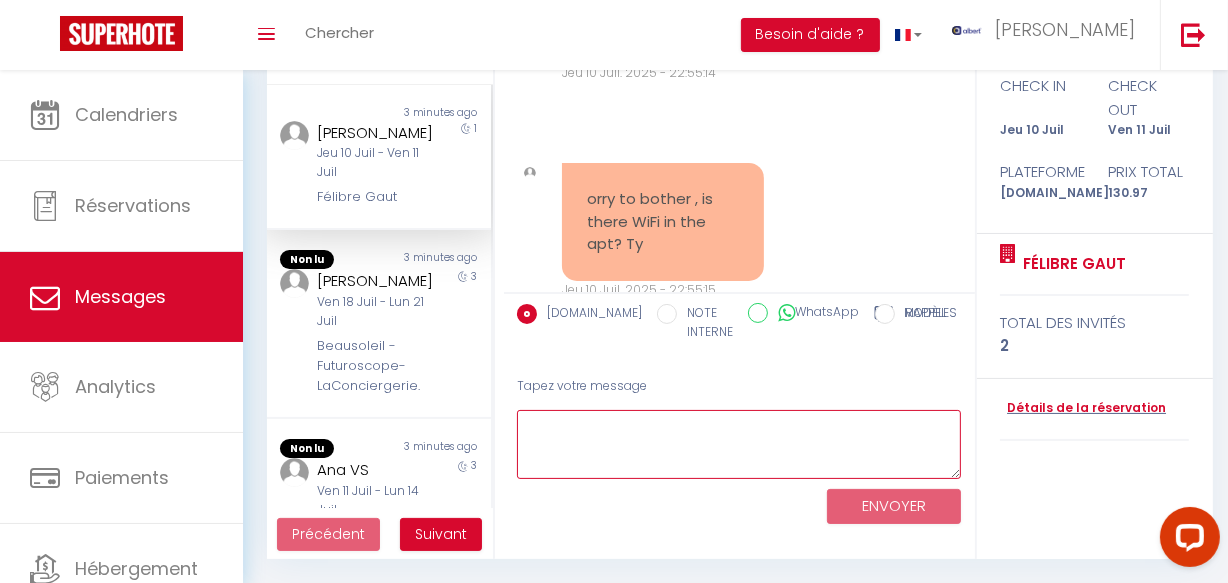 click at bounding box center [739, 444] 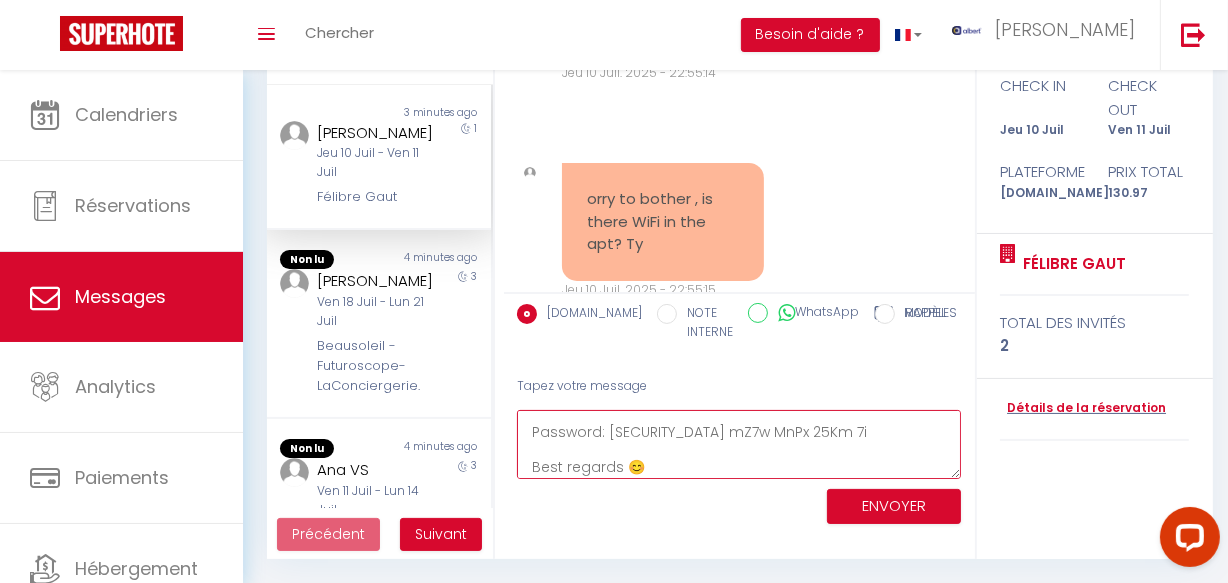 scroll, scrollTop: 0, scrollLeft: 0, axis: both 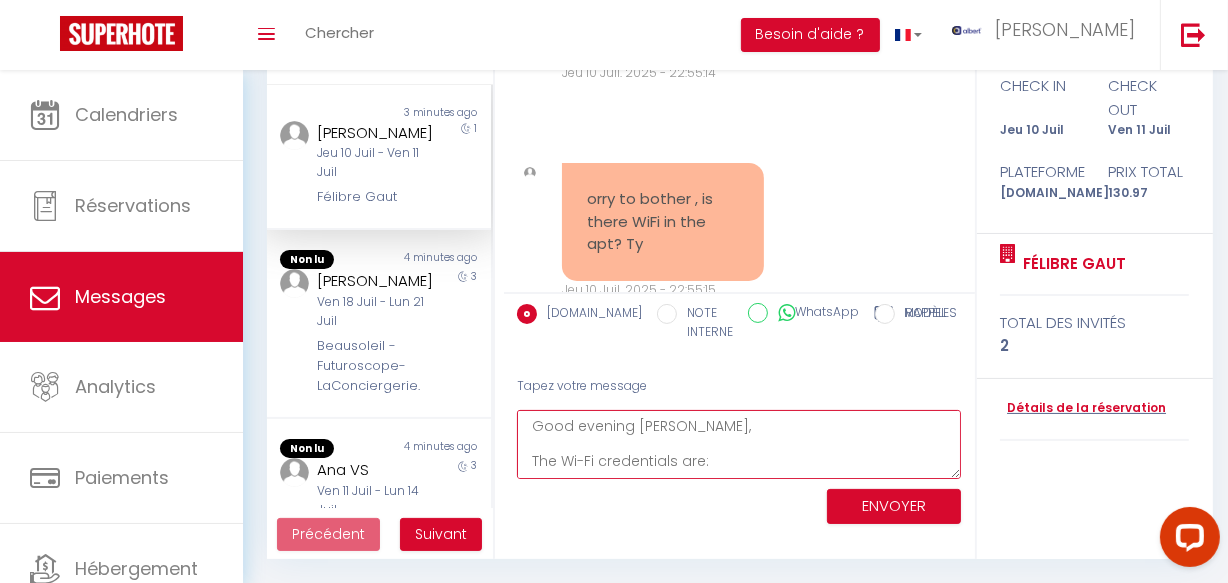 type on "Good evening [PERSON_NAME],
The Wi-Fi credentials are:
Network: Bbox - 3D20DB28
Password: [SECURITY_DATA] mZ7w MnPx 25Km 7i
Best regards 😊" 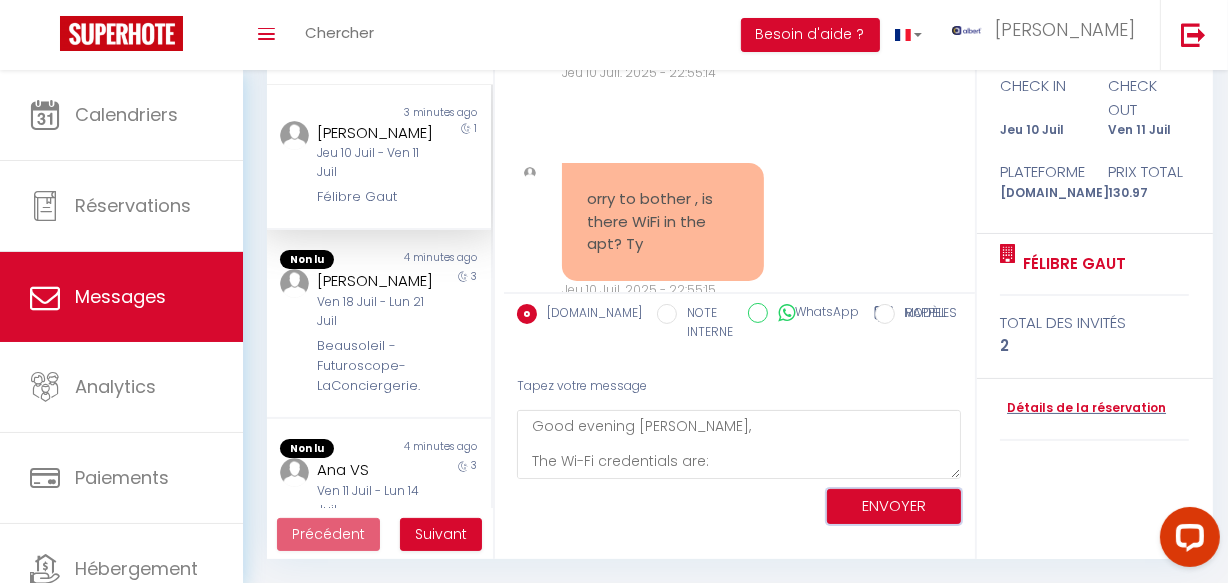 click on "ENVOYER" at bounding box center [894, 506] 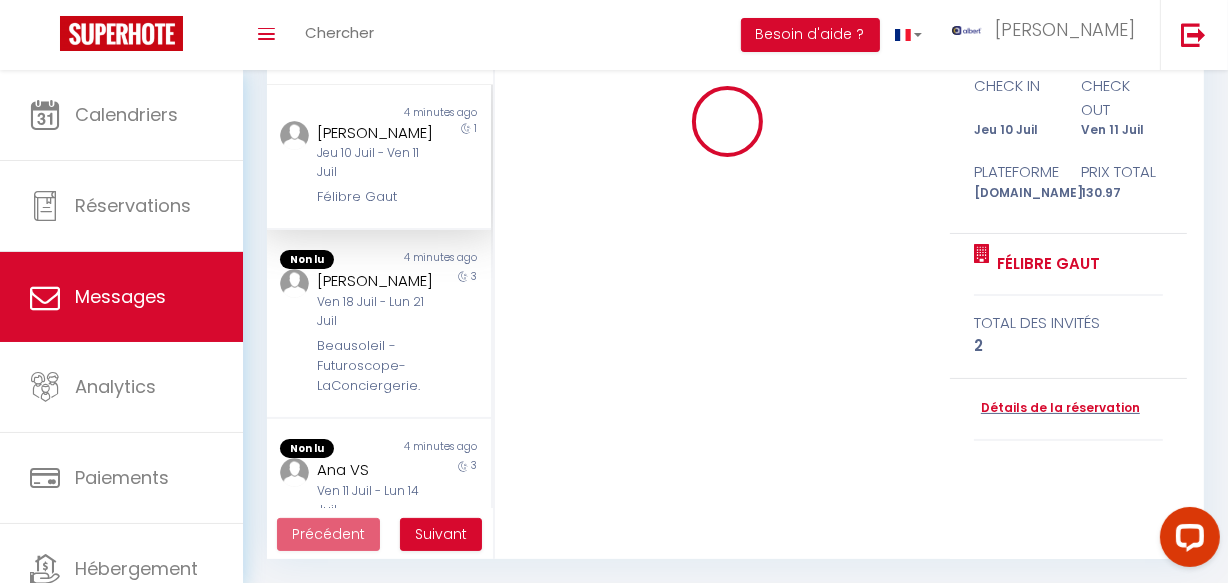 type 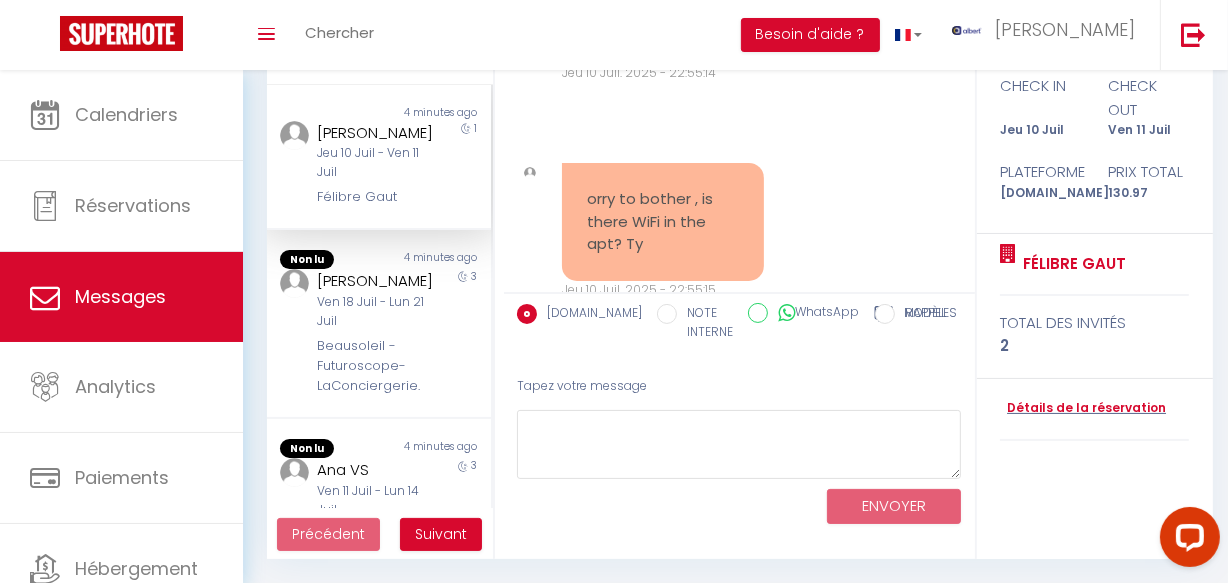 scroll, scrollTop: 8060, scrollLeft: 0, axis: vertical 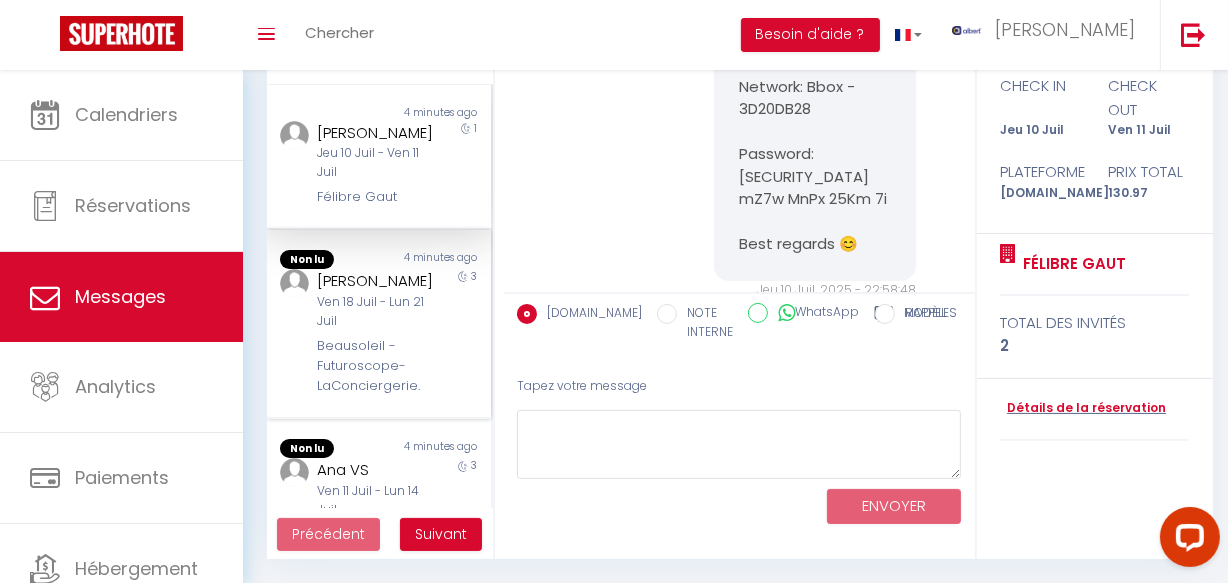click on "Ven 18 Juil - Lun 21 Juil" at bounding box center (375, 312) 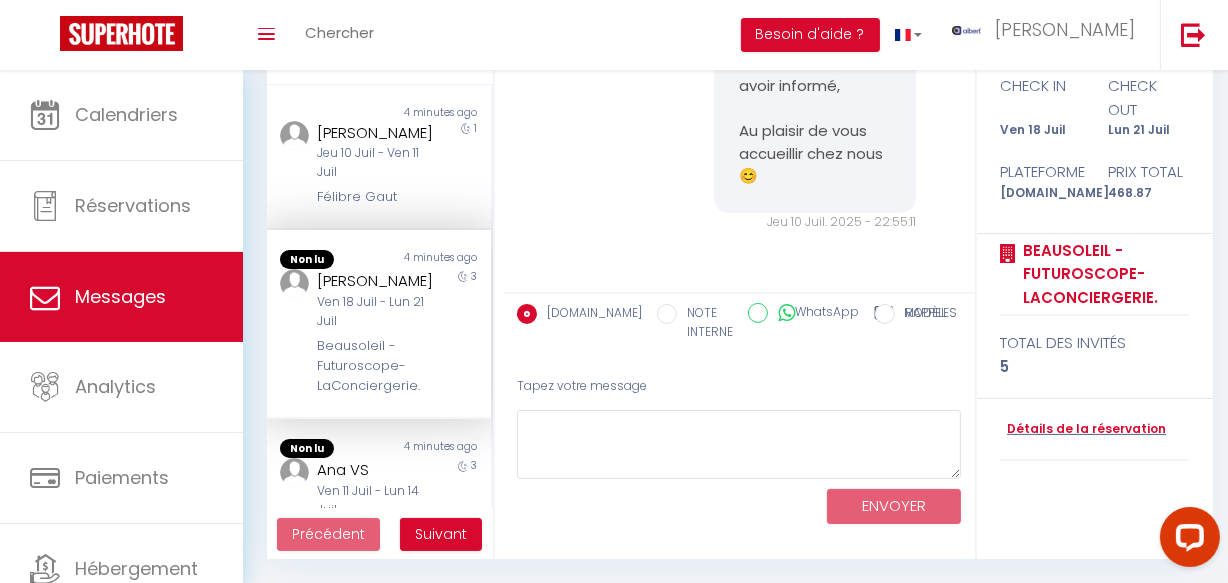 scroll, scrollTop: 3146, scrollLeft: 0, axis: vertical 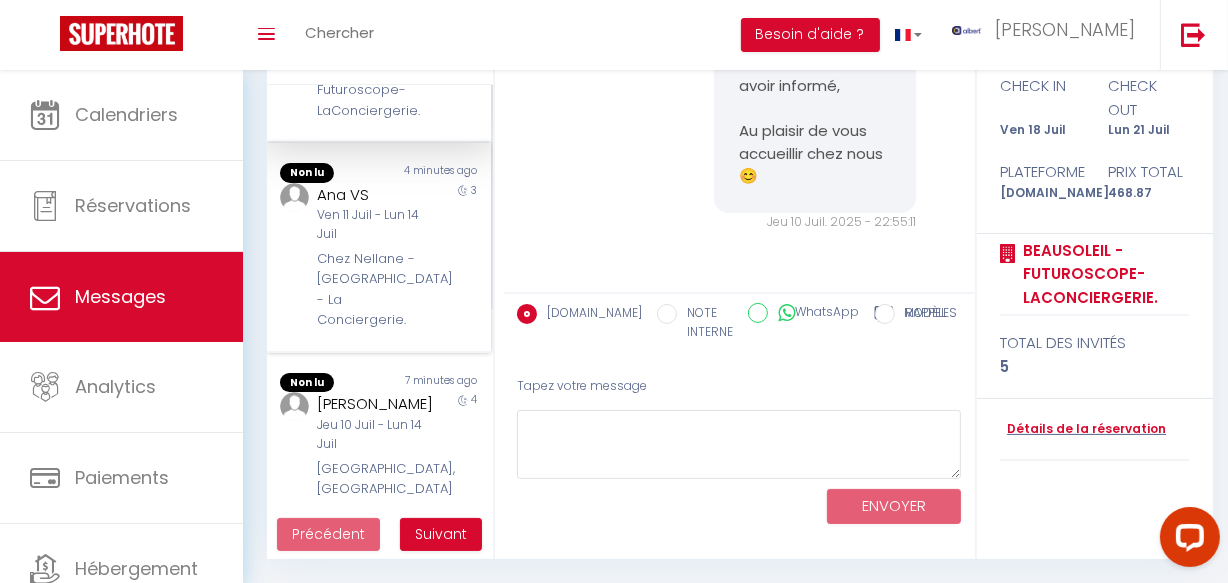click on "Ven 11 Juil - Lun 14 Juil" at bounding box center (375, 225) 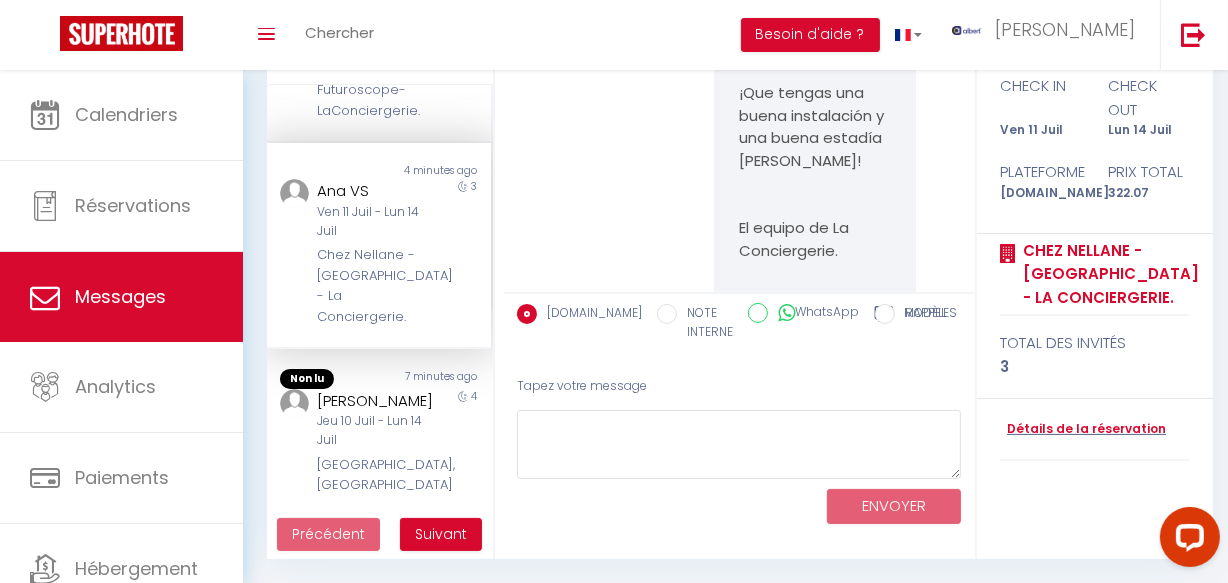 scroll, scrollTop: 6250, scrollLeft: 0, axis: vertical 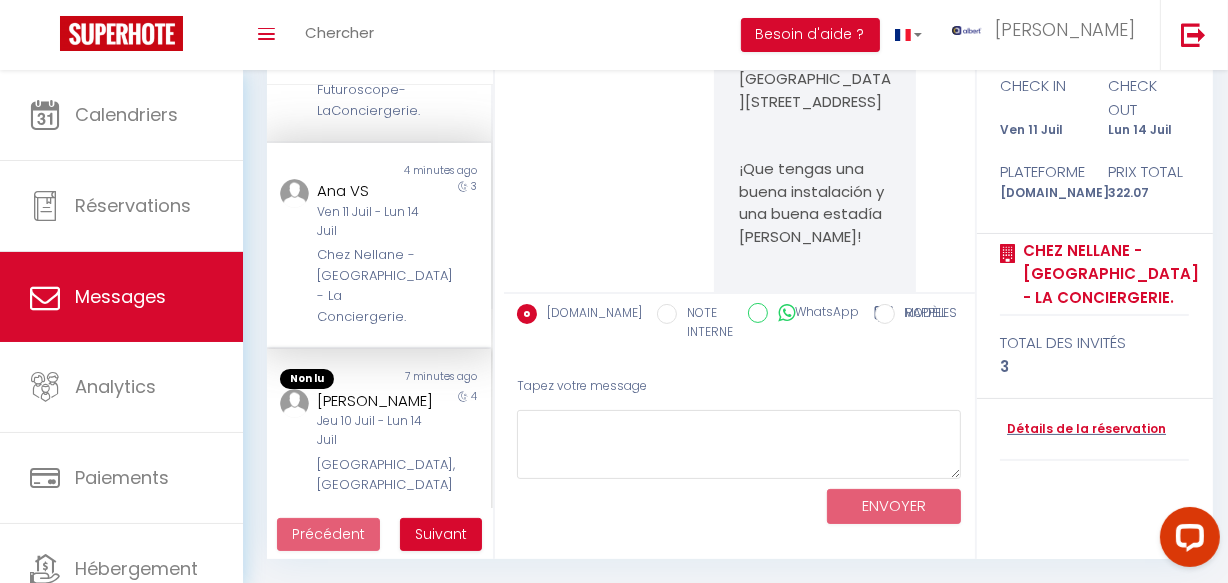click on "[PERSON_NAME]" at bounding box center [375, 401] 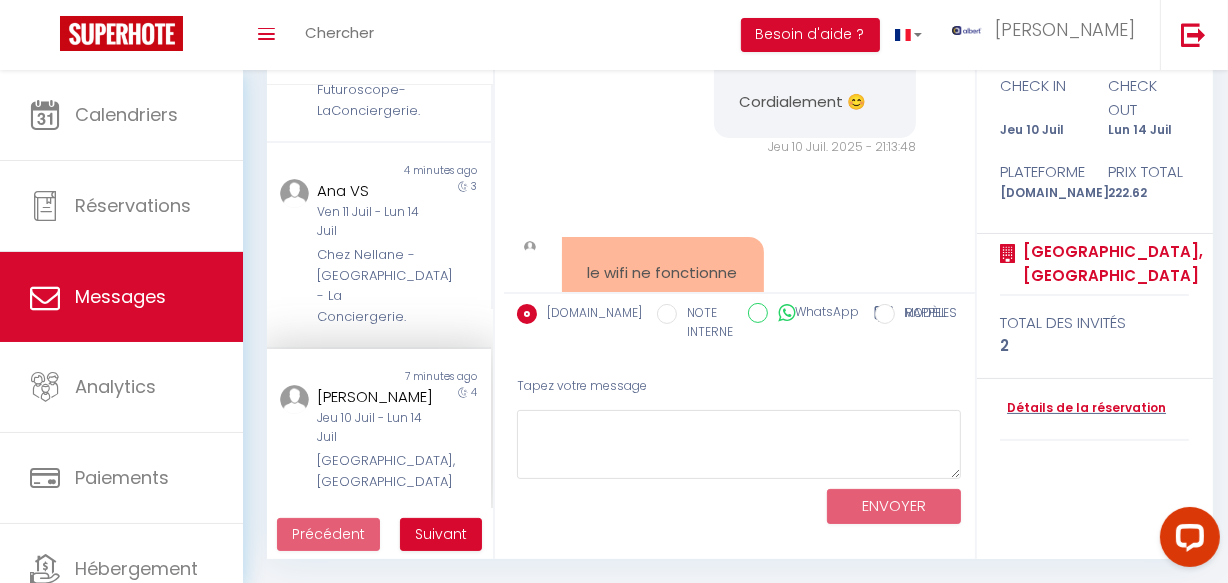 scroll, scrollTop: 8596, scrollLeft: 0, axis: vertical 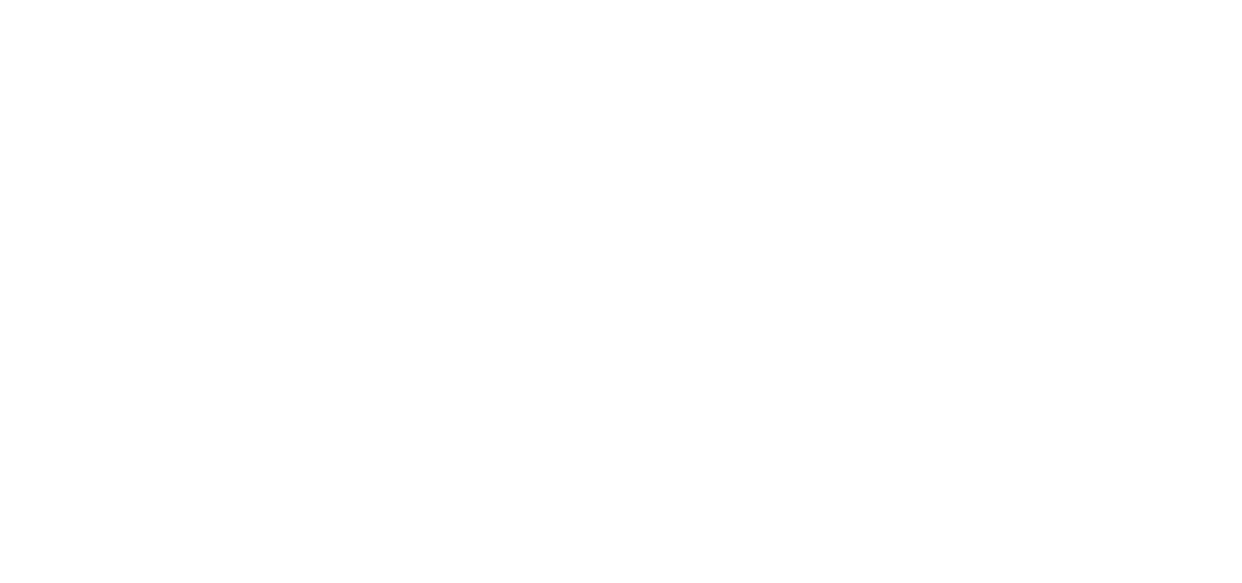 select on "message" 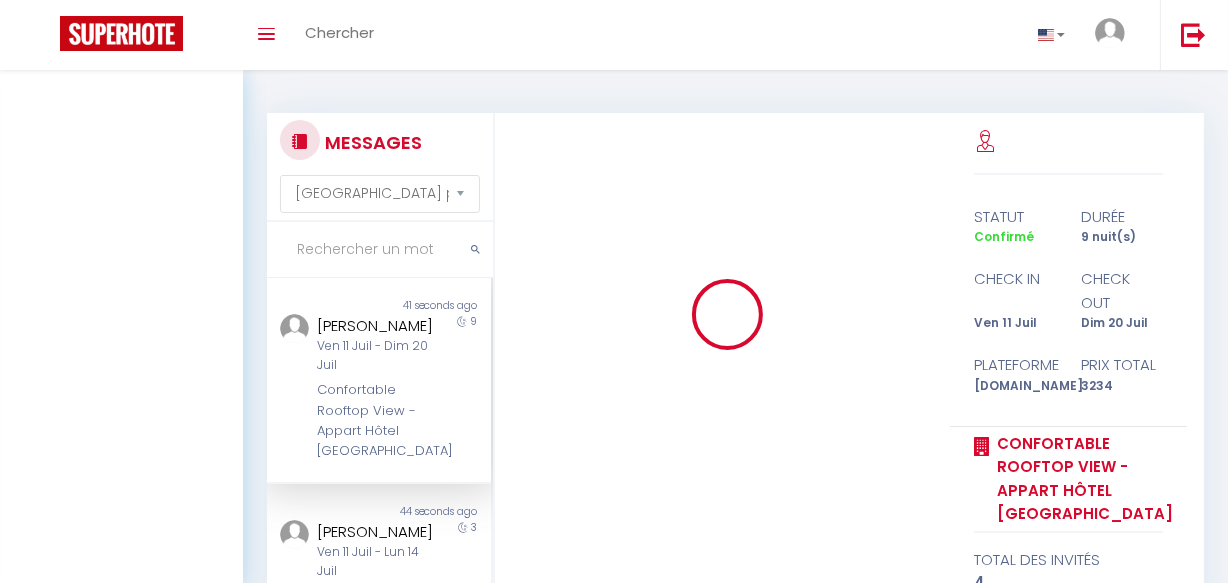 scroll, scrollTop: 193, scrollLeft: 0, axis: vertical 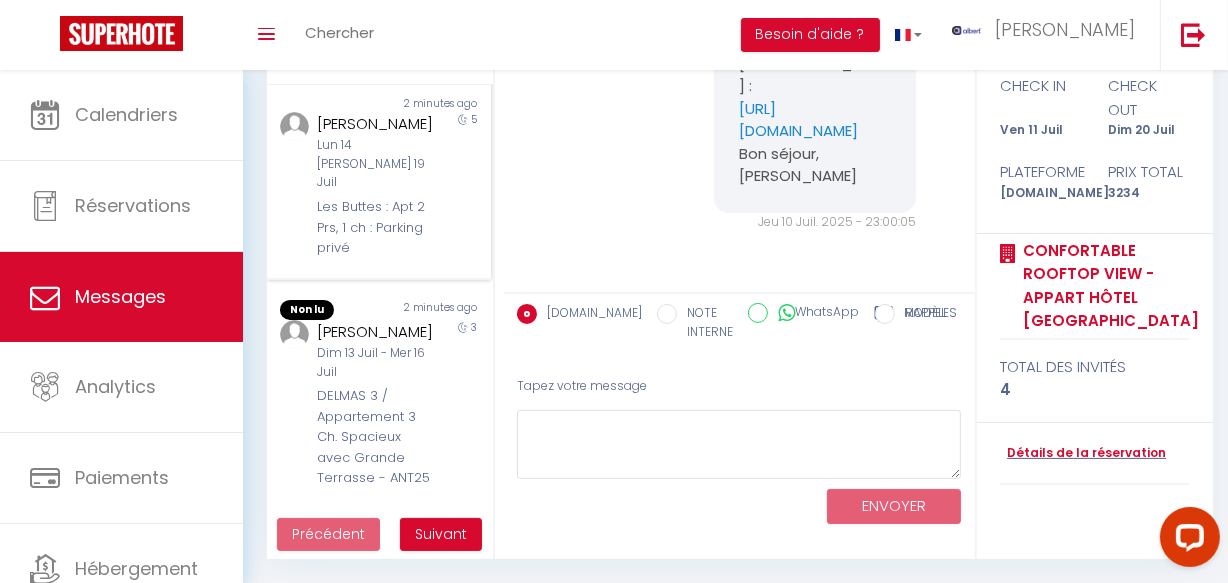 click on "Non lu
2 minutes ago
Kan Nam CHIEV   Lun 14 Juil - Sam 19 Juil   Les Buttes : Apt 2 Prs, 1 ch : Parking privé     5" at bounding box center [379, 178] 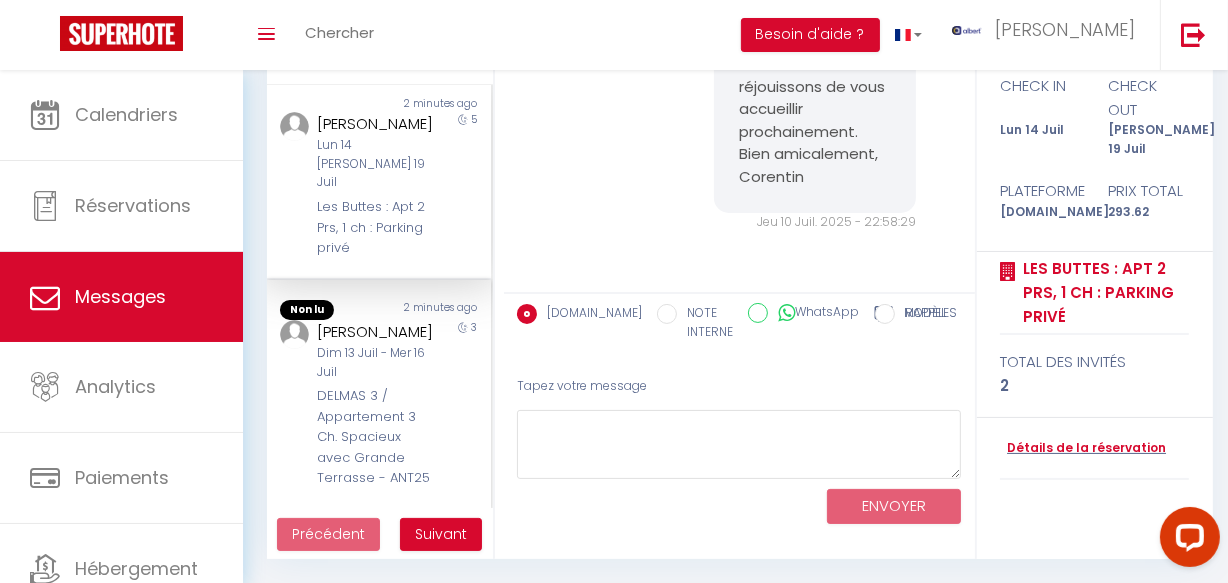 click on "[PERSON_NAME]" at bounding box center (375, 332) 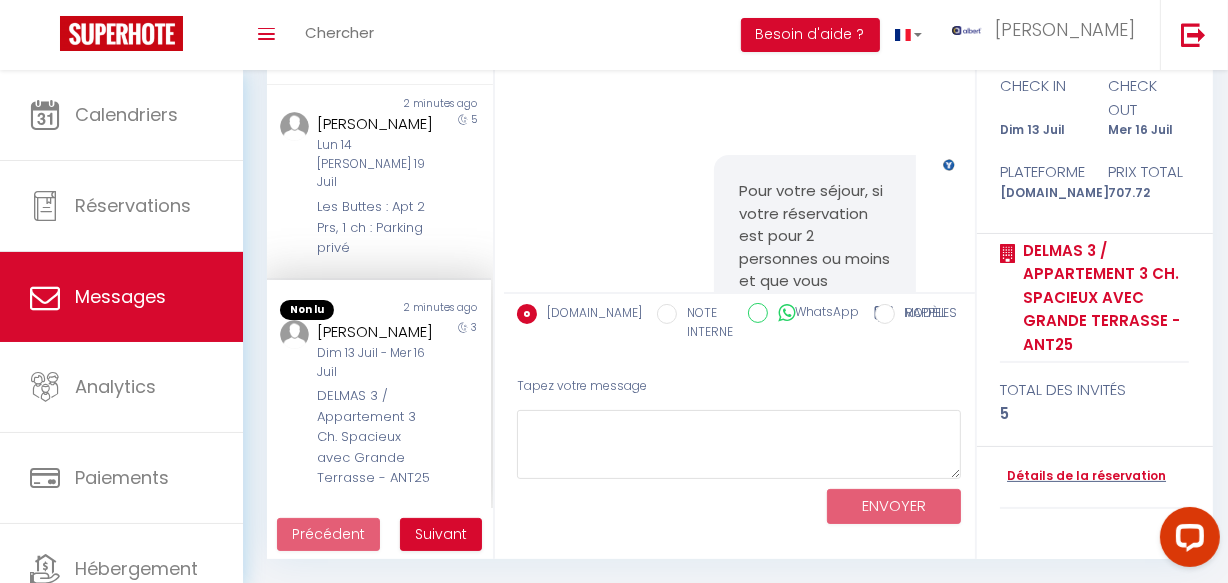 scroll, scrollTop: 7586, scrollLeft: 0, axis: vertical 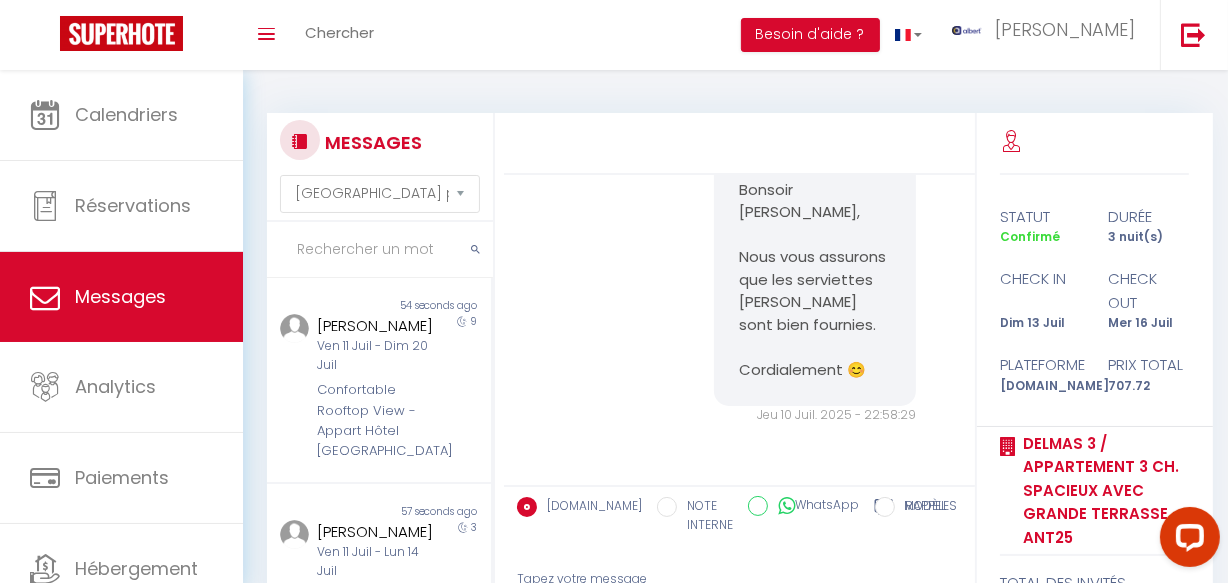 click at bounding box center (380, 250) 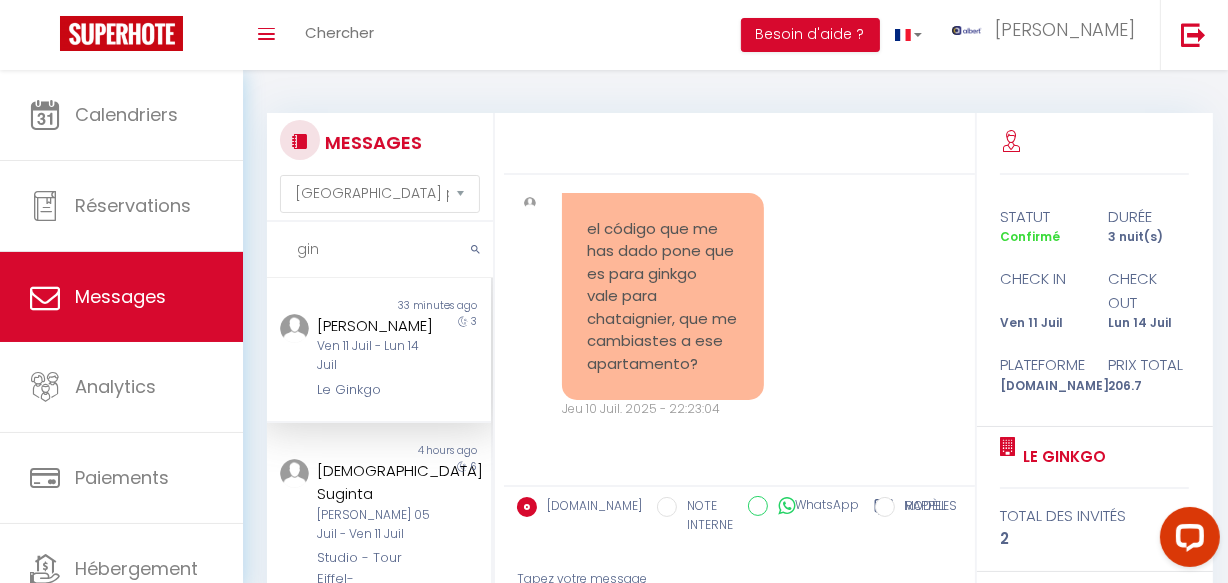 scroll, scrollTop: 13784, scrollLeft: 0, axis: vertical 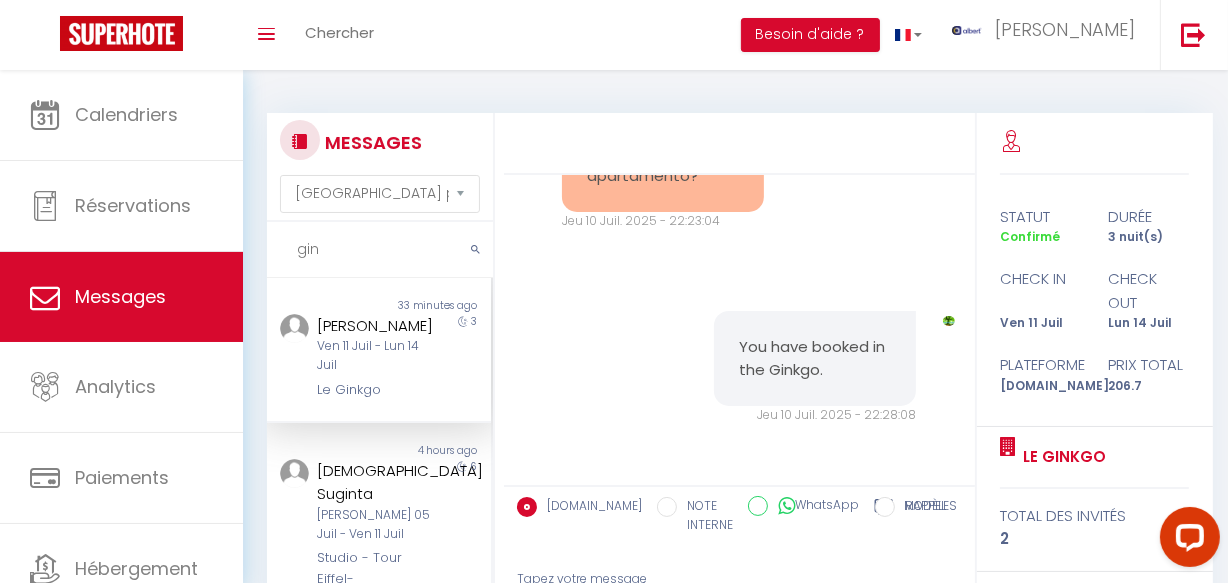 type on "gin" 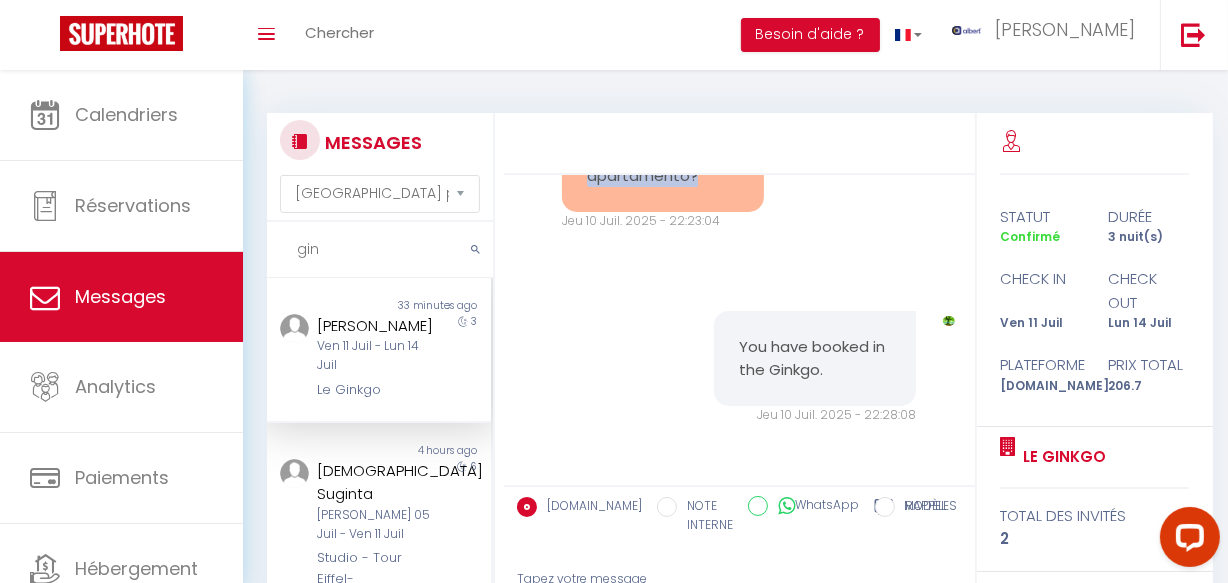 copy on "el código que me has dado pone que es para ginkgo
vale para chataignier, que me cambiastes a ese apartamento?" 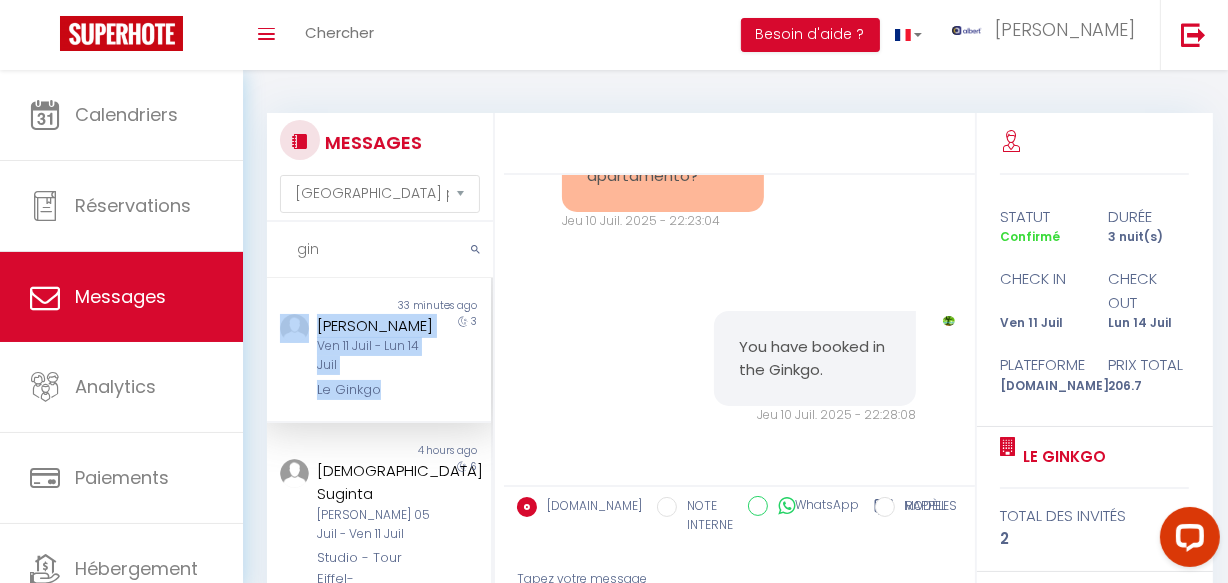 copy on "laura alvarez lopez   Ven 11 Juil - Lun 14 Juil   Le Ginkgo" 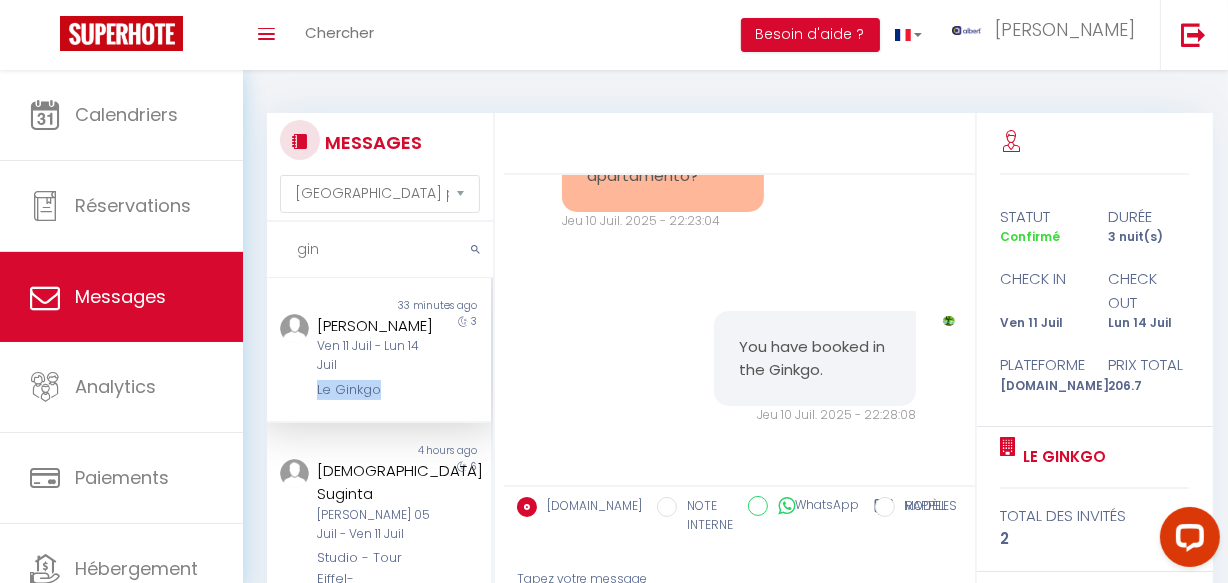 drag, startPoint x: 388, startPoint y: 419, endPoint x: 308, endPoint y: 413, distance: 80.224686 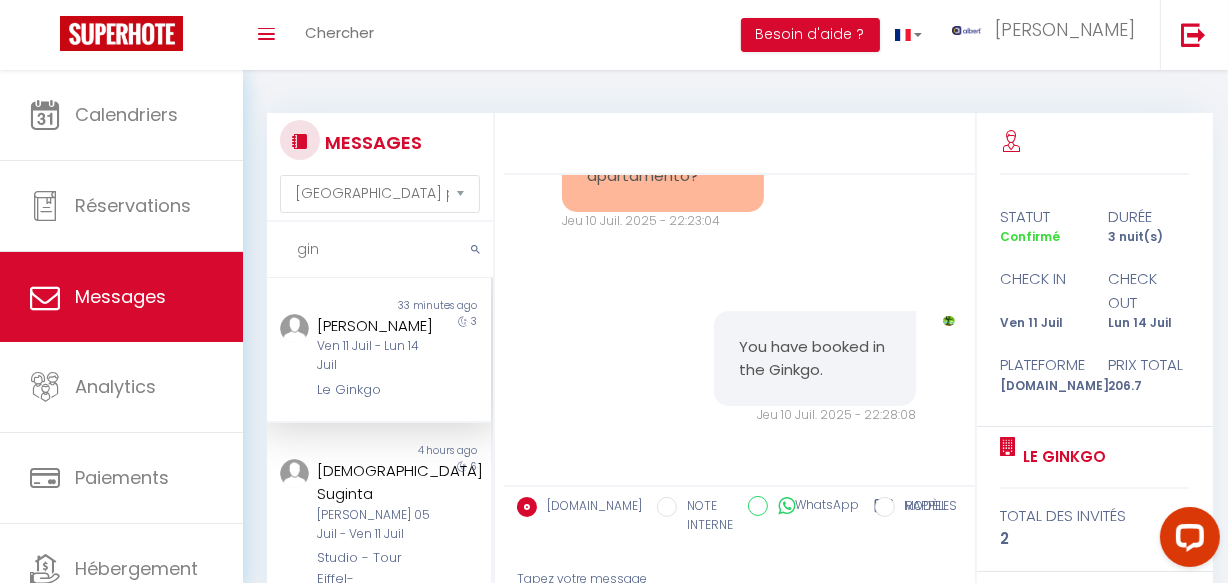 click on "el código que me has dado pone que es para ginkgo
vale para chataignier, que me cambiastes a ese apartamento?" at bounding box center [663, 109] 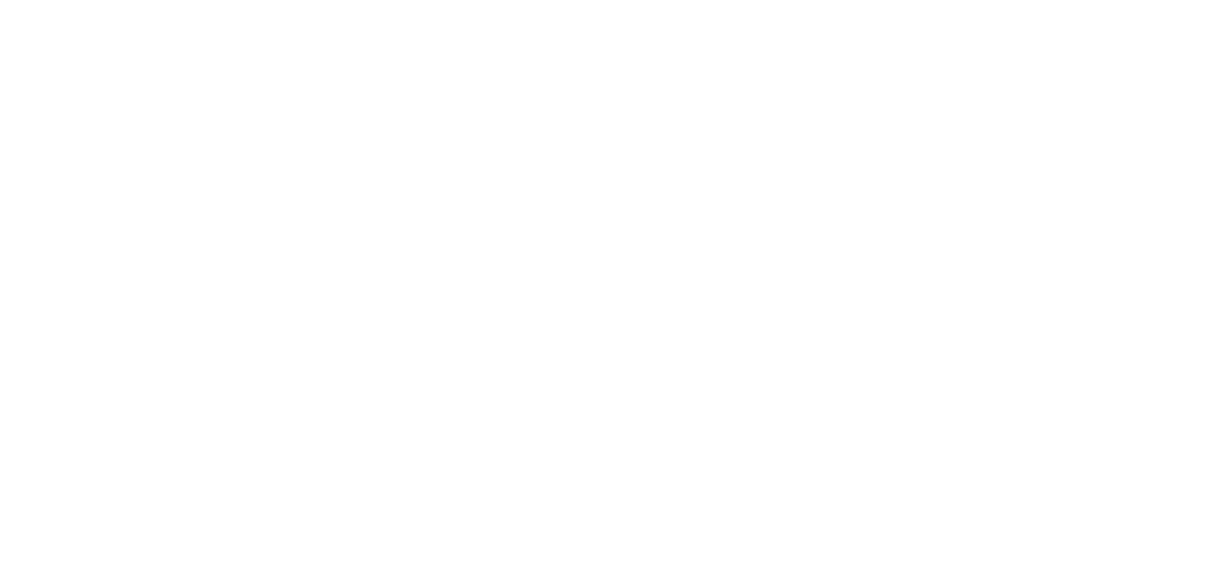 scroll, scrollTop: 0, scrollLeft: 0, axis: both 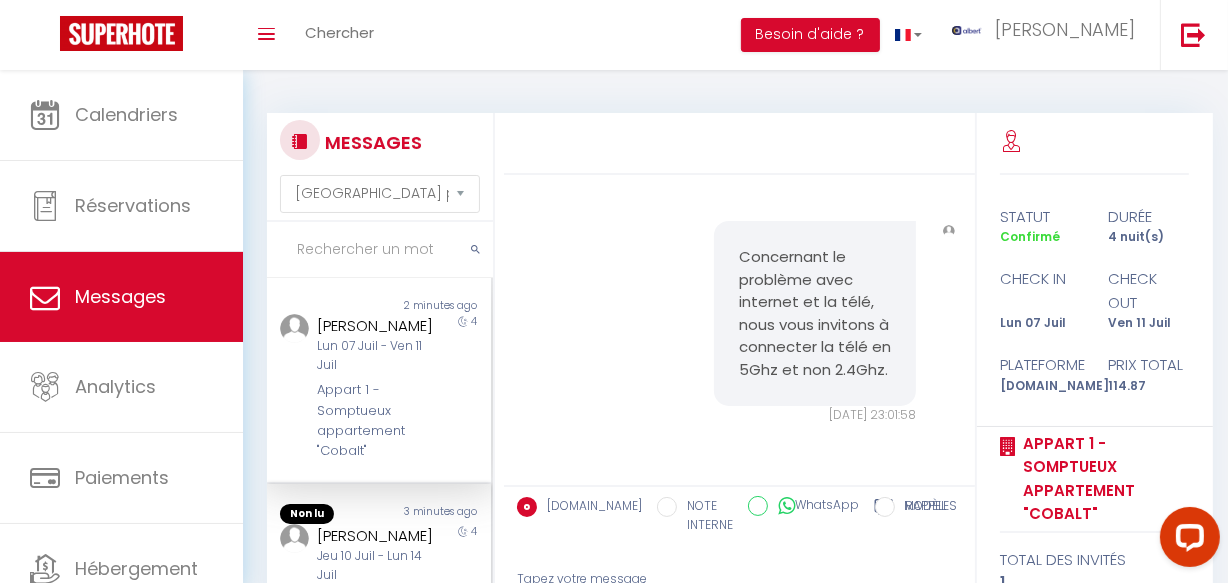 click on "Non lu
3 minutes ago
[PERSON_NAME]   [DATE] - [DATE][GEOGRAPHIC_DATA], [GEOGRAPHIC_DATA]" at bounding box center (379, 568) 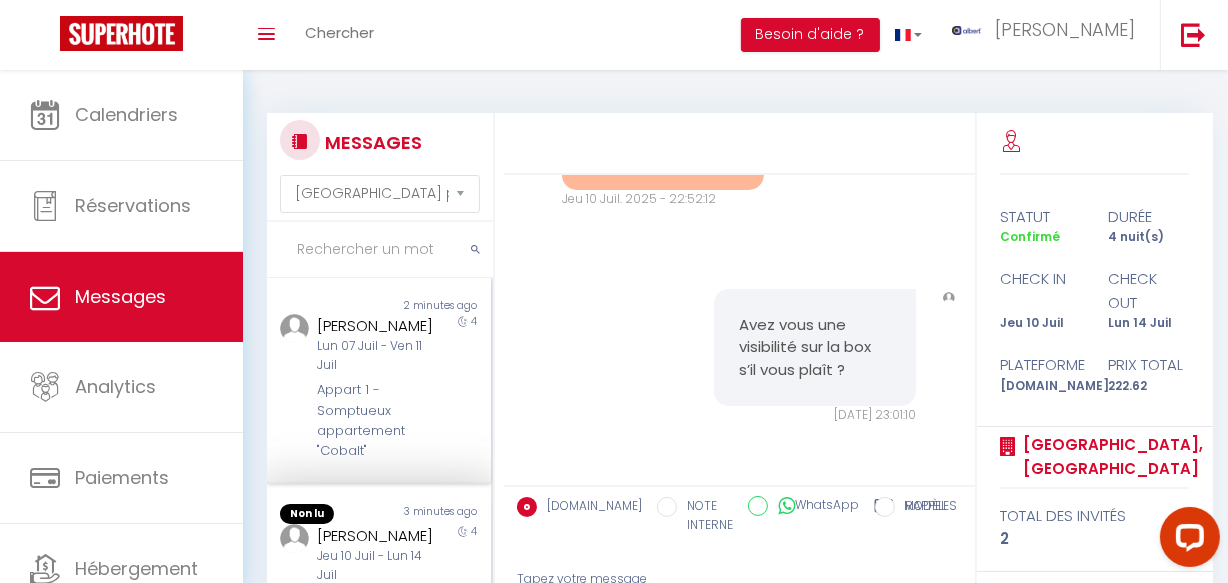 scroll, scrollTop: 8812, scrollLeft: 0, axis: vertical 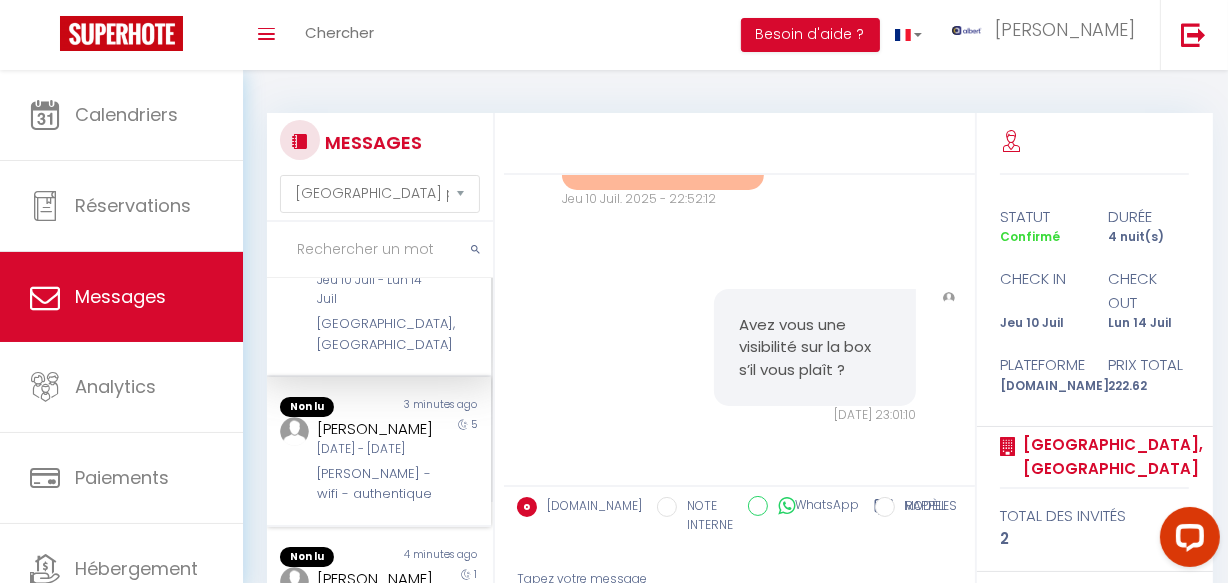click on "[PERSON_NAME]" at bounding box center [375, 429] 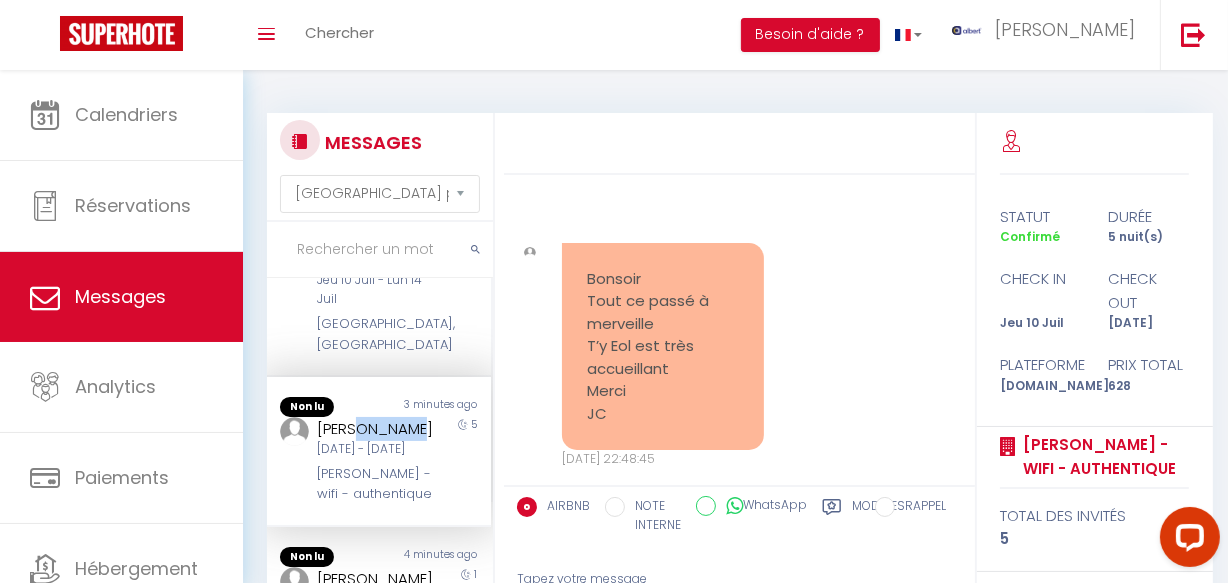 click on "[PERSON_NAME]" at bounding box center [375, 429] 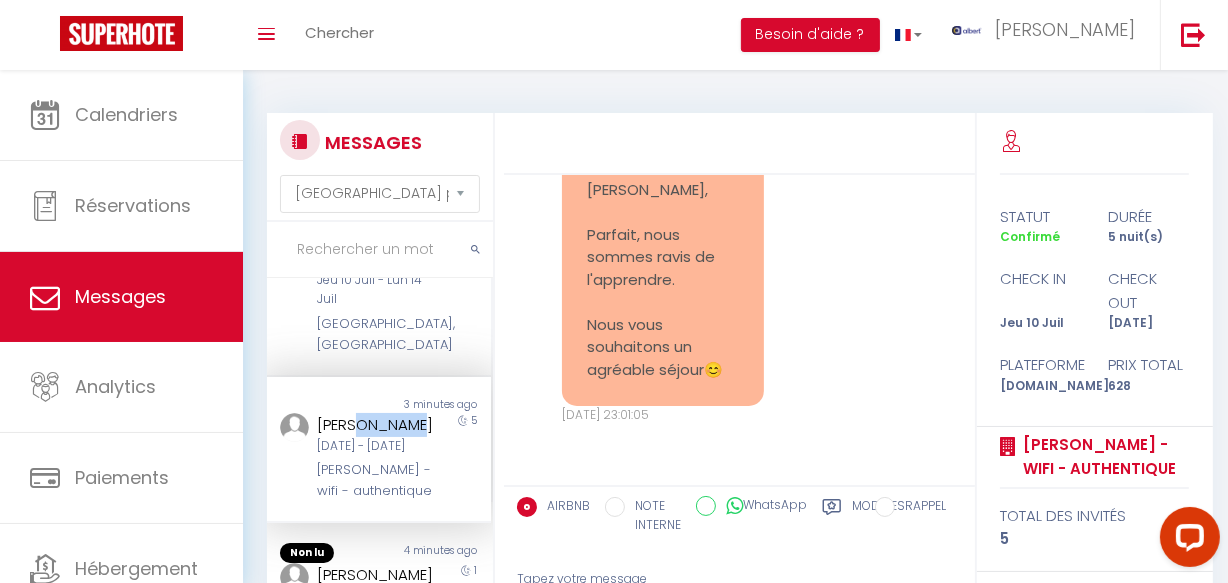scroll, scrollTop: 545, scrollLeft: 0, axis: vertical 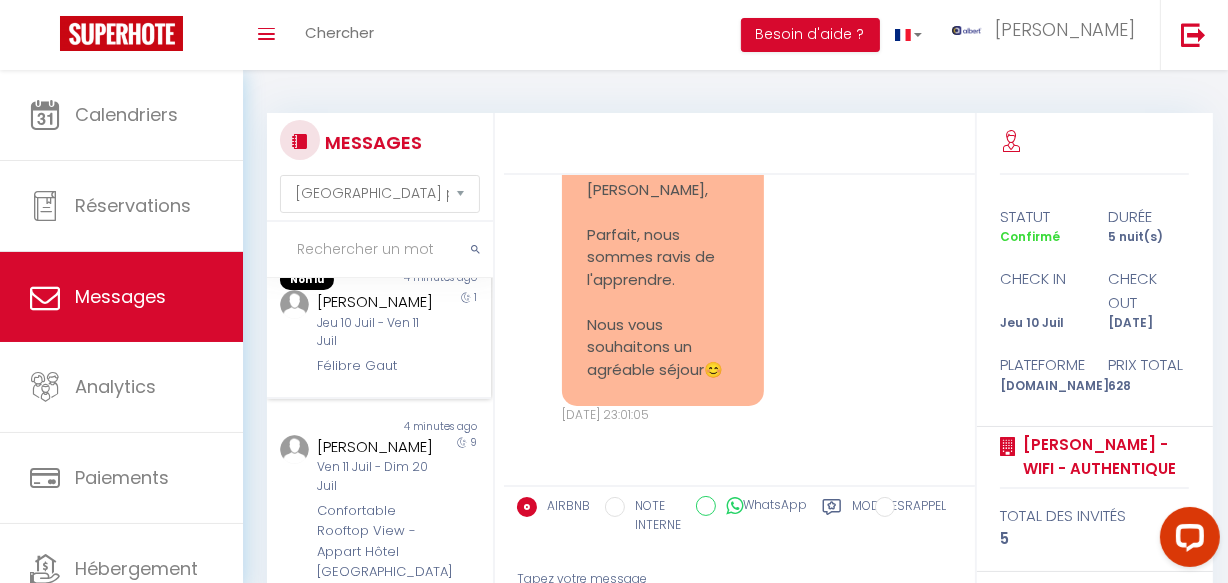 click on "[PERSON_NAME]" at bounding box center (375, 302) 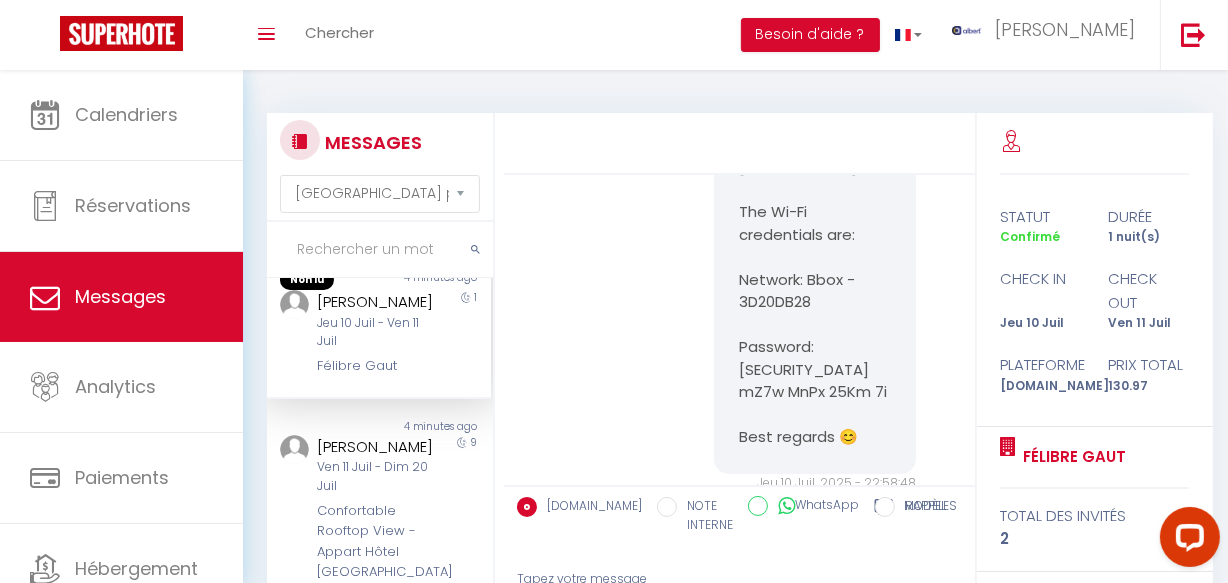 scroll, scrollTop: 8425, scrollLeft: 0, axis: vertical 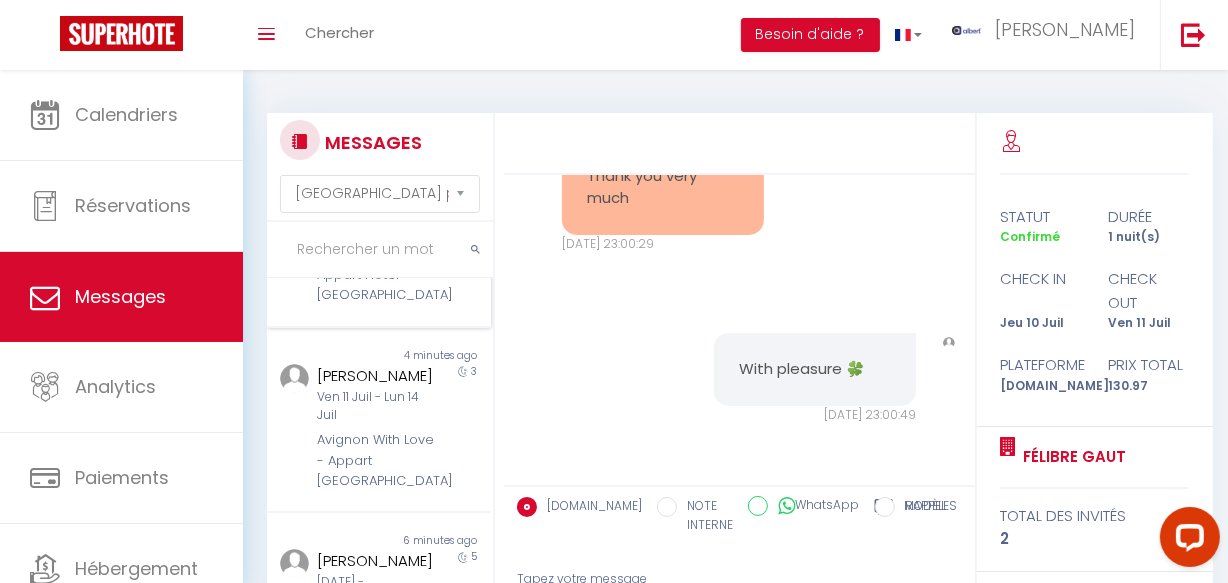 click on "Confortable Rooftop View - Appart Hôtel [GEOGRAPHIC_DATA]" at bounding box center [375, 265] 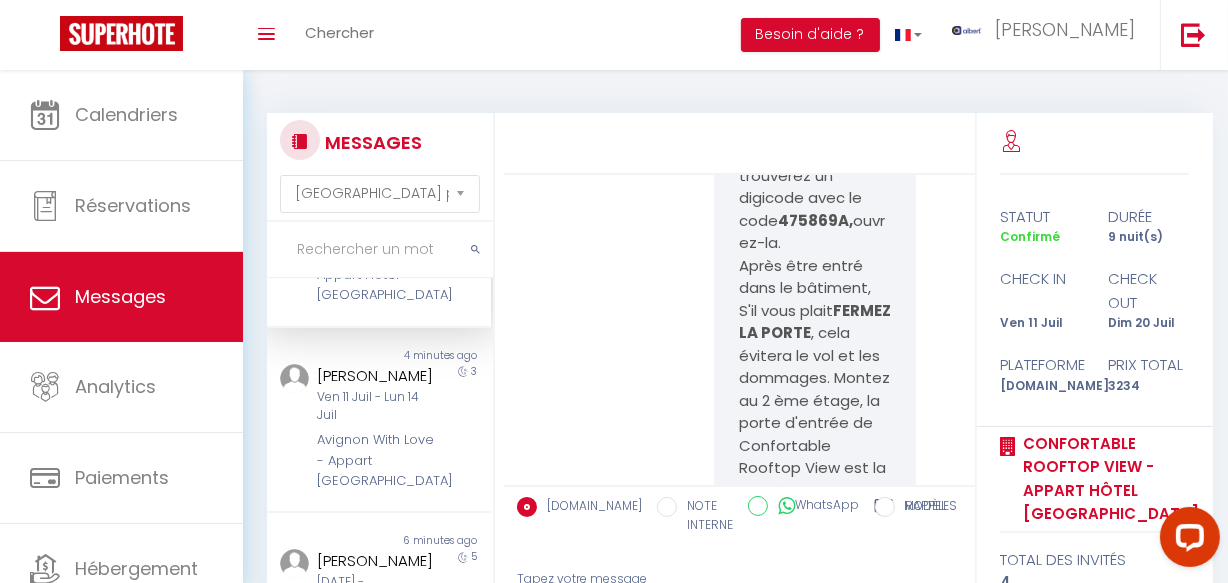 scroll, scrollTop: 15062, scrollLeft: 0, axis: vertical 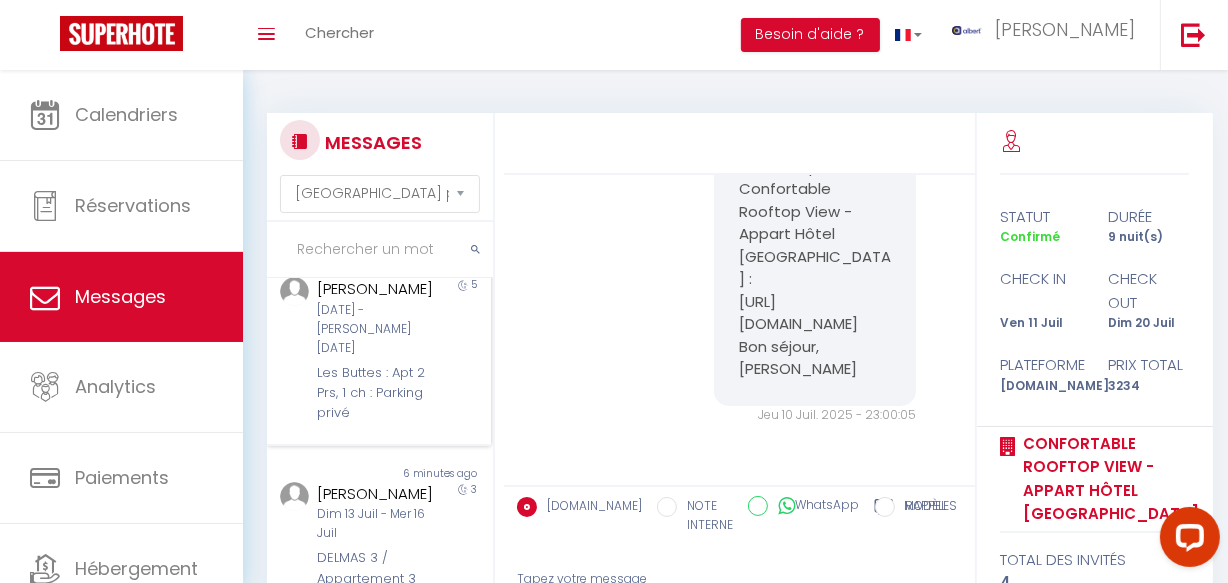 click on "[PERSON_NAME]" at bounding box center (375, 289) 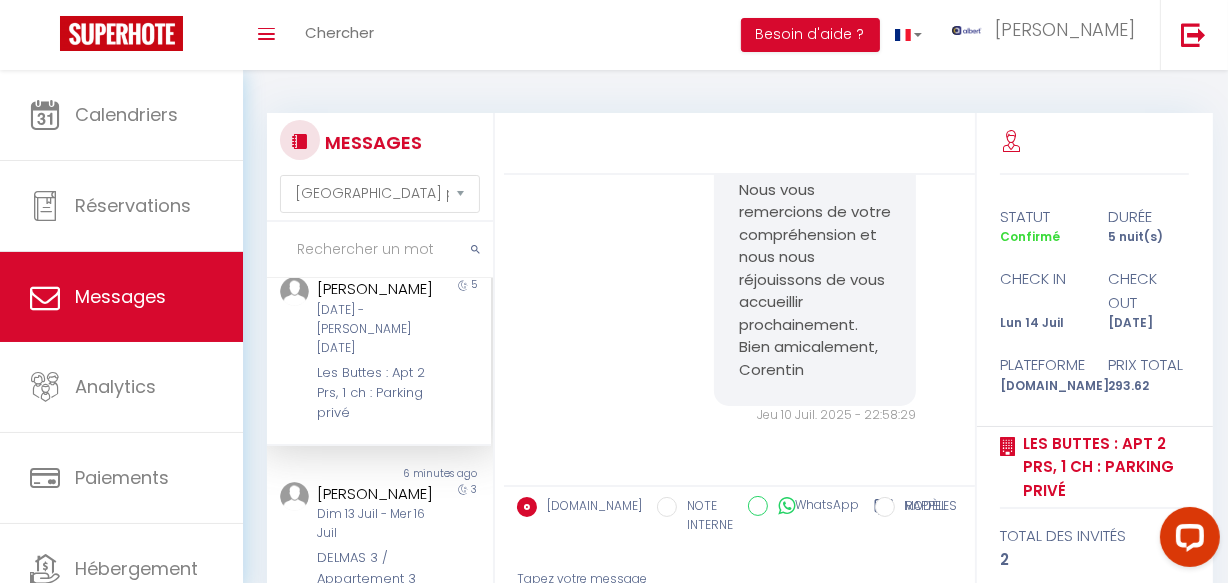 scroll, scrollTop: 1363, scrollLeft: 0, axis: vertical 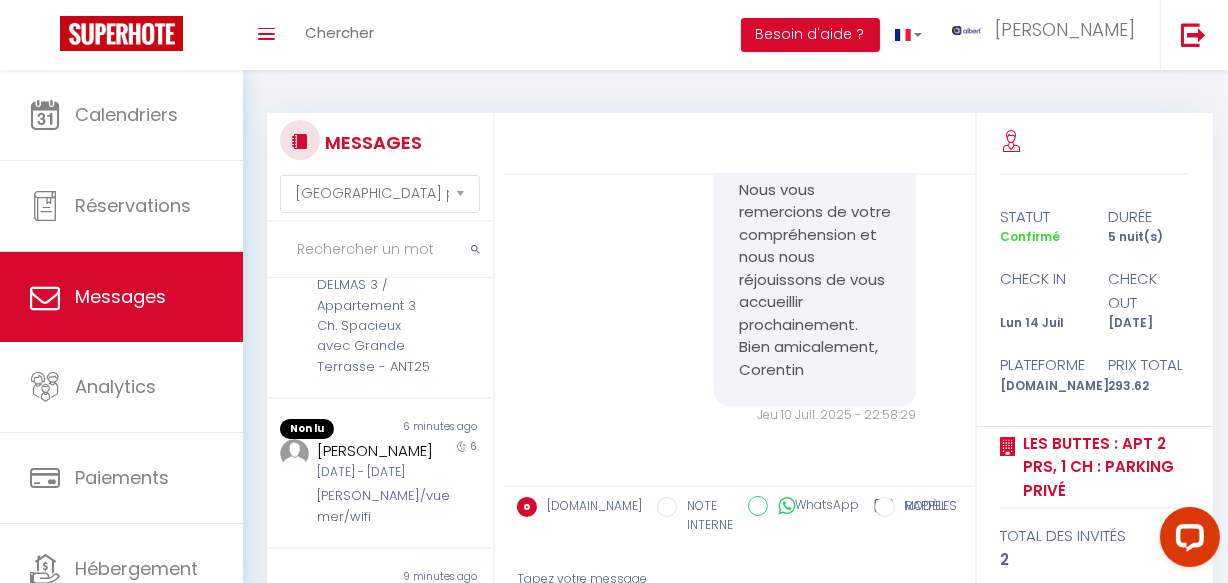 click on "DELMAS 3 / Appartement 3 Ch. Spacieux avec Grande Terrasse - ANT25" at bounding box center [375, 326] 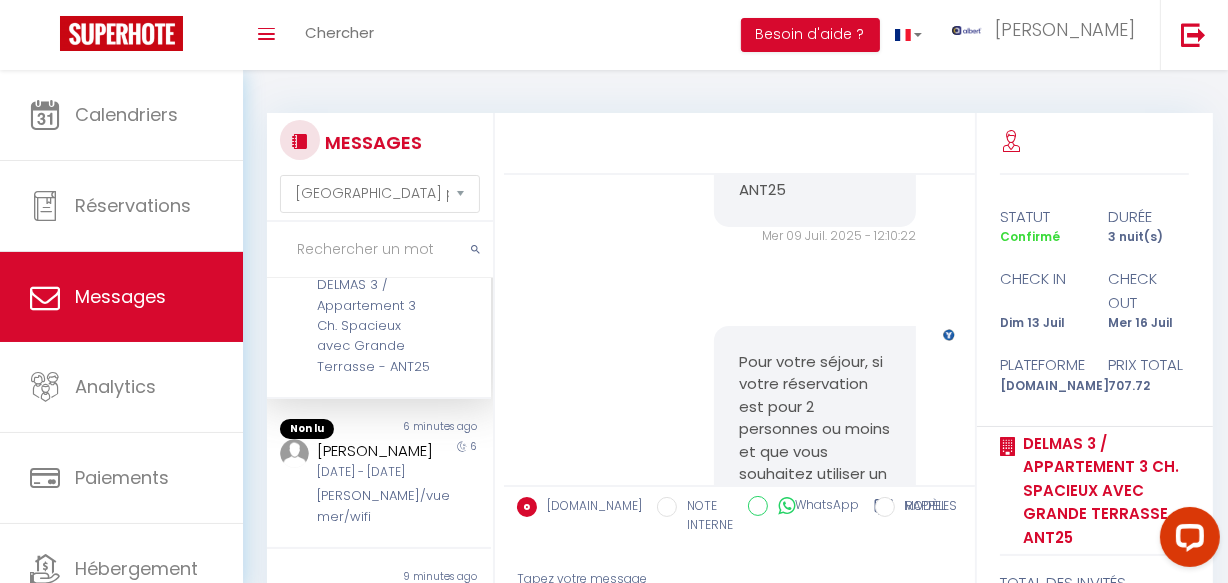 scroll, scrollTop: 7586, scrollLeft: 0, axis: vertical 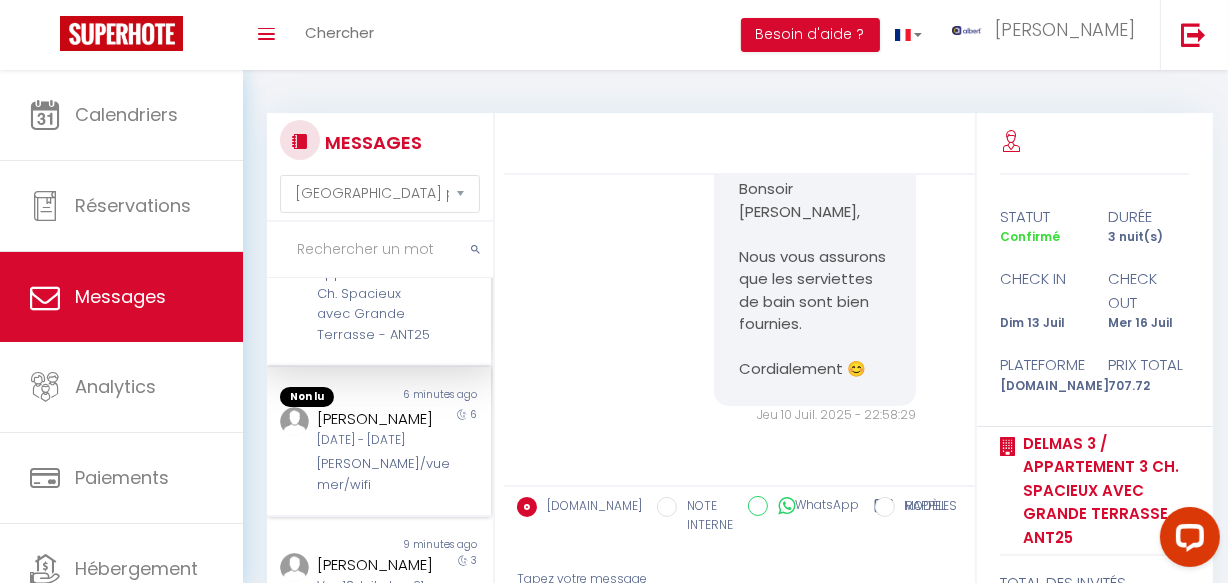 click on "[DATE] - [DATE]" at bounding box center [375, 440] 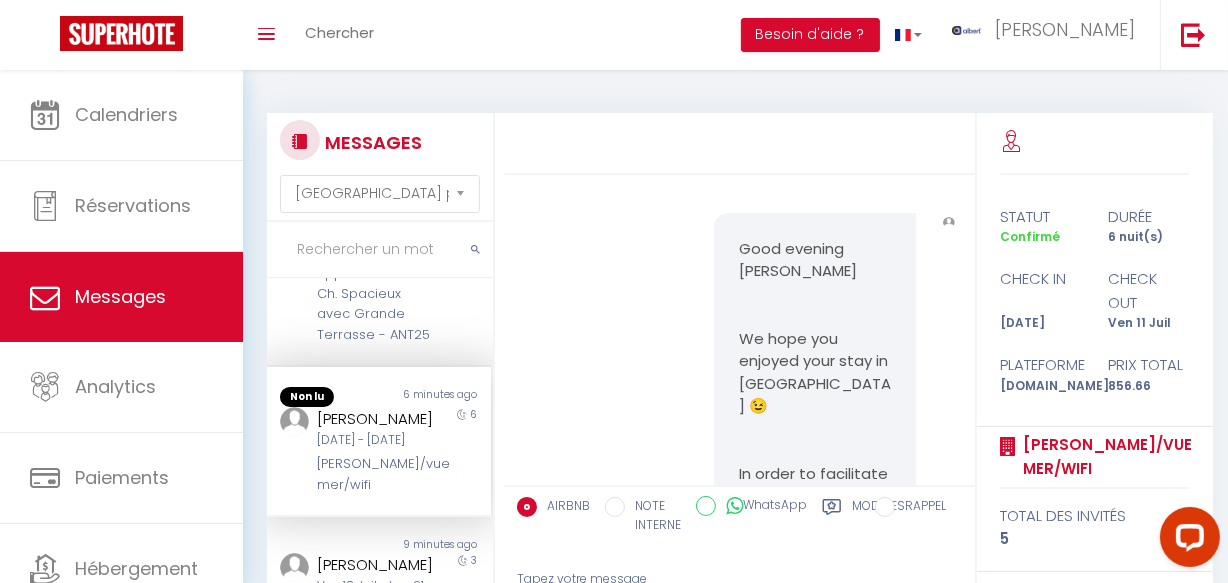 scroll, scrollTop: 11142, scrollLeft: 0, axis: vertical 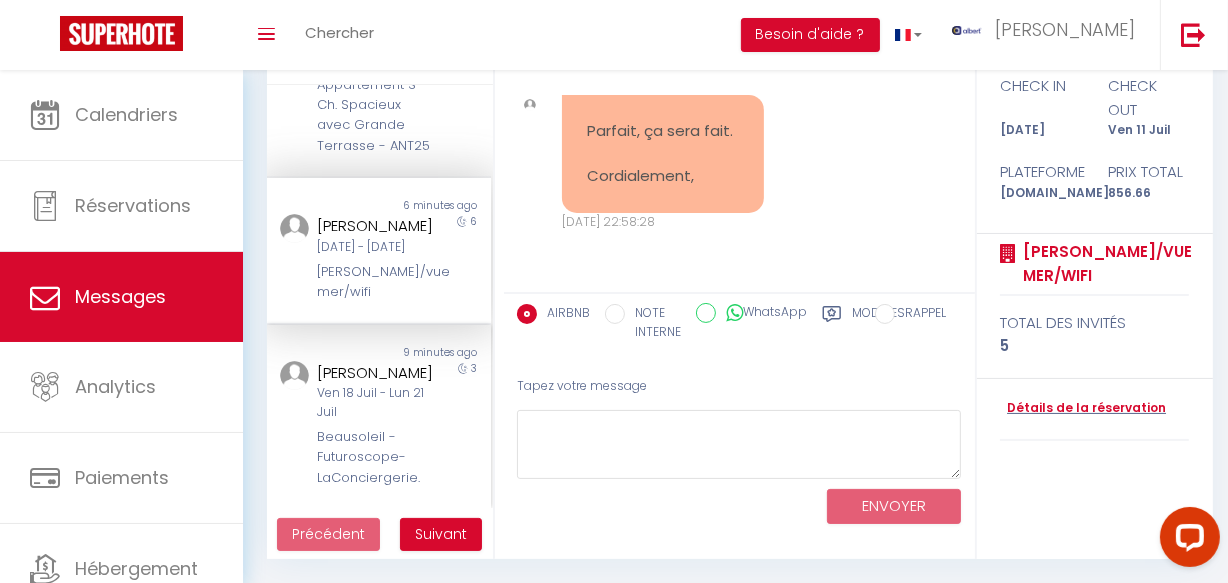 click on "Ven 18 Juil - Lun 21 Juil" at bounding box center [375, 403] 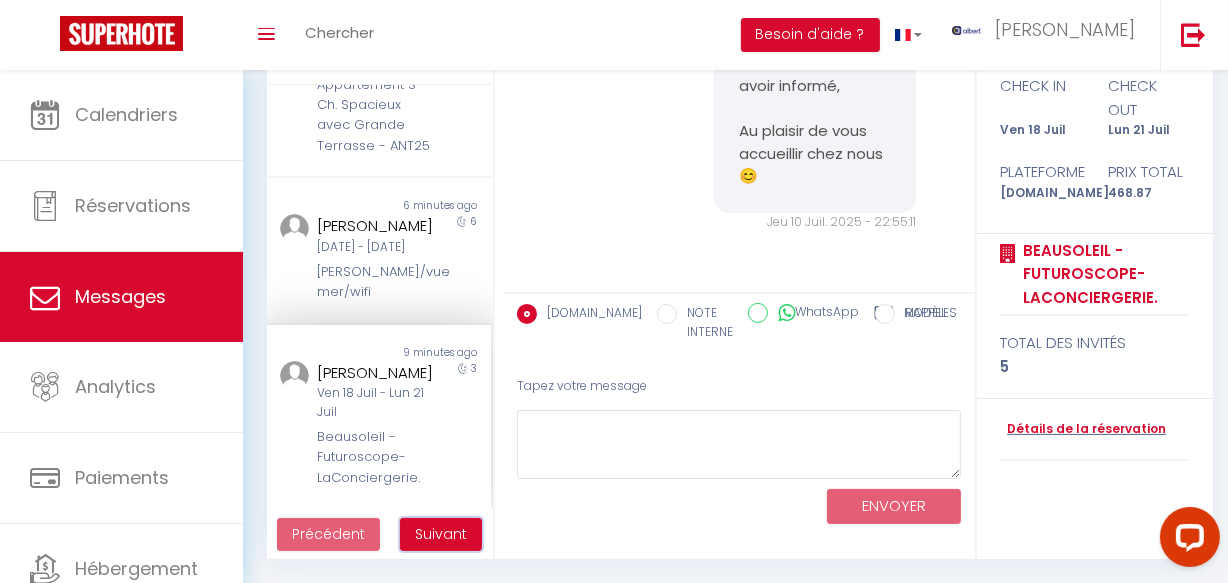 click on "Suivant" at bounding box center [441, 534] 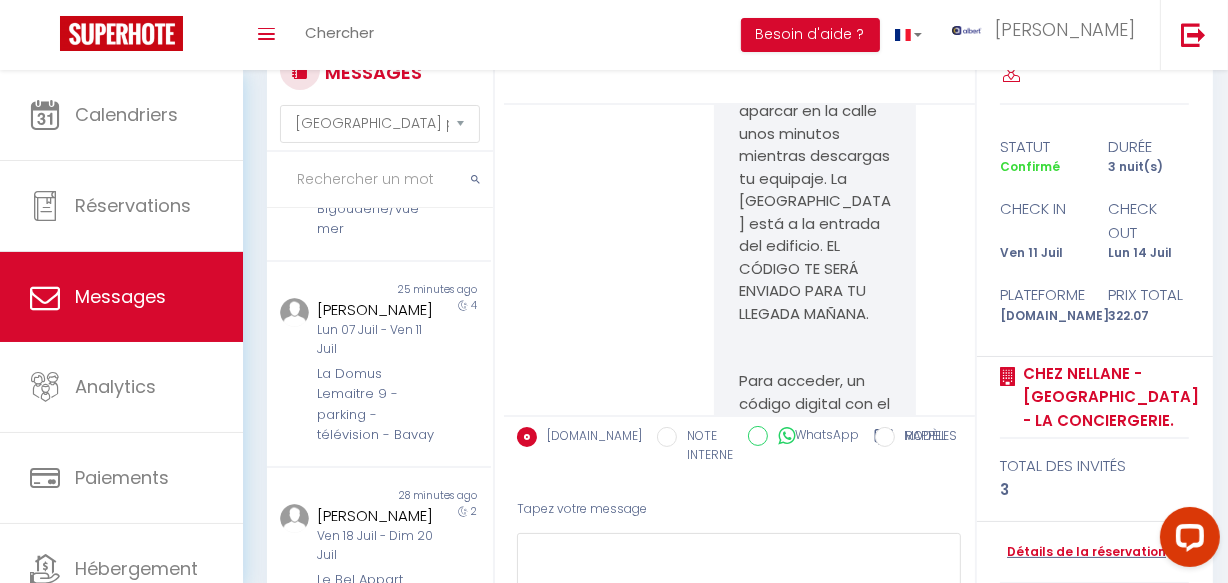 scroll, scrollTop: 1513, scrollLeft: 0, axis: vertical 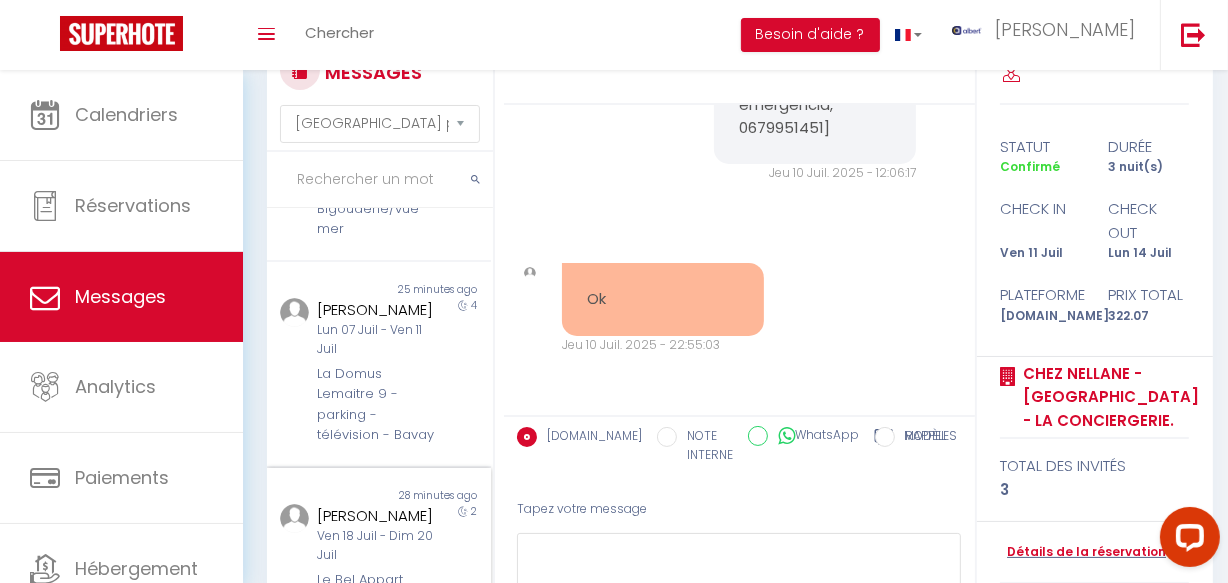click on "2" at bounding box center (463, 557) 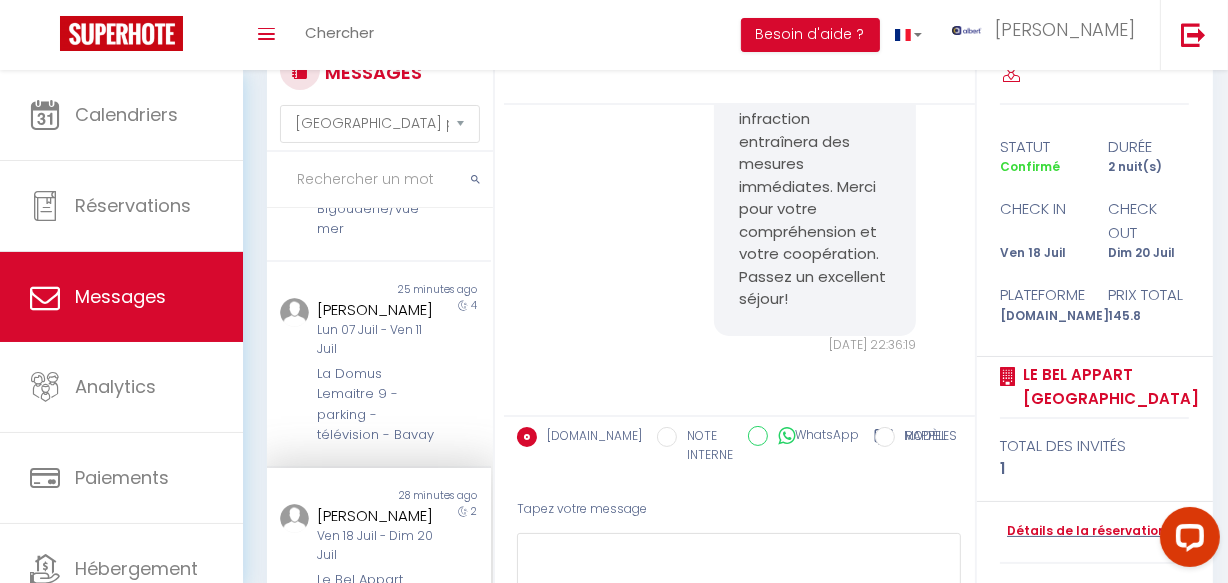 scroll, scrollTop: 2277, scrollLeft: 0, axis: vertical 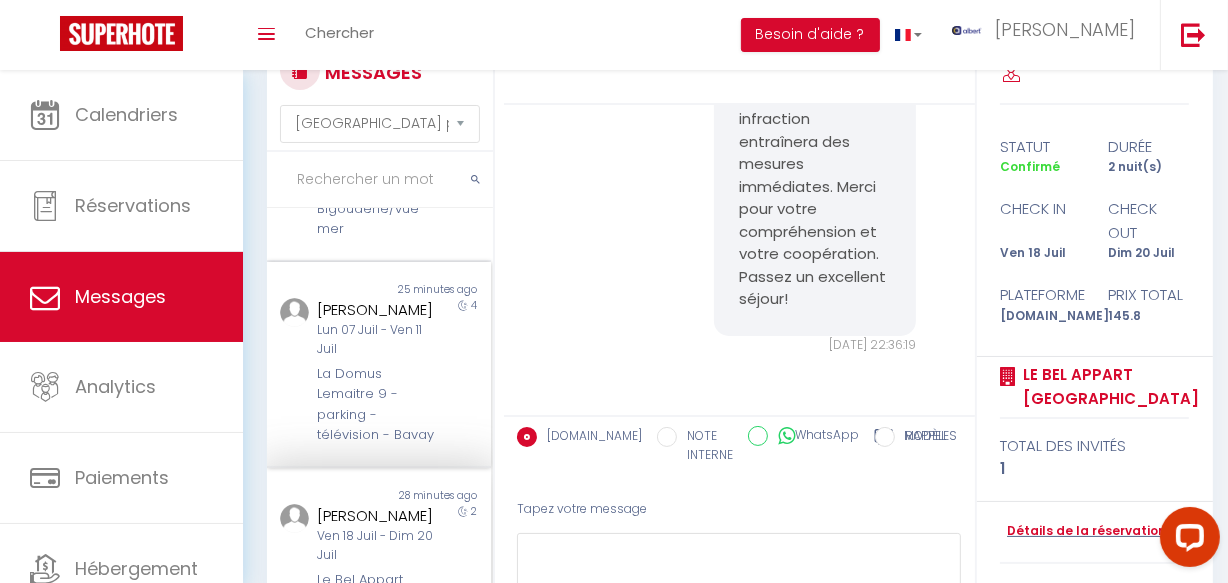 click on "4" at bounding box center [463, 372] 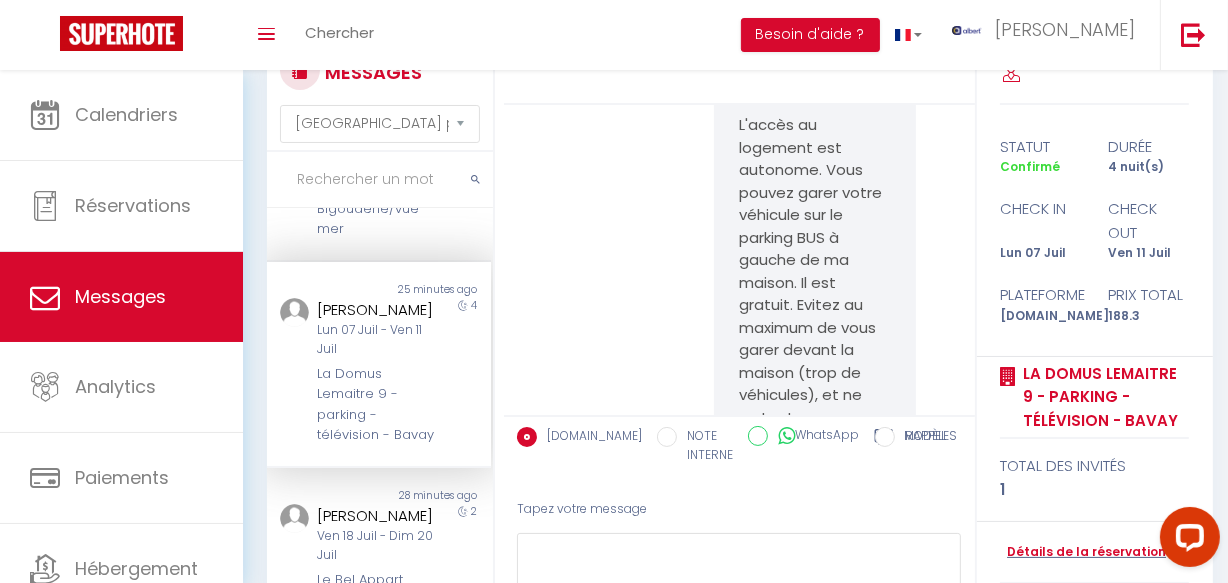 scroll, scrollTop: 19758, scrollLeft: 0, axis: vertical 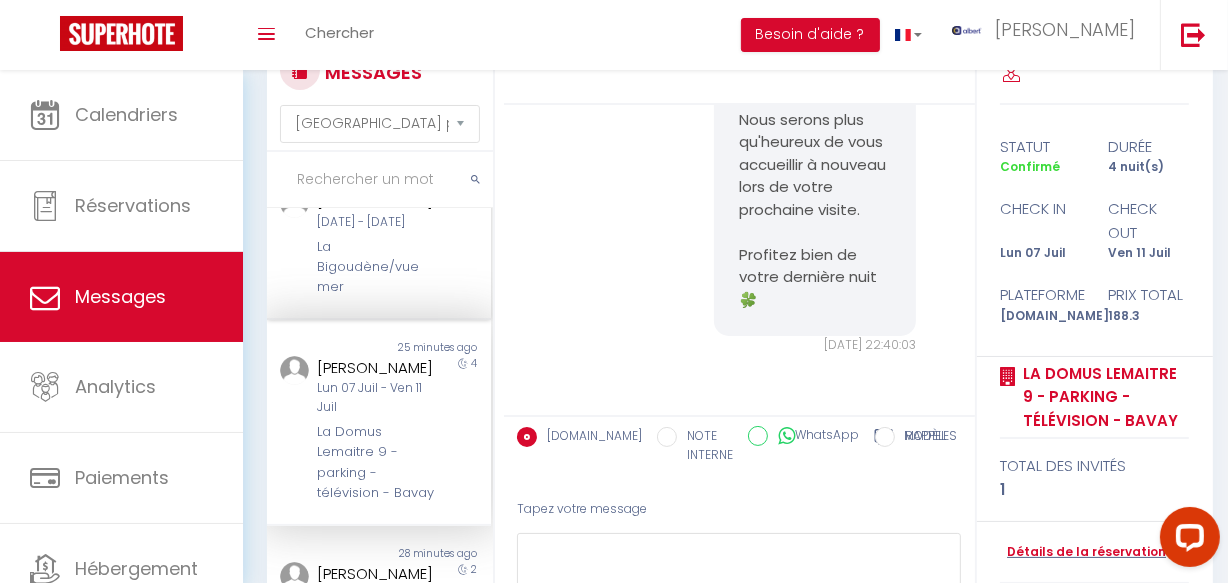 click on "[PERSON_NAME]" at bounding box center [375, 201] 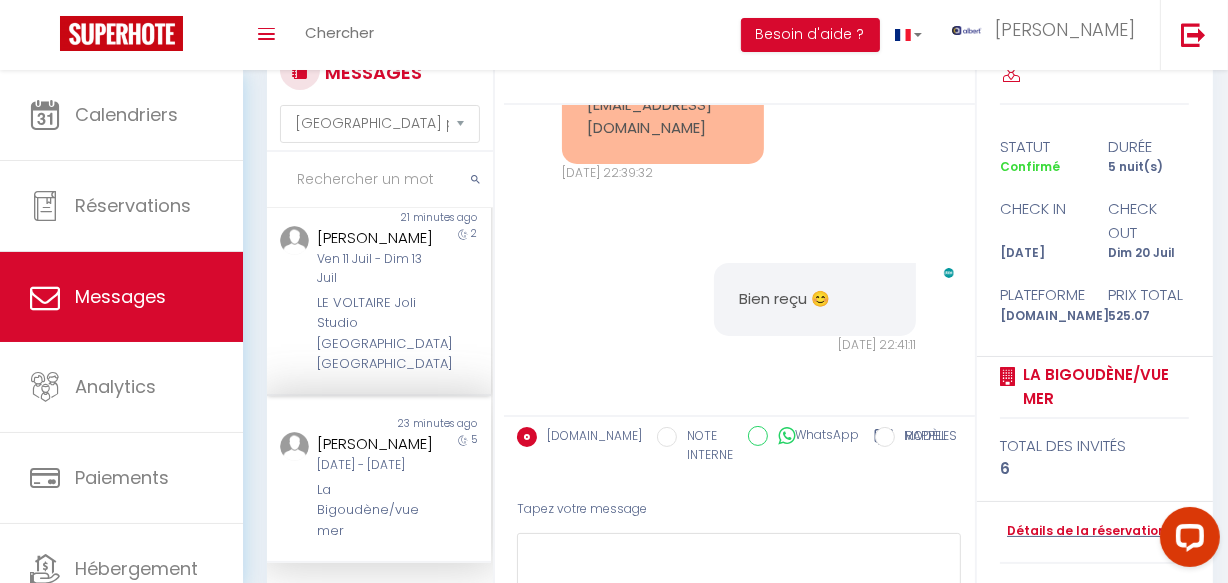 scroll, scrollTop: 967, scrollLeft: 0, axis: vertical 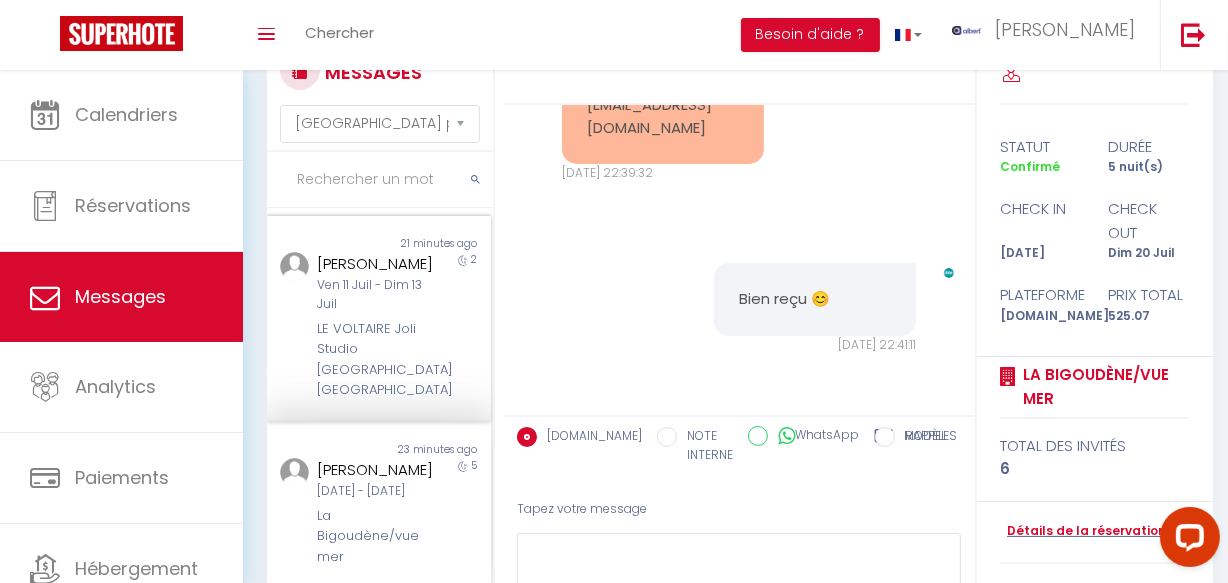click on "Non lu
21 minutes ago
[PERSON_NAME]   [DATE] - [DATE]   LE VOLTAIRE Joli Studio [GEOGRAPHIC_DATA] [GEOGRAPHIC_DATA]" at bounding box center (379, 319) 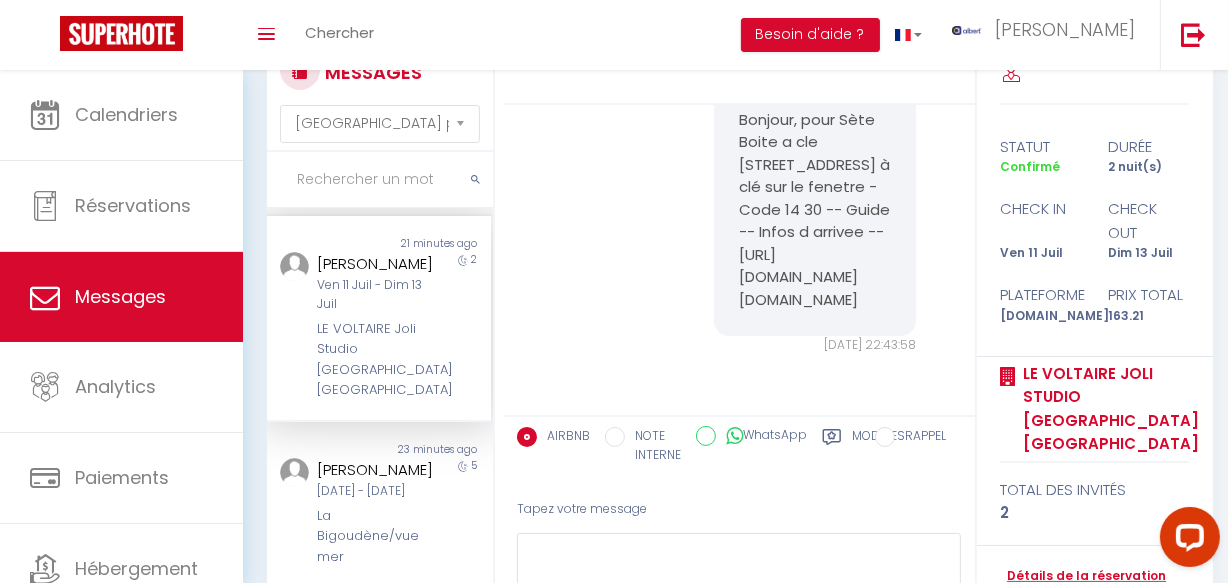 scroll 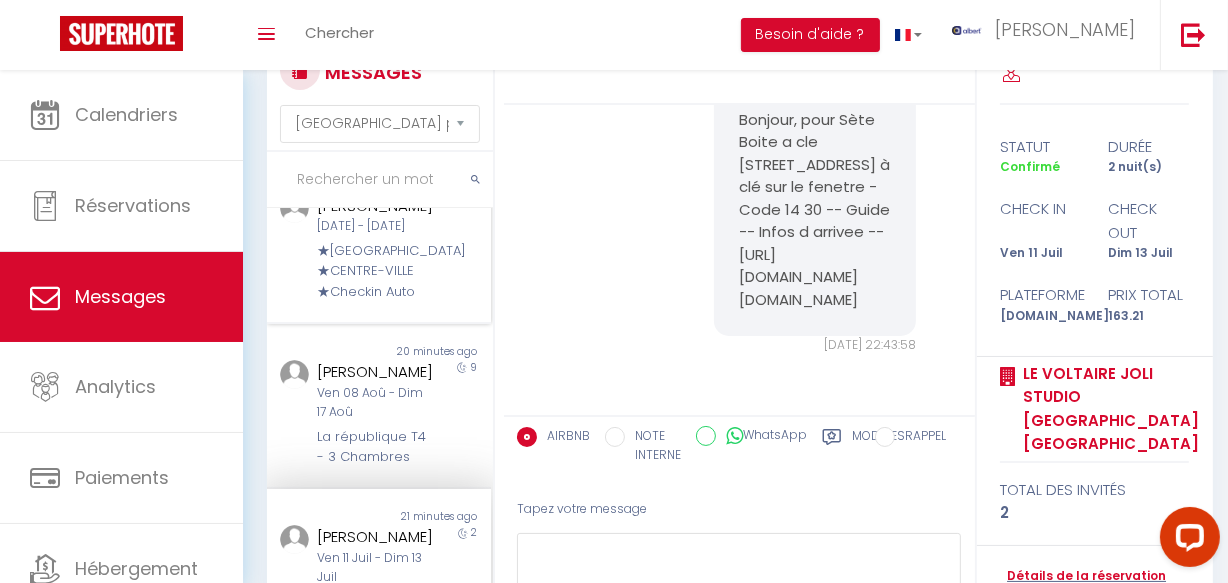 click on "★[GEOGRAPHIC_DATA] ★CENTRE-VILLE ★Checkin Auto" at bounding box center (375, 271) 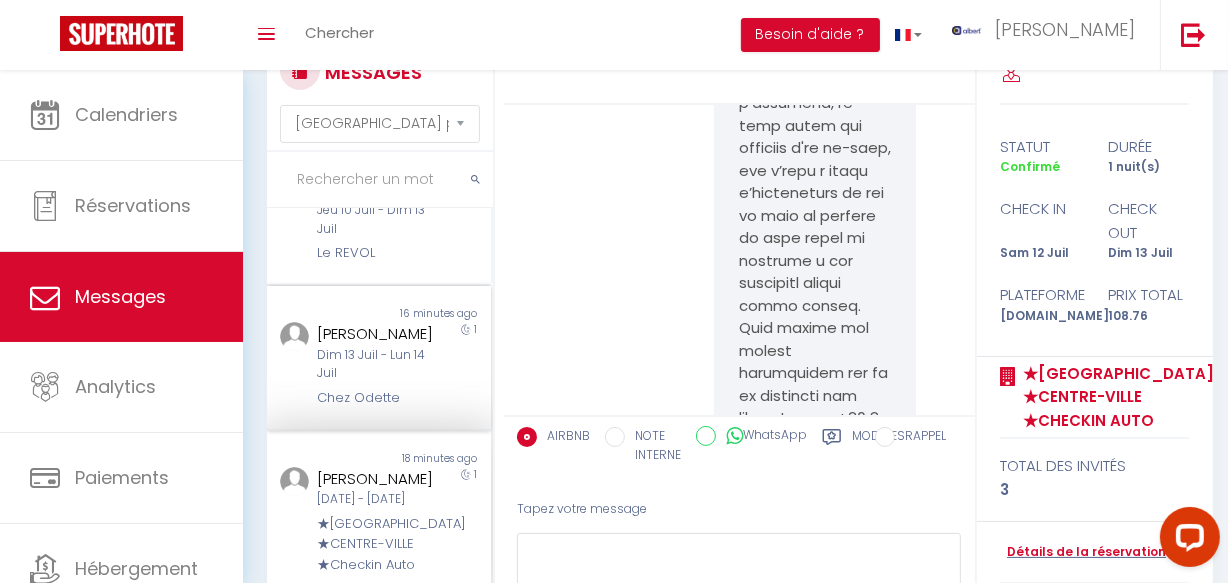 click on "[PERSON_NAME]" at bounding box center [375, 334] 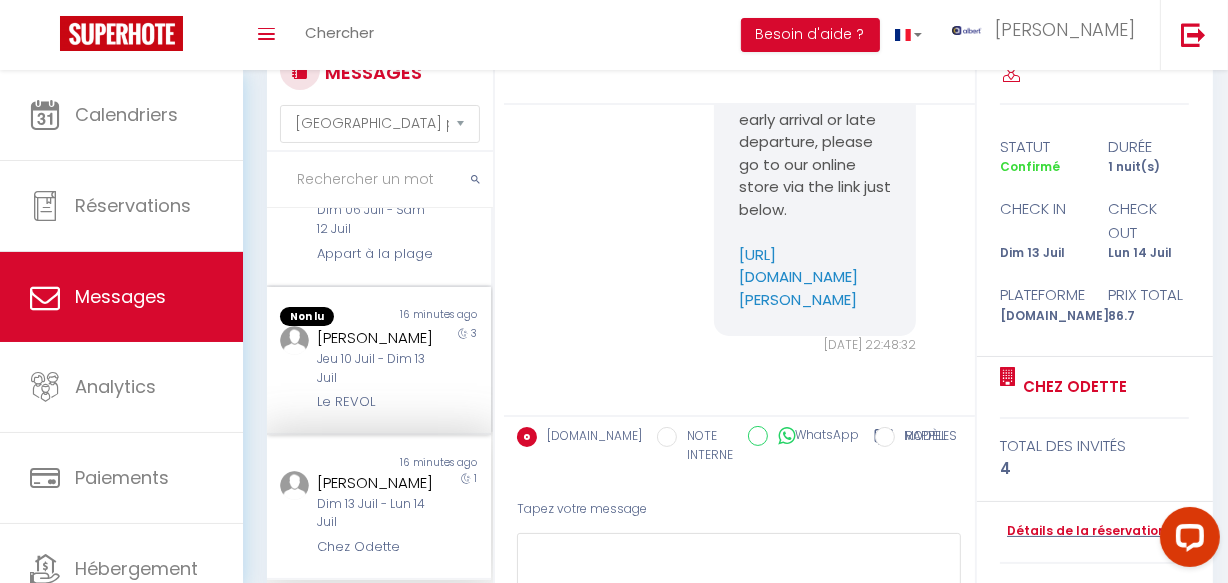 click on "[PERSON_NAME][DATE] - [DATE]   Le REVOL" at bounding box center [369, 369] 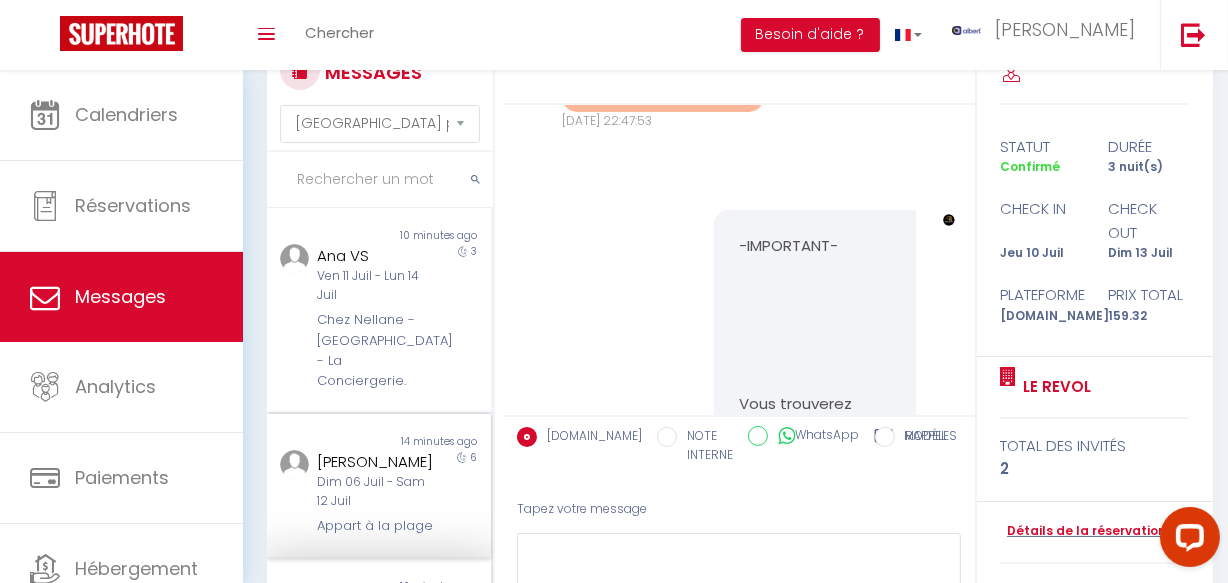 click on "Non lu
14 minutes ago
[PERSON_NAME]   [DATE] - [DATE]   Appart à la plage     6" at bounding box center [379, 486] 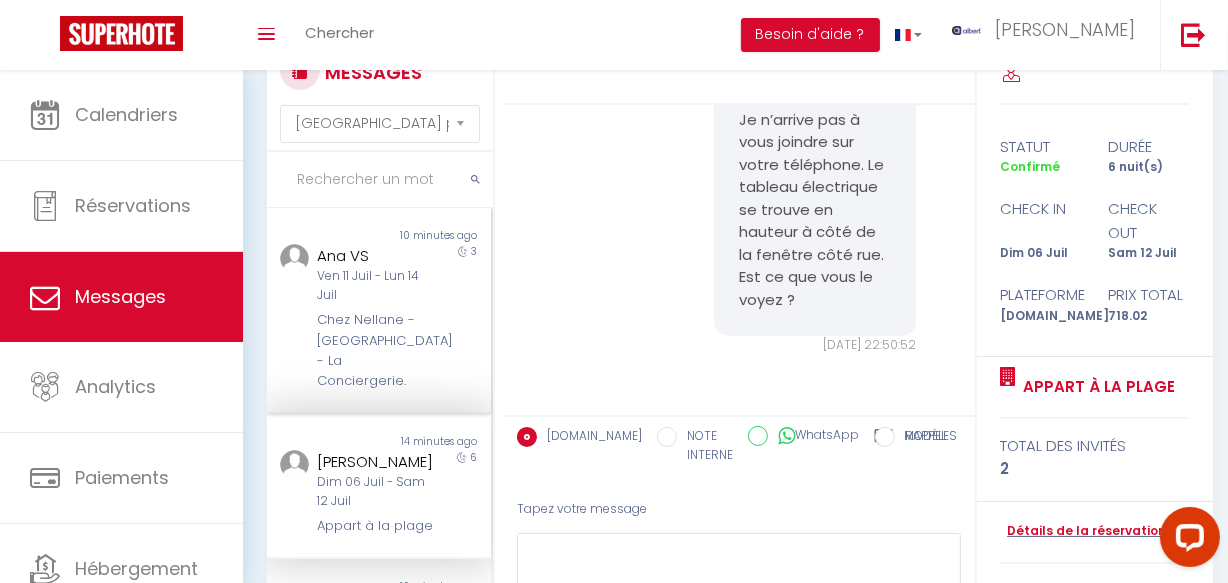 click on "Chez Nellane - [GEOGRAPHIC_DATA] - La Conciergerie." at bounding box center [375, 351] 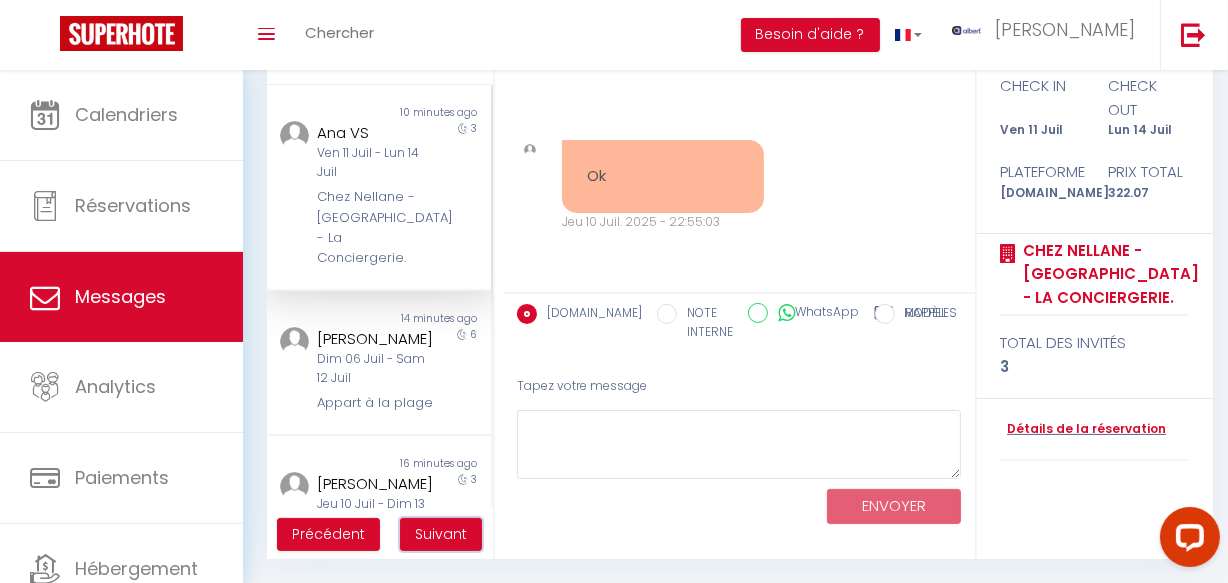 click on "Suivant" at bounding box center [441, 534] 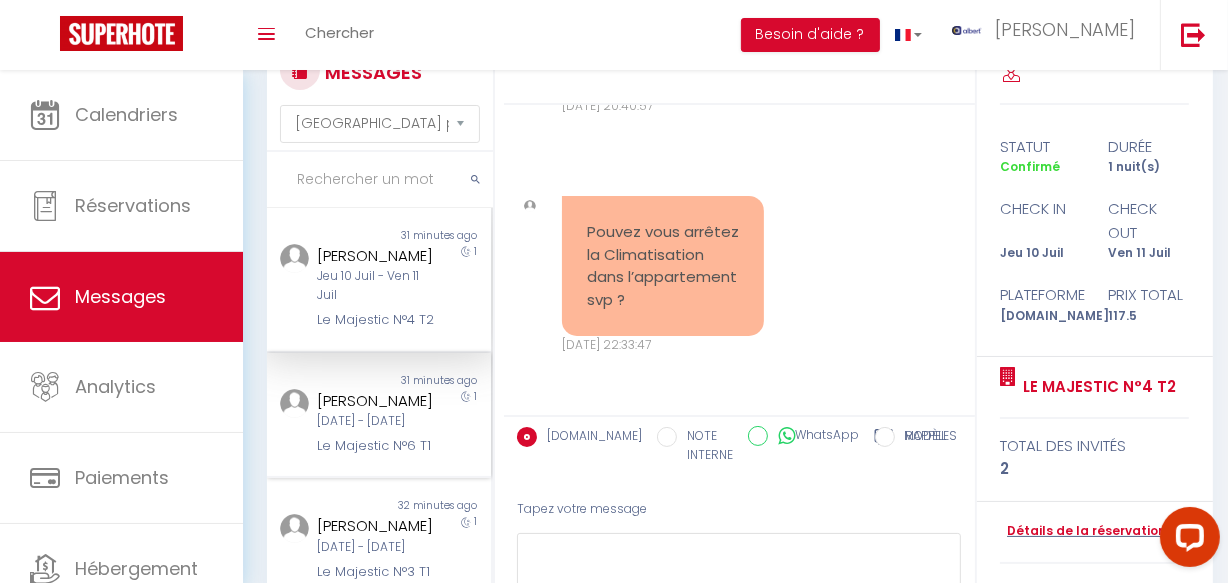 click on "[PERSON_NAME]" at bounding box center [375, 401] 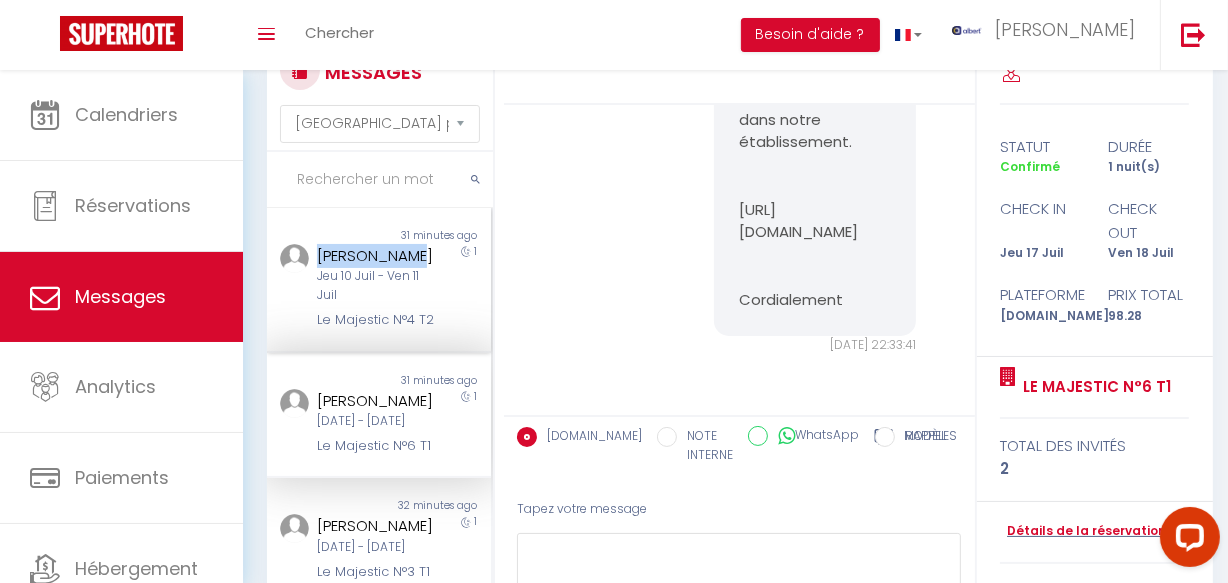copy on "[PERSON_NAME]" 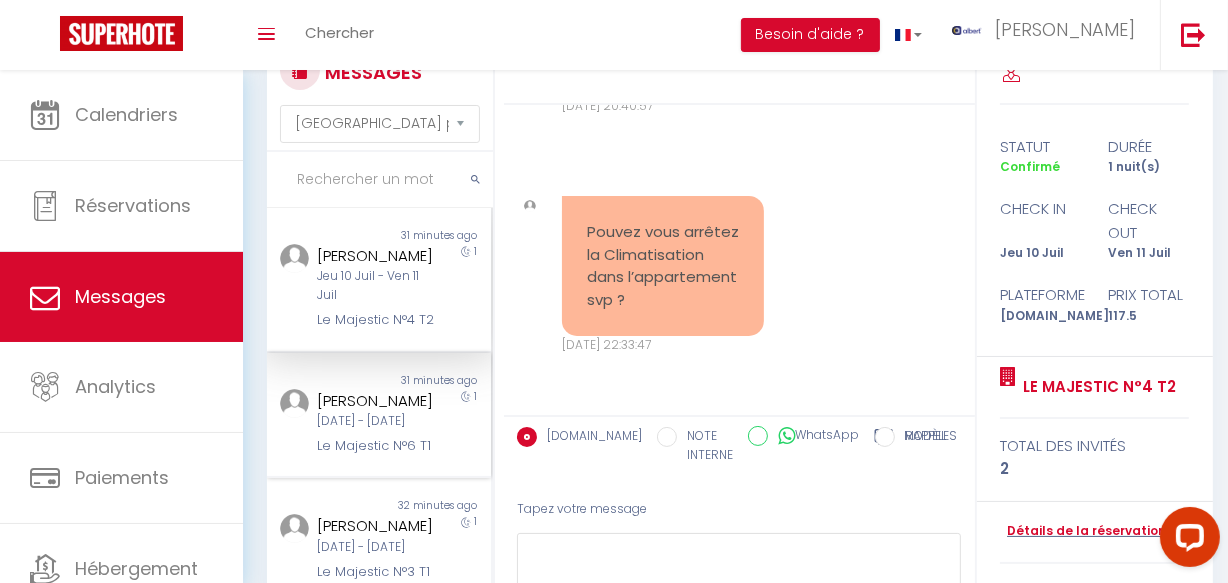 click on "1" at bounding box center [463, 423] 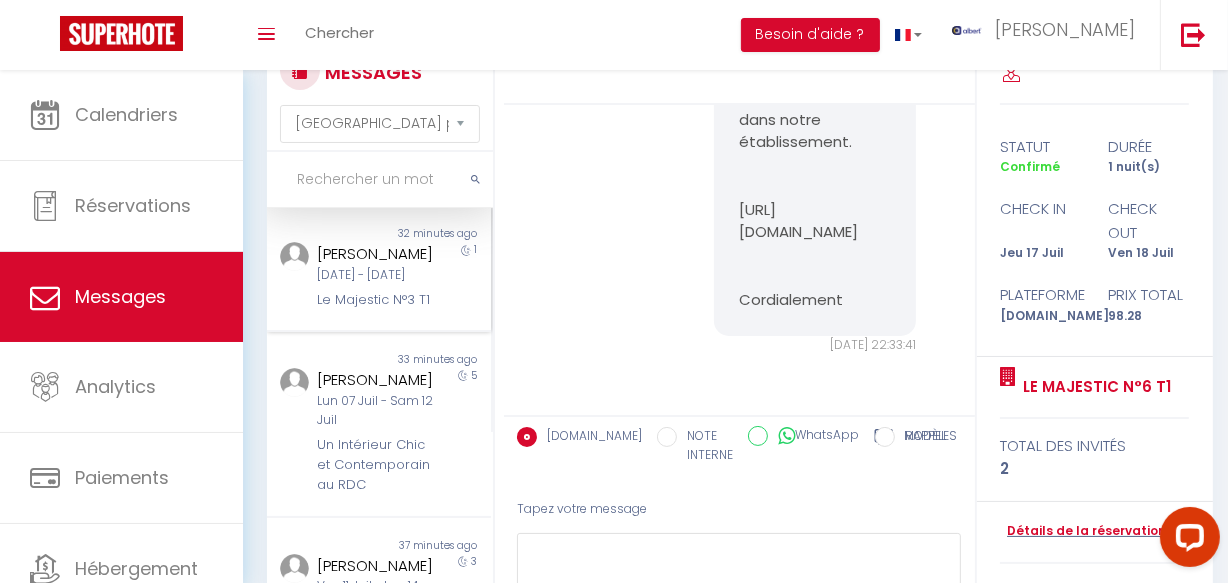 click on "[PERSON_NAME]   [DATE] - [DATE]   Le Majestic N°3 T1" at bounding box center [369, 276] 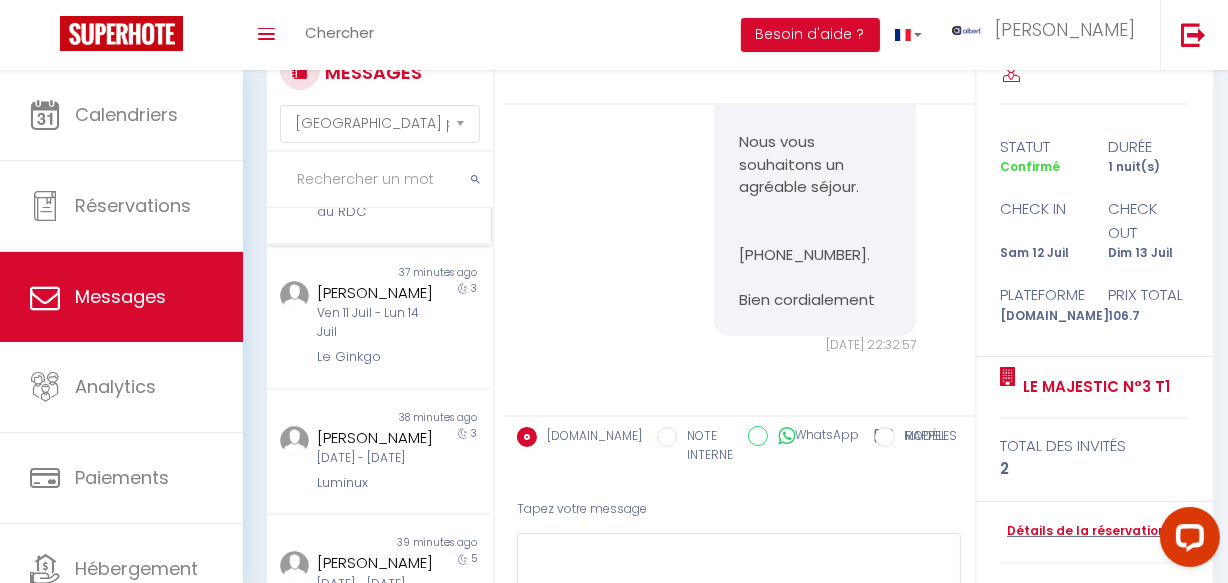 click on "Non lu
33 minutes ago
[PERSON_NAME]   [DATE] - [DATE]   Un Intérieur Chic et Contemporain au RDC     5" at bounding box center [379, 152] 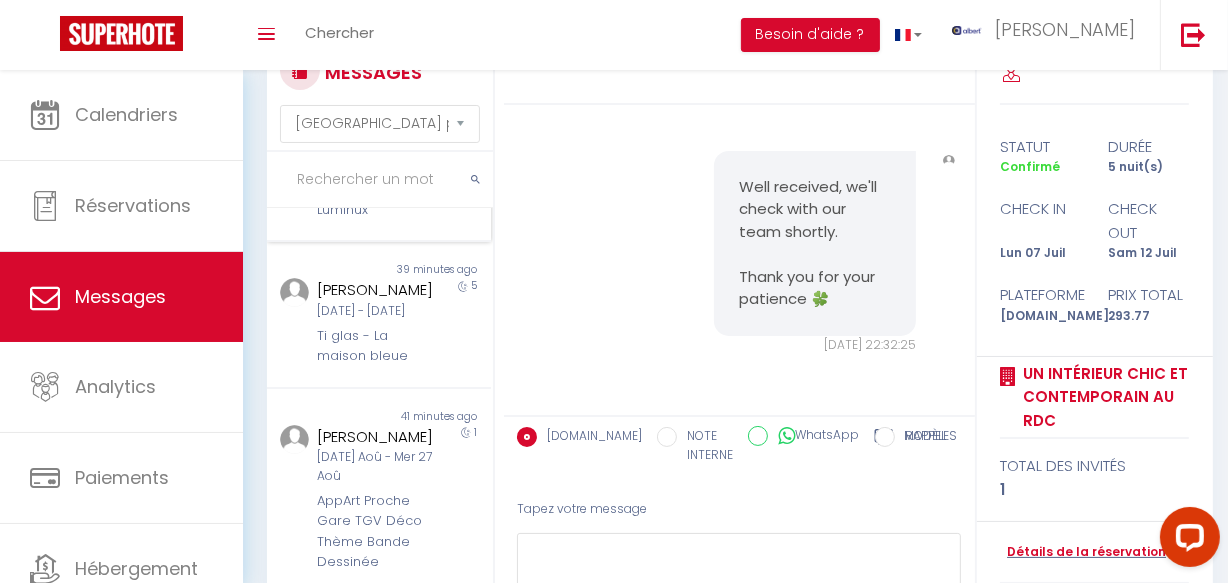 click on "[PERSON_NAME]" at bounding box center [375, 165] 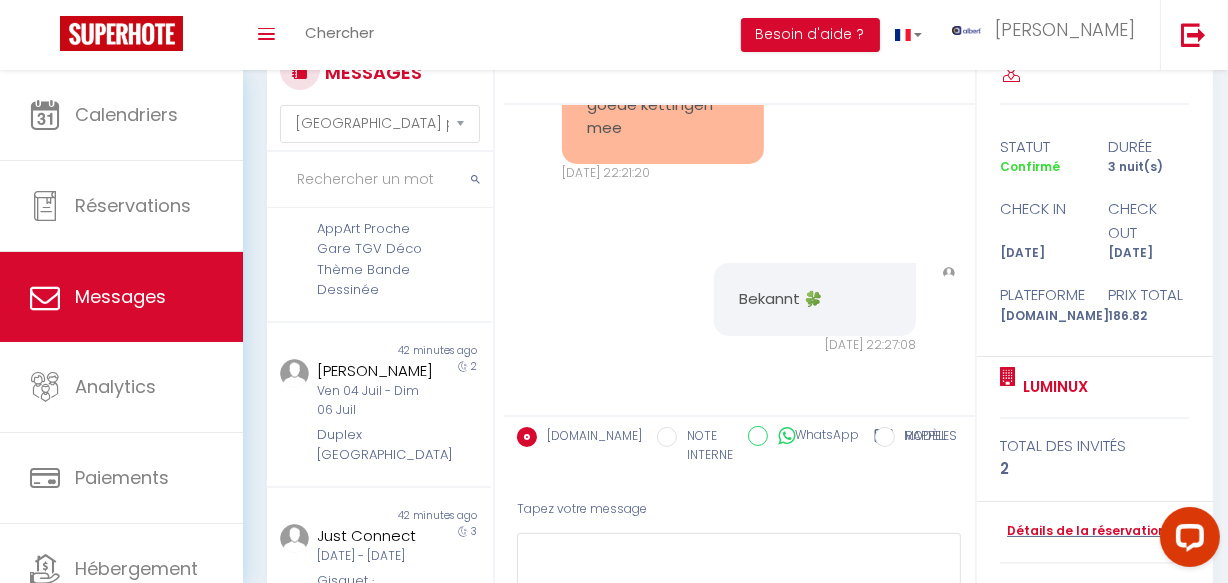 click on "[PERSON_NAME]   [DATE] - [DATE]   Ti glas - La maison bleue" at bounding box center [369, 50] 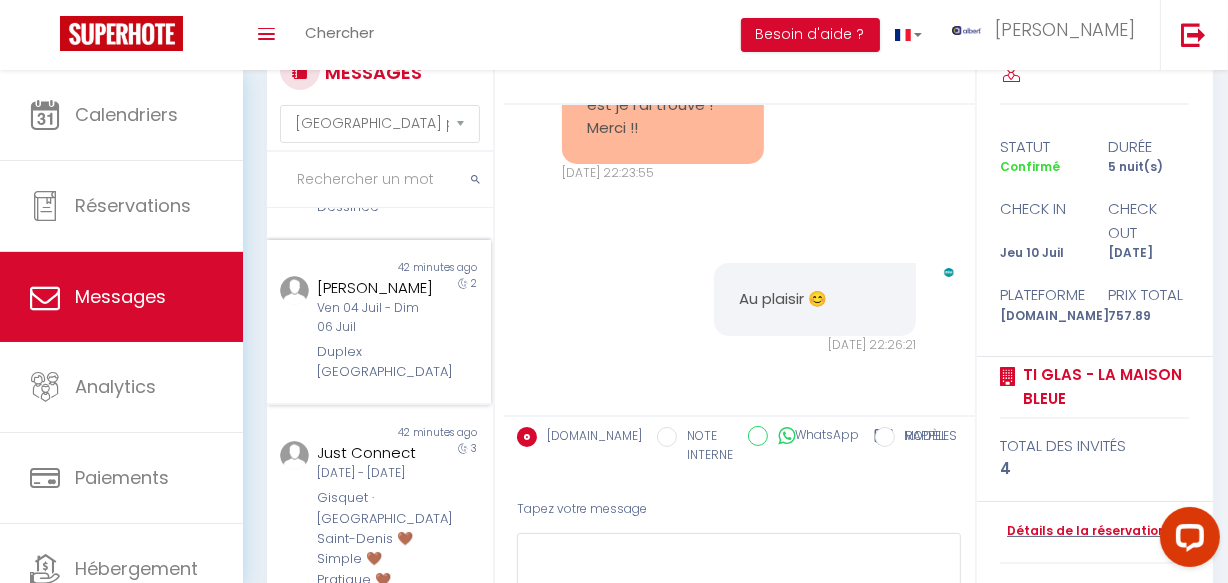 click on "Non lu
42 minutes ago
Gergo Wieder   [DATE] - [DATE]   Duplex Tolosa     2" at bounding box center (379, 322) 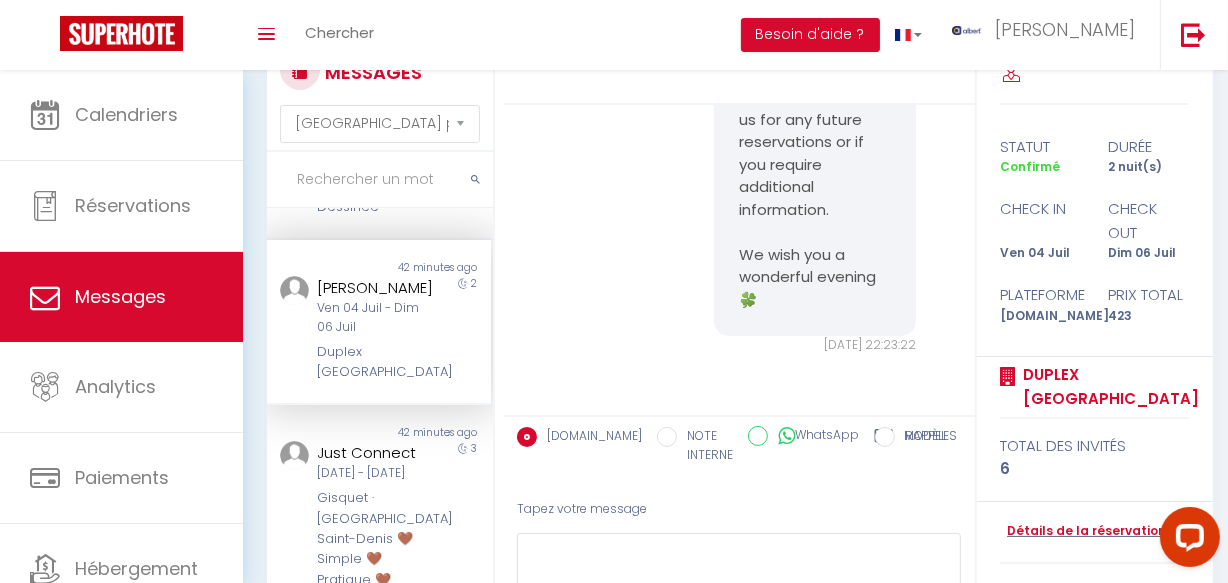 click on "Duplex [GEOGRAPHIC_DATA]" at bounding box center (375, 362) 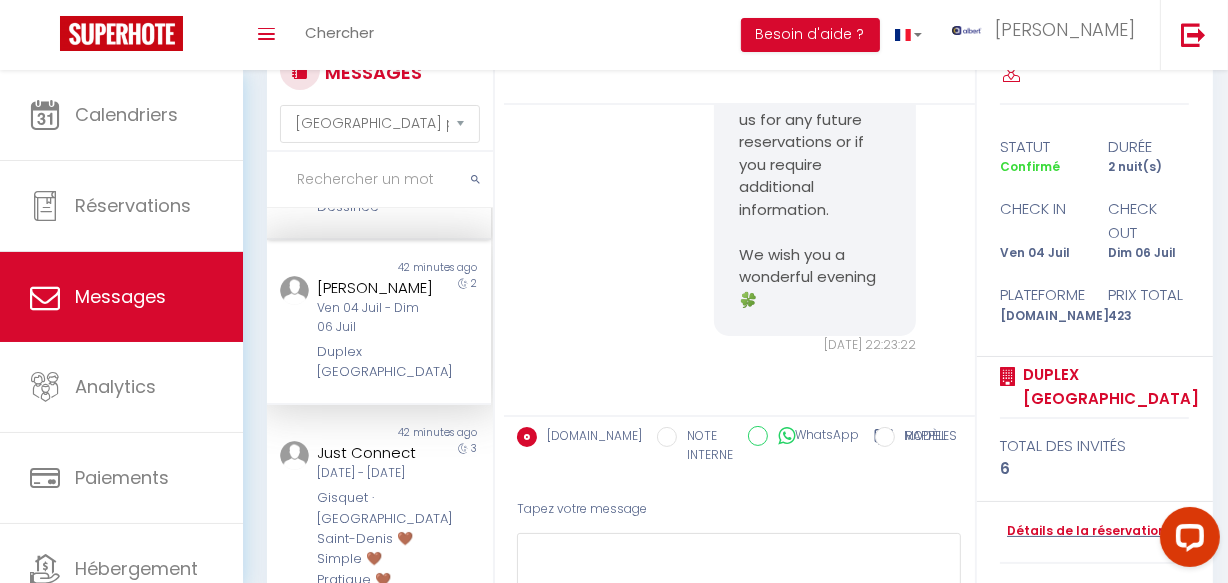 click on "AppArt Proche Gare TGV Déco Thème Bande Dessinée" at bounding box center (375, 177) 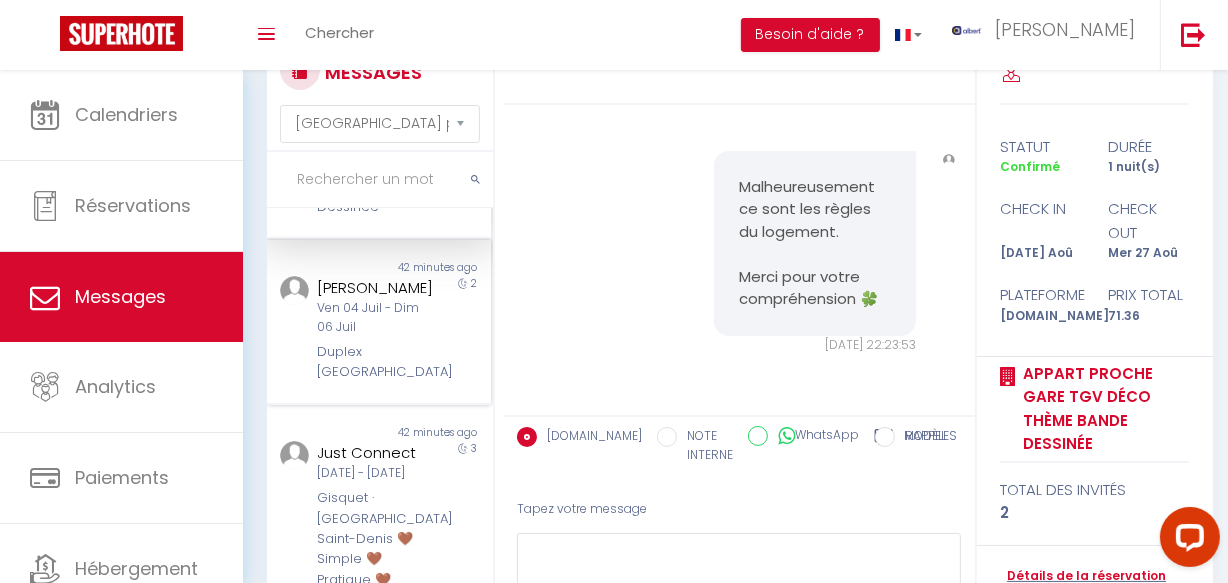 click on "Non lu
42 minutes ago
Gergo Wieder   [DATE] - [DATE]   Duplex Tolosa     2" at bounding box center (379, 322) 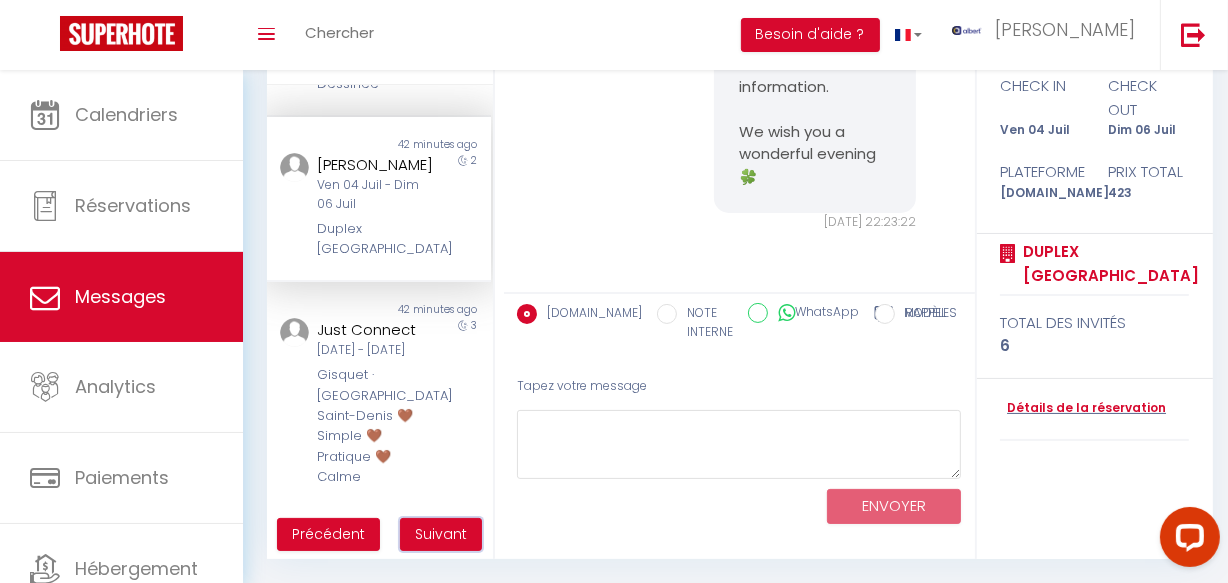 click on "Suivant" at bounding box center (441, 534) 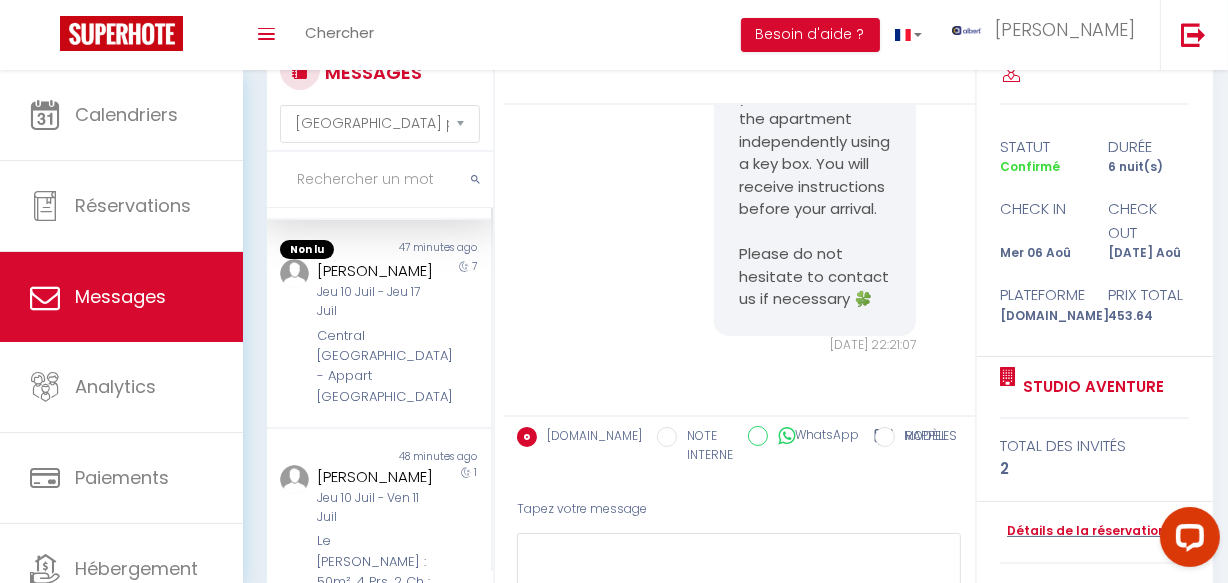 scroll, scrollTop: 0, scrollLeft: 0, axis: both 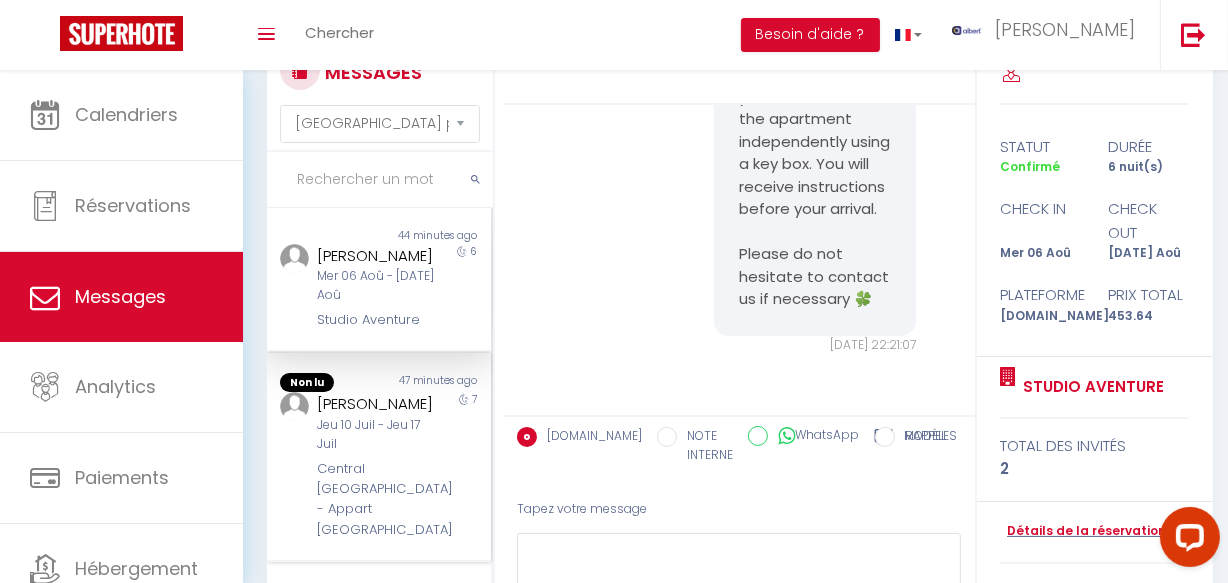click on "[PERSON_NAME]" at bounding box center (375, 404) 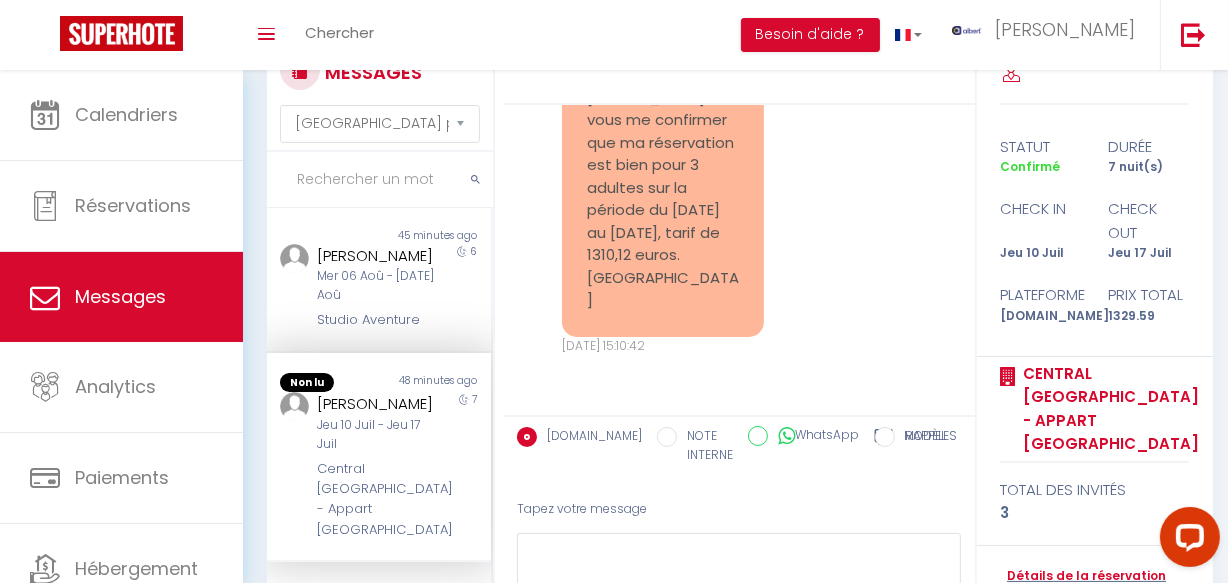 scroll, scrollTop: 24805, scrollLeft: 0, axis: vertical 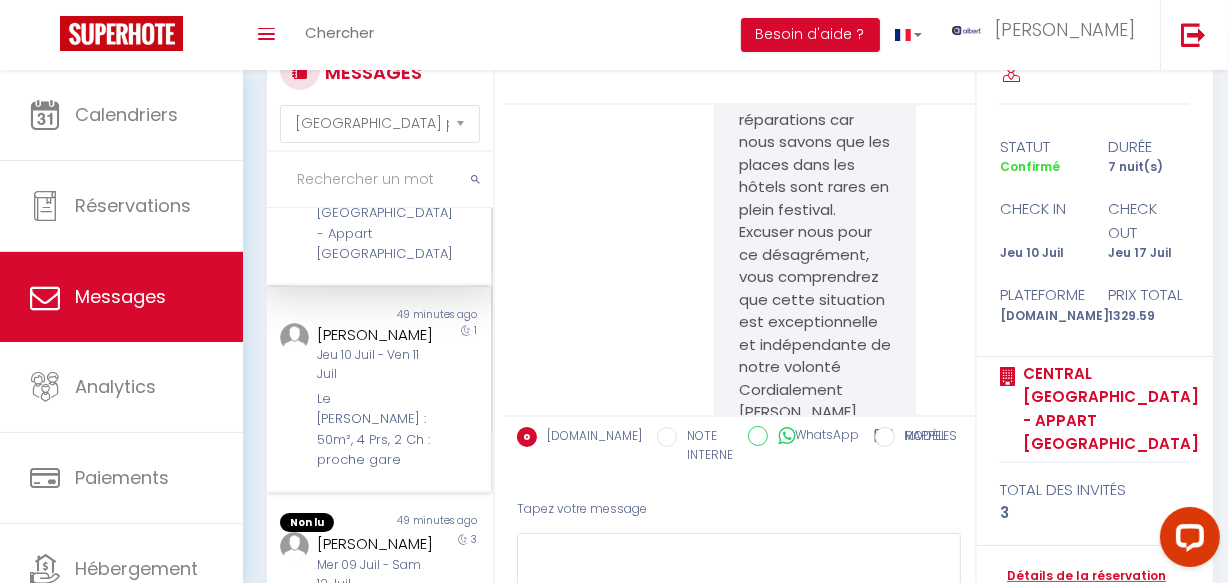 click on "Le [PERSON_NAME] : 50m², 4 Prs, 2 Ch : proche gare" at bounding box center [375, 430] 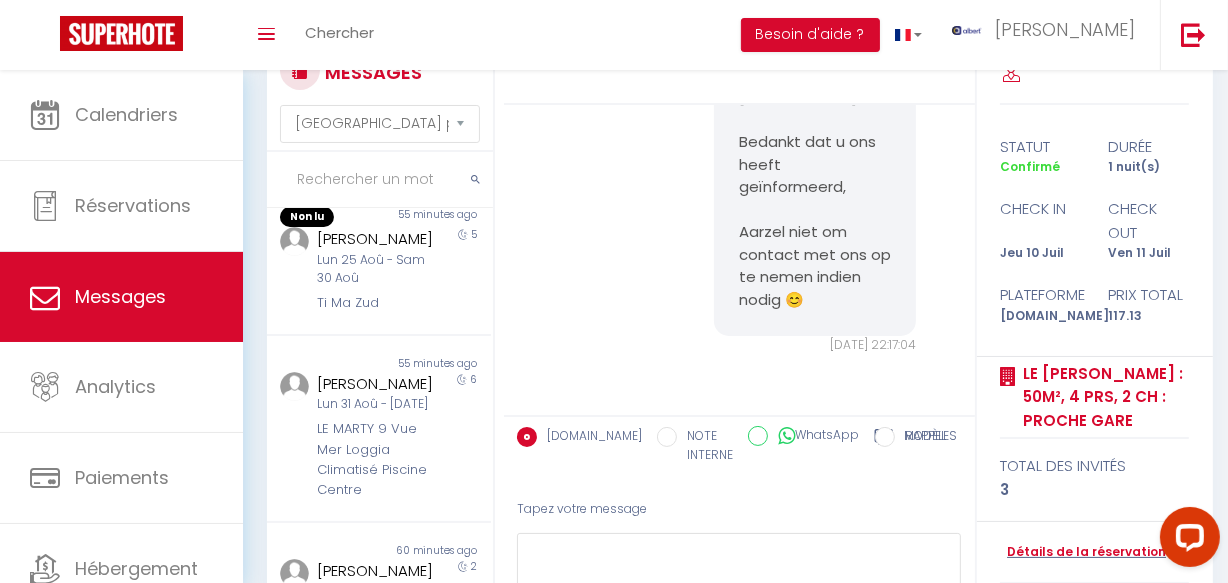 scroll, scrollTop: 818, scrollLeft: 0, axis: vertical 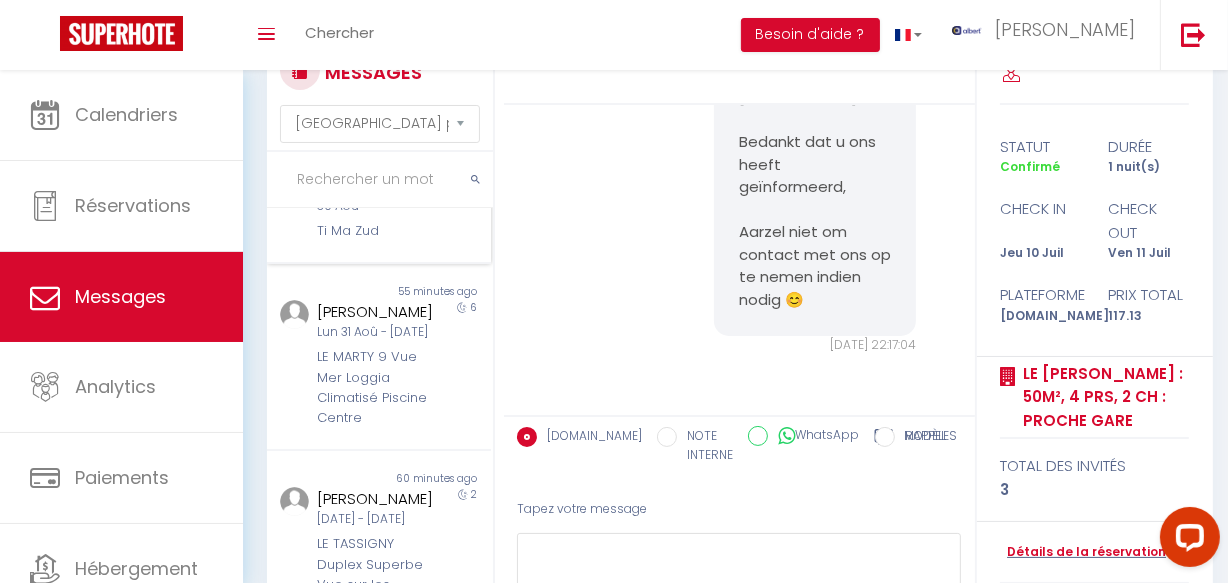 click on "Ti Ma Zud" at bounding box center [375, 231] 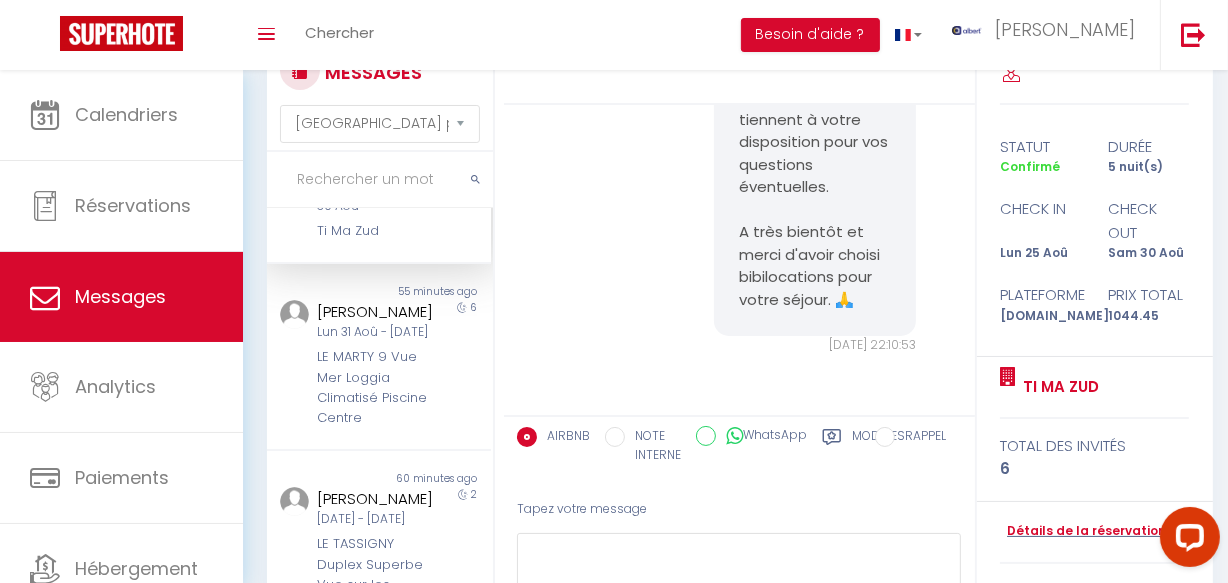 scroll, scrollTop: 2012, scrollLeft: 0, axis: vertical 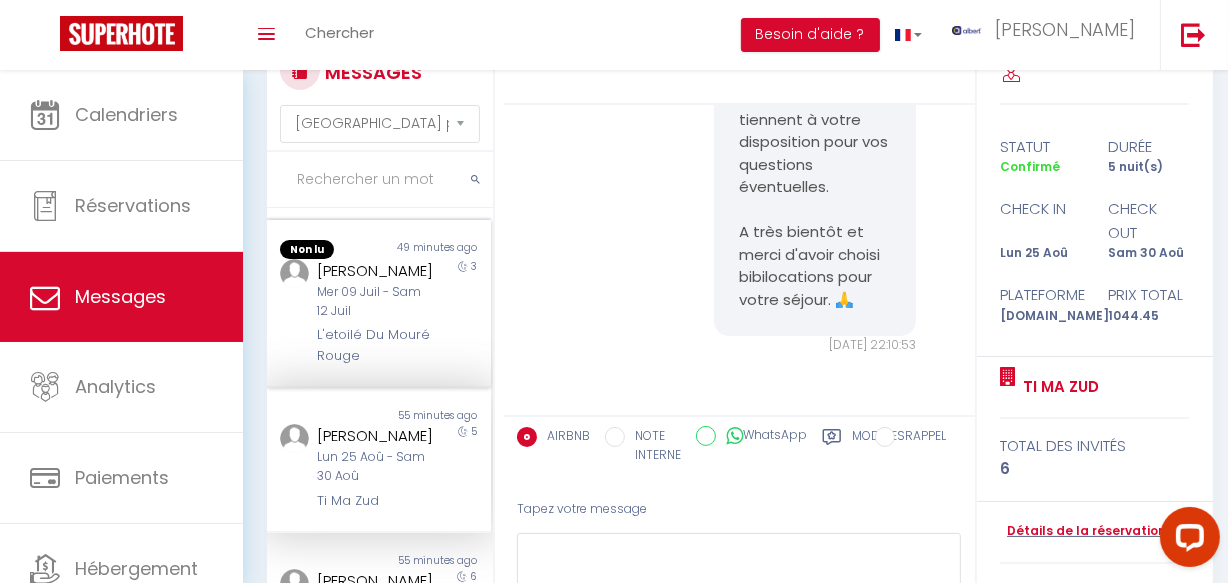 click on "Mer 09 Juil - Sam 12 Juil" at bounding box center [375, 302] 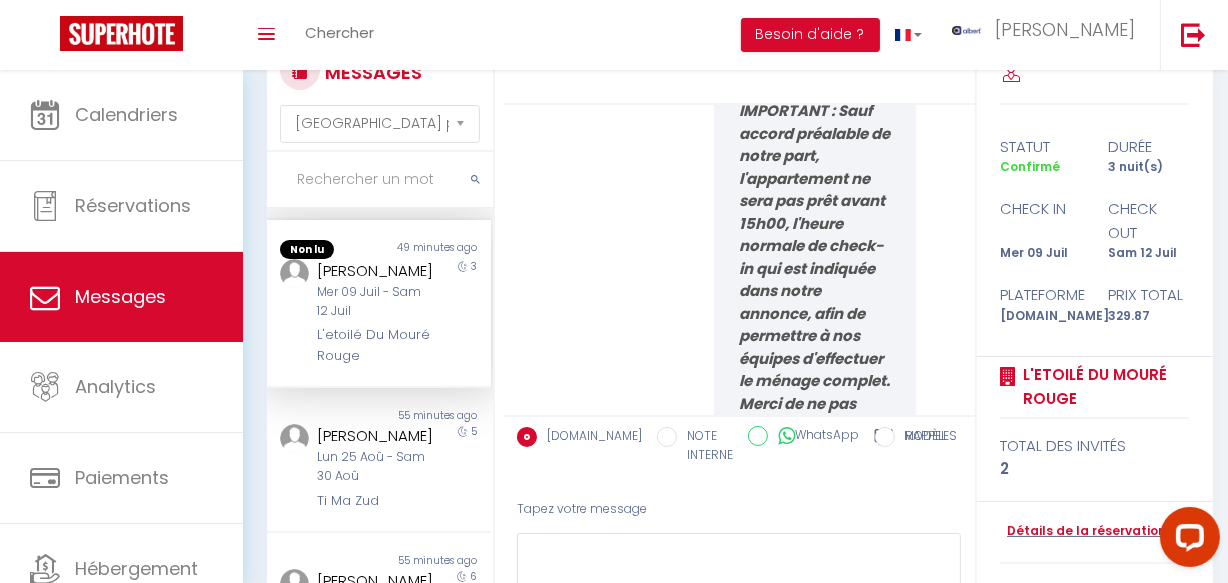 scroll, scrollTop: 10901, scrollLeft: 0, axis: vertical 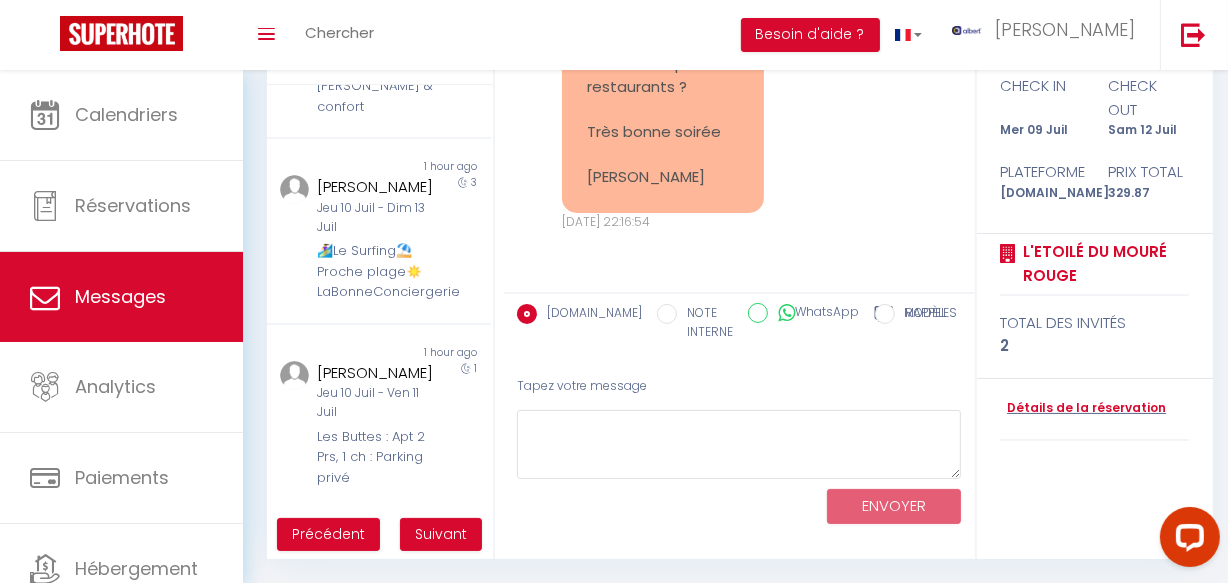 click on "Précédent     Suivant" at bounding box center [380, 534] 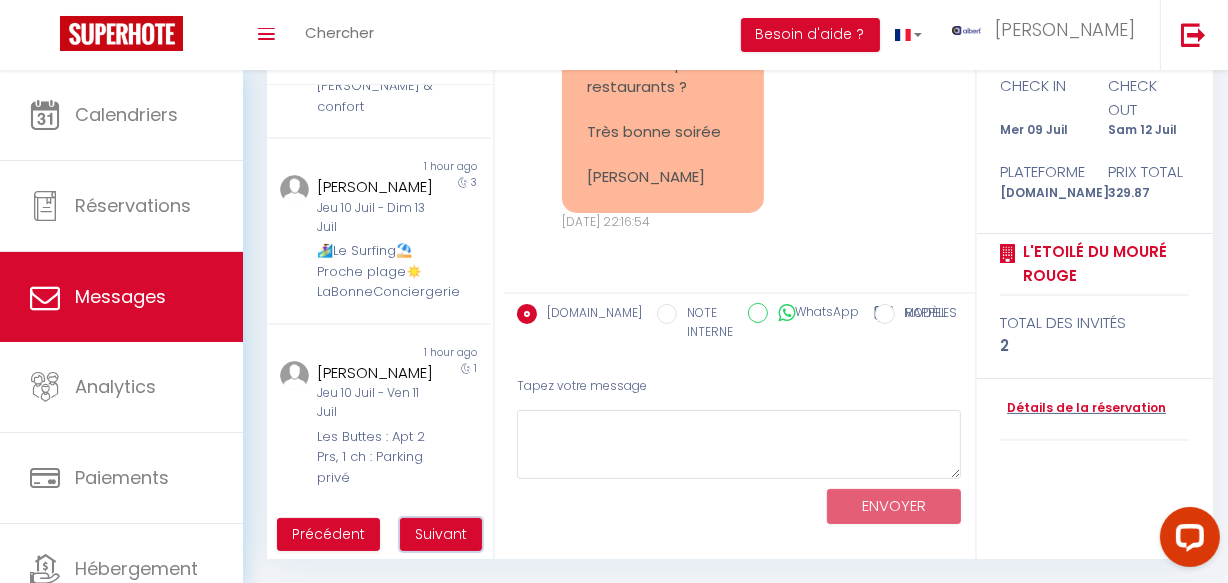 click on "Suivant" at bounding box center [441, 535] 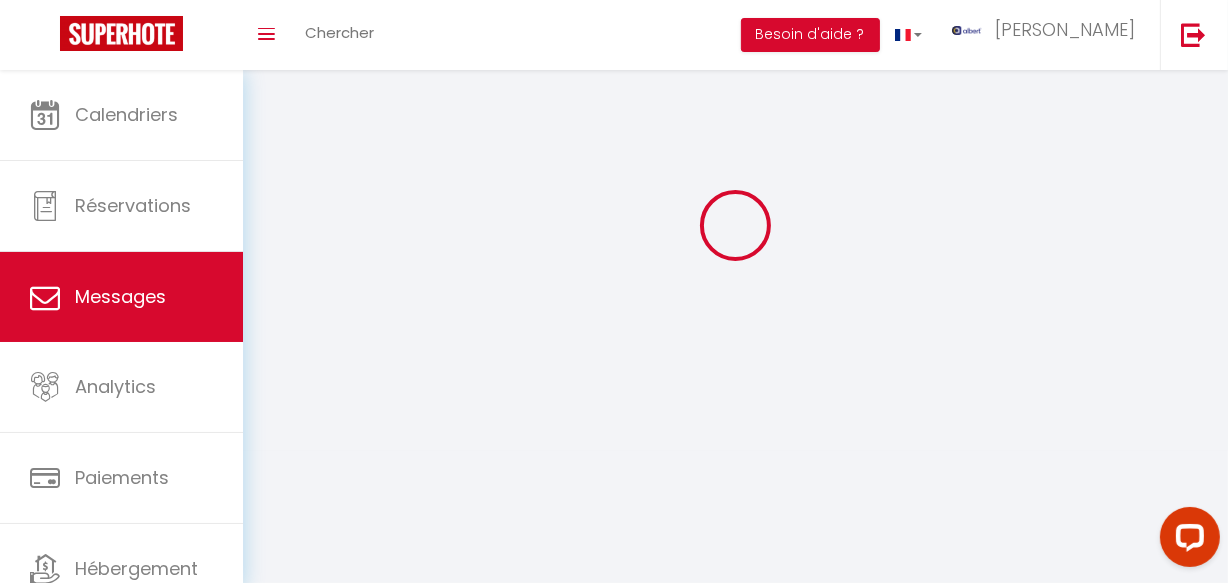 scroll, scrollTop: 70, scrollLeft: 0, axis: vertical 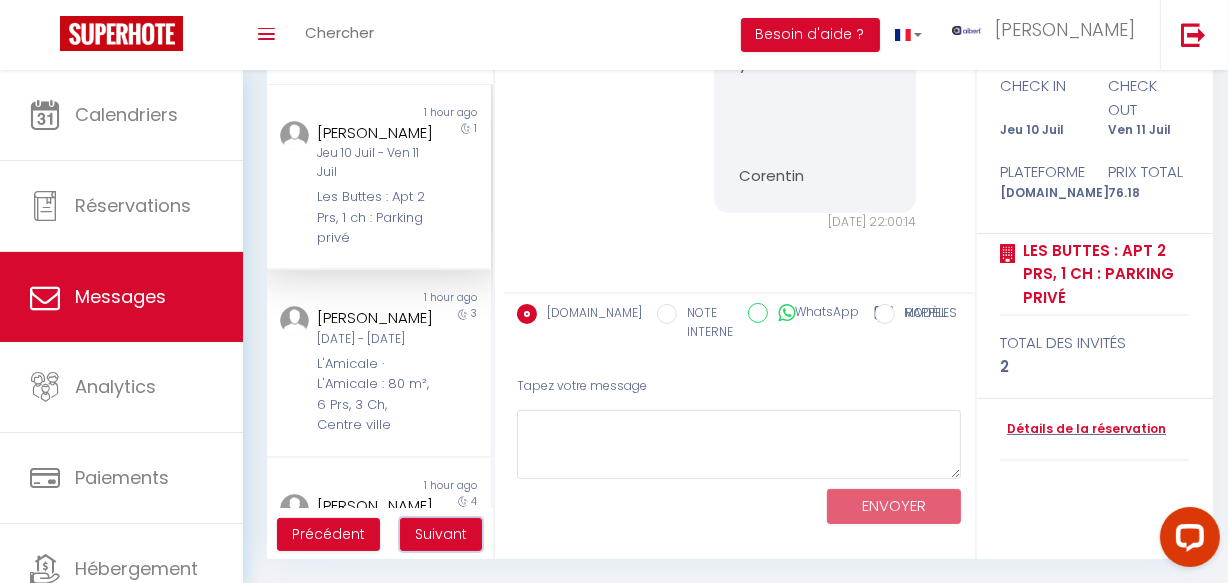 click on "Suivant" at bounding box center (441, 534) 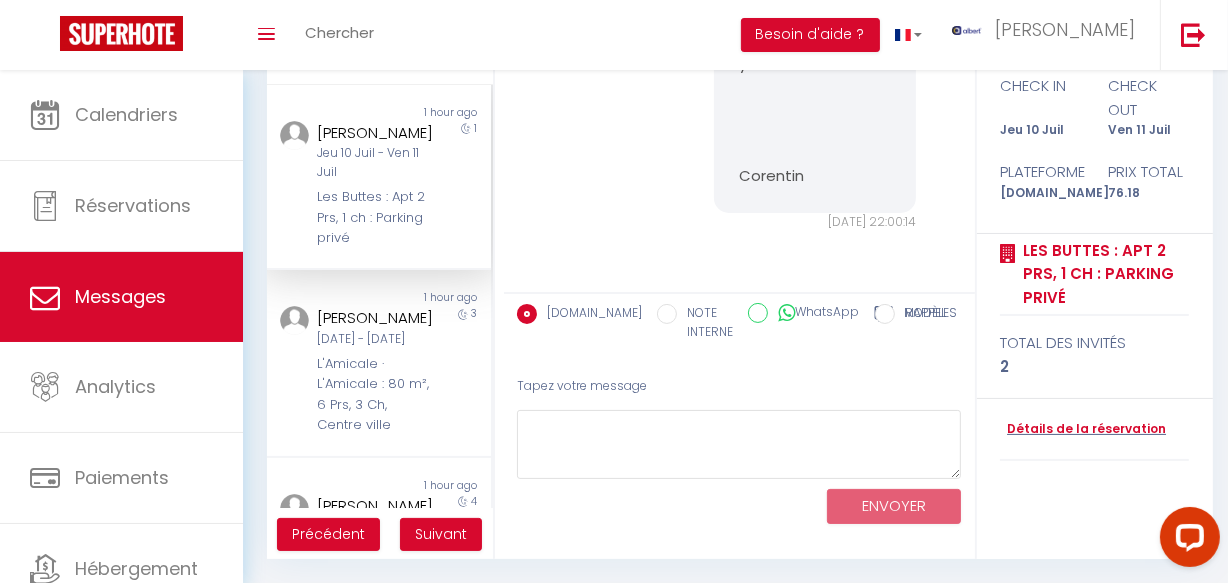 scroll, scrollTop: 70, scrollLeft: 0, axis: vertical 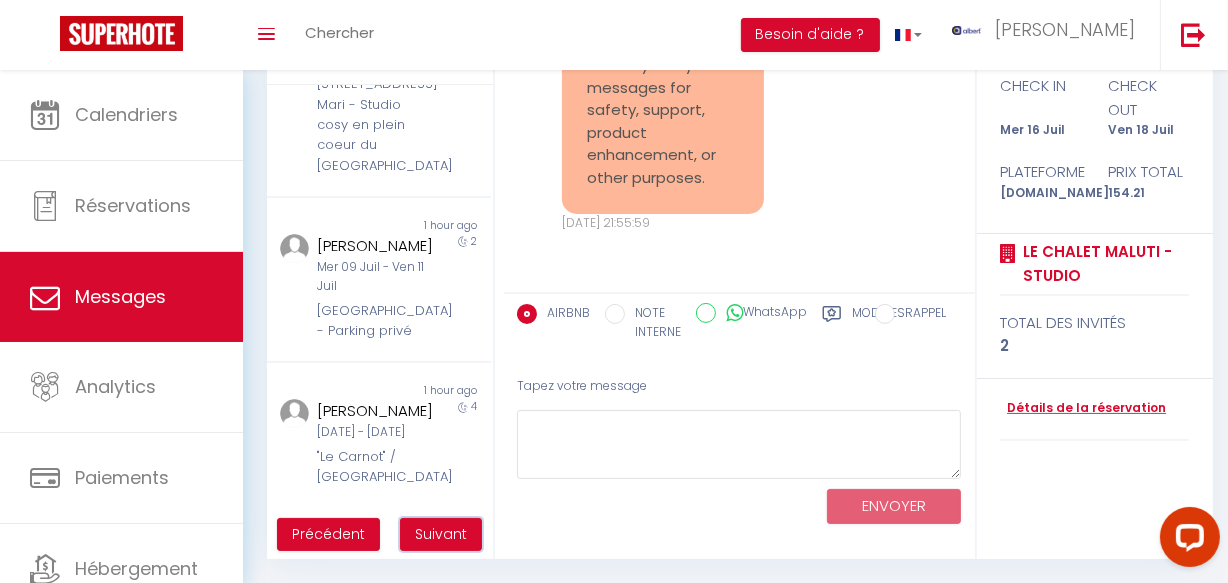 click on "Suivant" at bounding box center [441, 534] 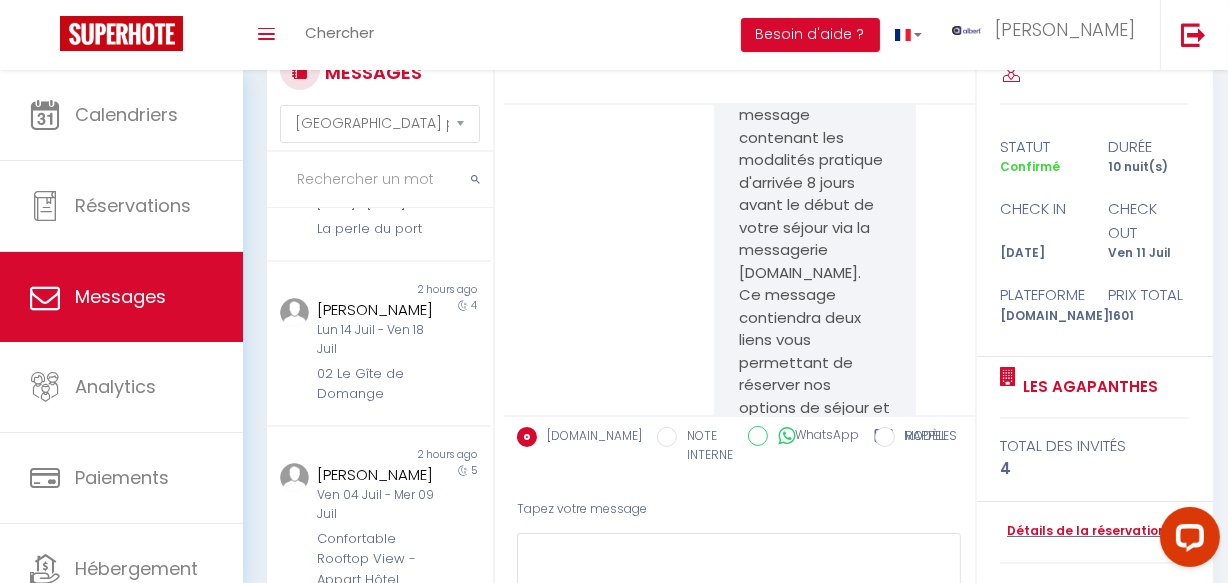 scroll, scrollTop: 1339, scrollLeft: 0, axis: vertical 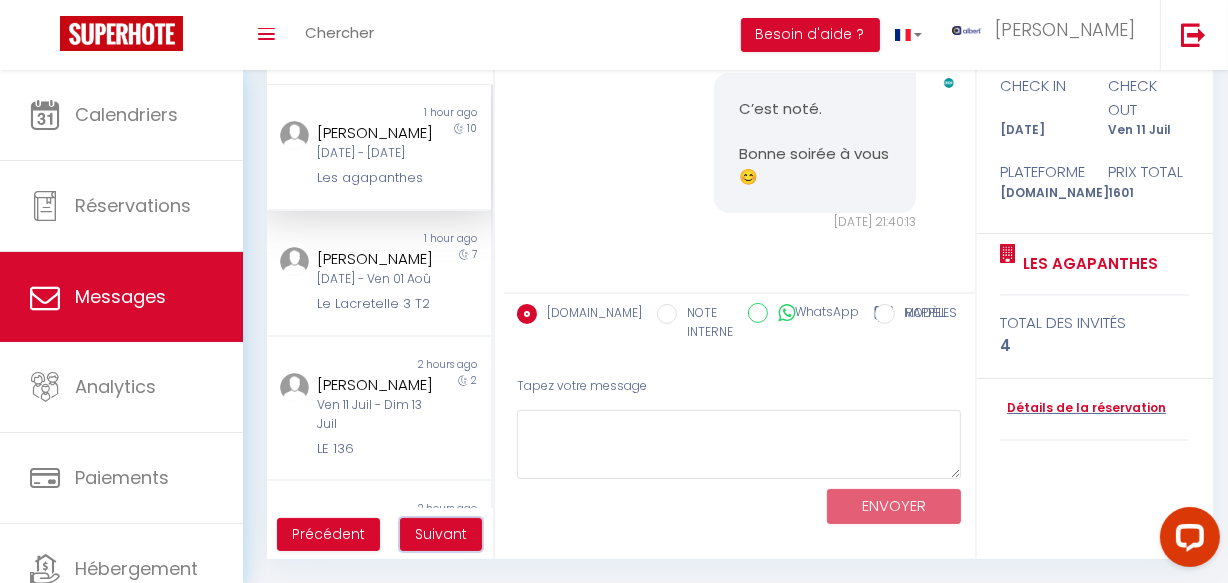 click on "Suivant" at bounding box center (441, 535) 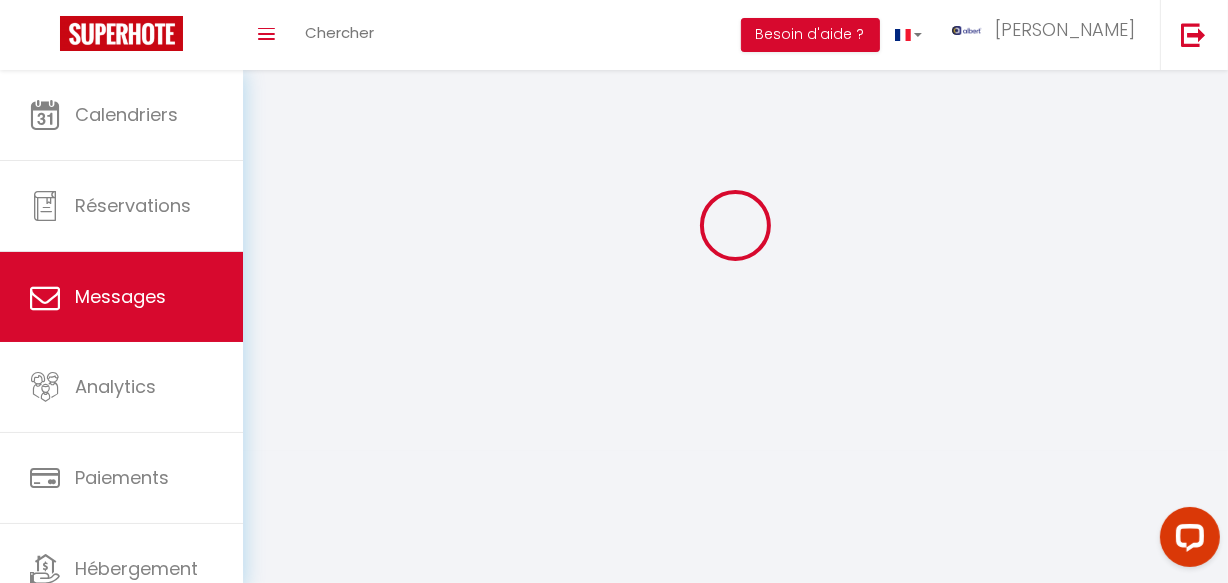 scroll, scrollTop: 70, scrollLeft: 0, axis: vertical 